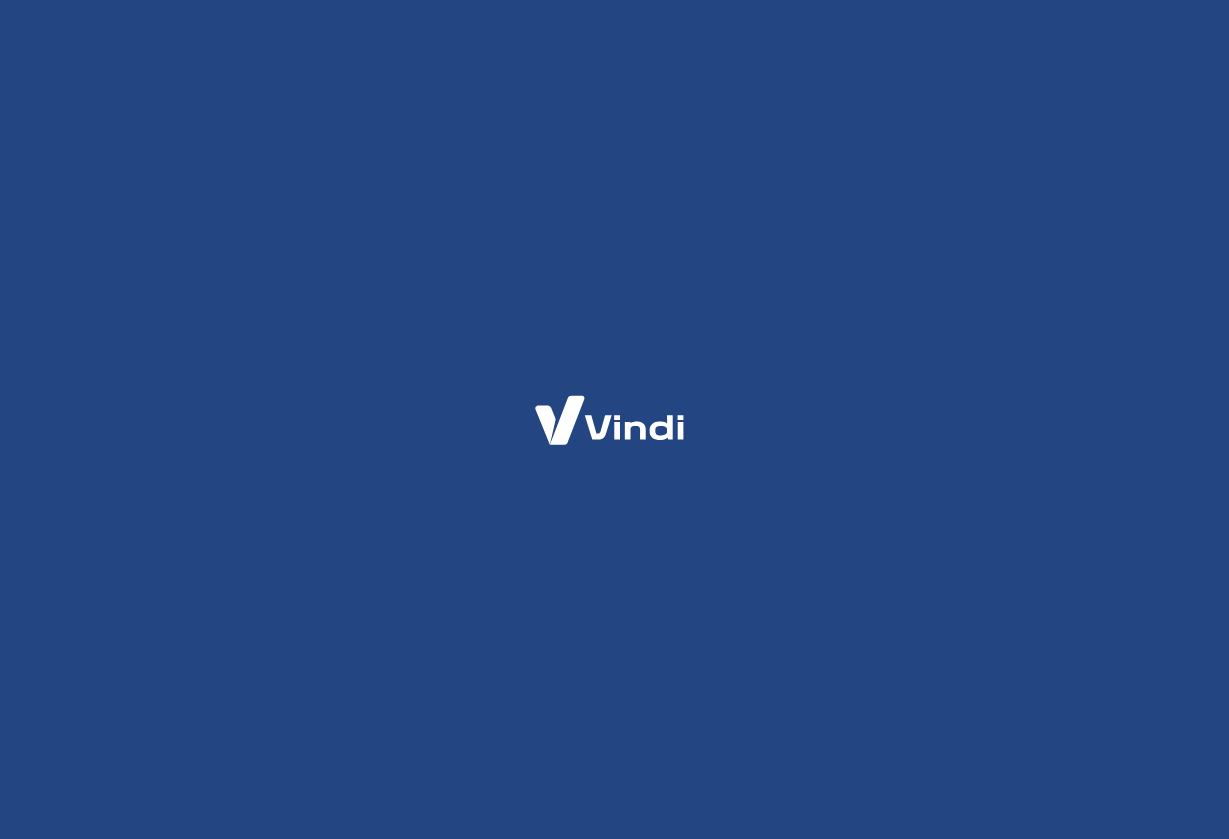 scroll, scrollTop: 0, scrollLeft: 0, axis: both 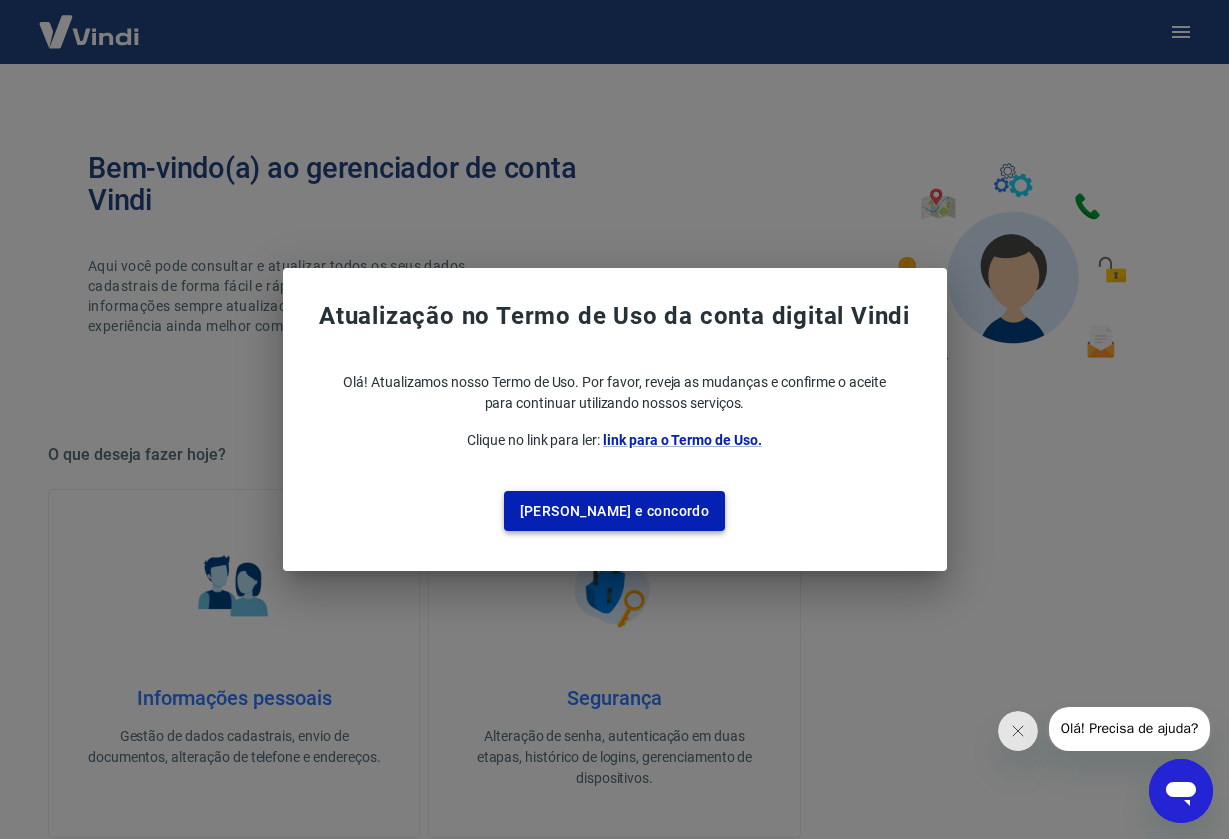 click on "Li e concordo" at bounding box center (615, 511) 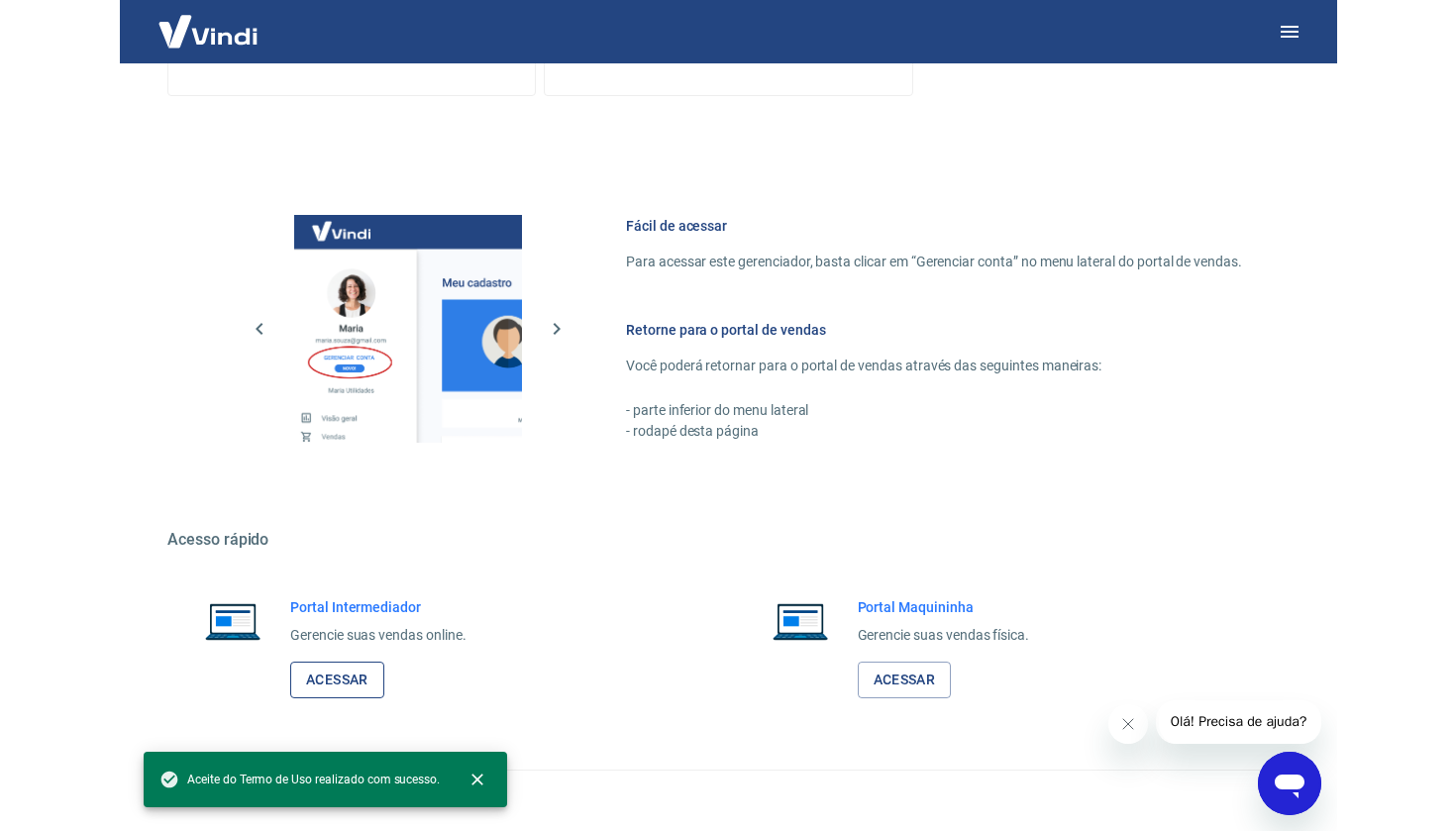 scroll, scrollTop: 733, scrollLeft: 0, axis: vertical 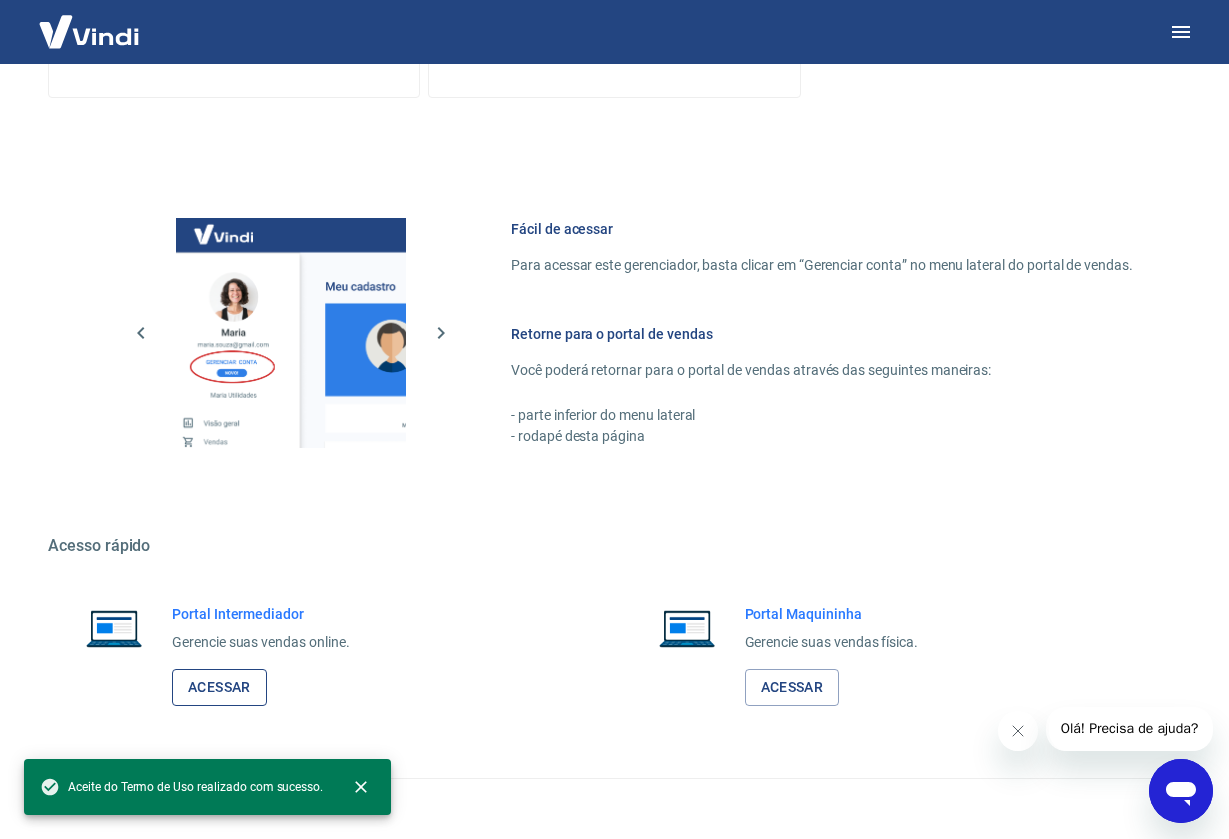 click on "Acessar" at bounding box center (219, 687) 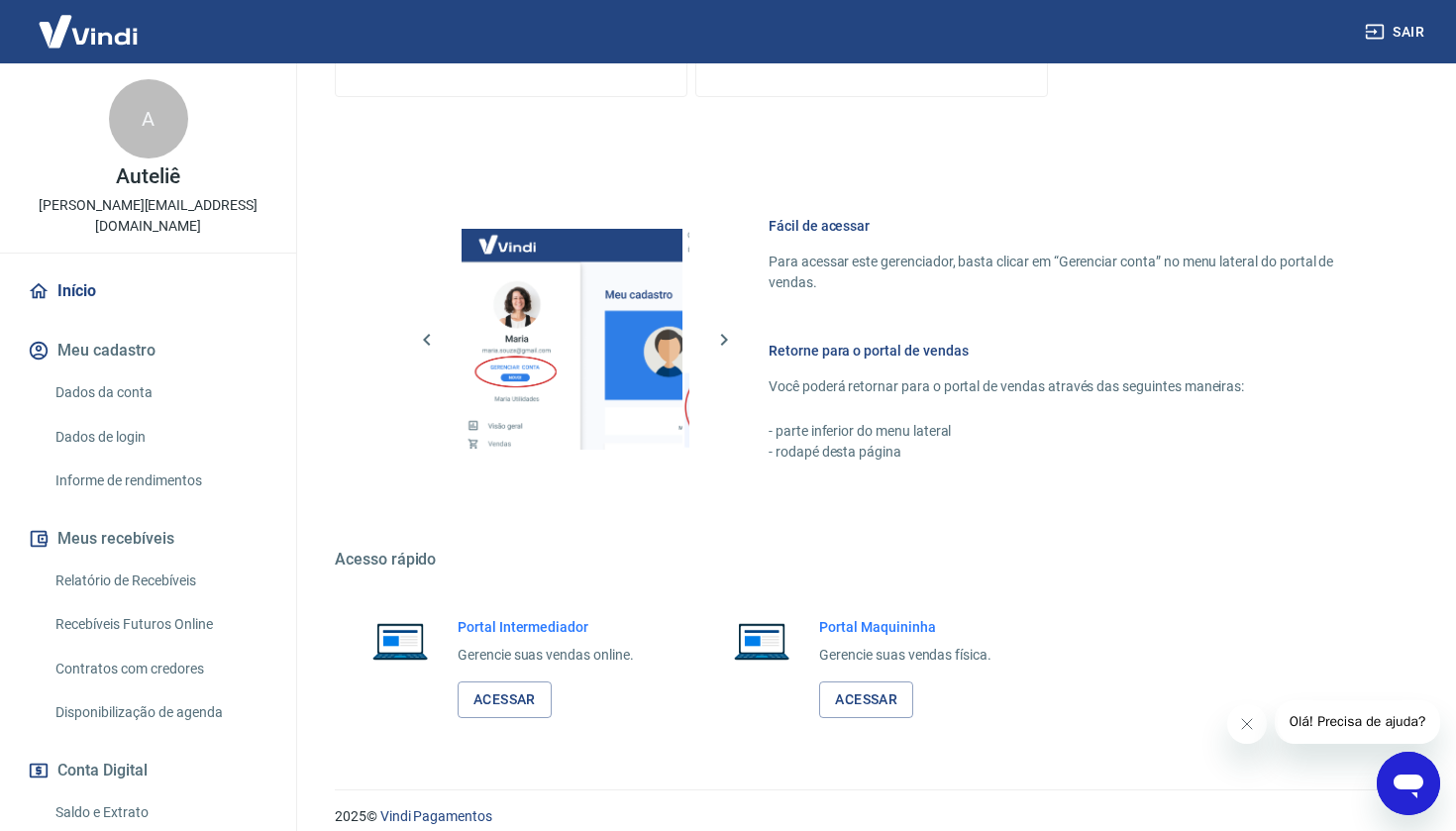 click on "Relatório de Recebíveis" at bounding box center (159, 580) 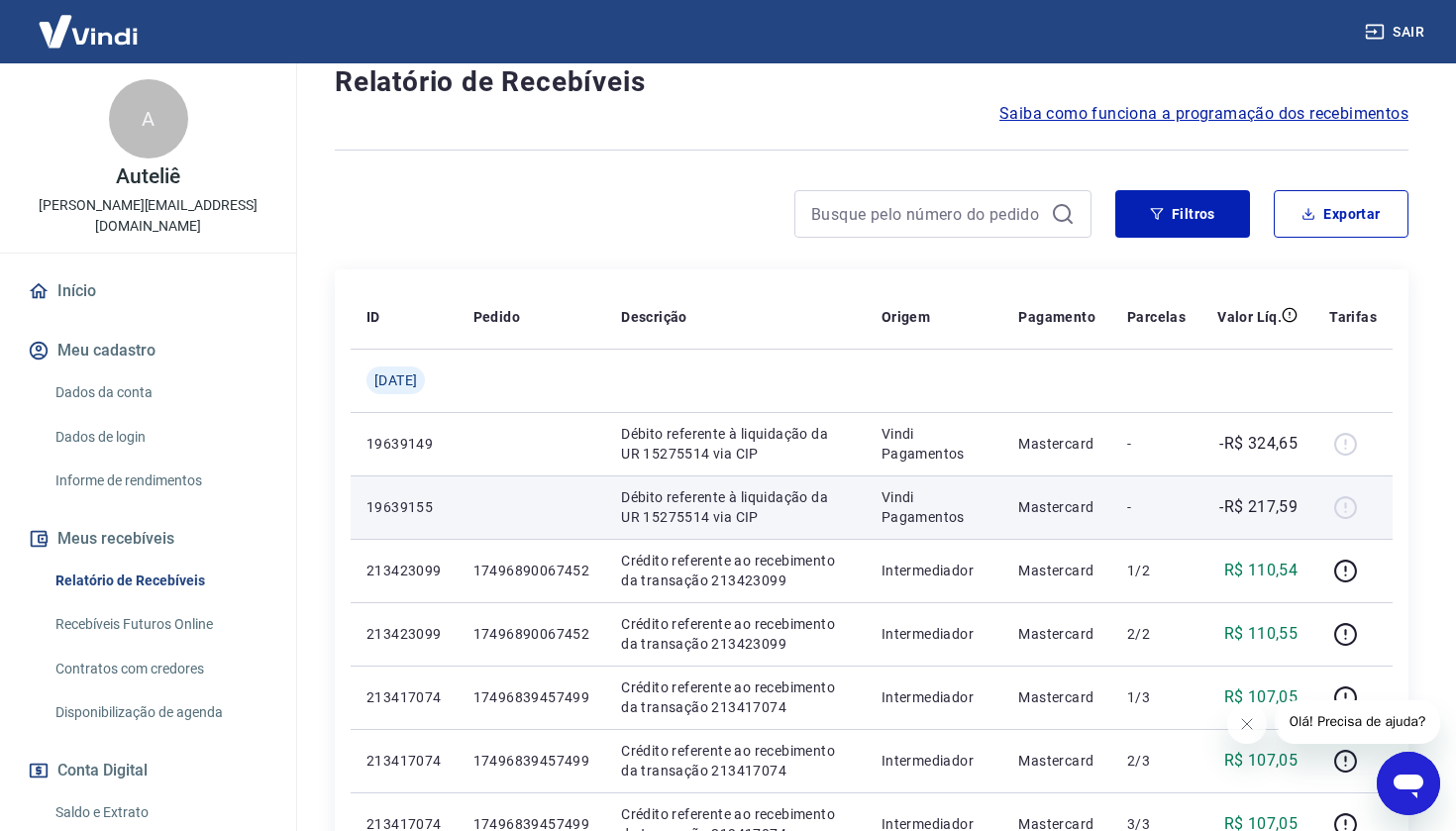 scroll, scrollTop: 156, scrollLeft: 0, axis: vertical 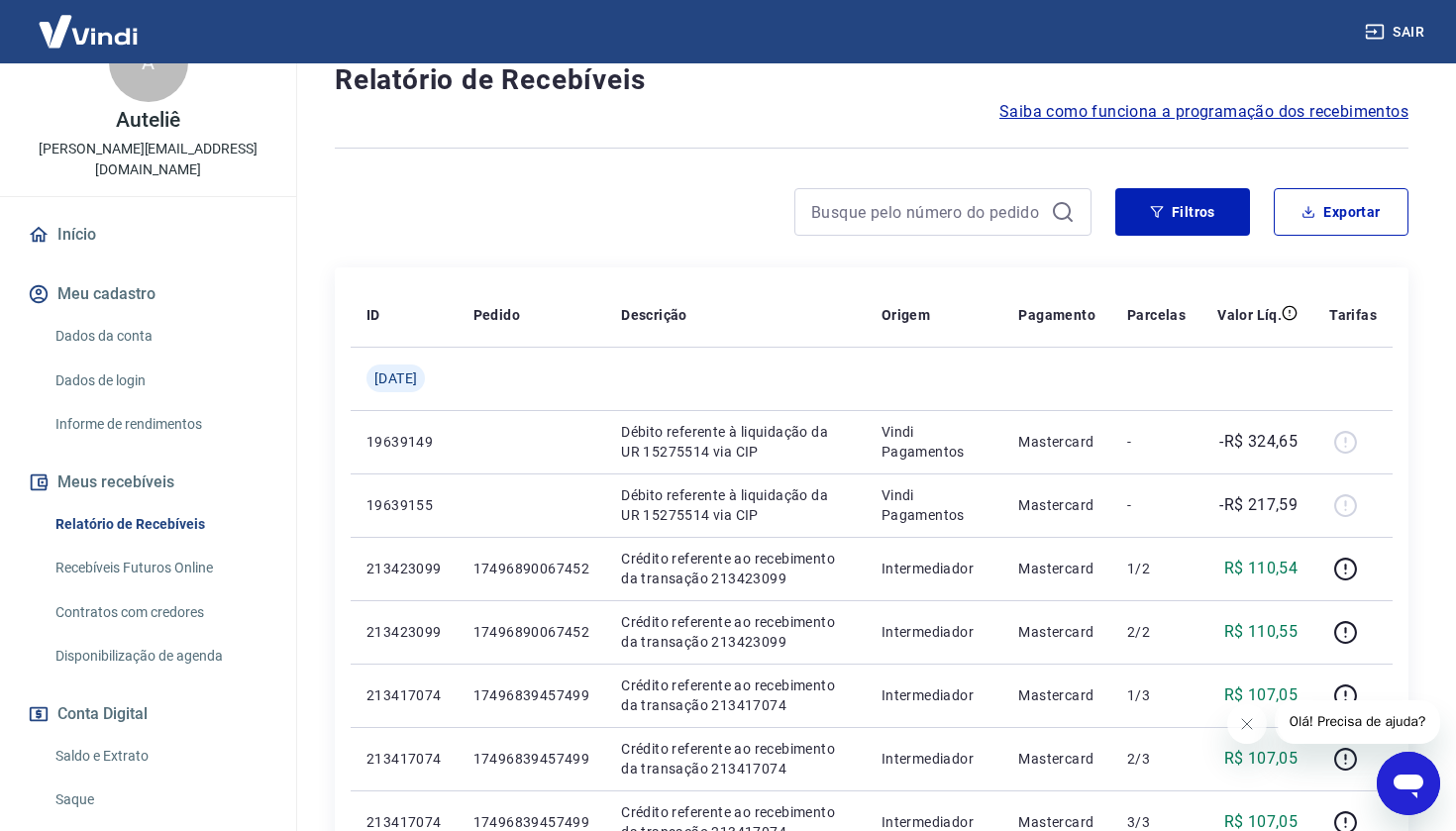 click on "Dados da conta" at bounding box center [159, 336] 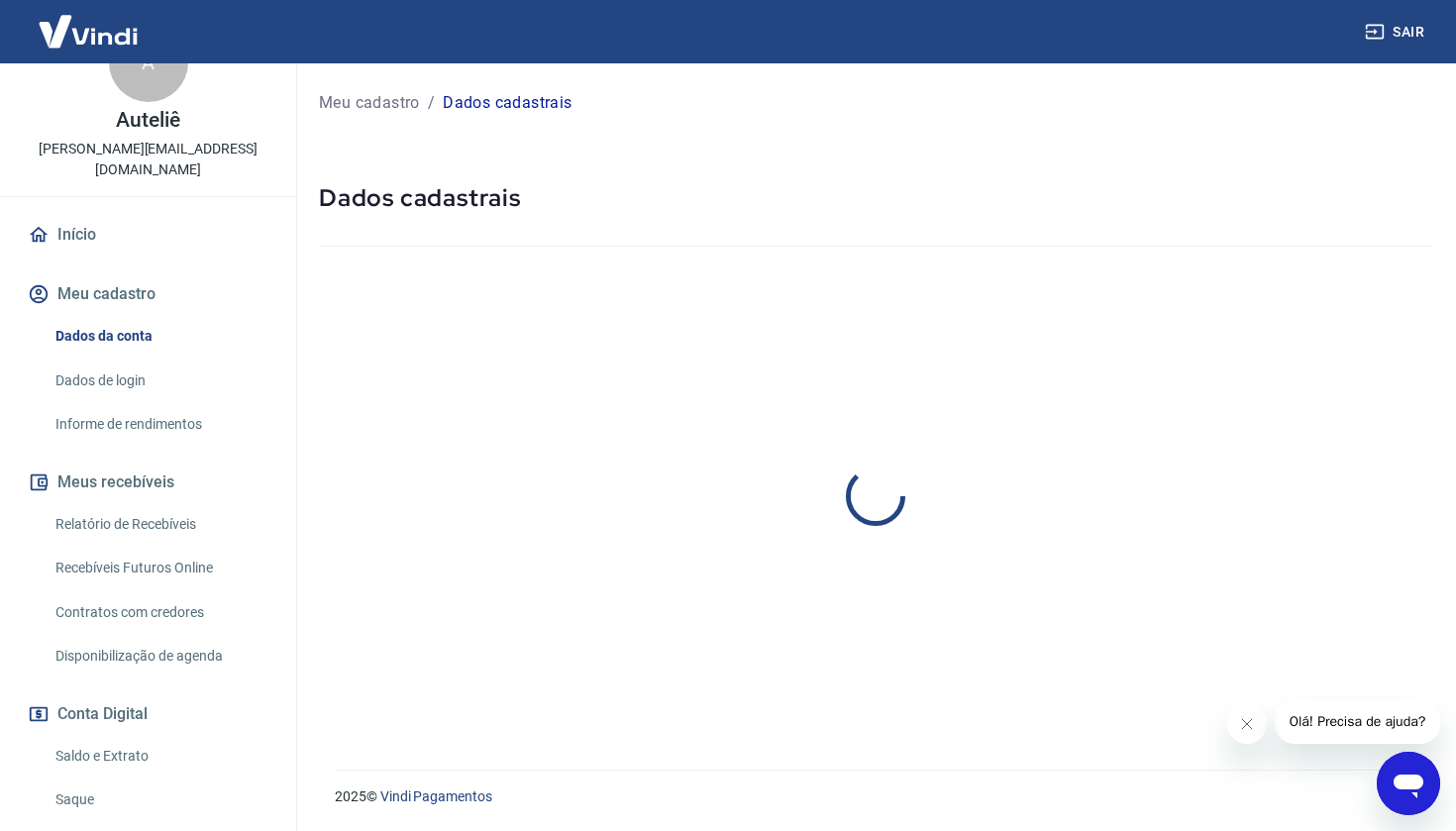 scroll, scrollTop: 0, scrollLeft: 0, axis: both 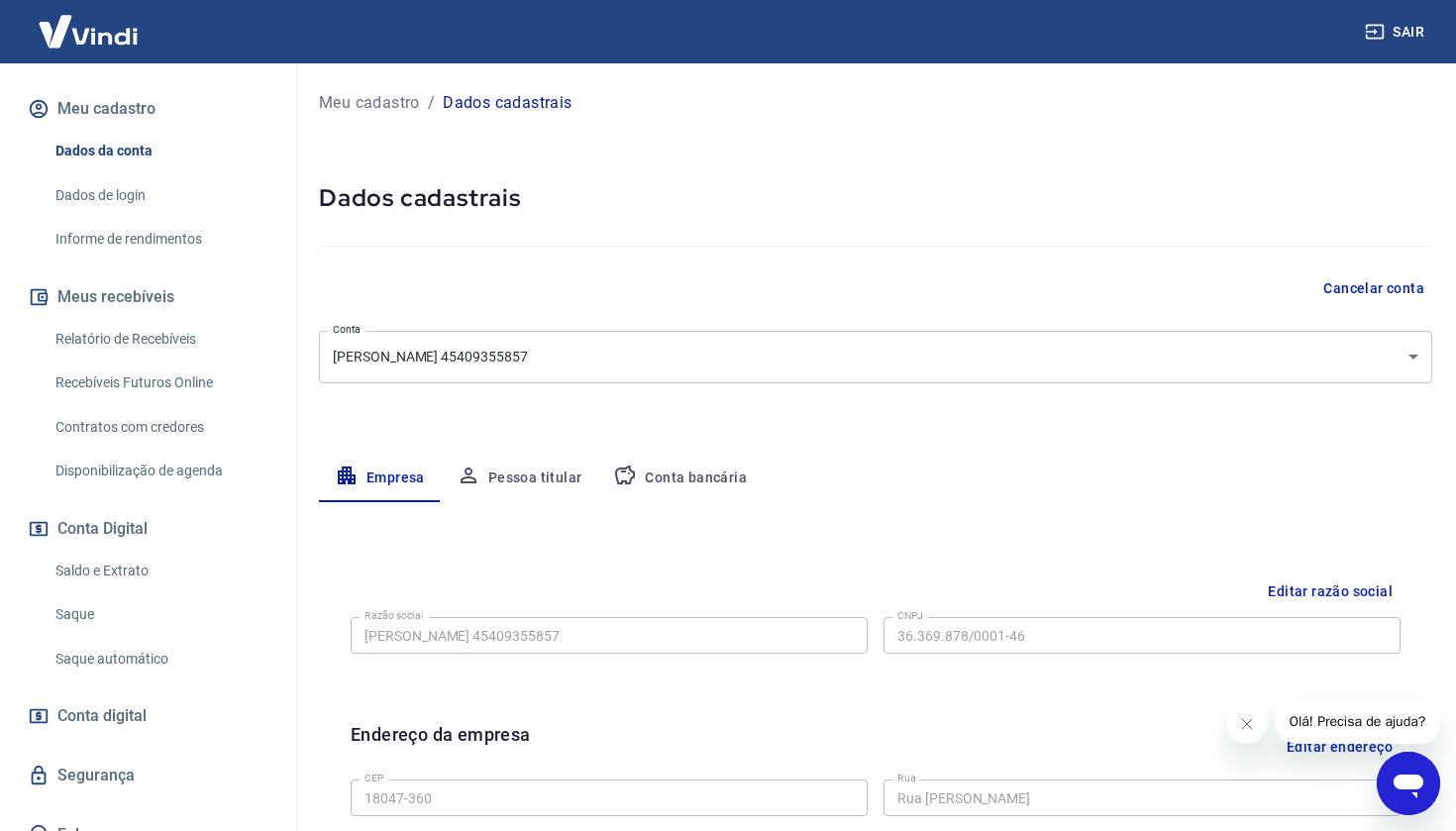 click on "Conta digital" at bounding box center (102, 716) 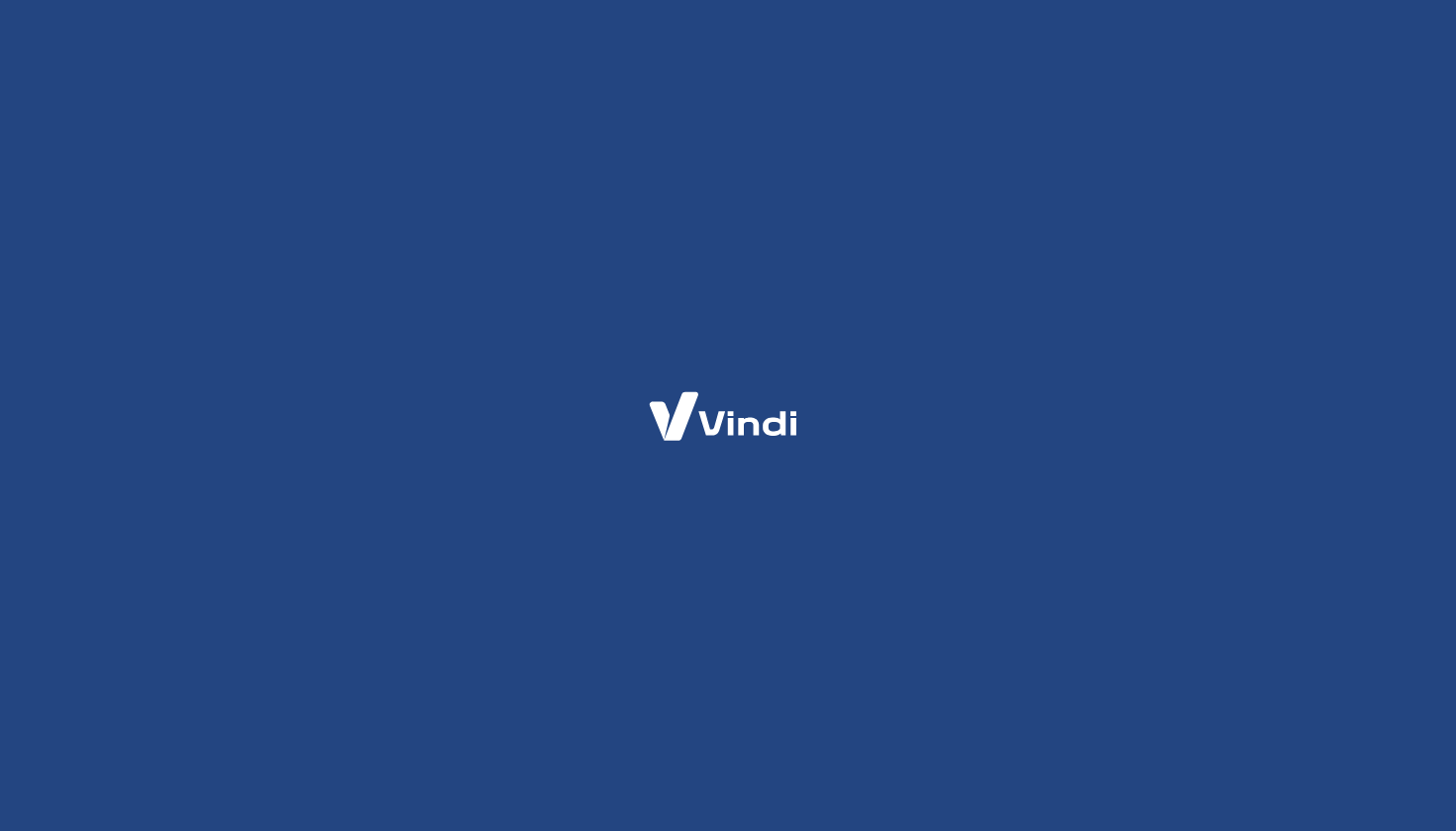 scroll, scrollTop: 0, scrollLeft: 0, axis: both 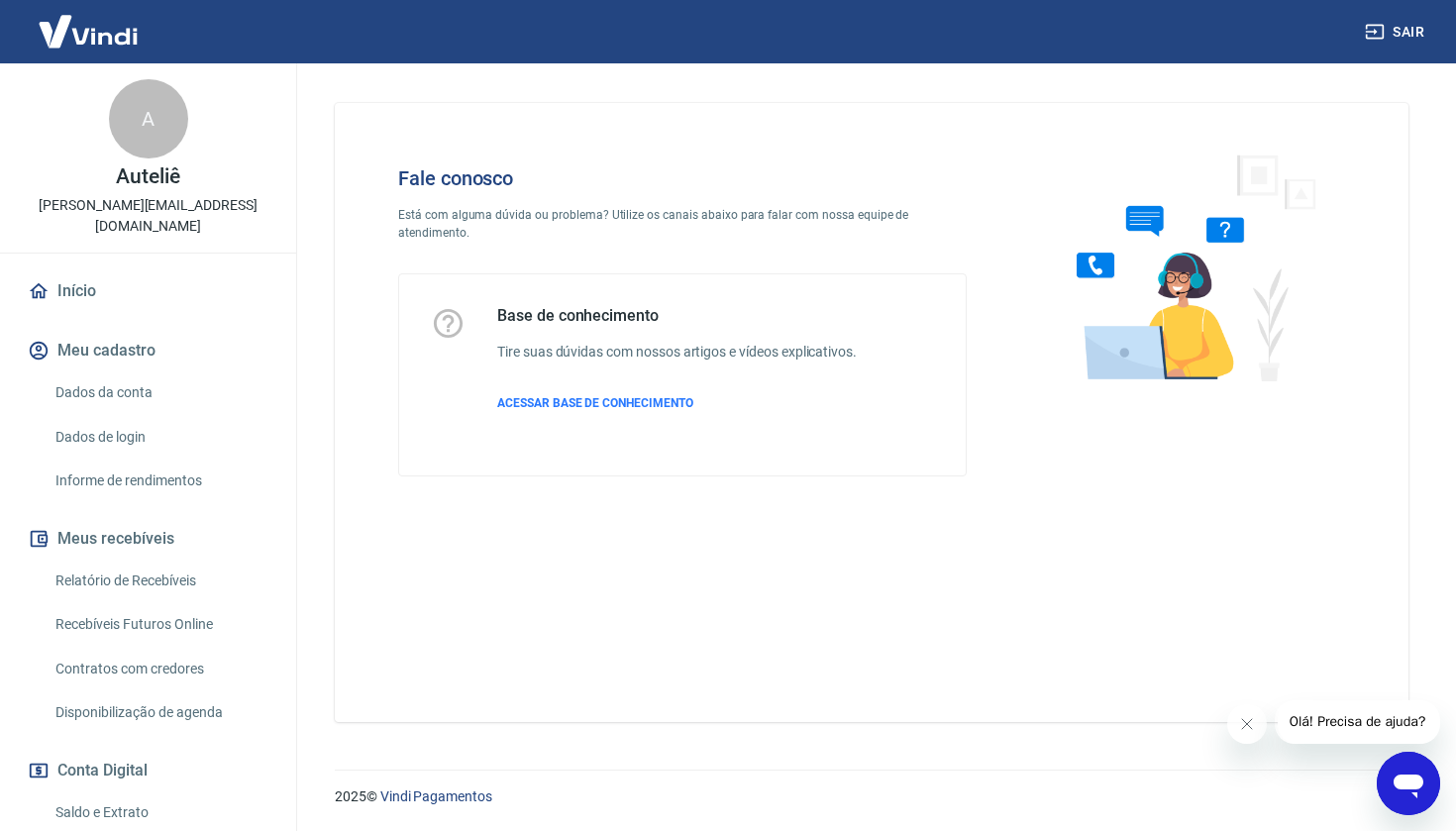 click 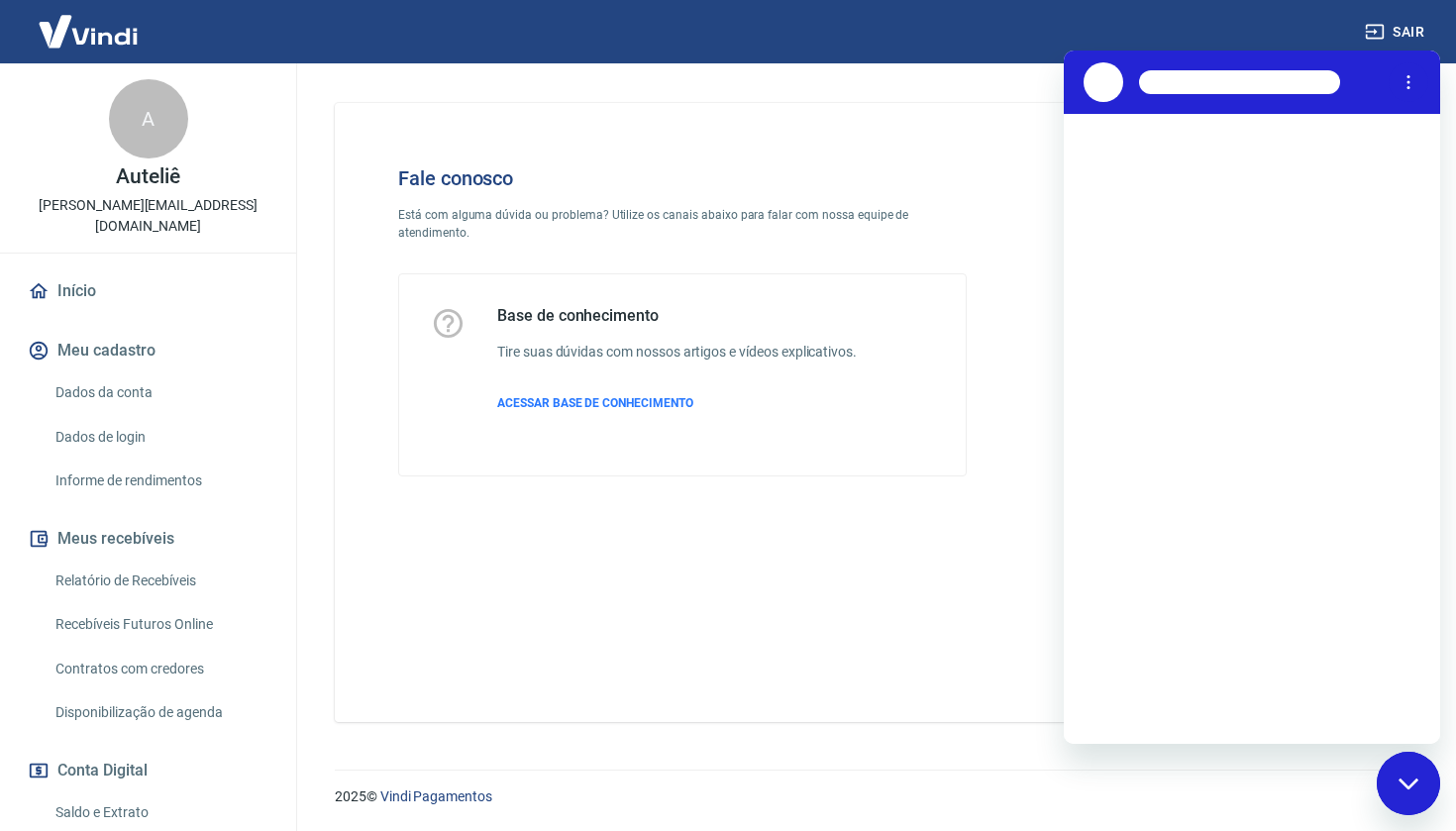 scroll, scrollTop: 0, scrollLeft: 0, axis: both 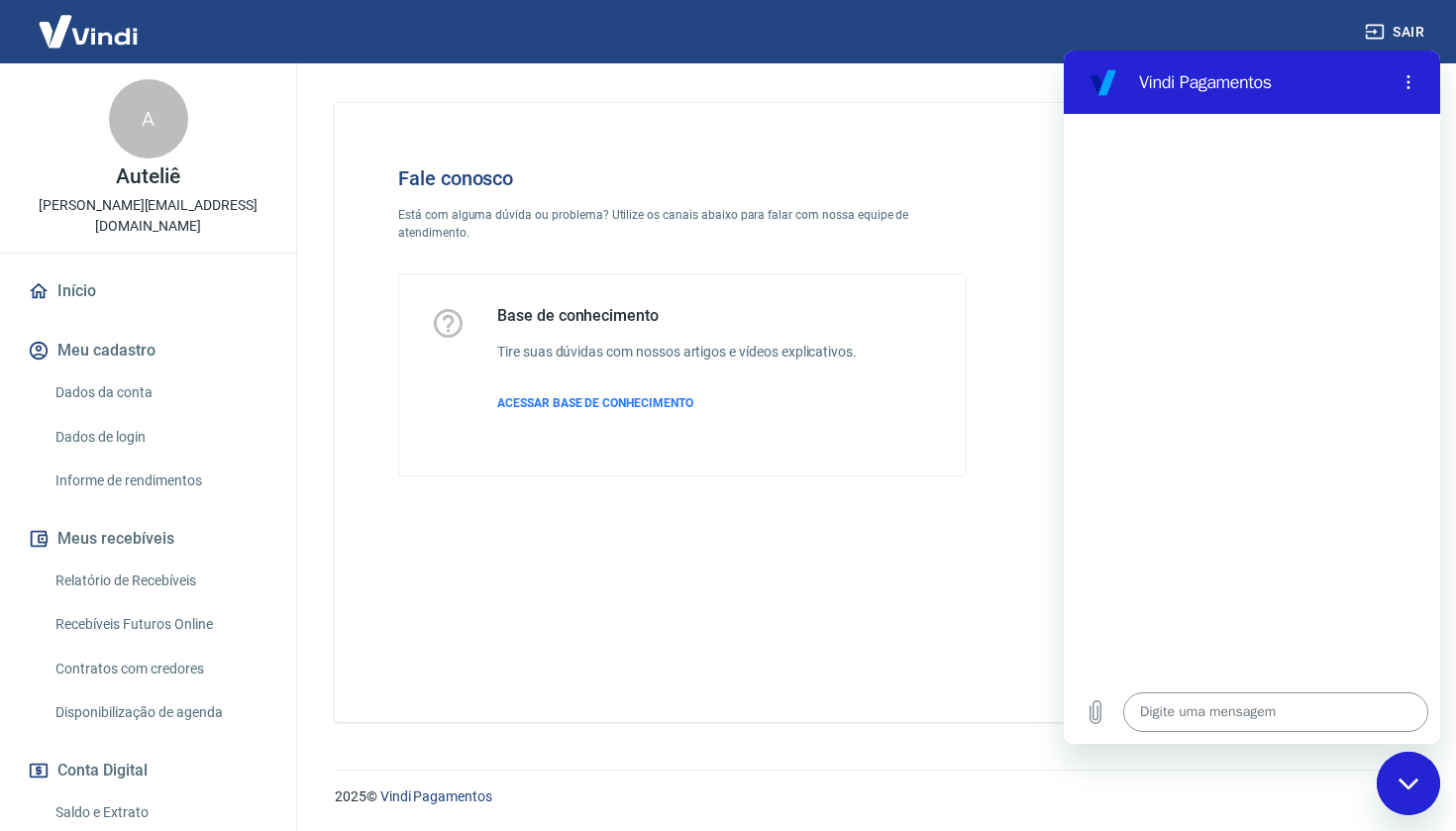 click at bounding box center (1276, 712) 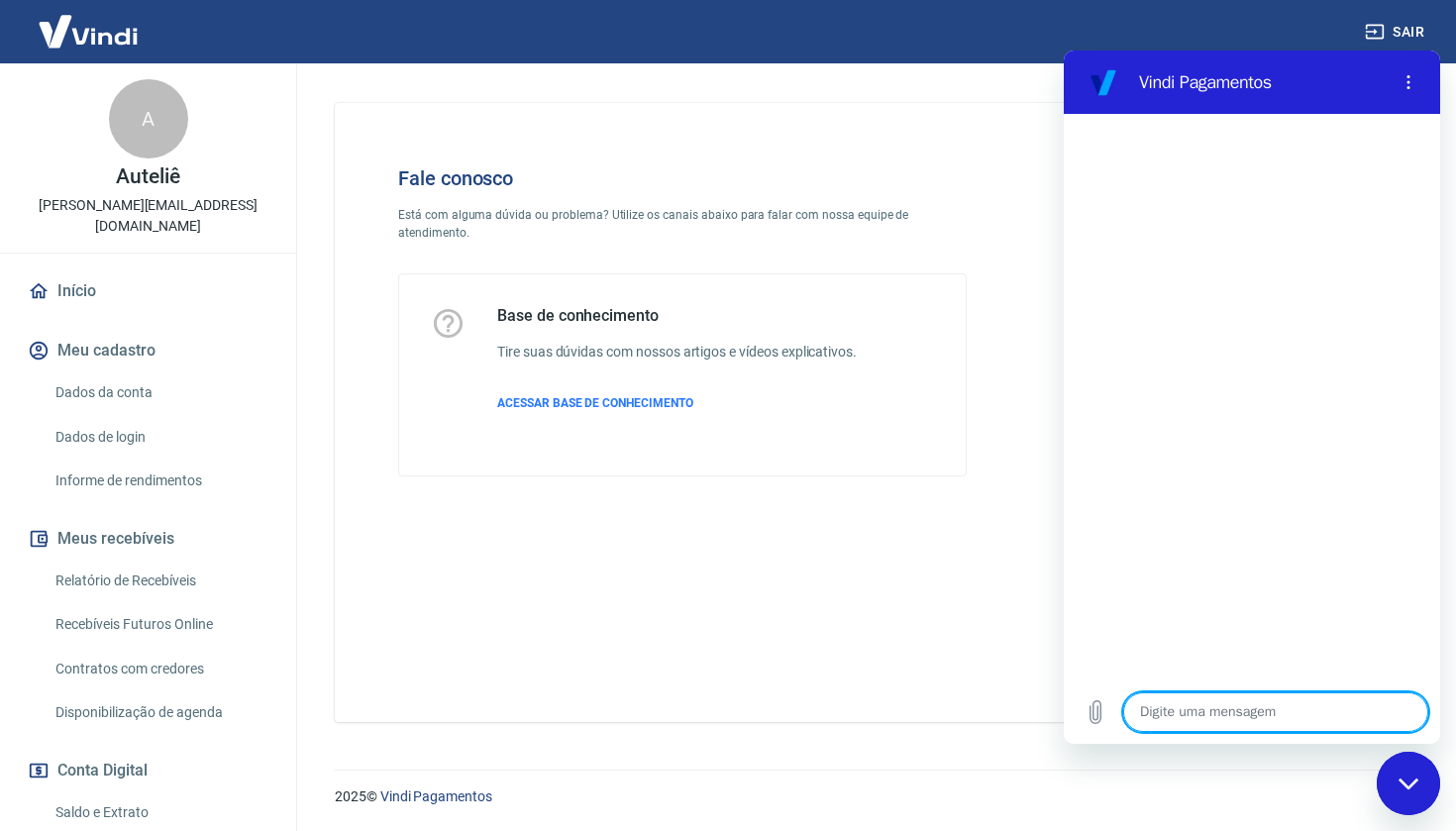 type on "o" 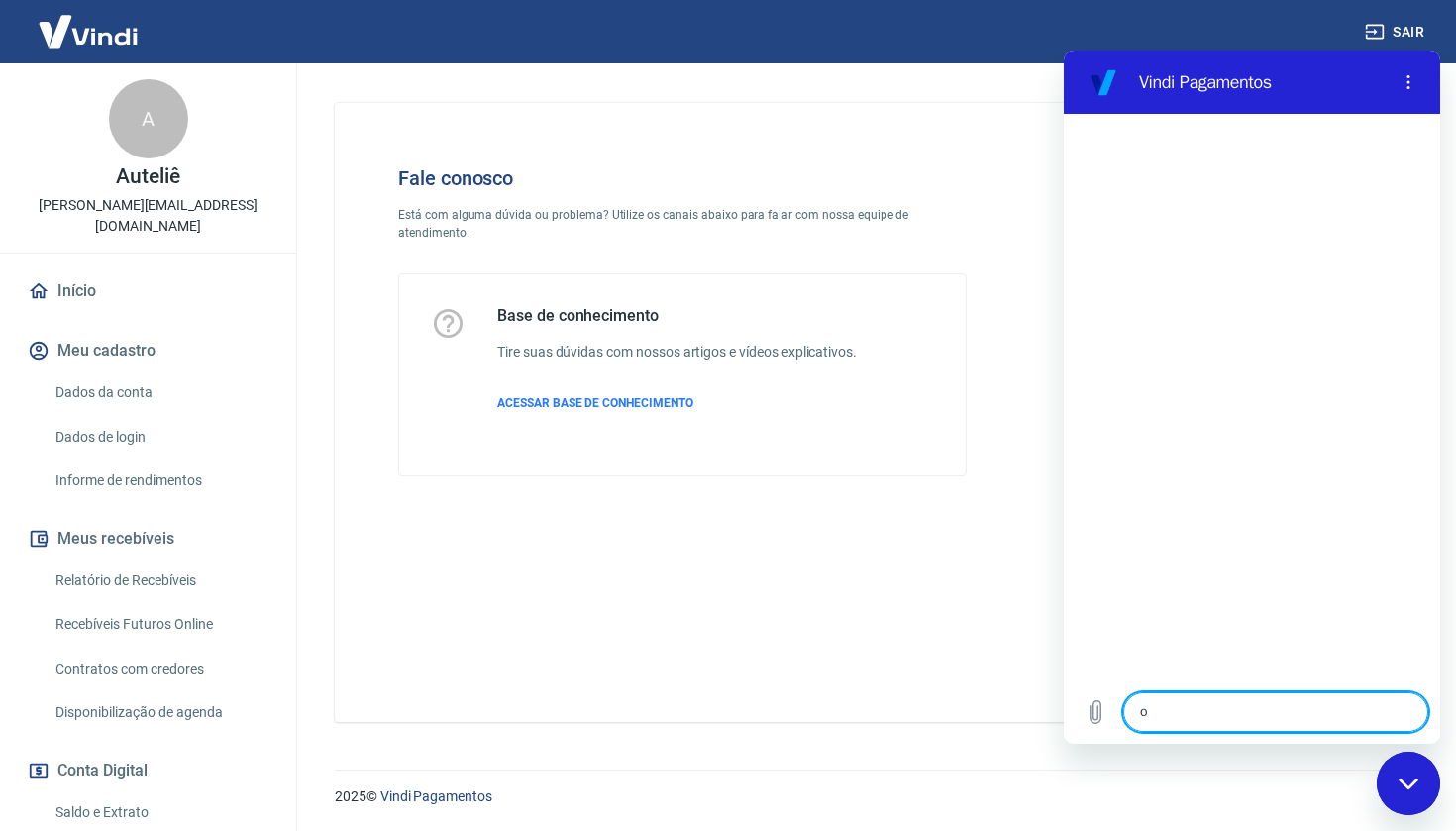 type on "oi" 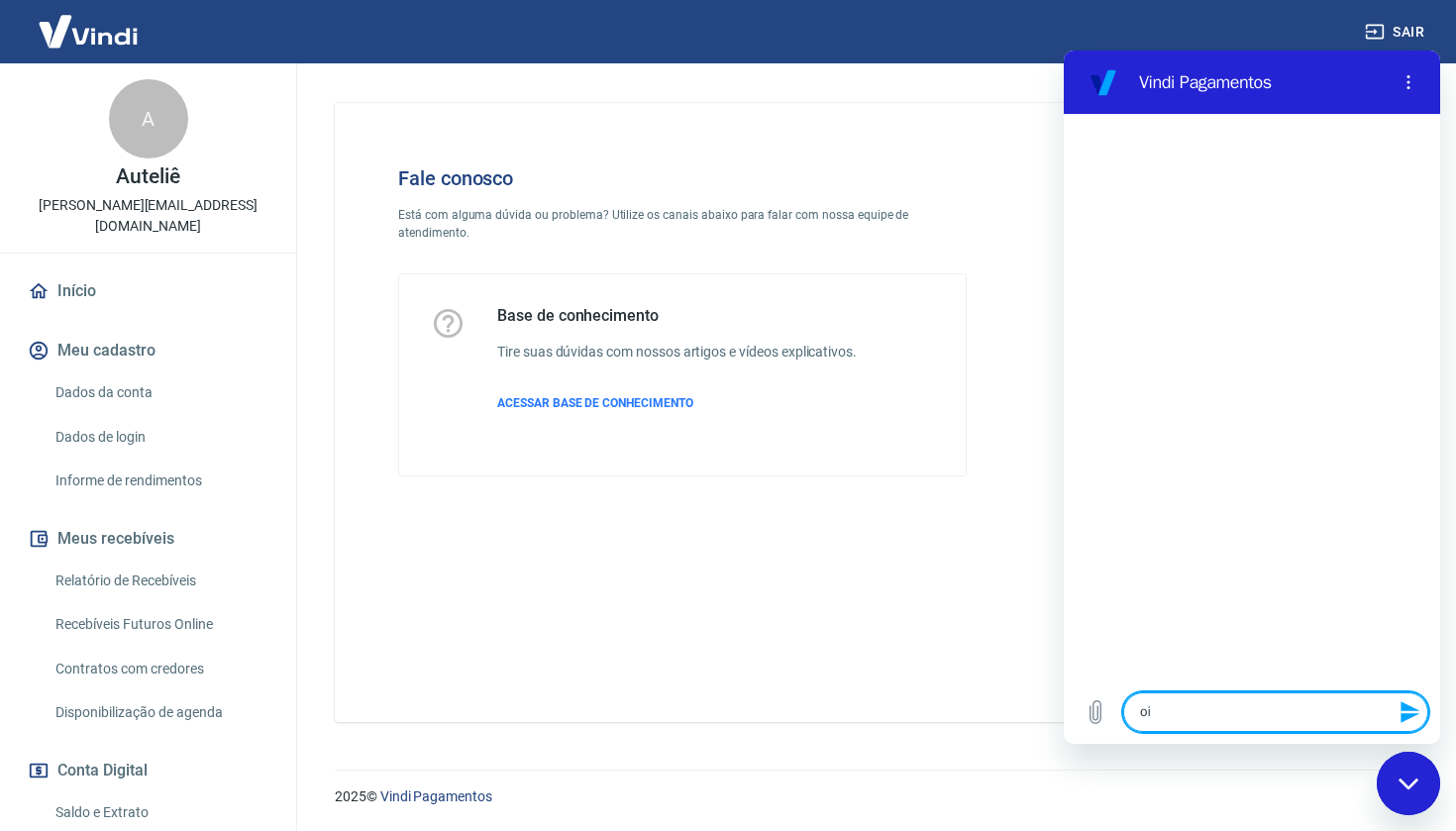 type on "oi" 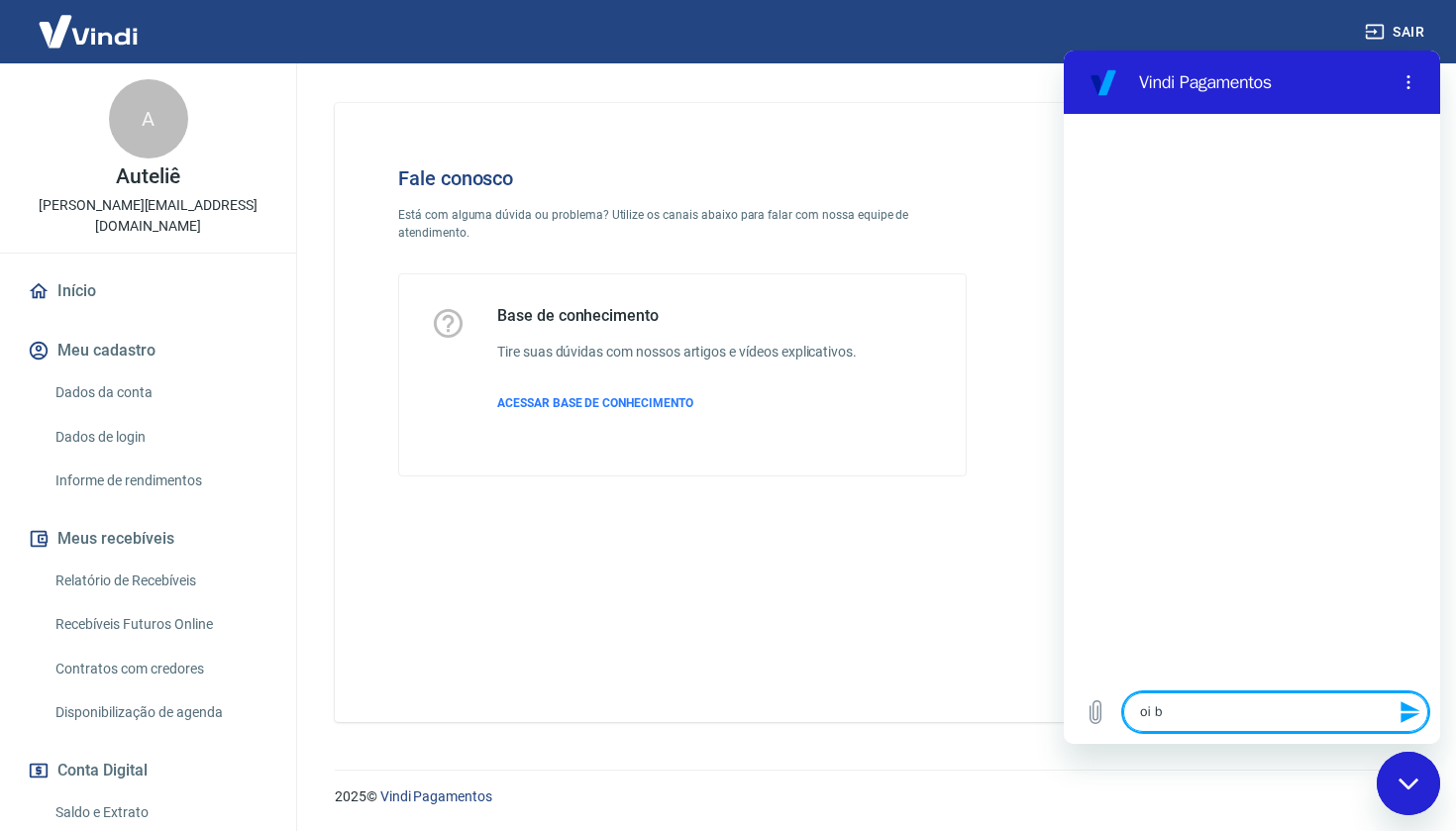 type on "oi bo" 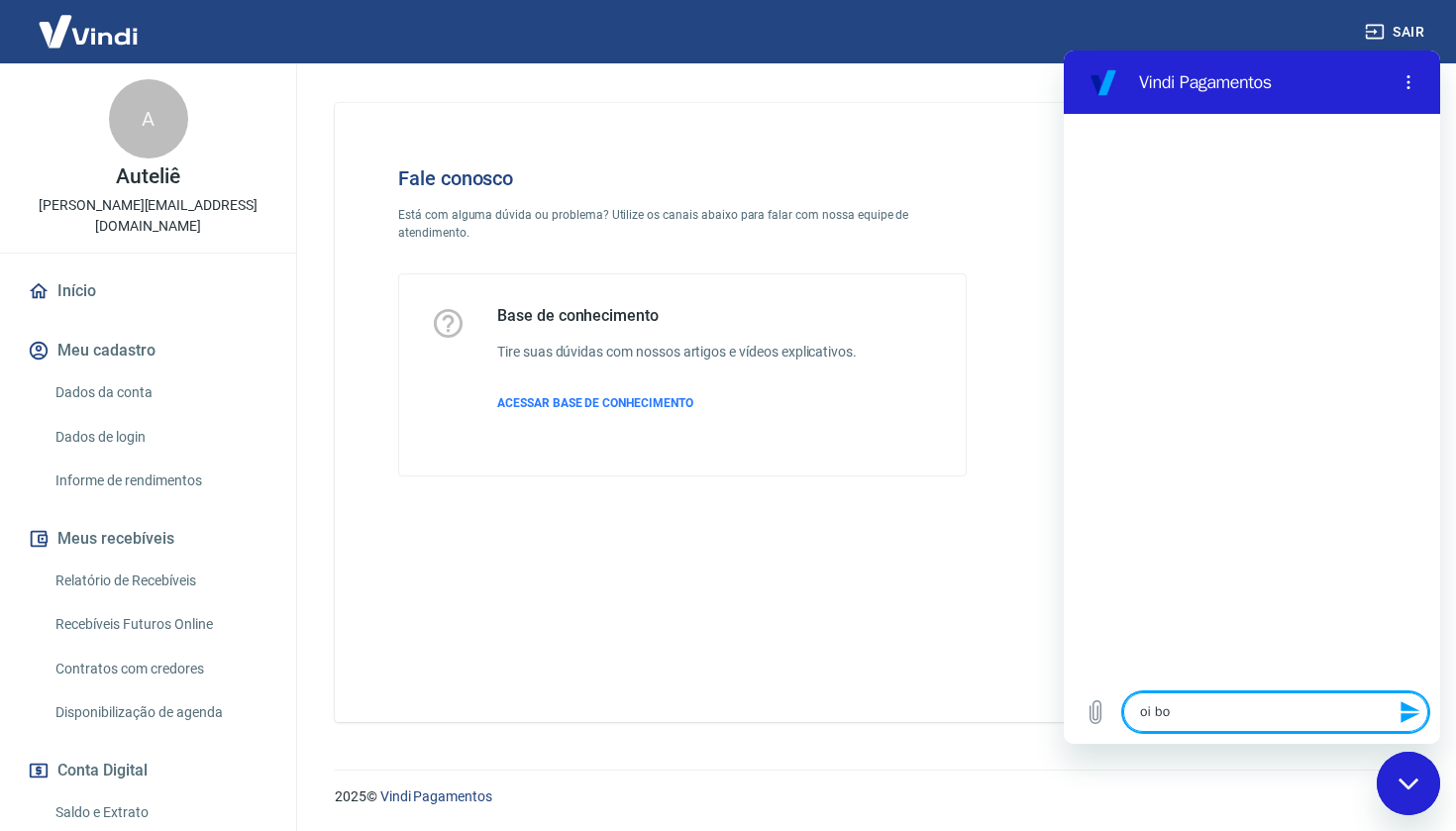 type on "oi boa" 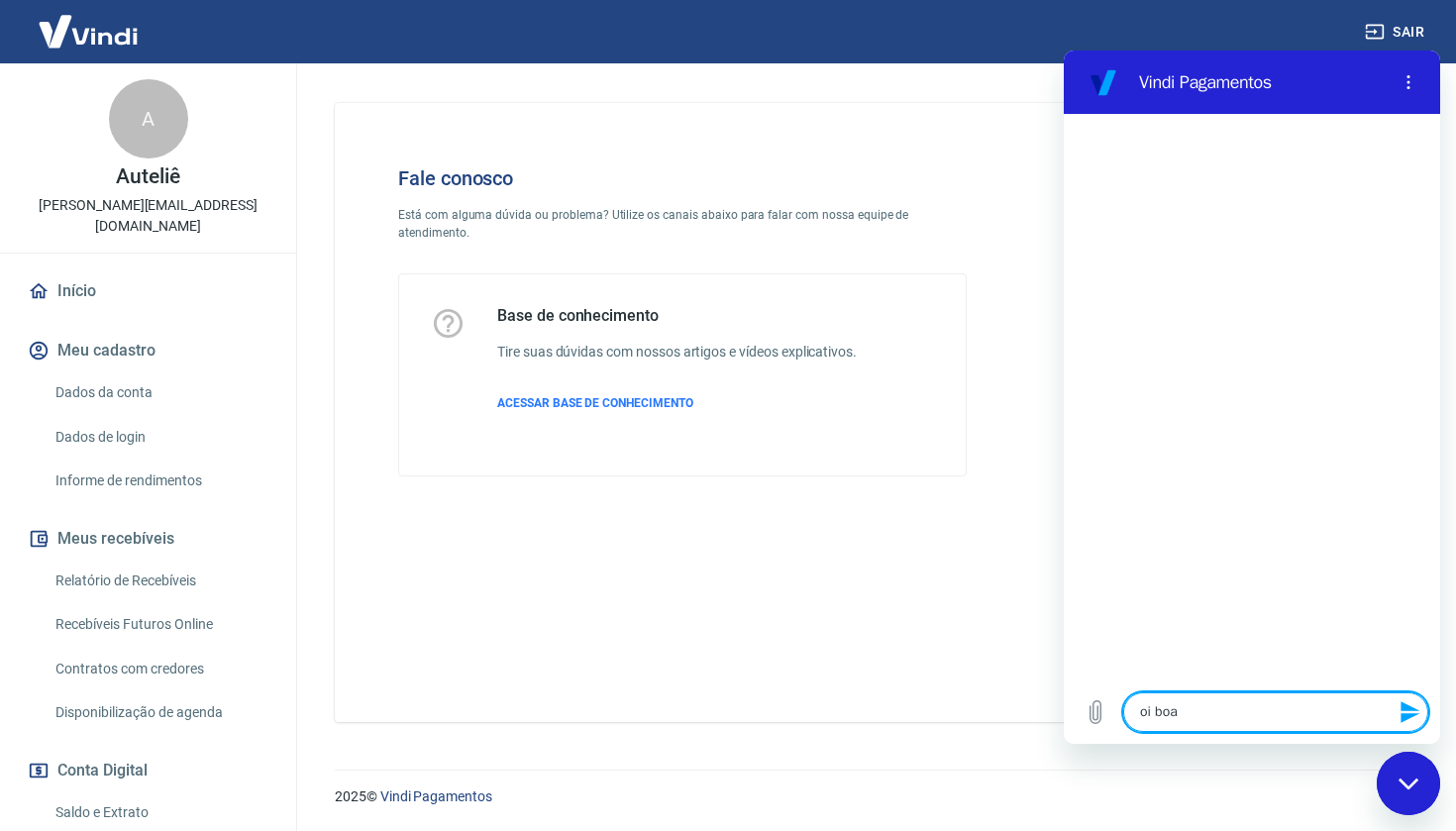 type on "oi boa" 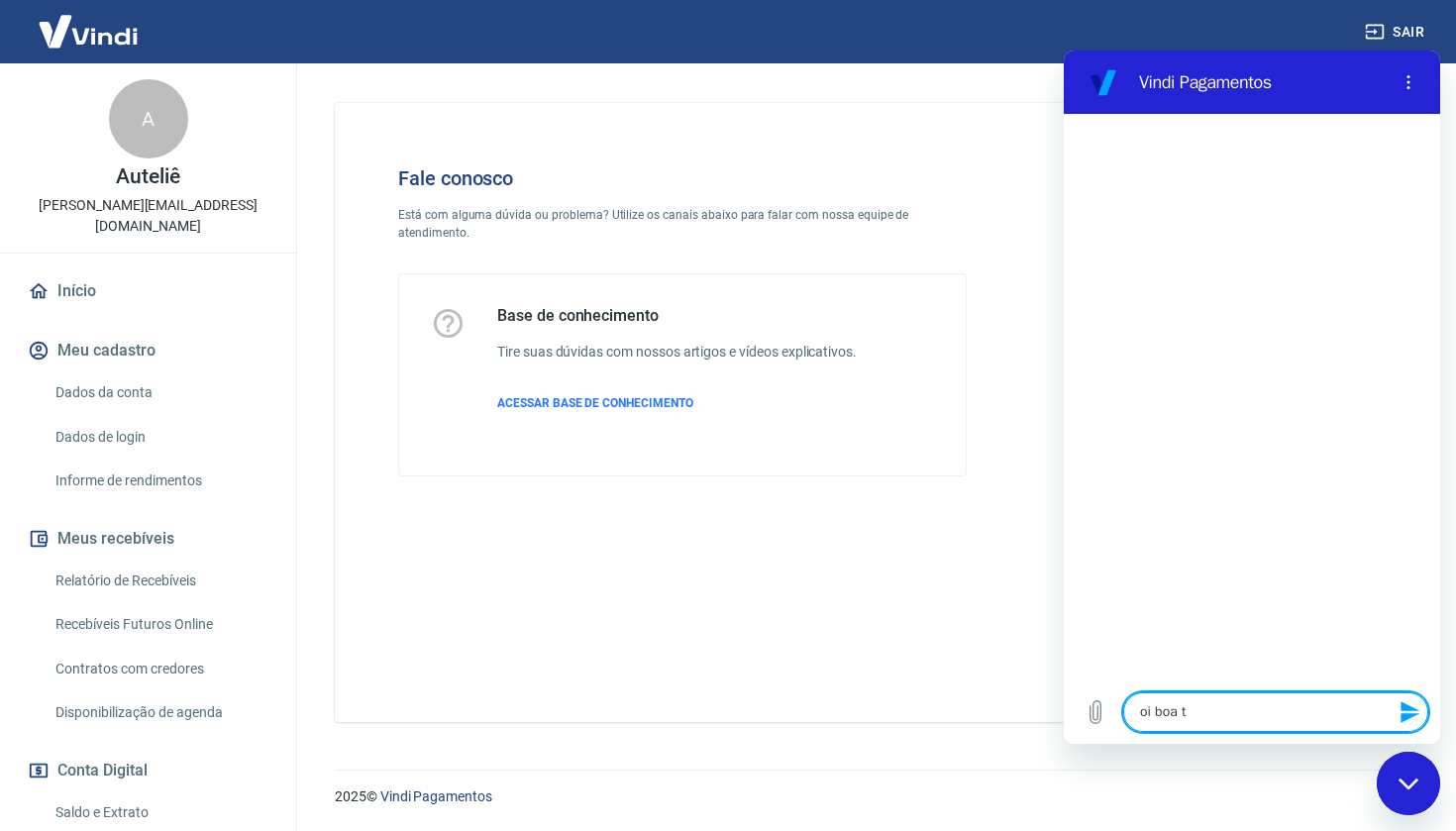 type on "oi boa ta" 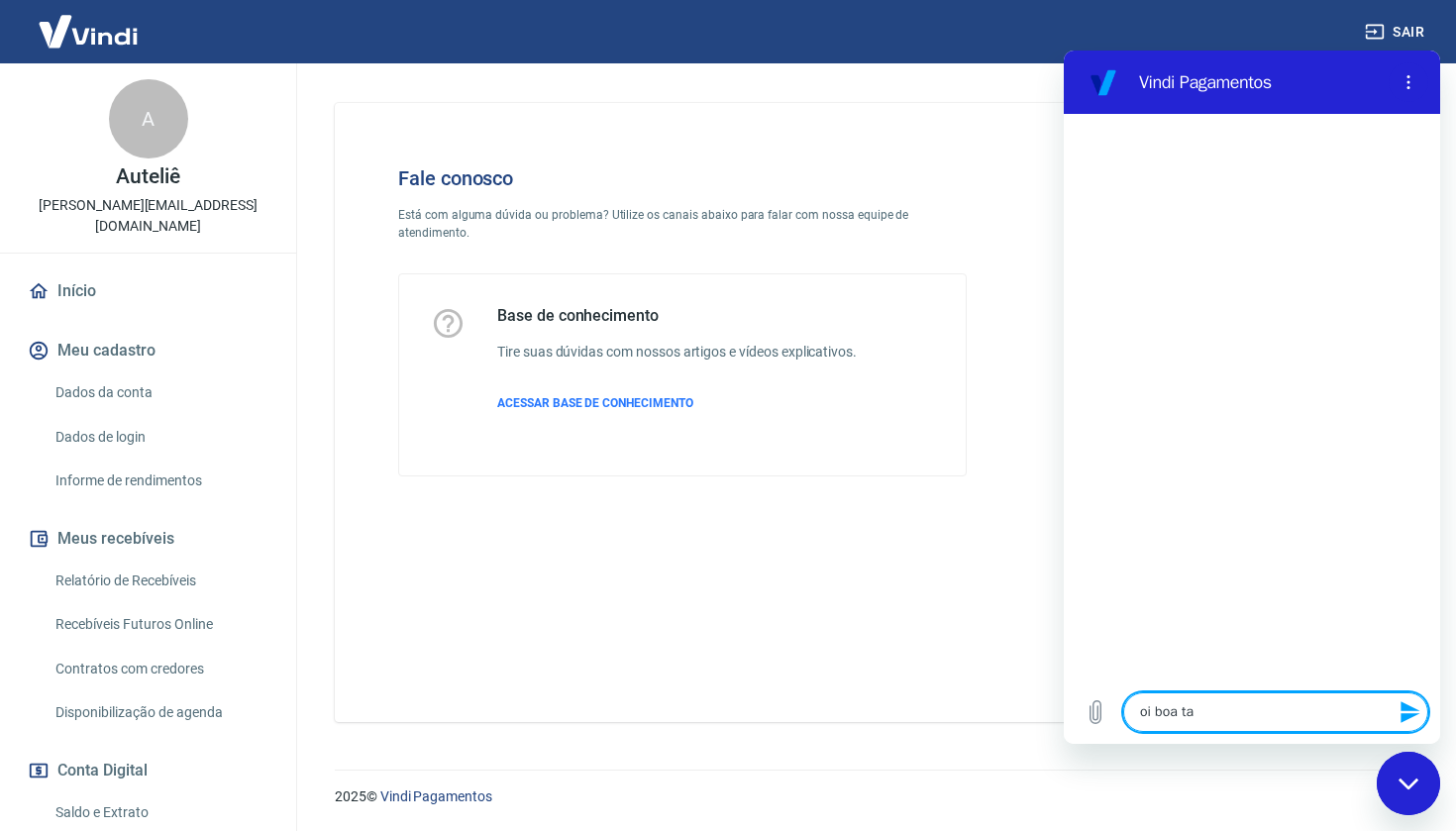 type on "oi boa tar" 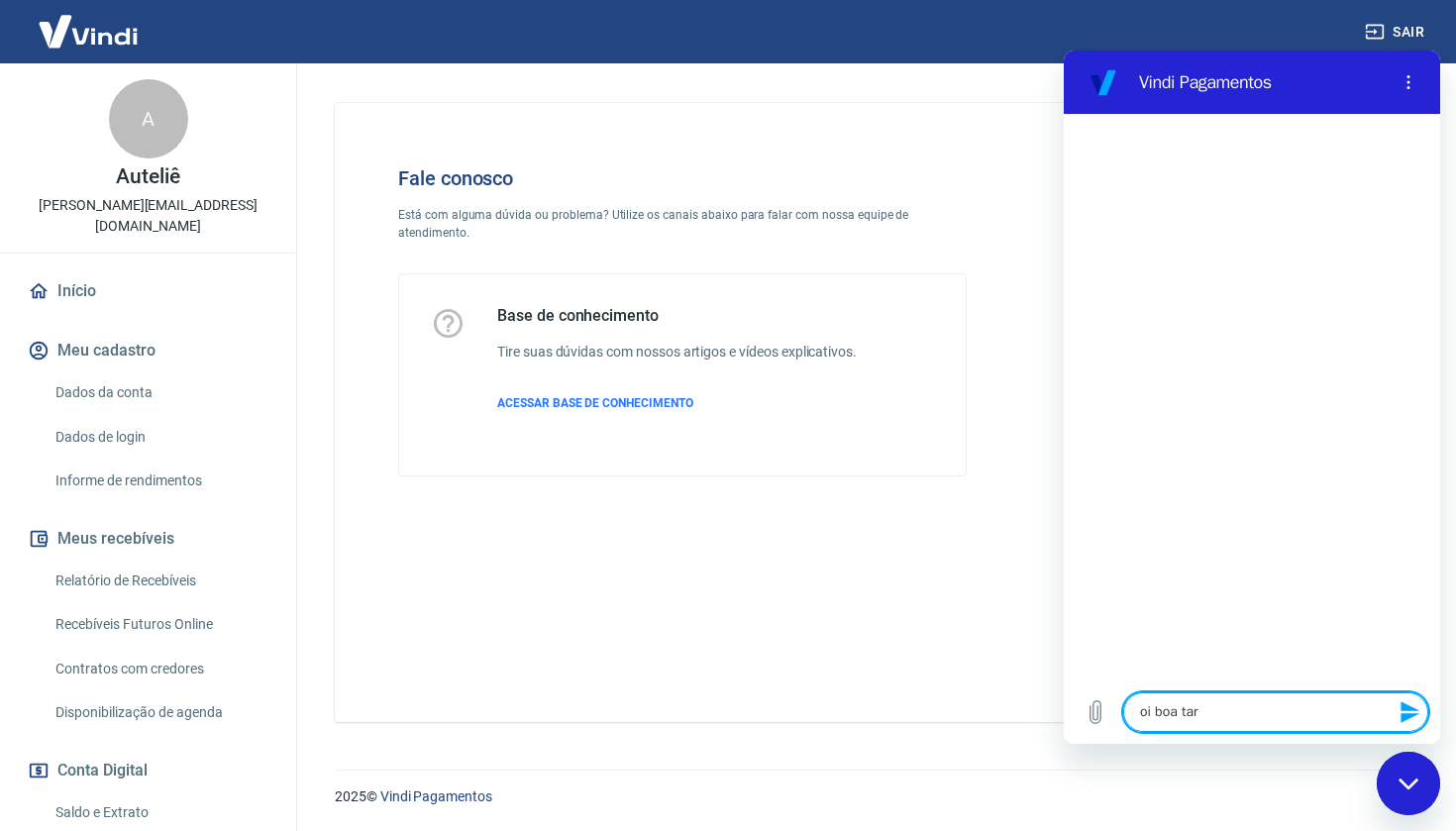 type on "oi boa tard" 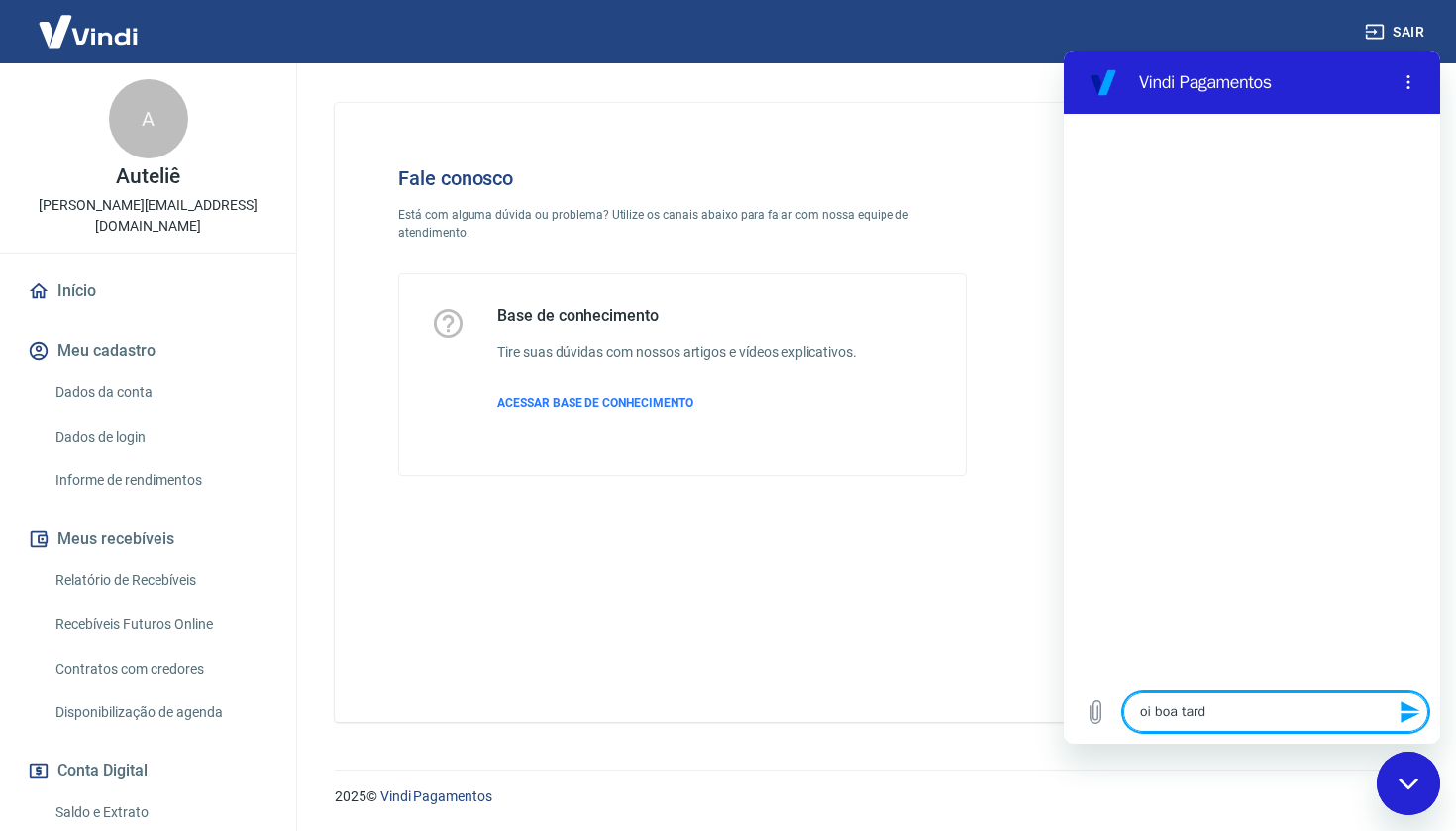 type on "oi boa tarde" 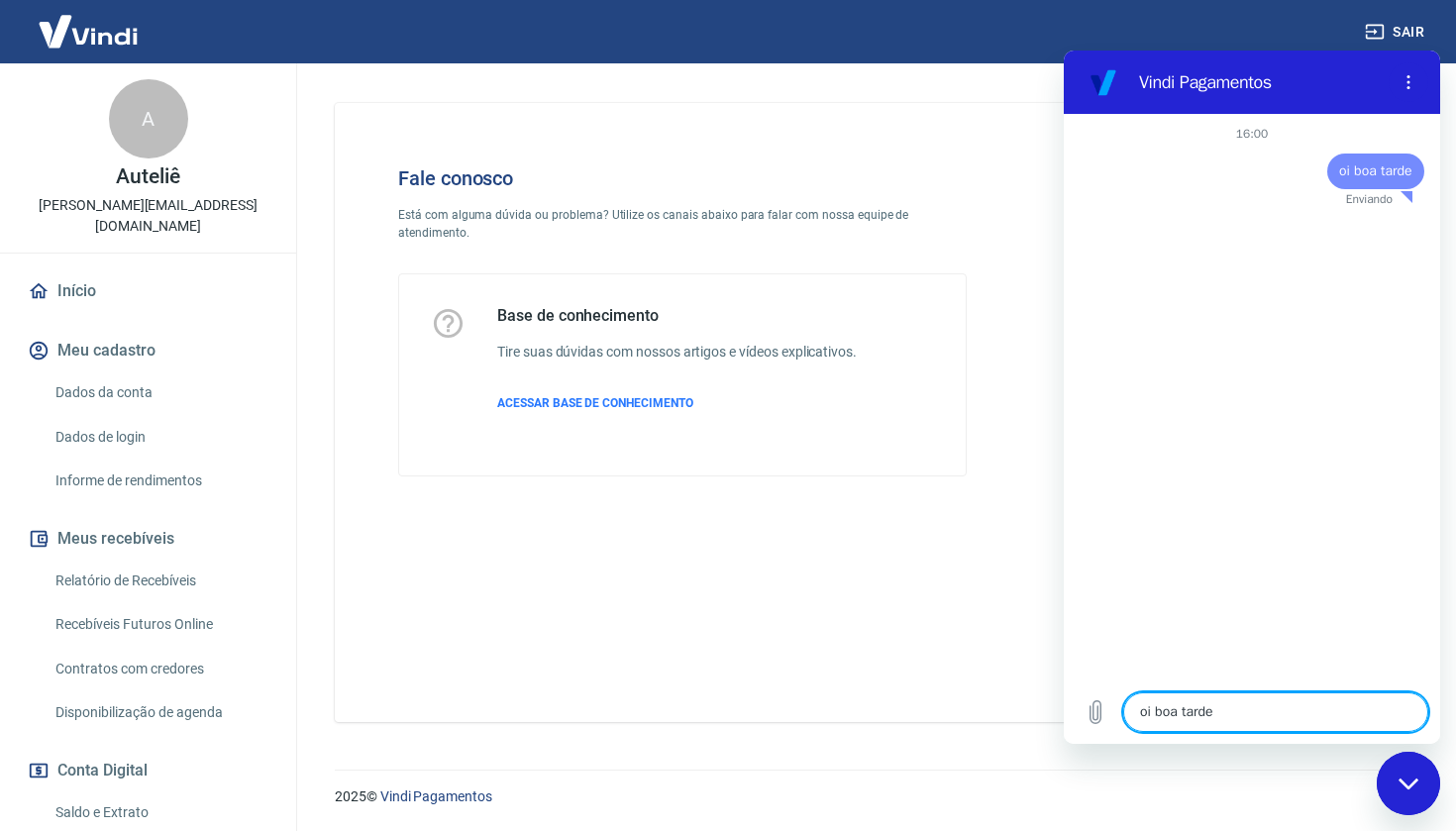 type 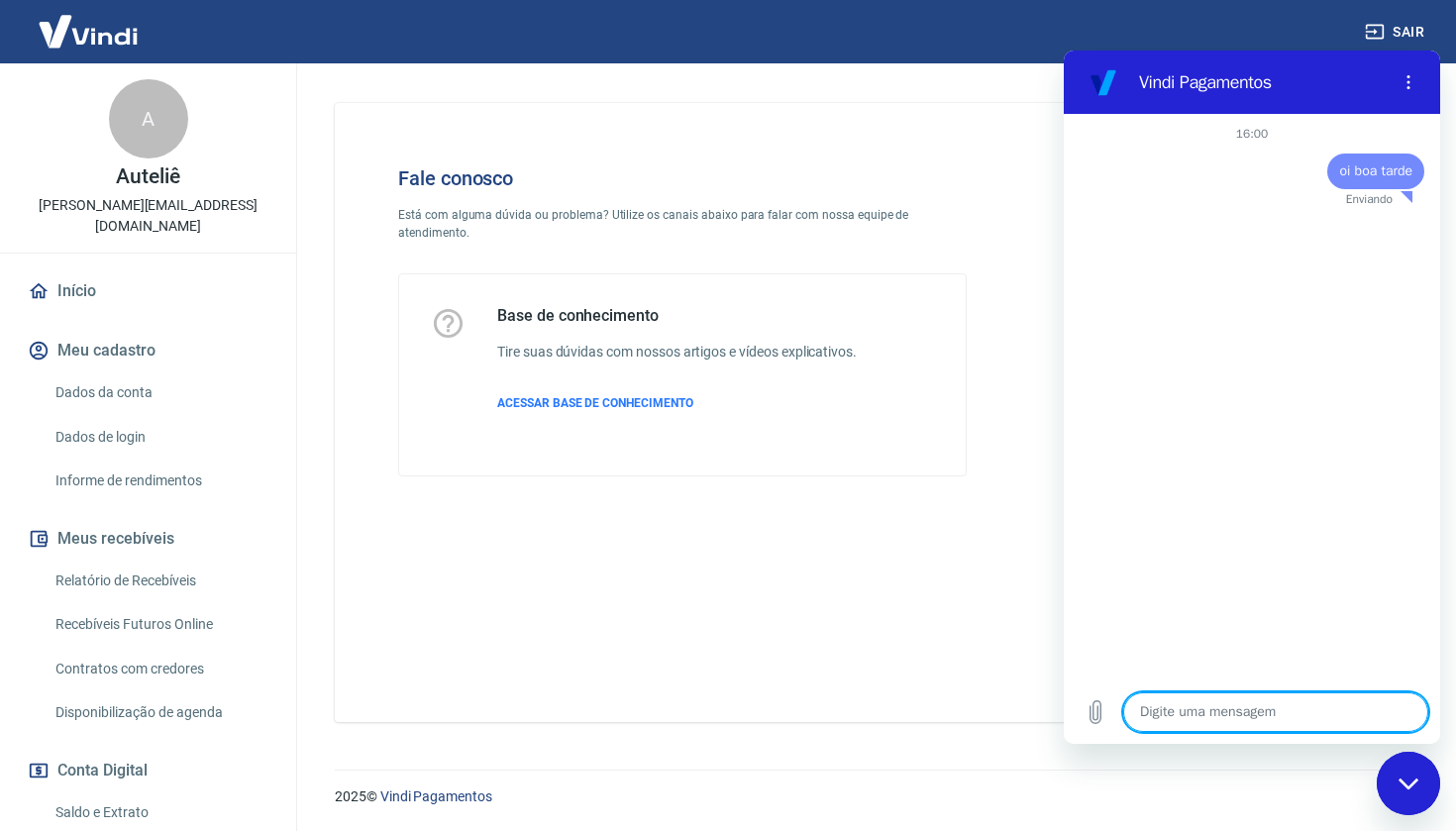 type on "x" 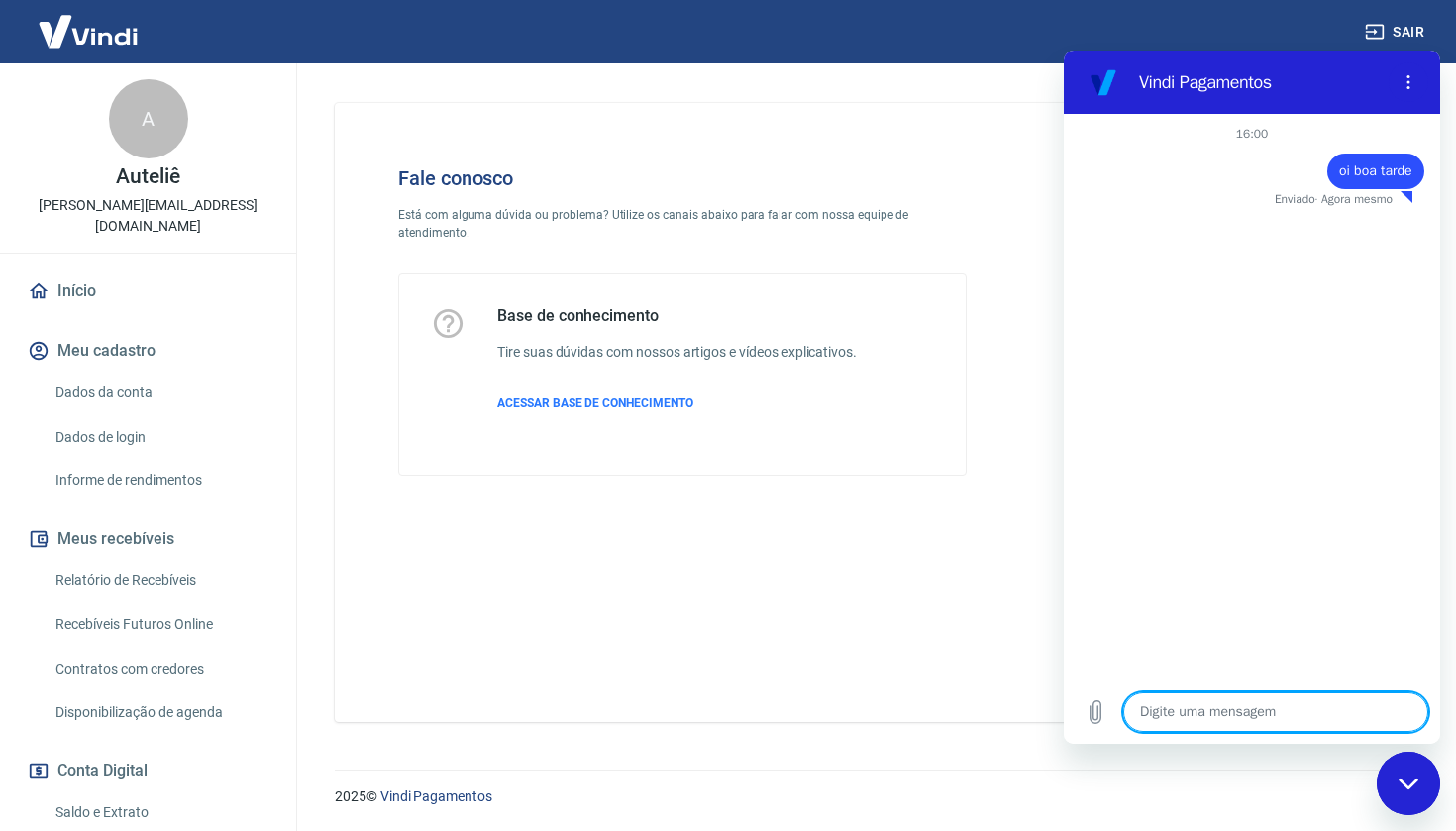 type on "q" 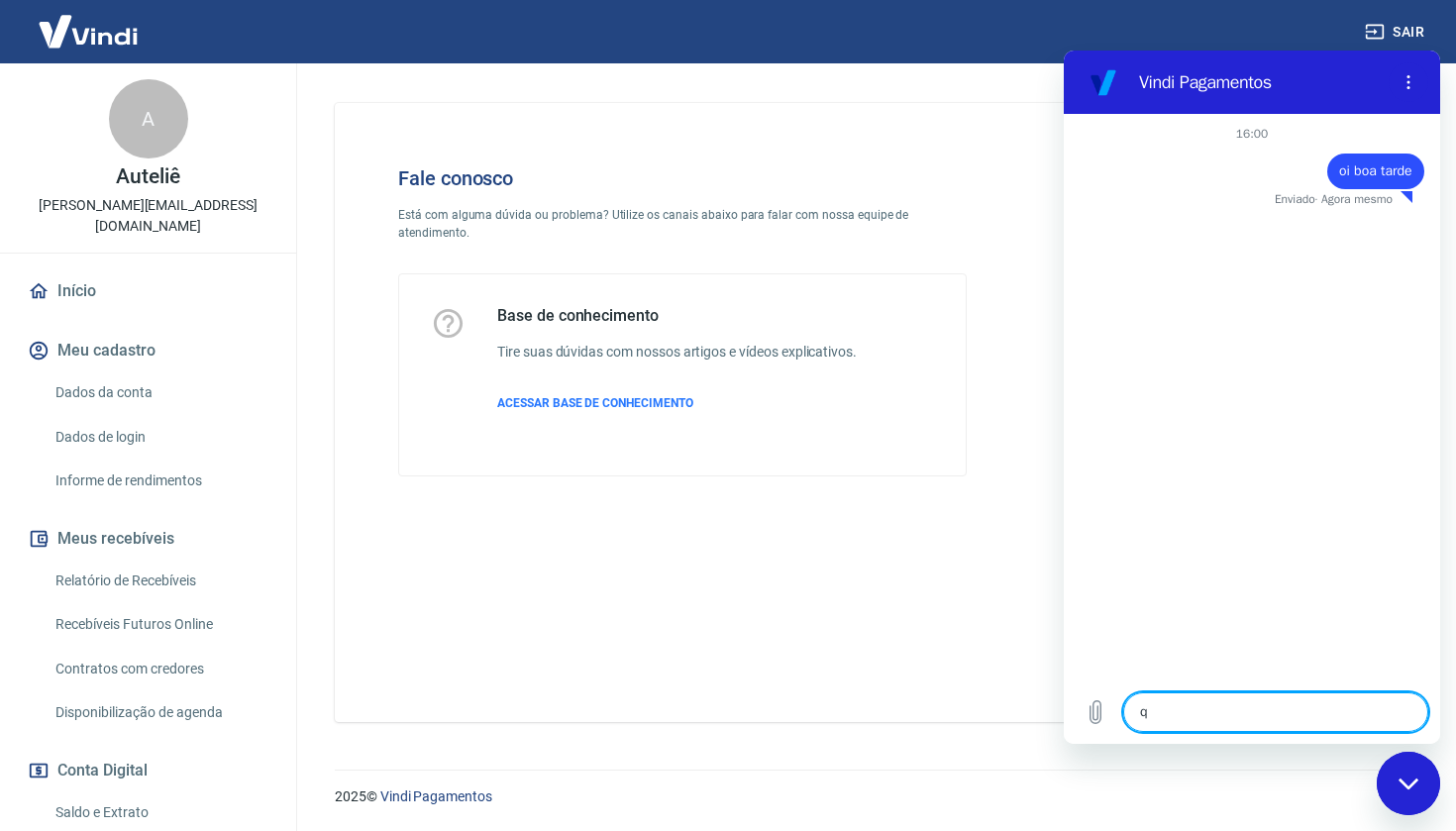 type on "qu" 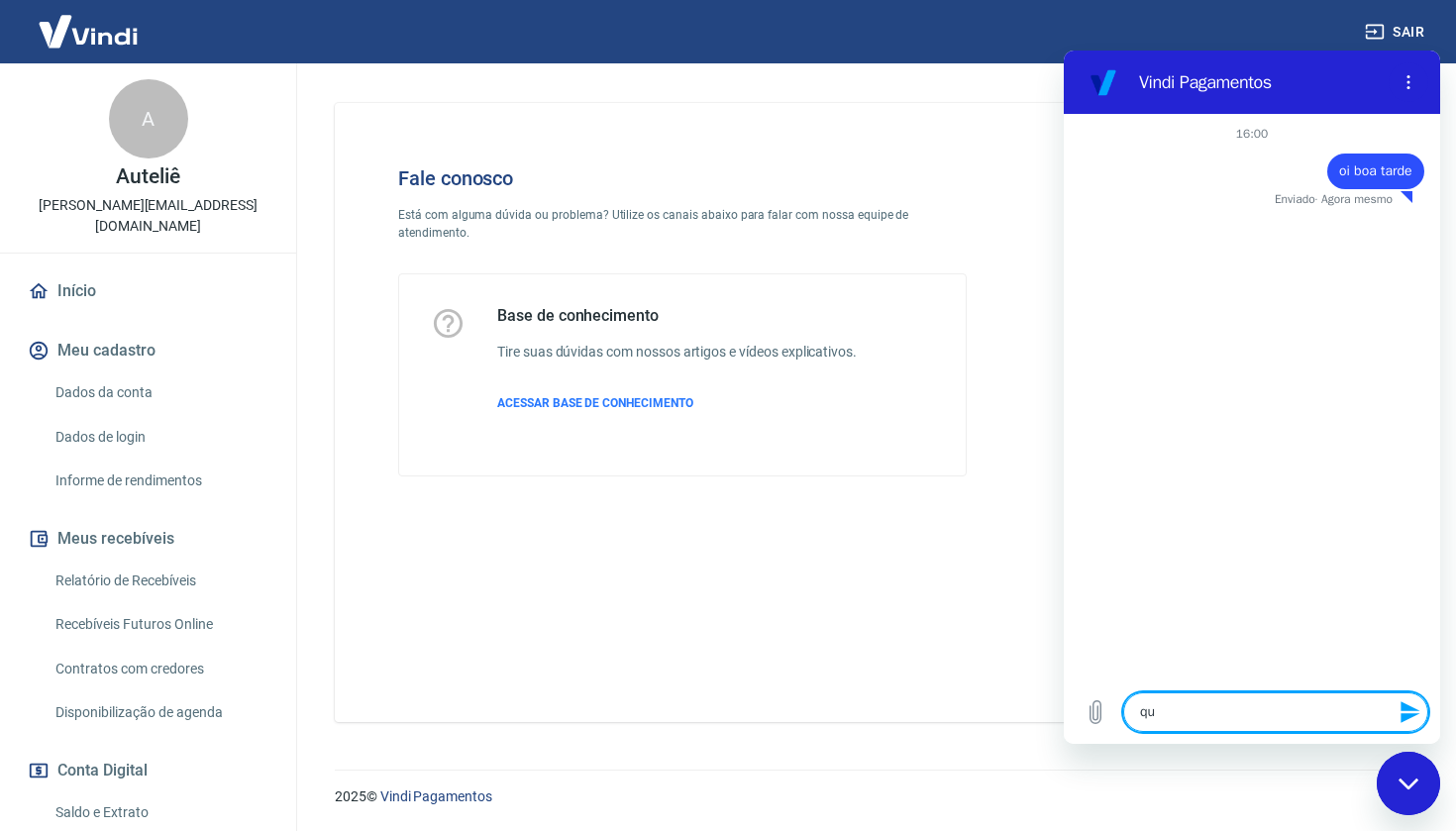 type on "que" 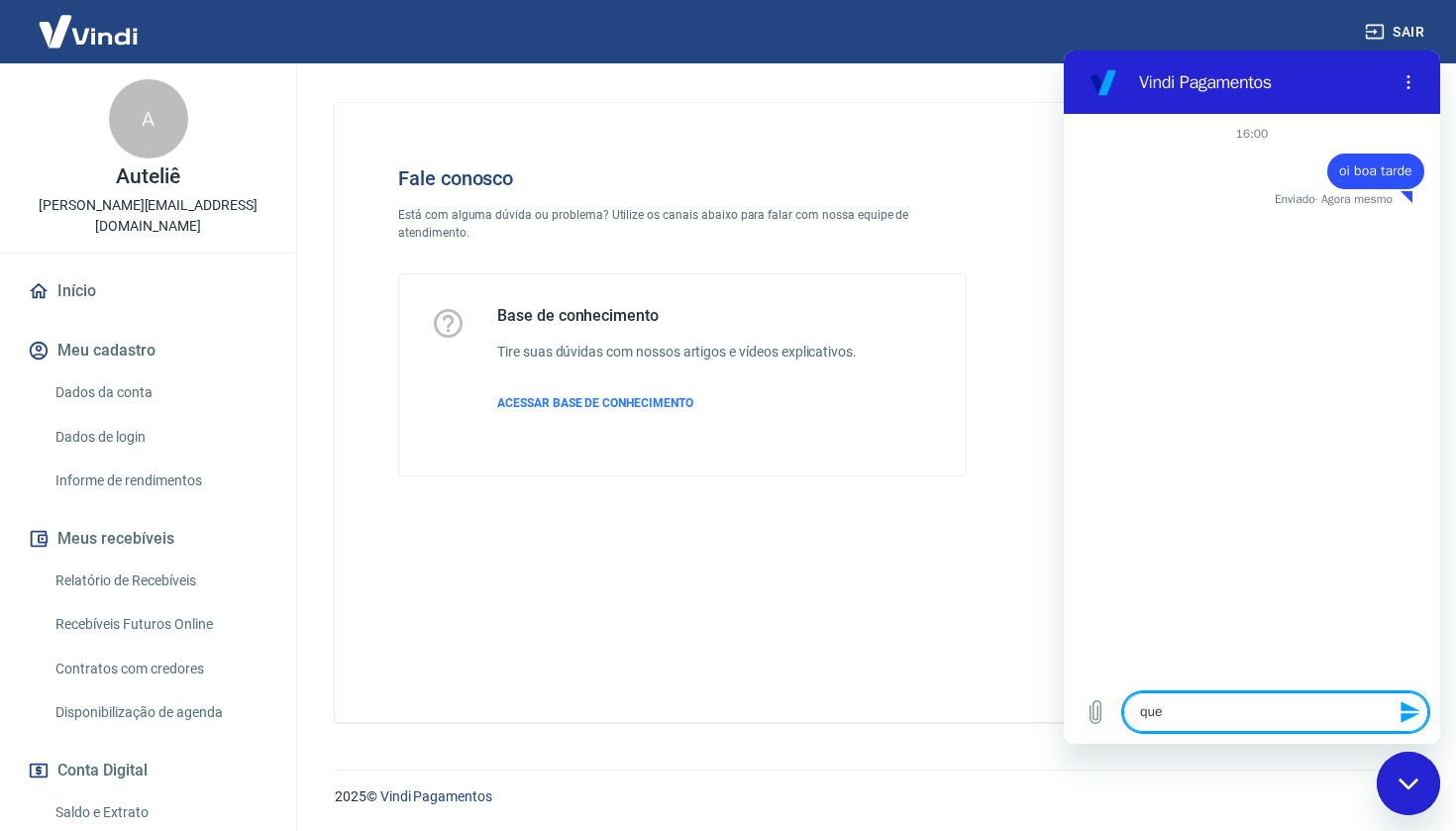 type on "quer" 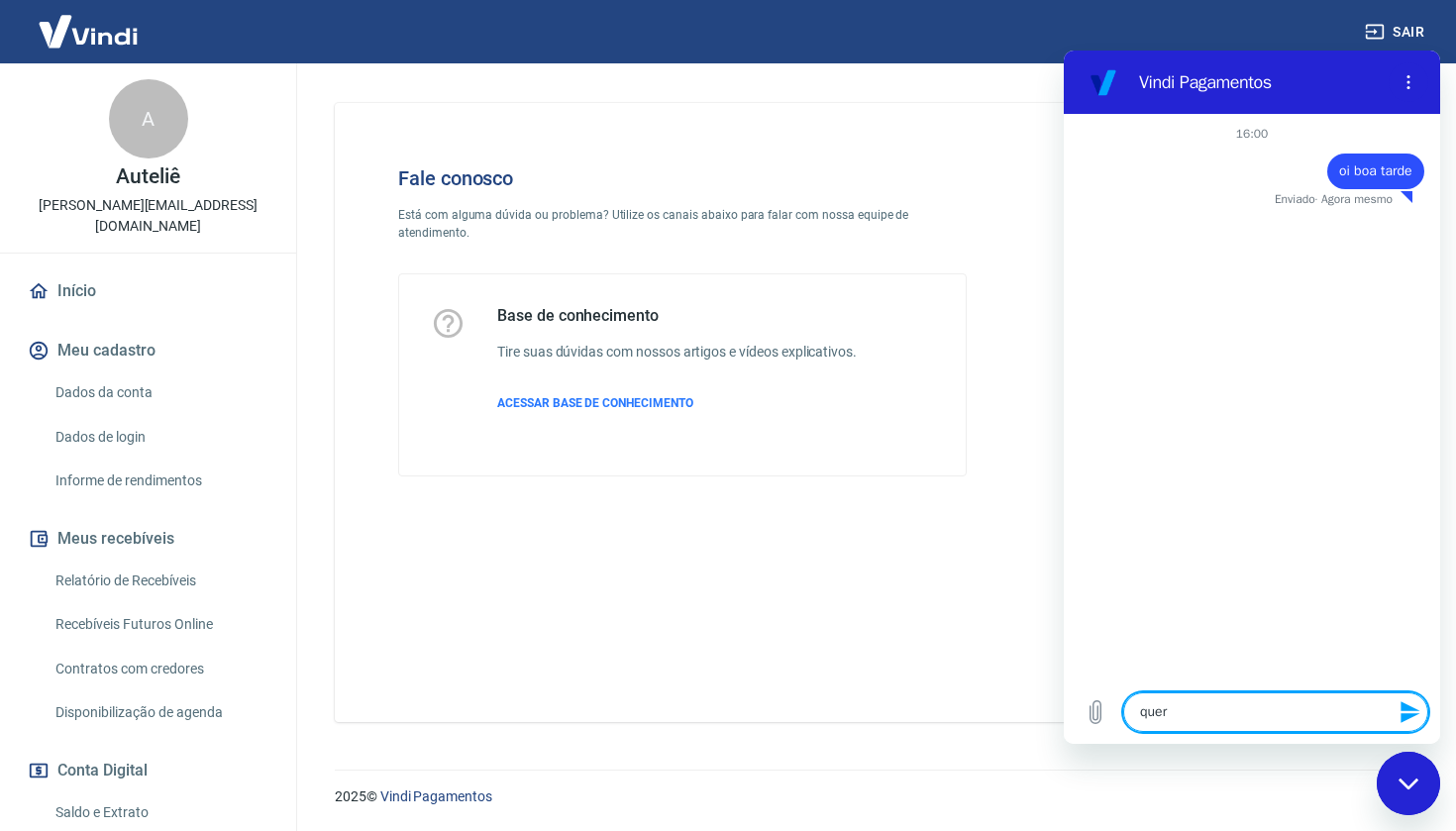 type on "quero" 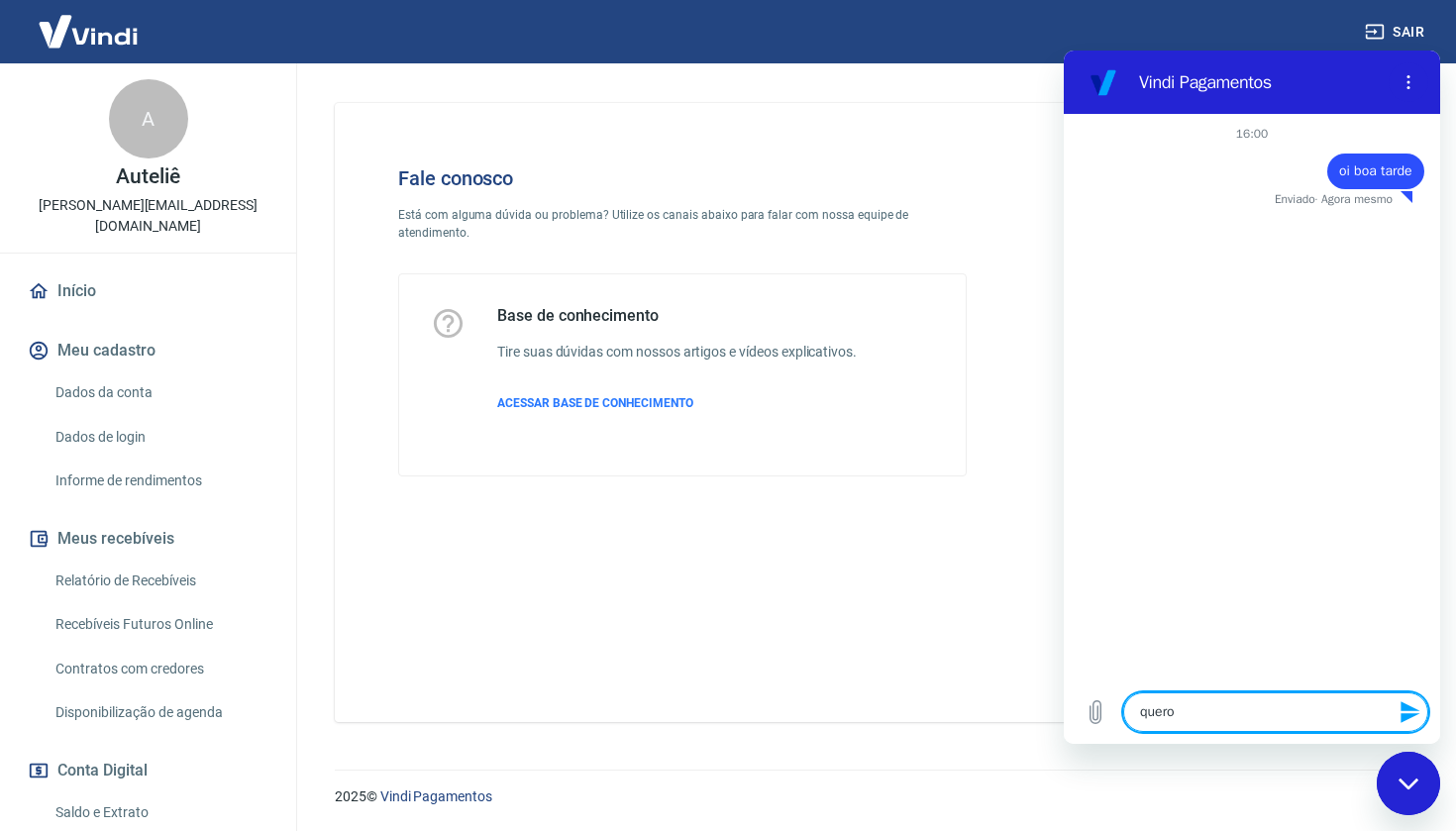 type on "quero" 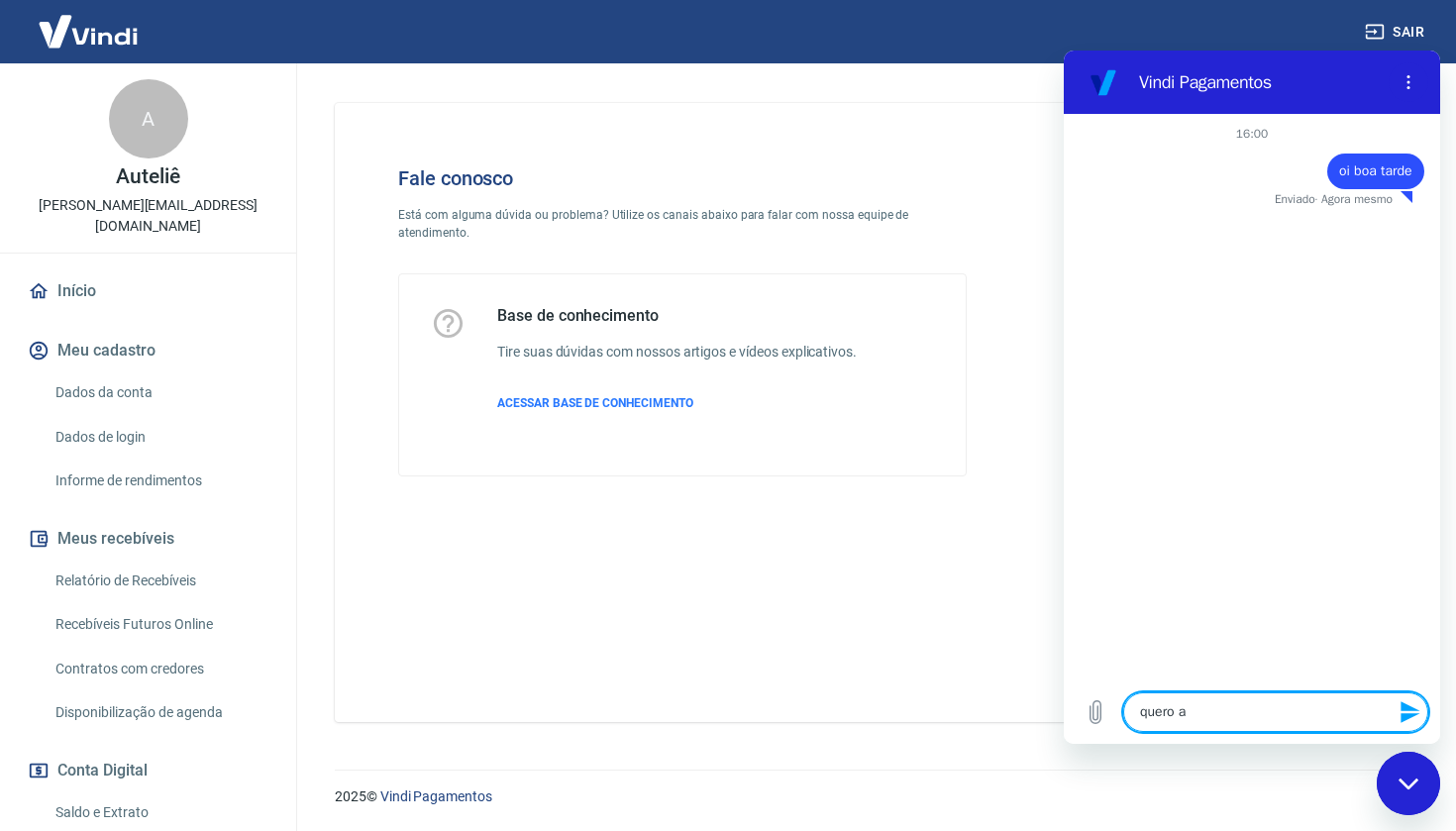 type on "quero an" 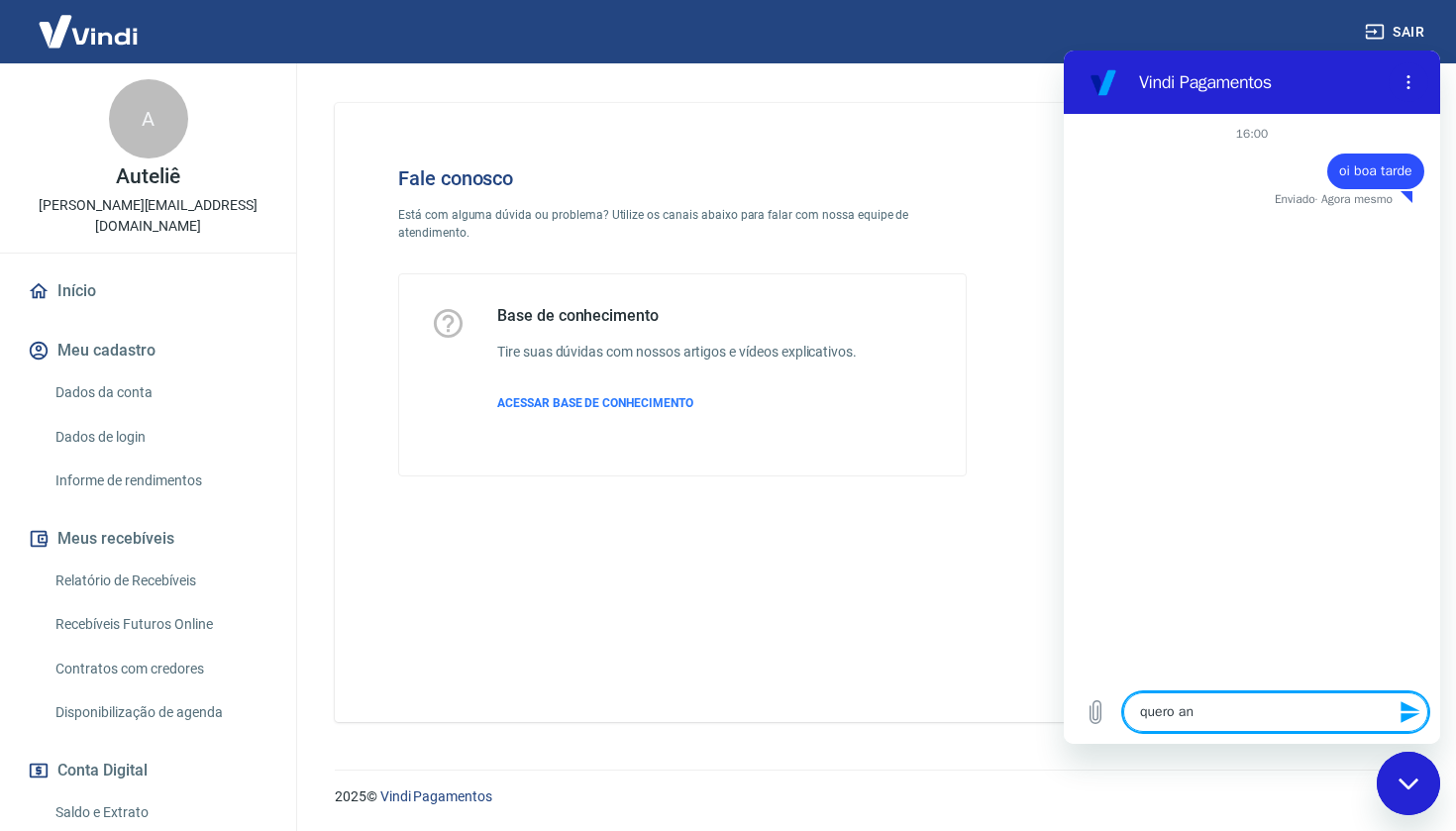 type on "quero ana" 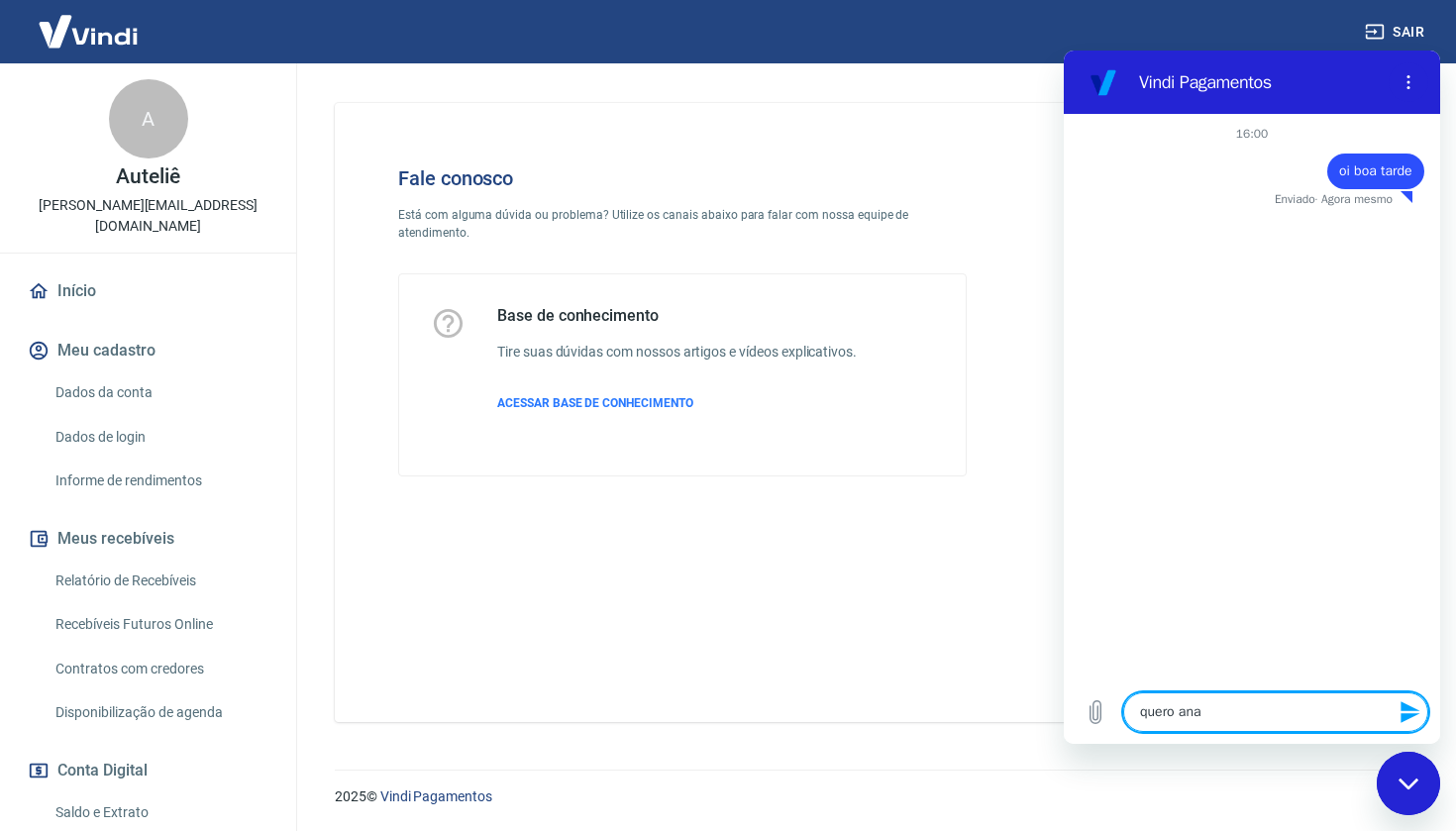 type on "quero anal" 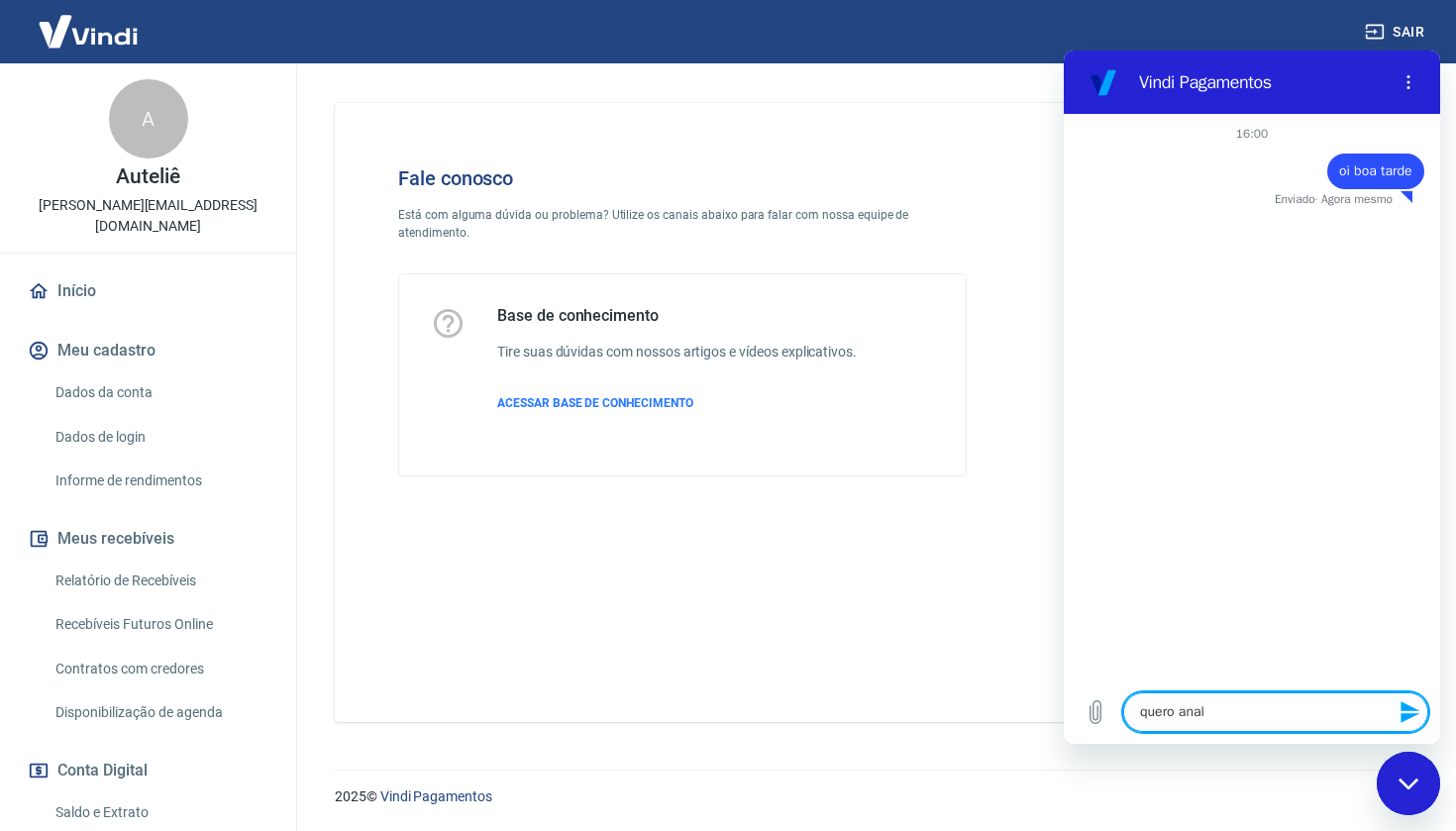 type on "quero anali" 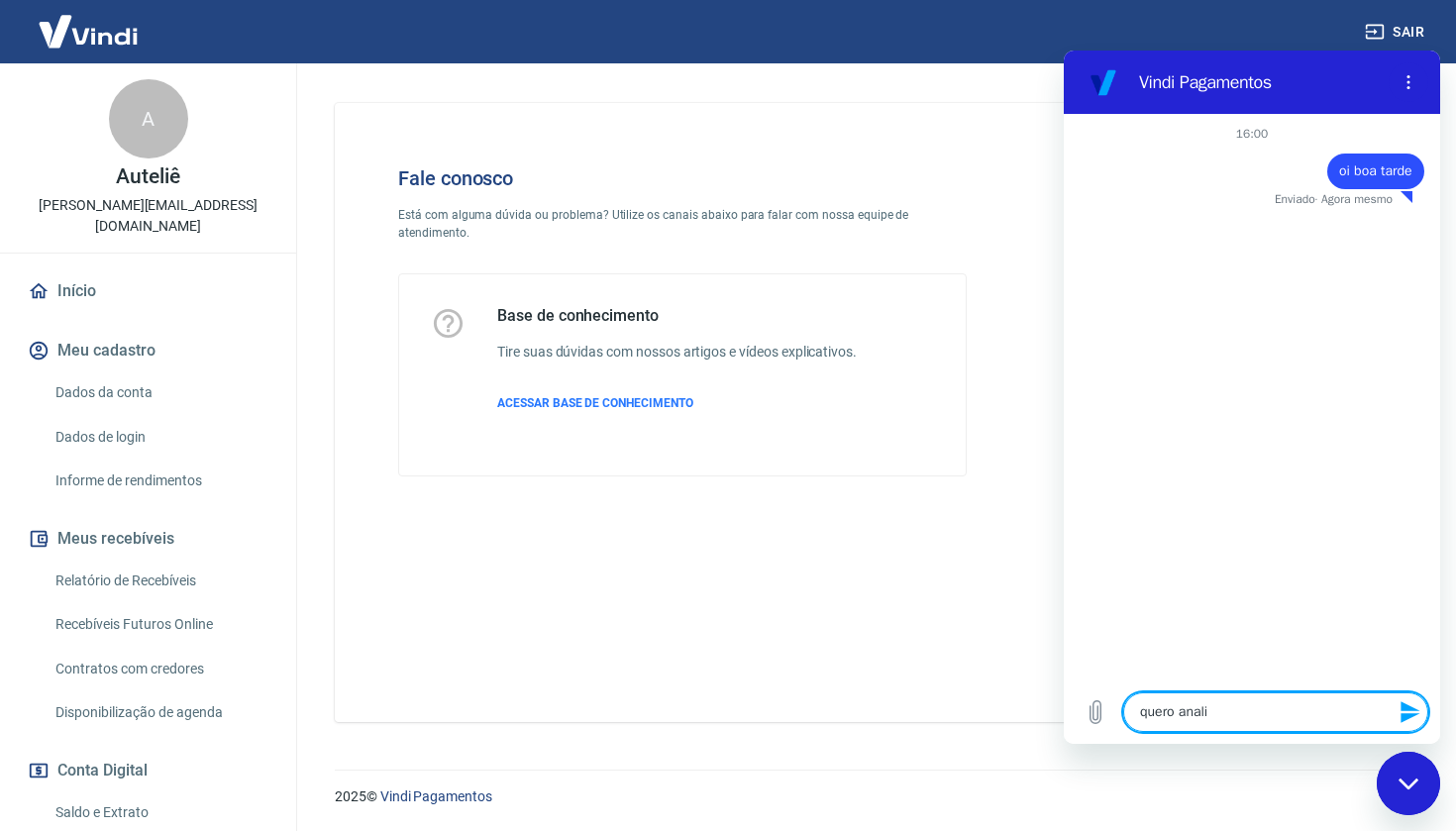 type on "quero analis" 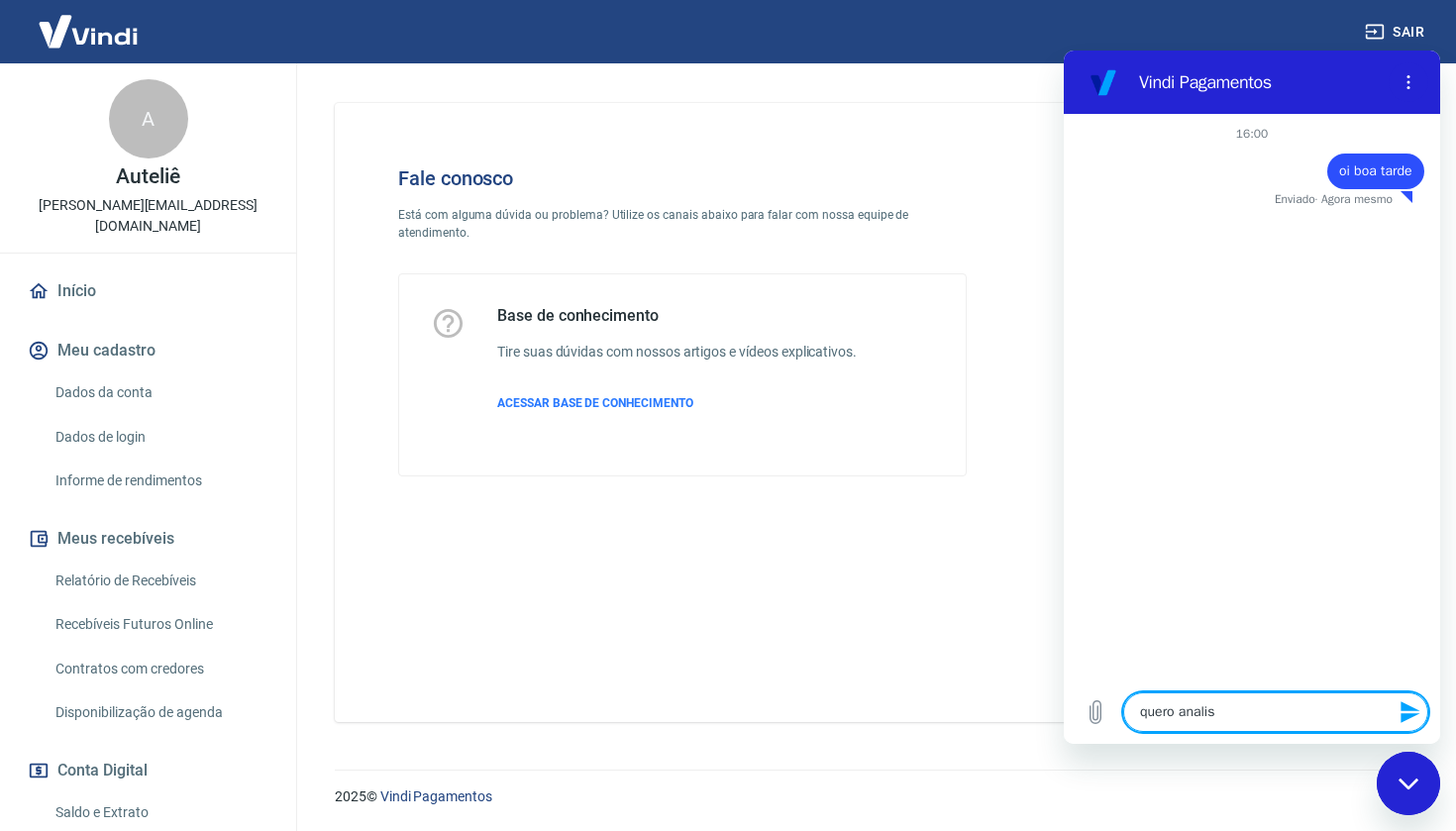 type on "x" 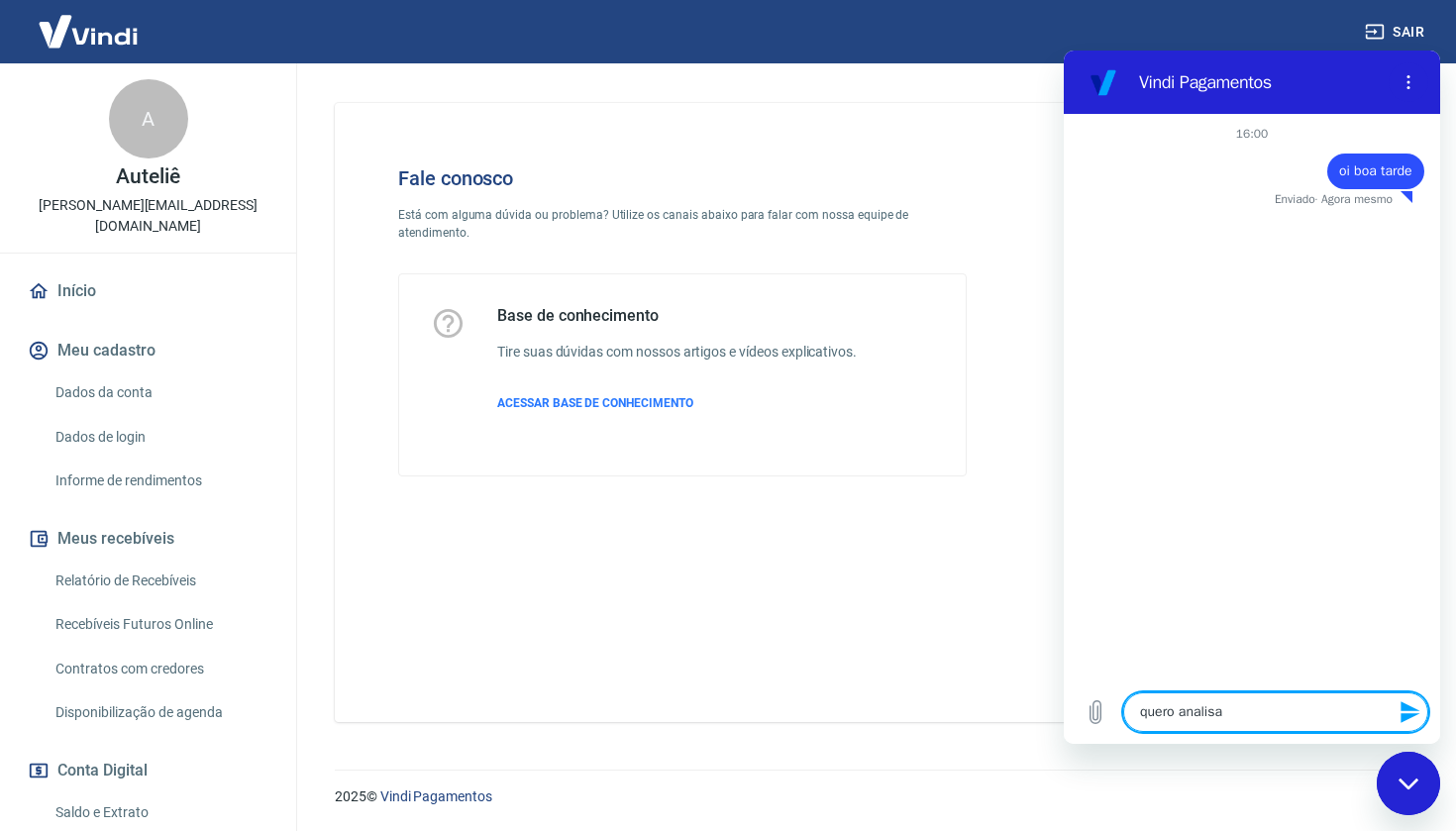type on "quero analisar" 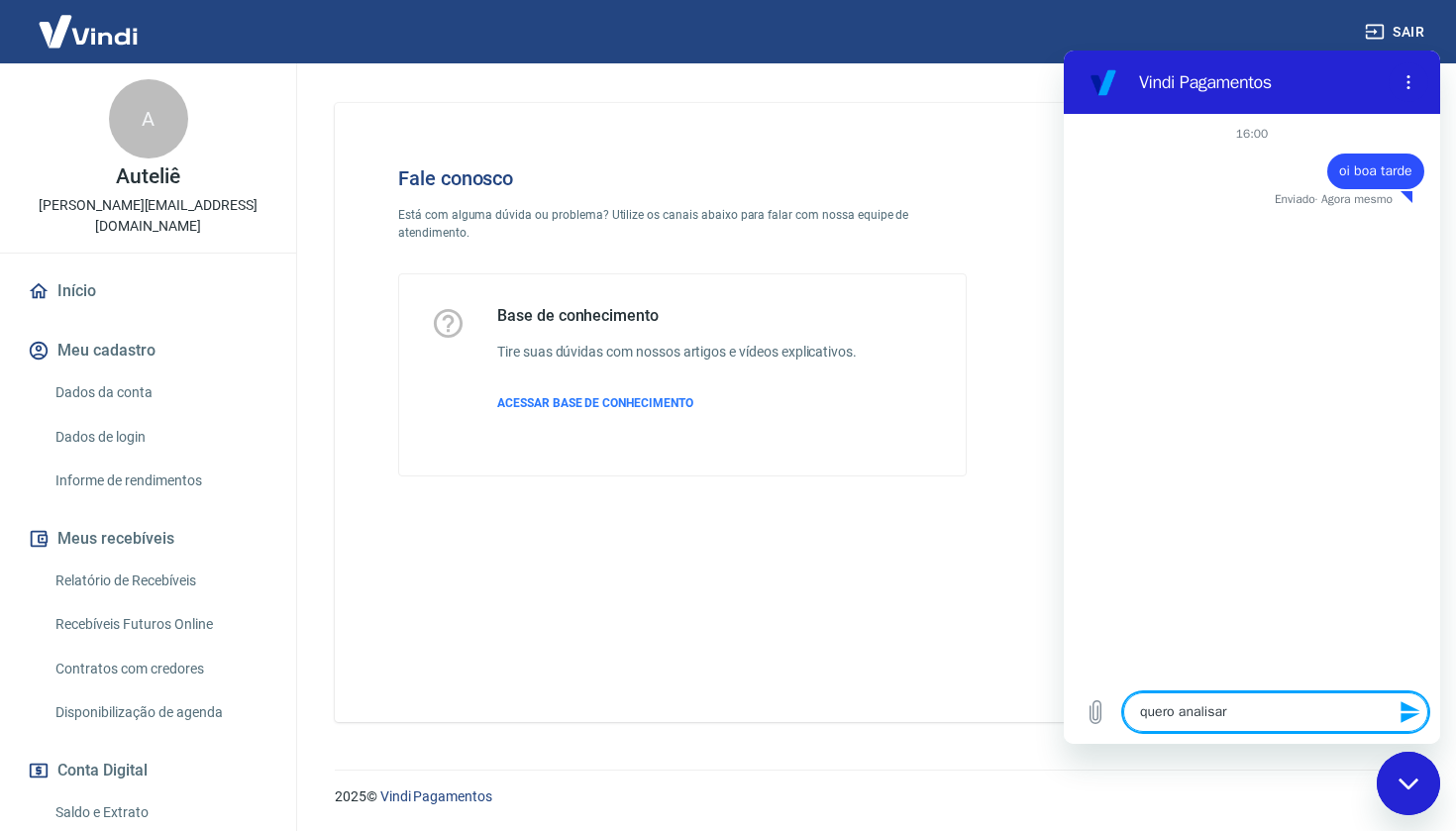 type on "quero analisar" 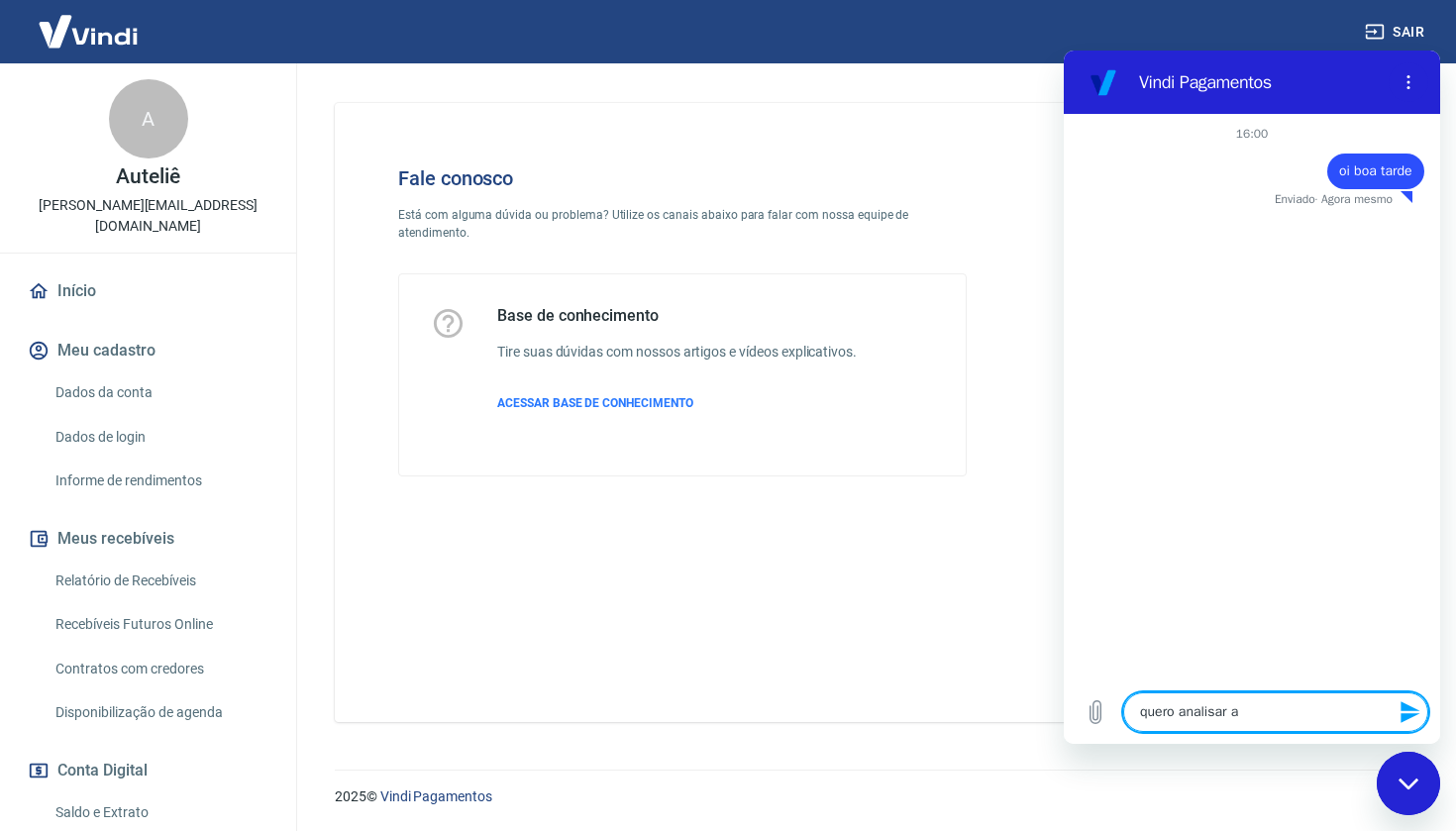 type on "quero analisar as" 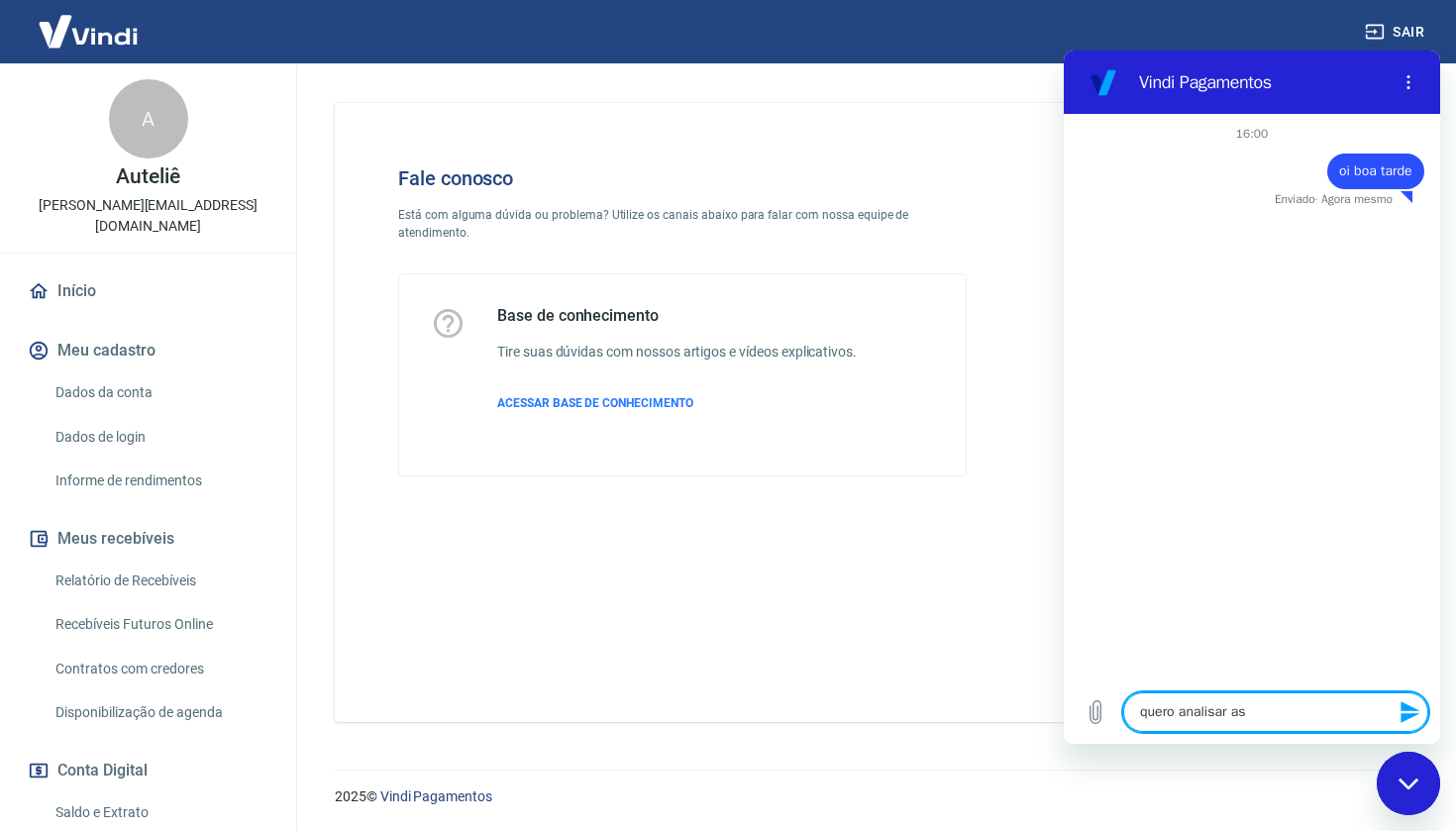 type on "quero analisar as" 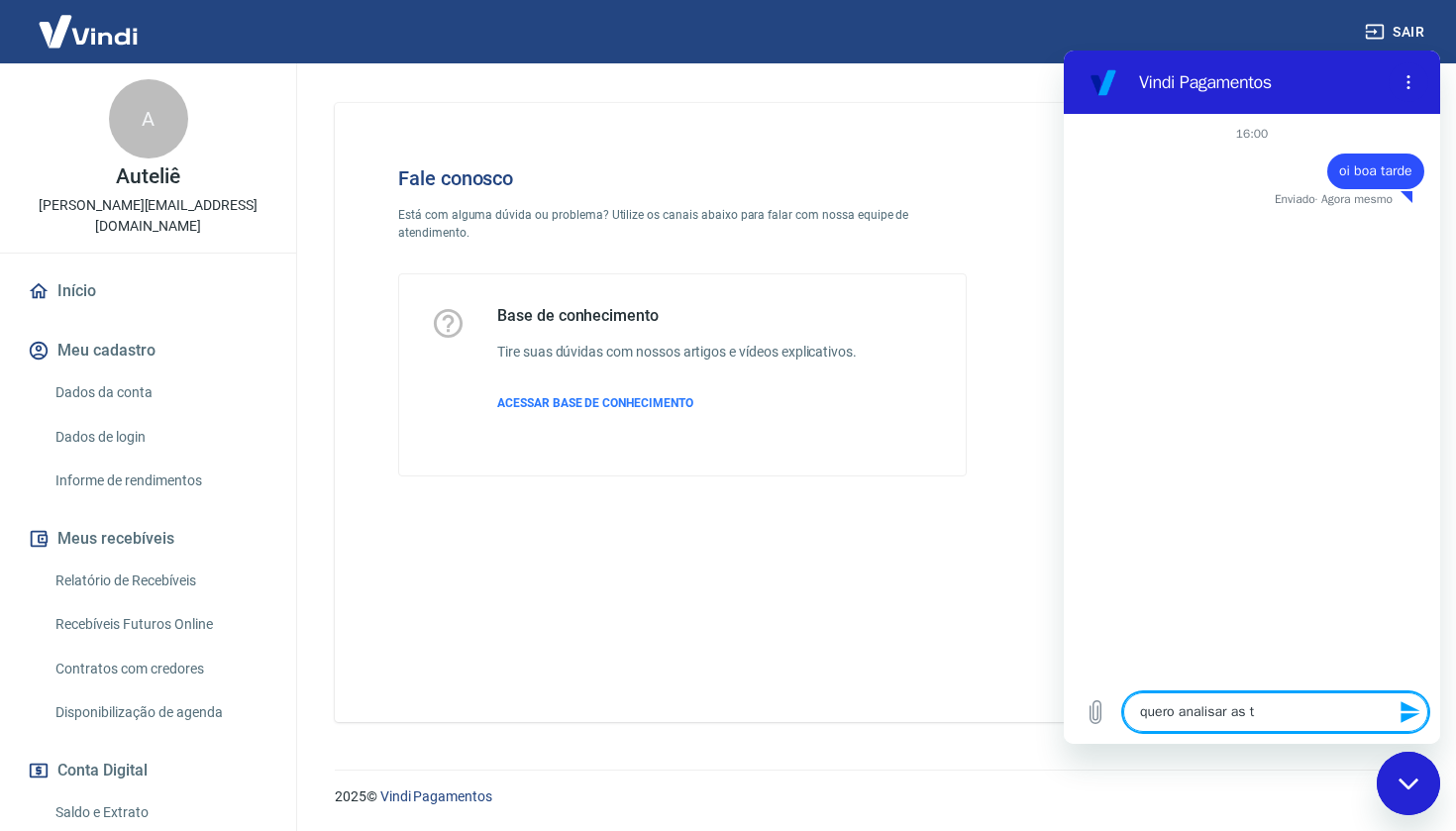 type on "quero analisar as ta" 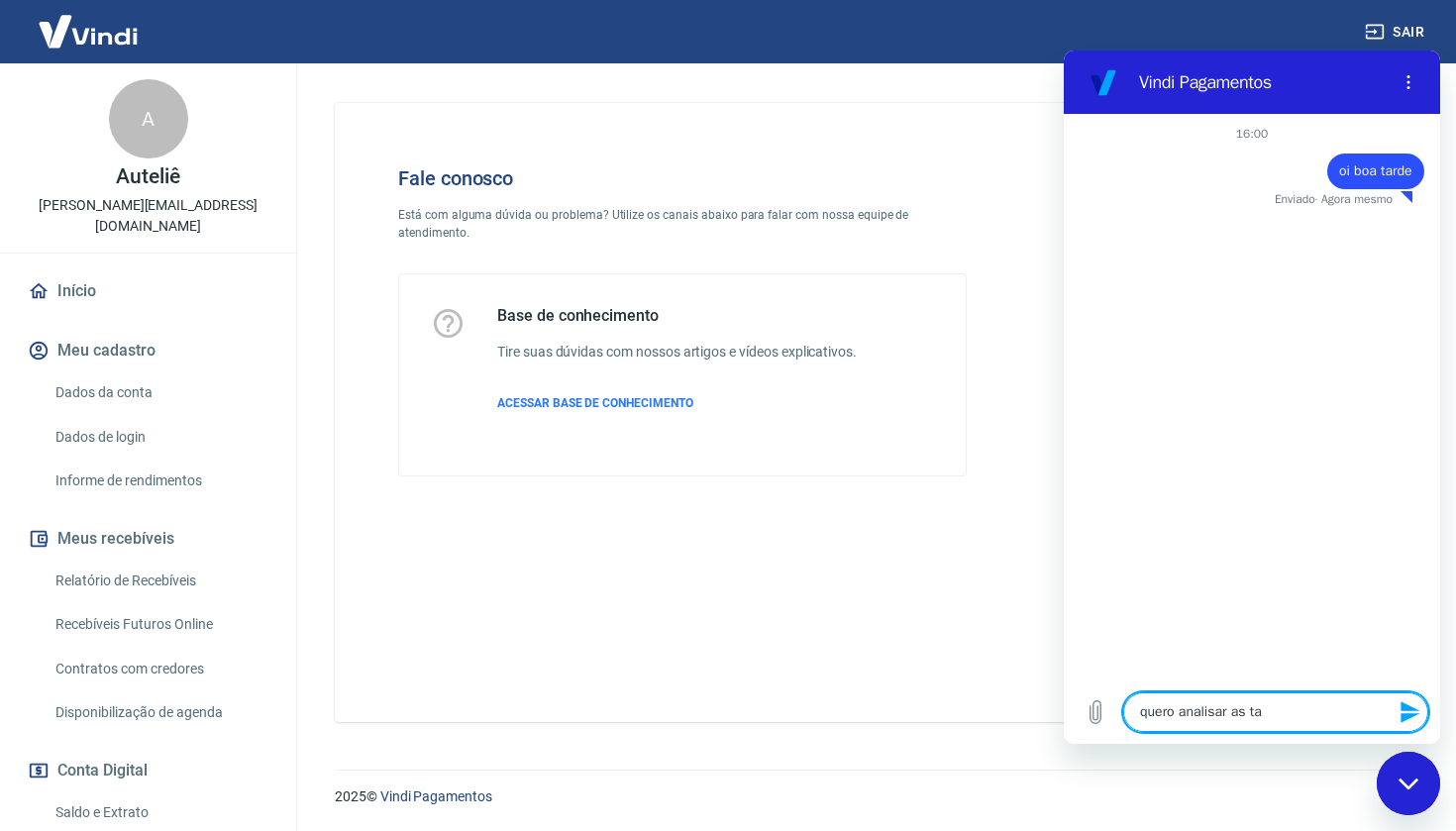 type on "quero analisar as tax" 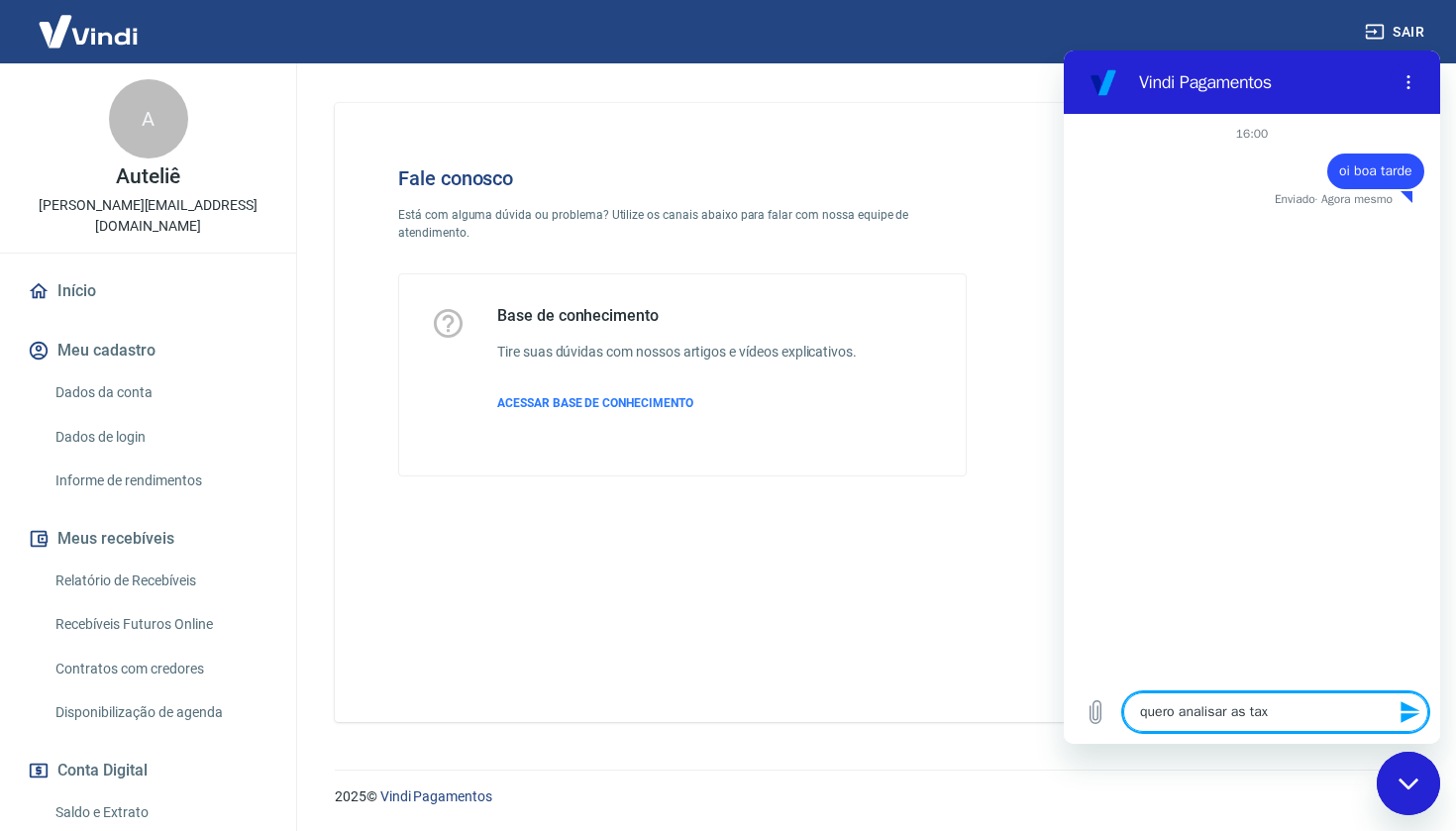 type on "quero analisar as taxa" 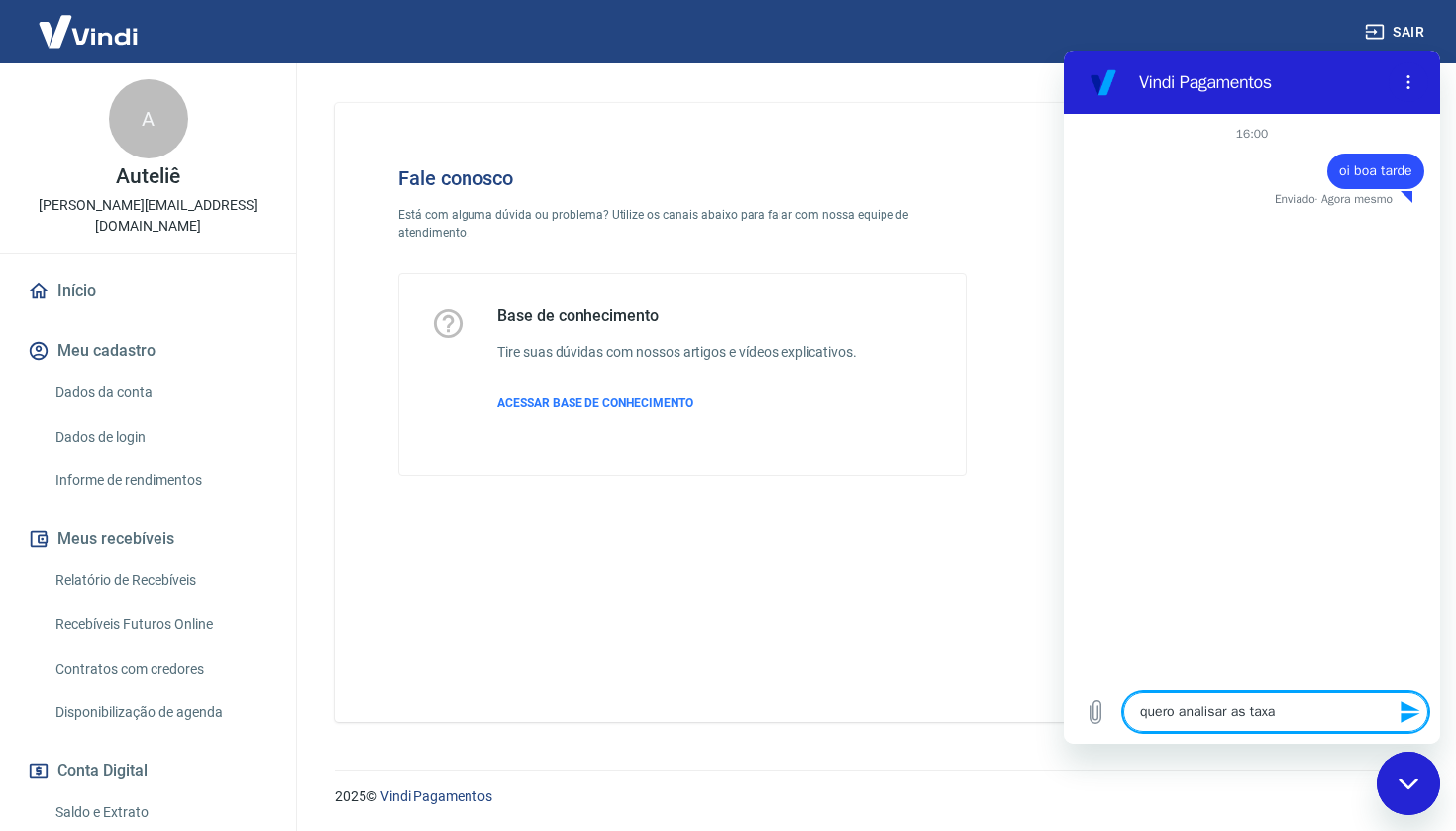 type on "quero analisar as taxas" 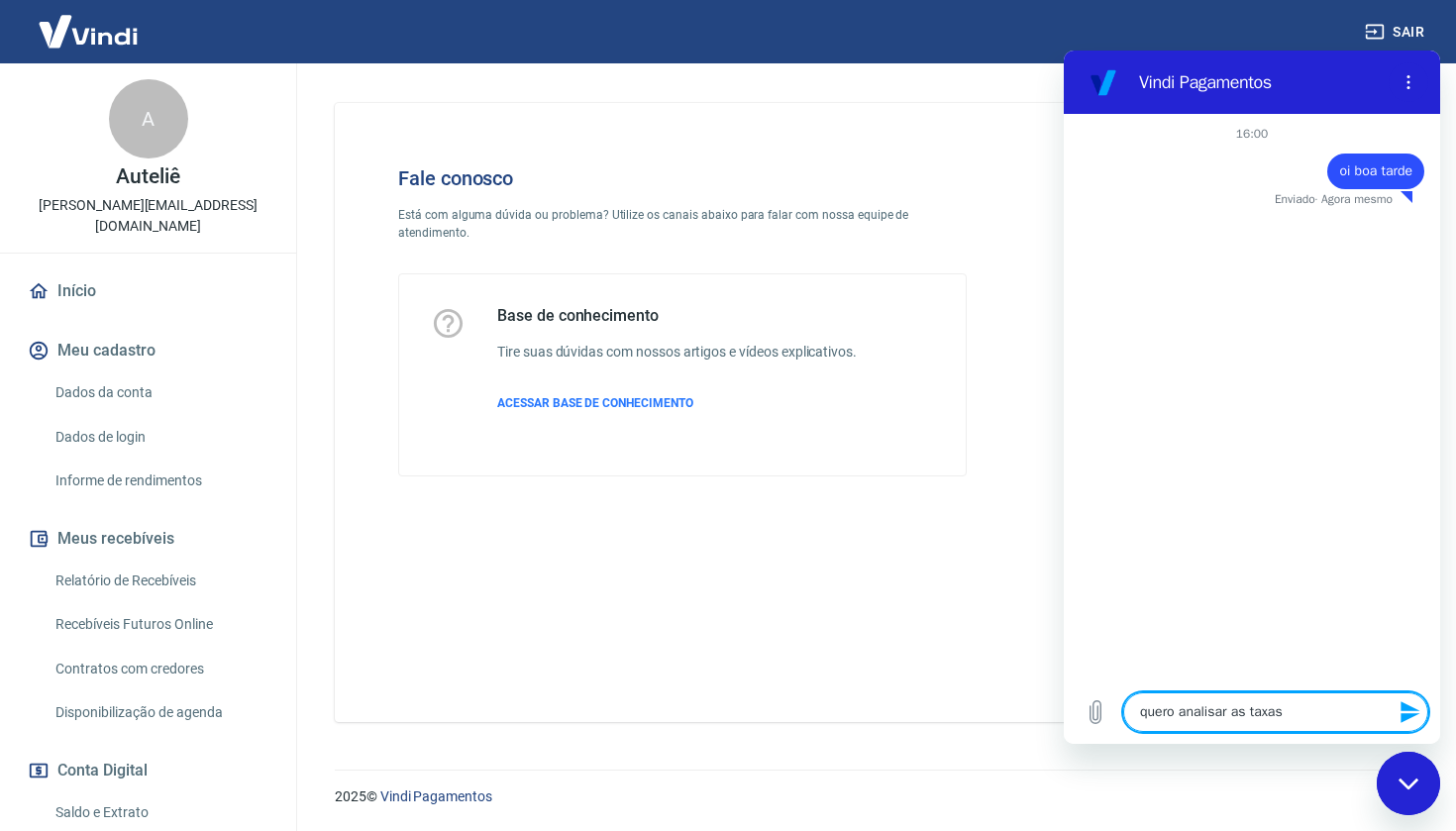 type on "x" 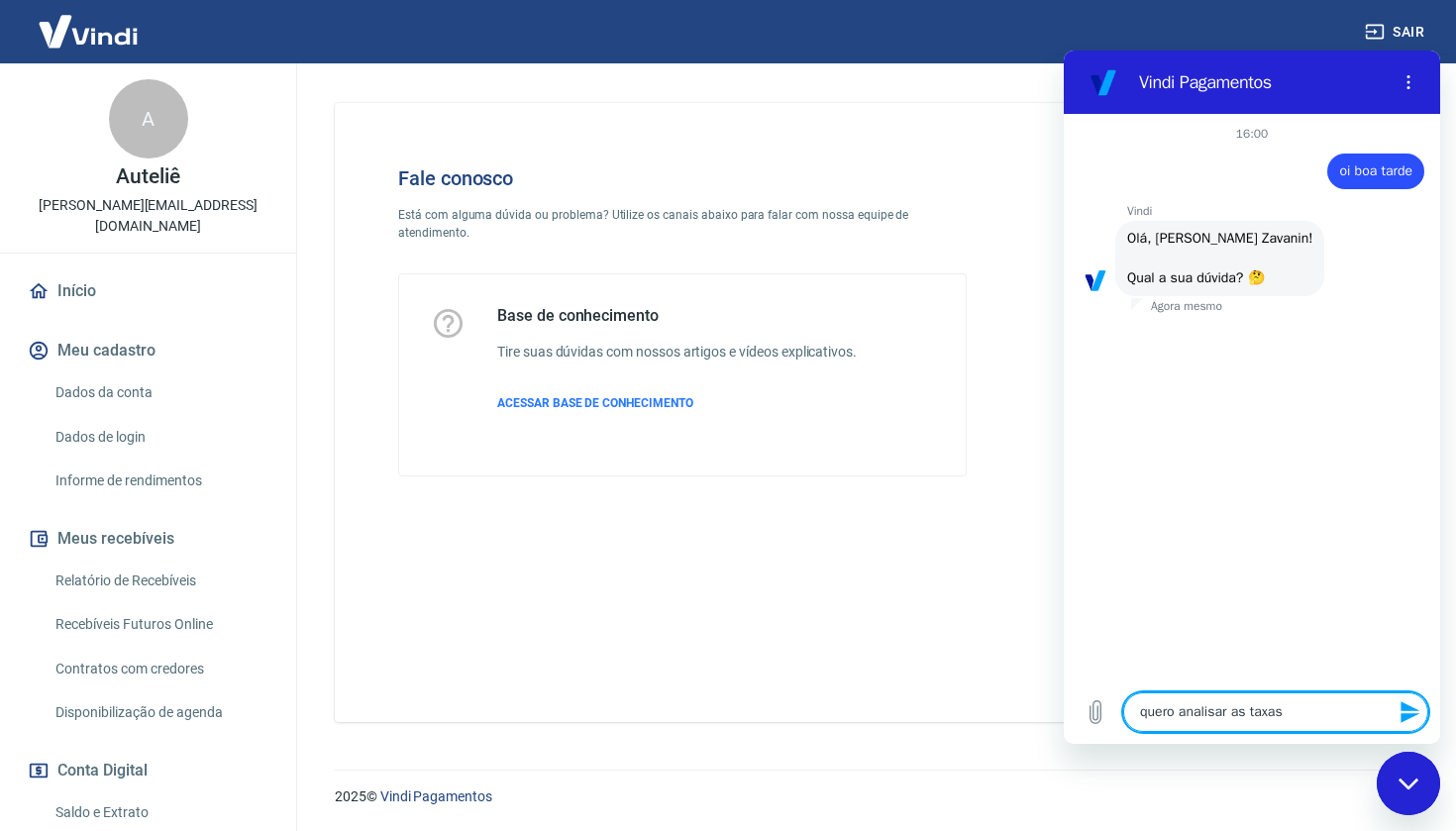 type on "quero analisar as taxas a" 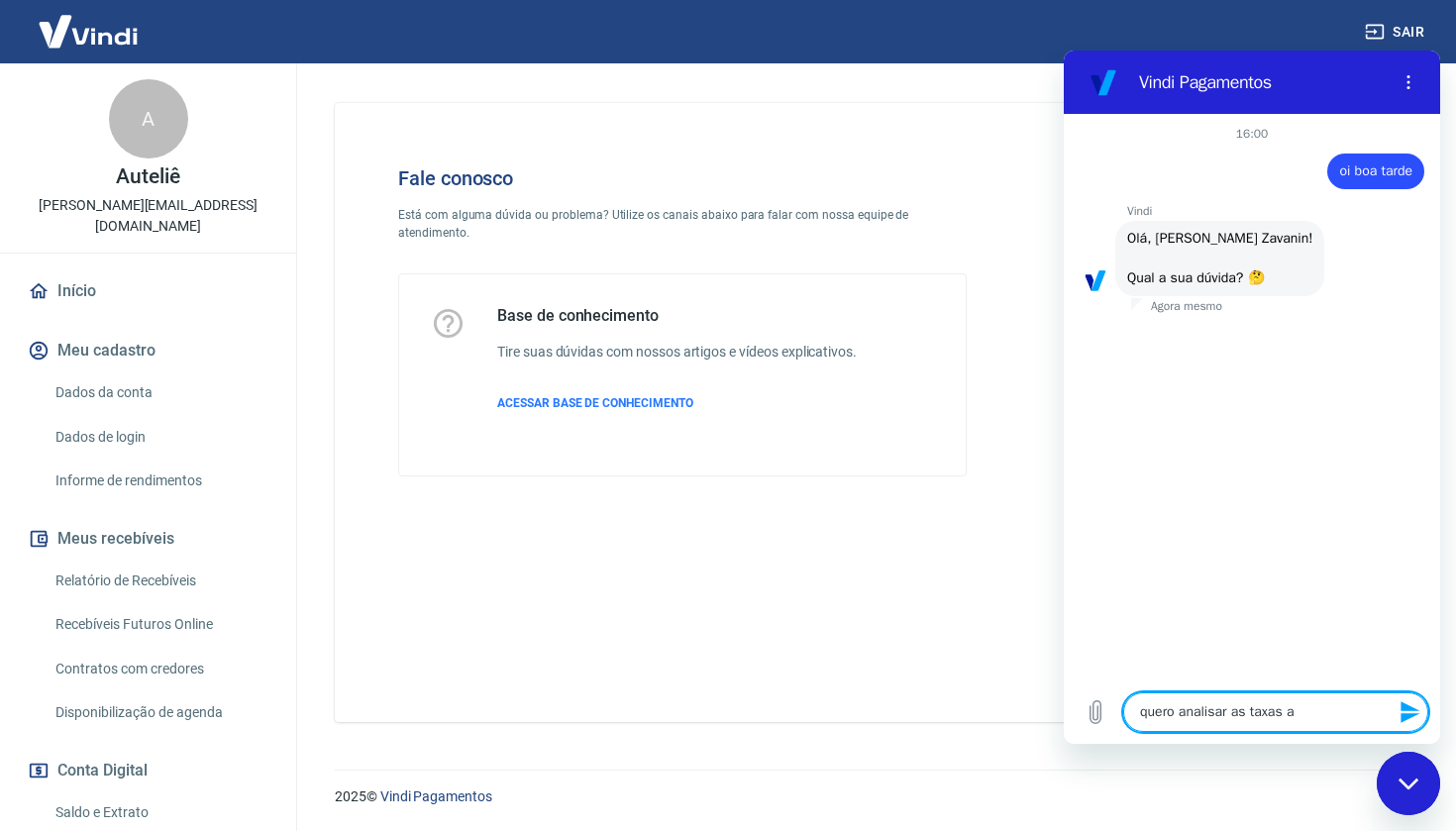 type on "quero analisar as taxas ap" 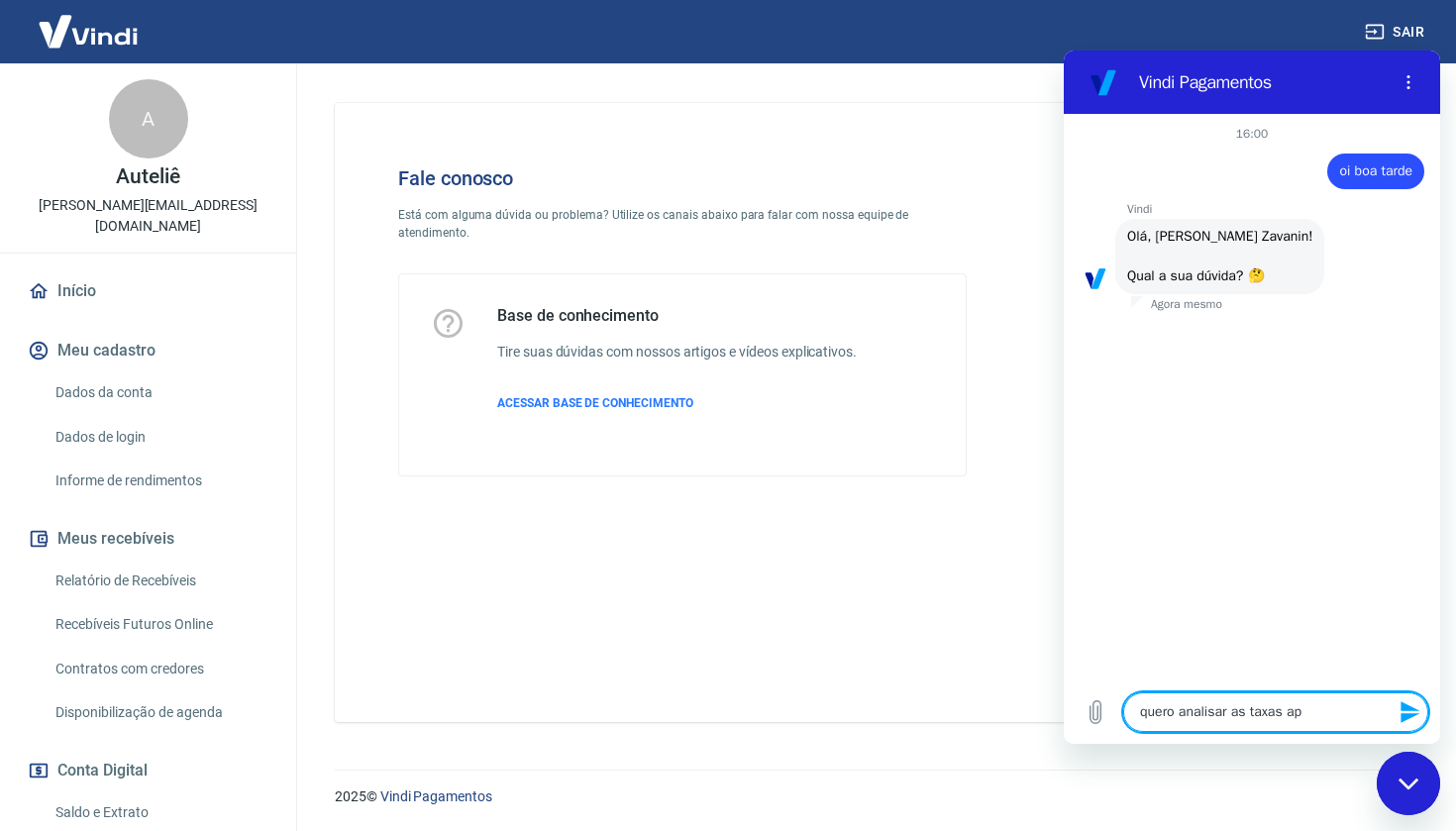 type on "quero analisar as taxas apl" 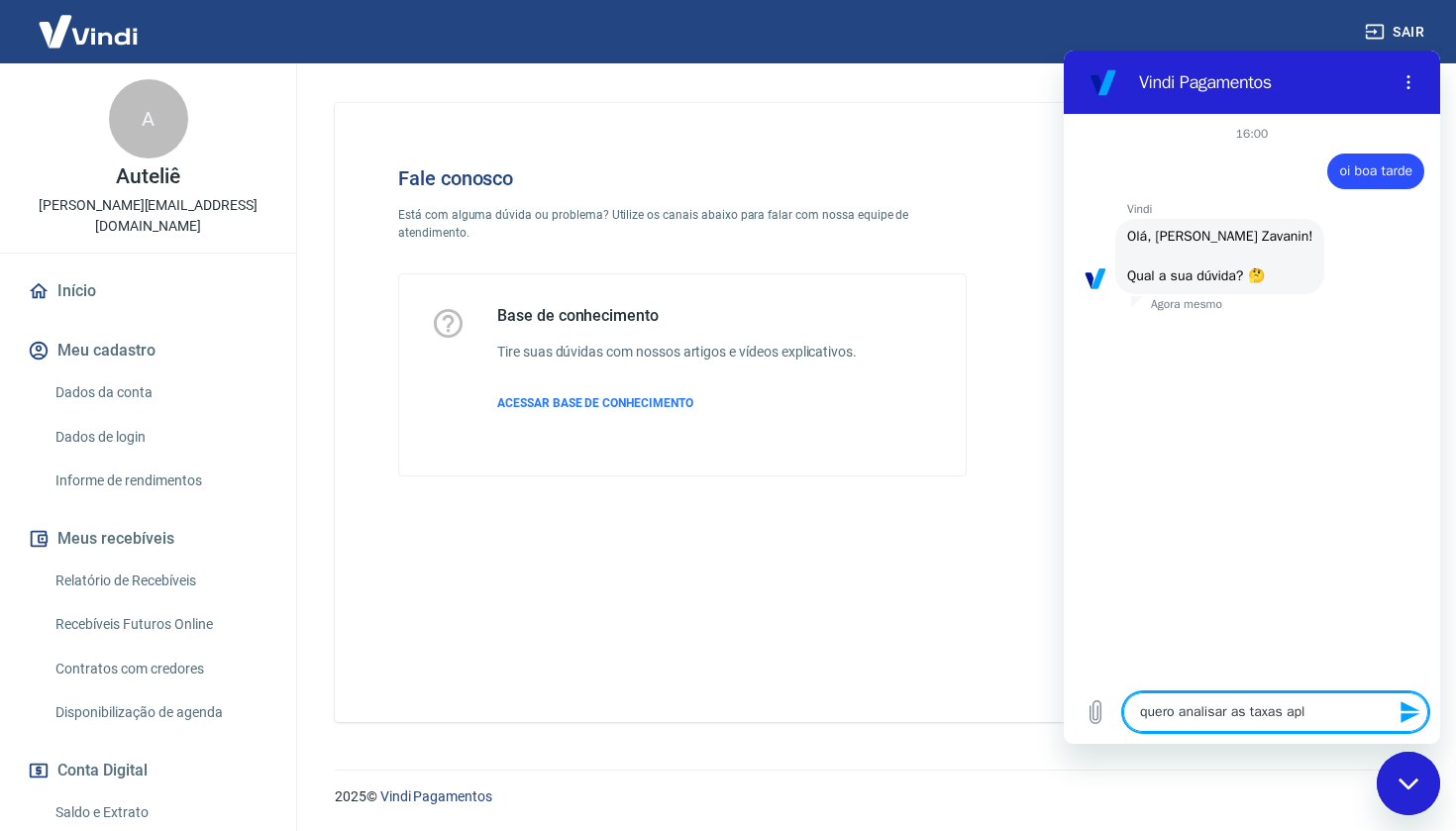type on "quero analisar as taxas apli" 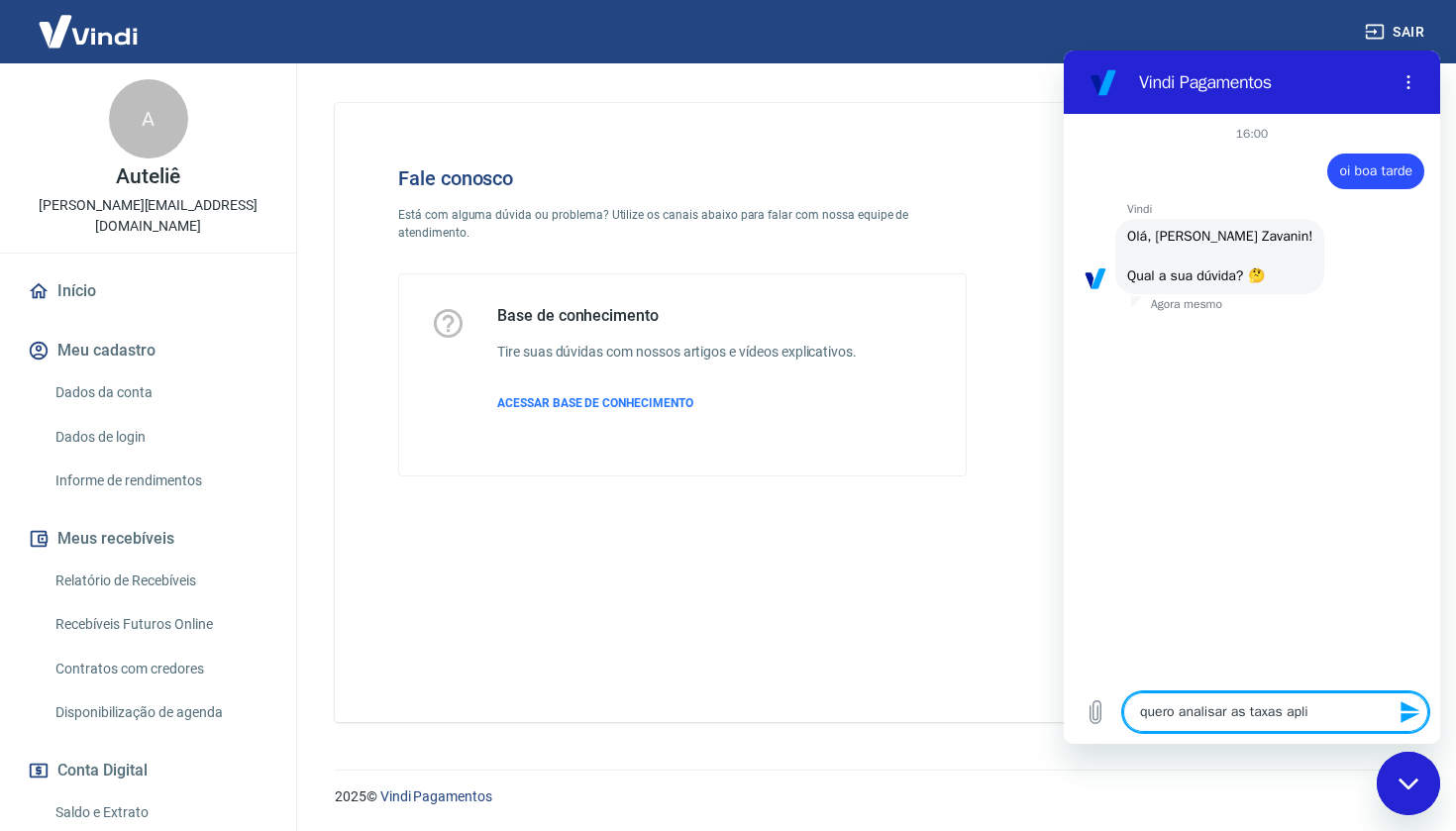 type on "quero analisar as taxas aplic" 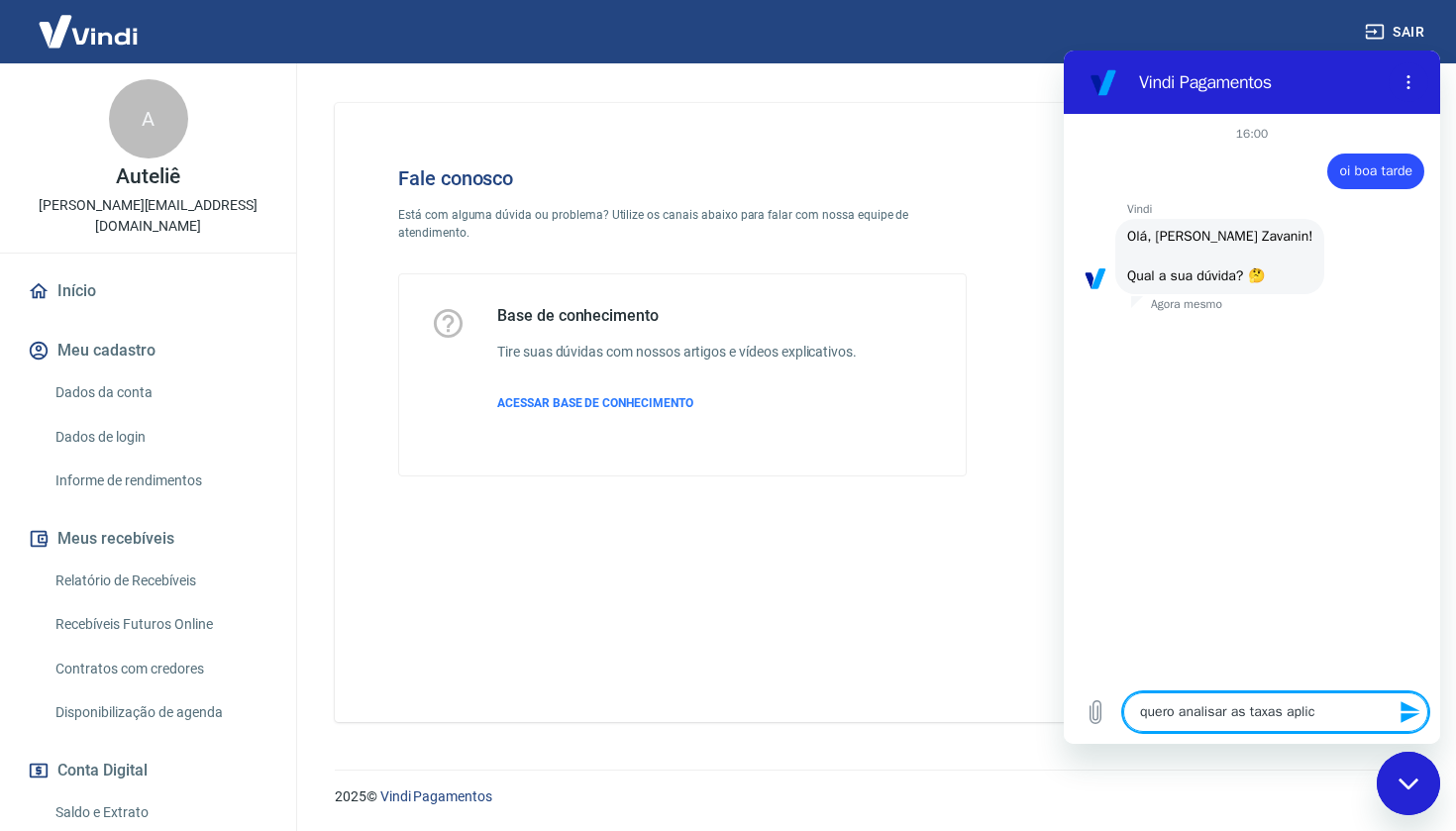 type on "quero analisar as taxas aplica" 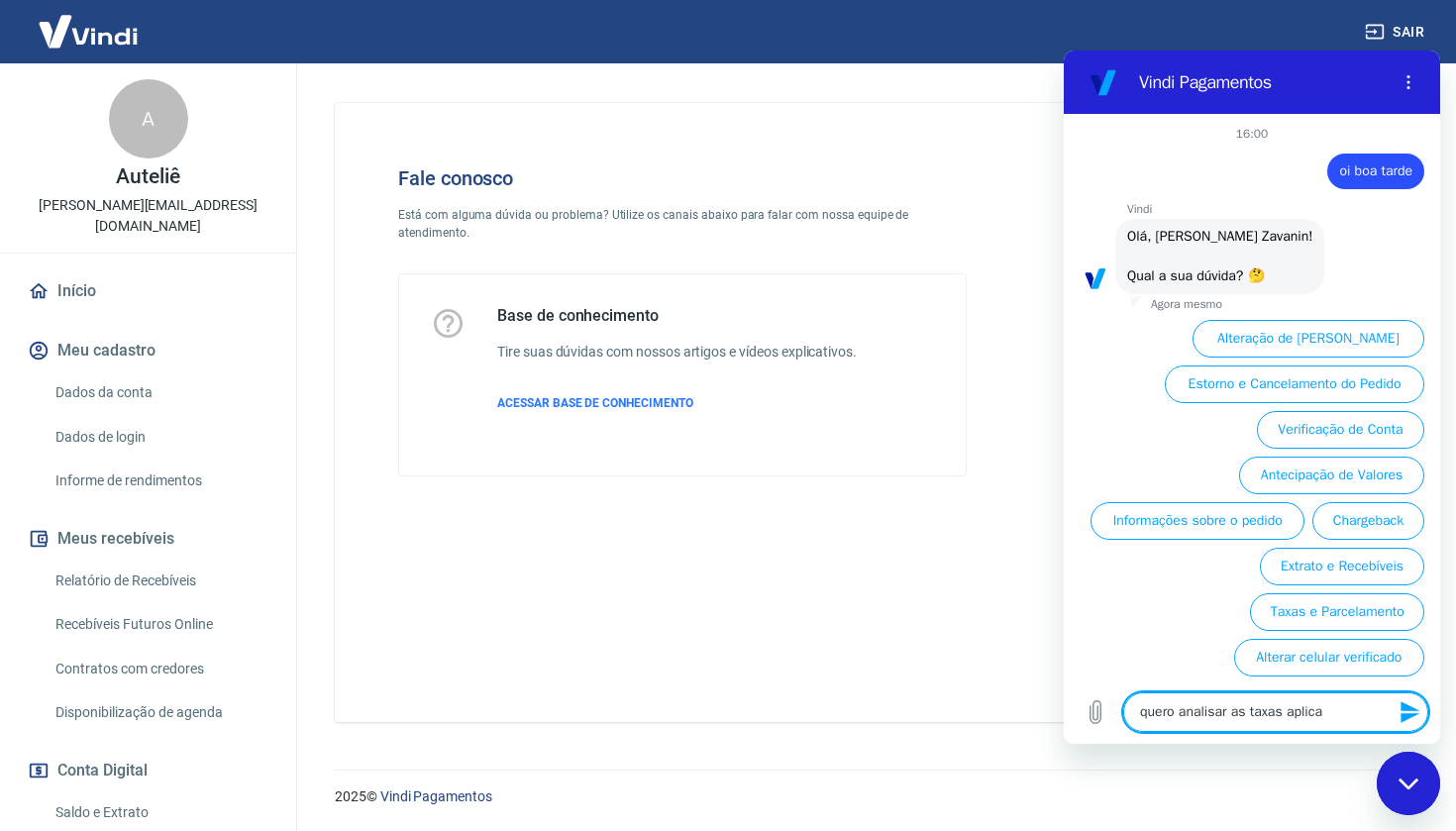 type on "quero analisar as taxas aplicad" 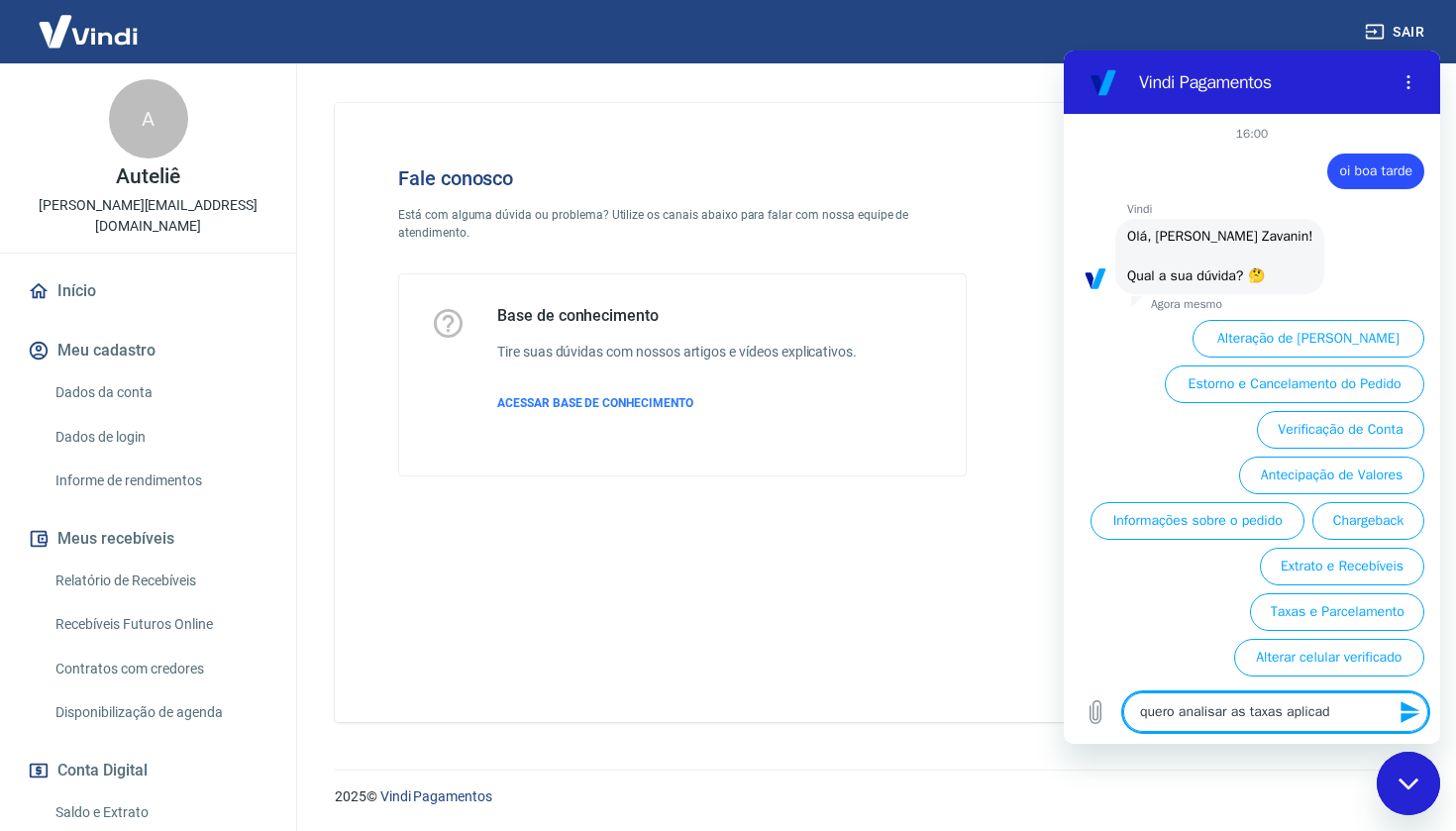 scroll, scrollTop: 1, scrollLeft: 0, axis: vertical 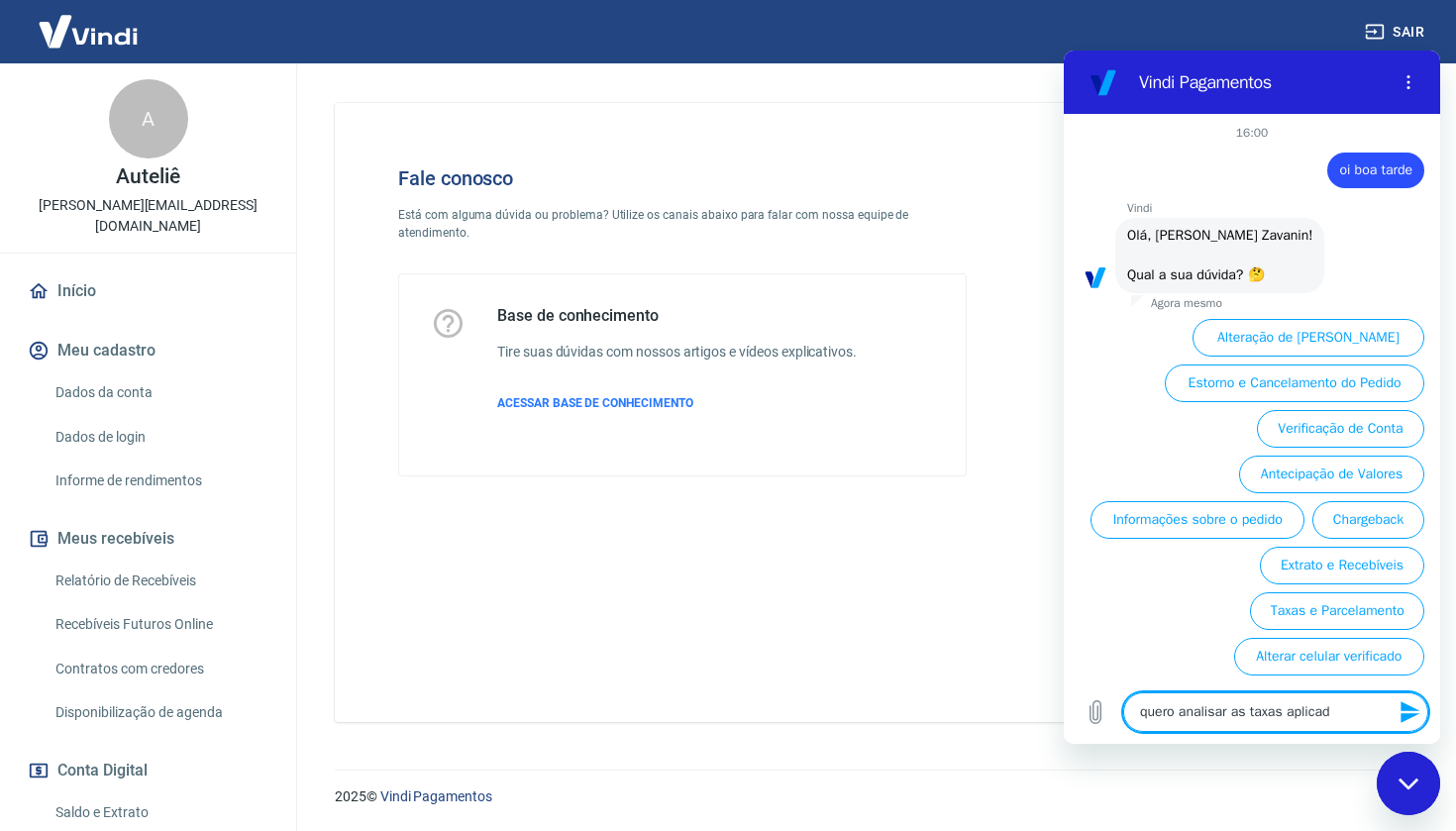 type on "quero analisar as taxas aplicada" 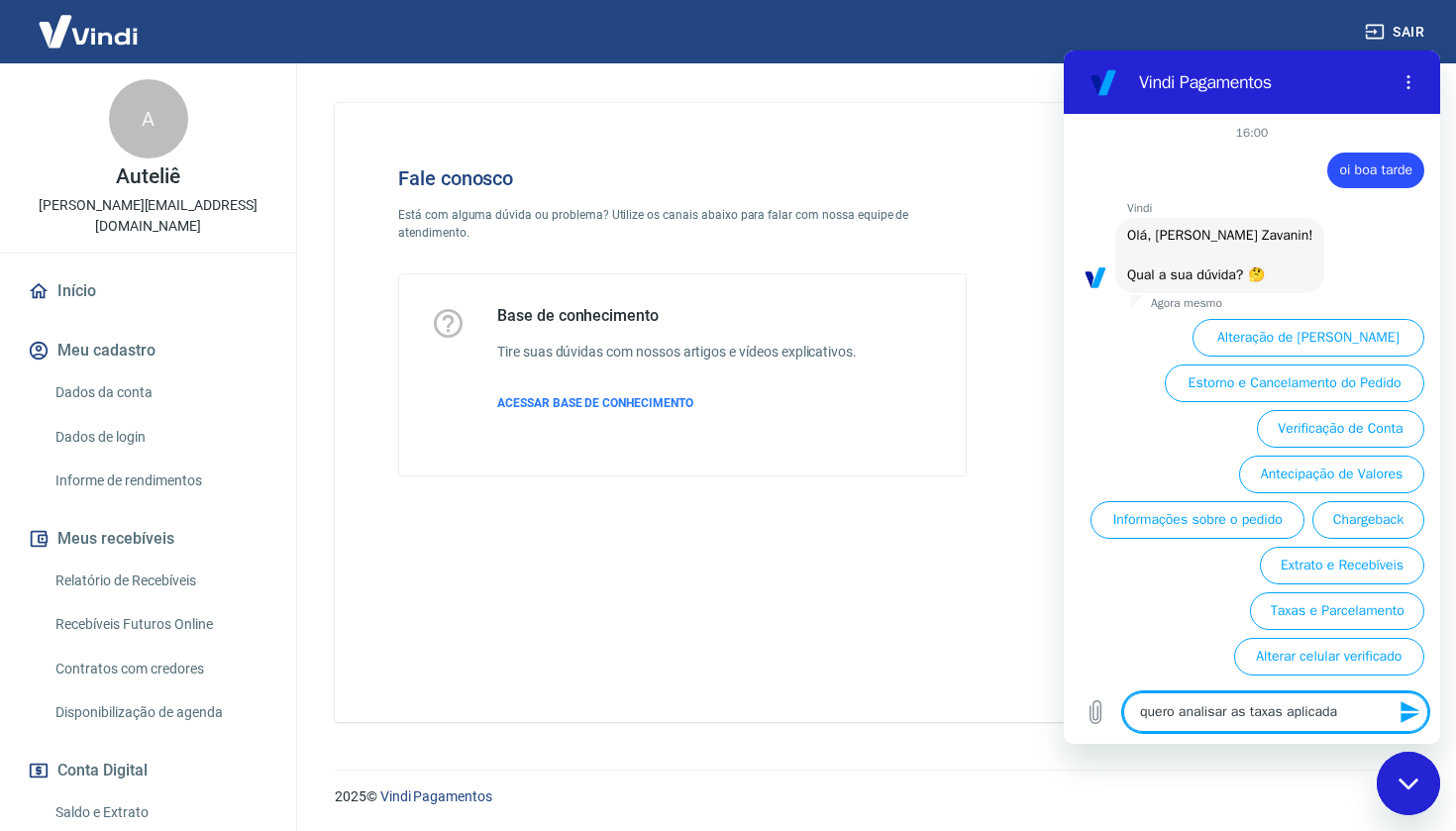 type on "quero analisar as taxas aplicadas" 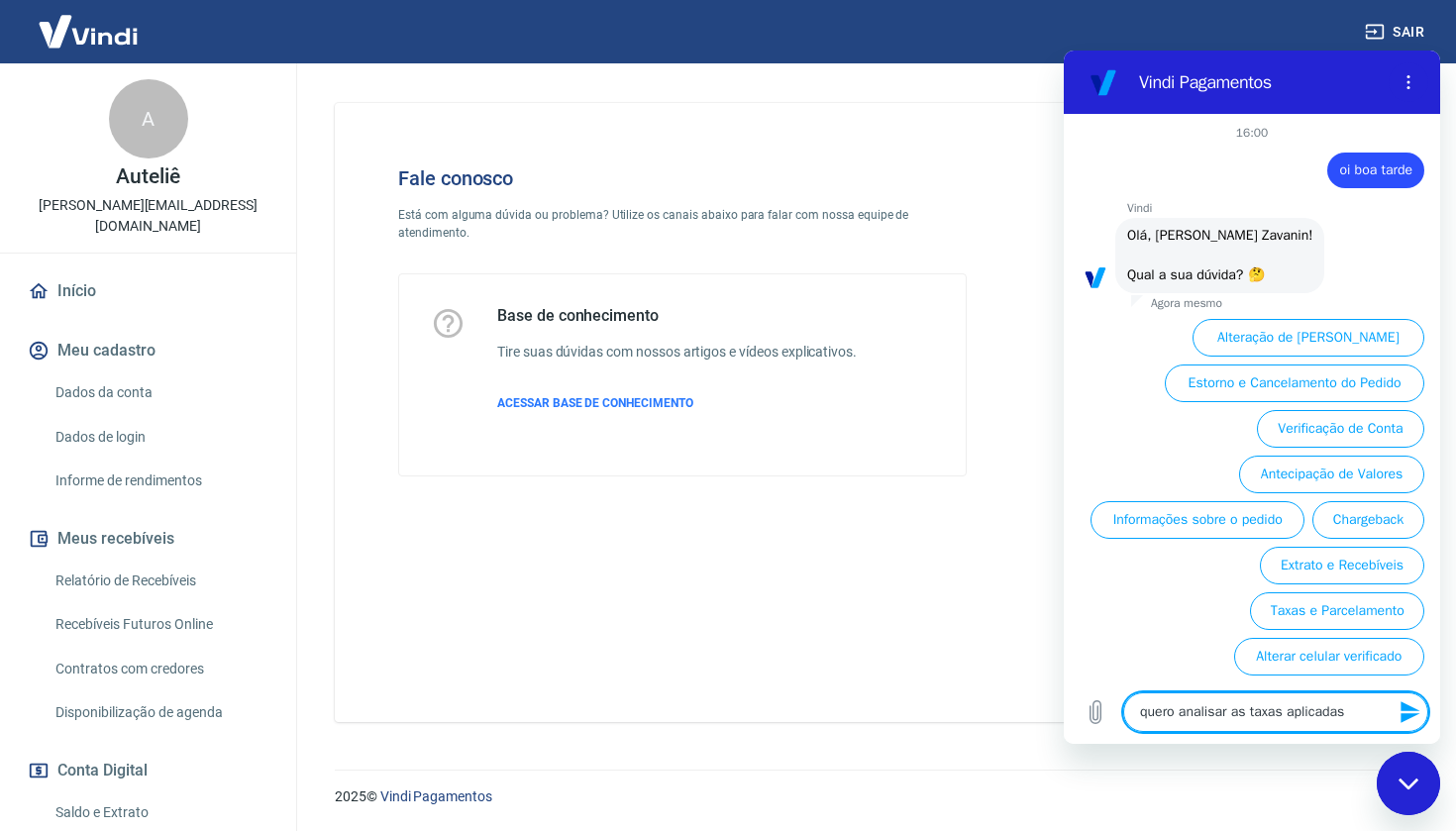 type on "quero analisar as taxas aplicadas" 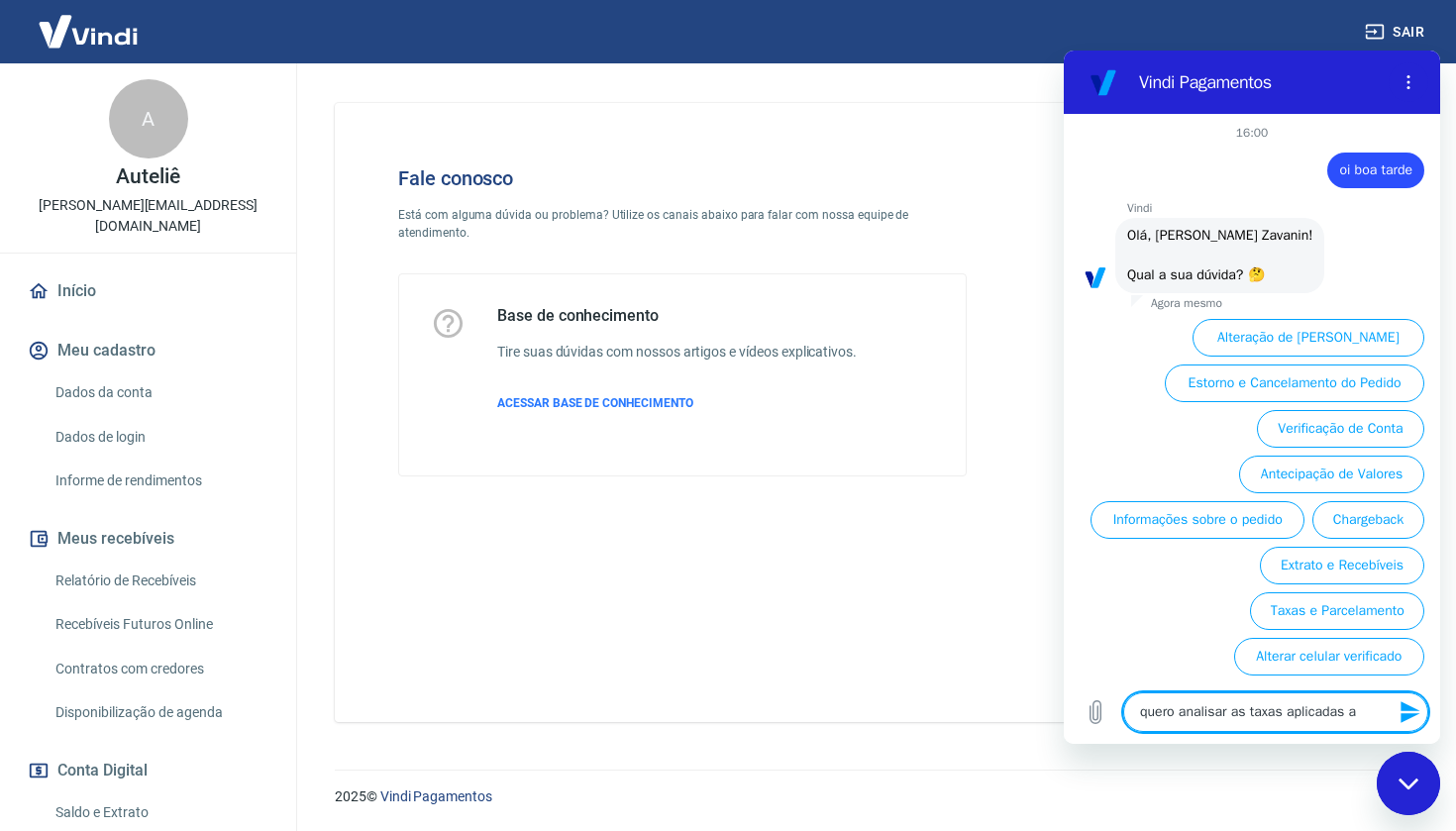 type on "quero analisar as taxas aplicadas aq" 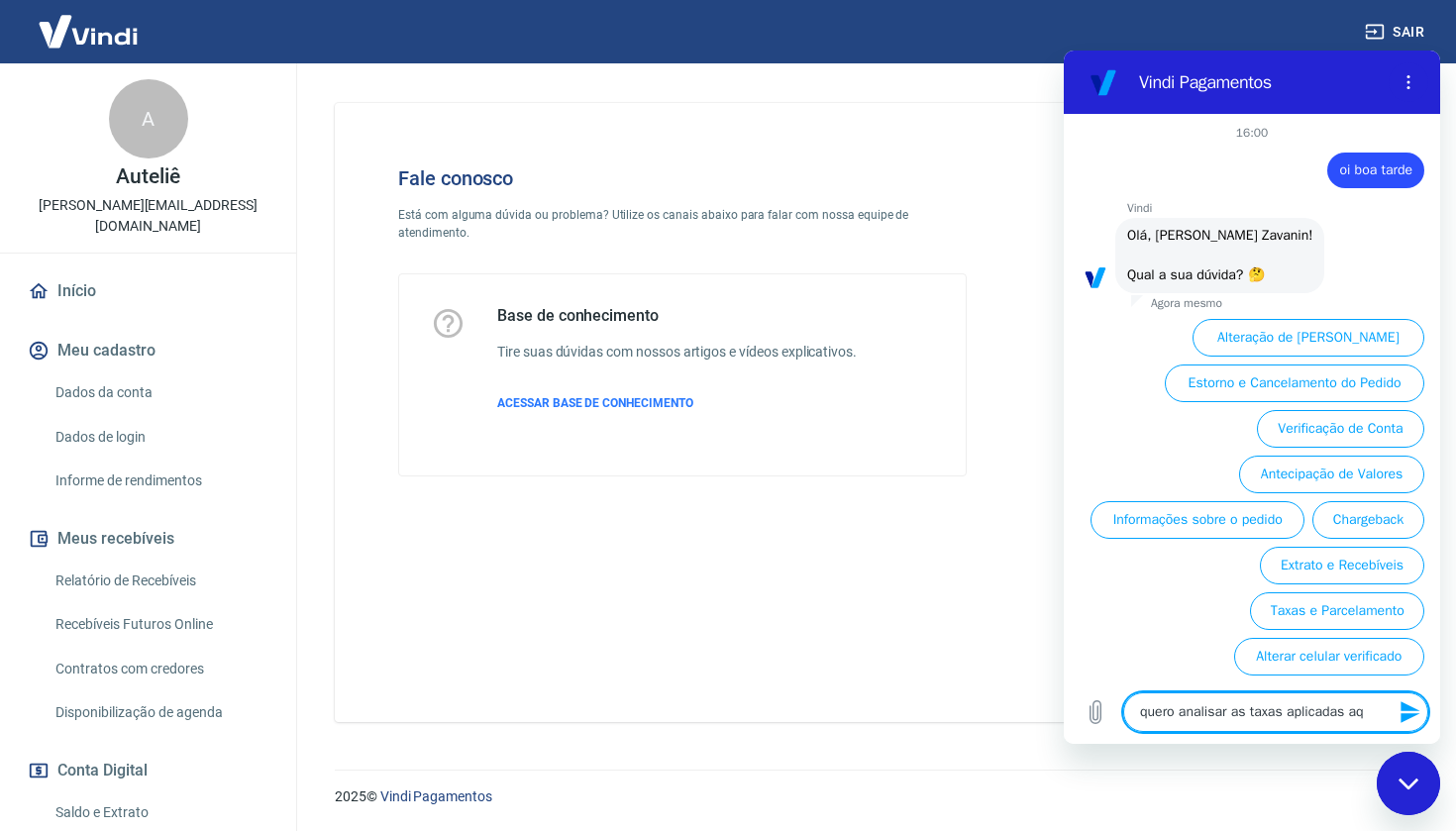 type on "quero analisar as taxas aplicadas aqu" 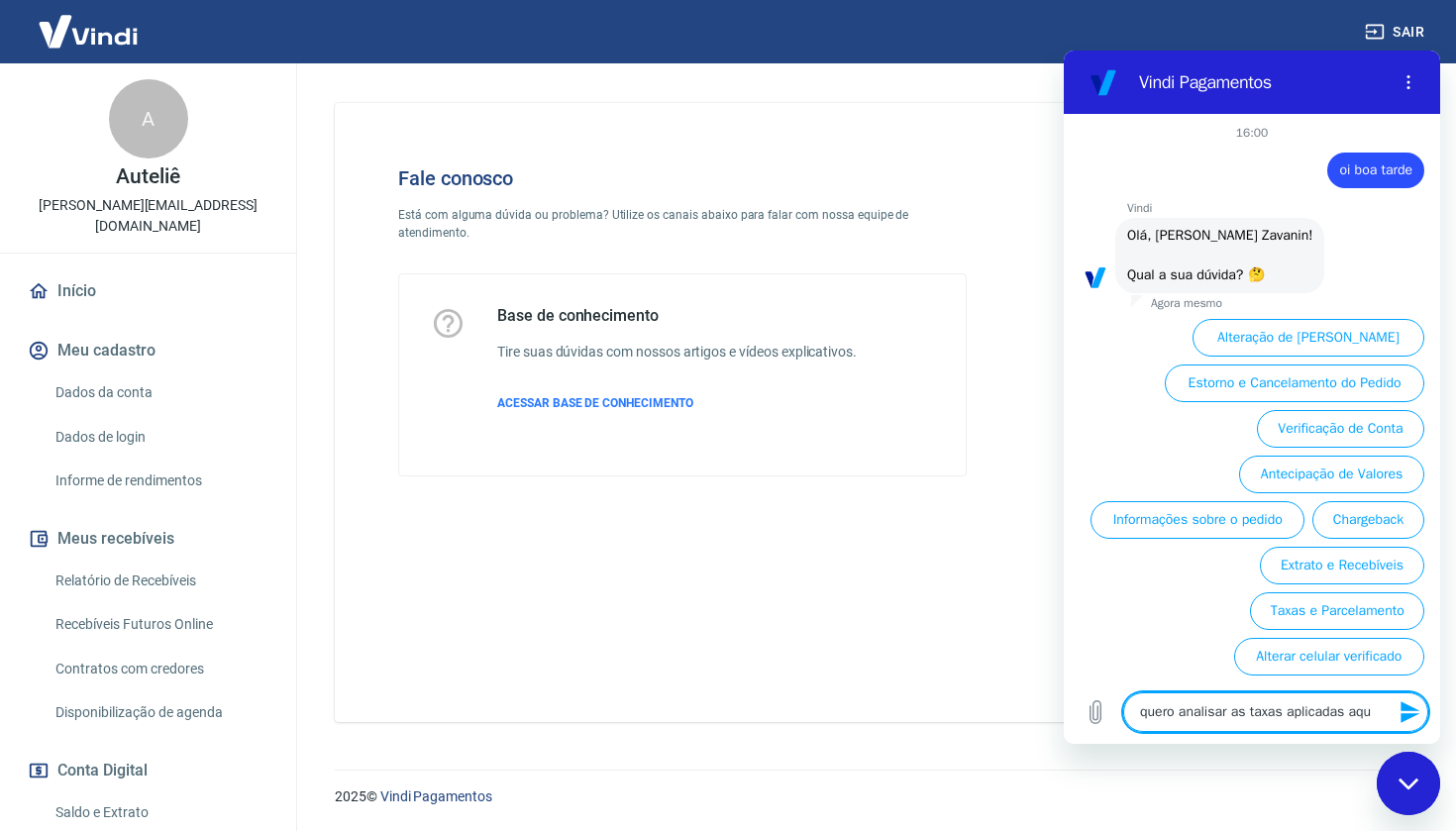 type on "quero analisar as taxas aplicadas aqui" 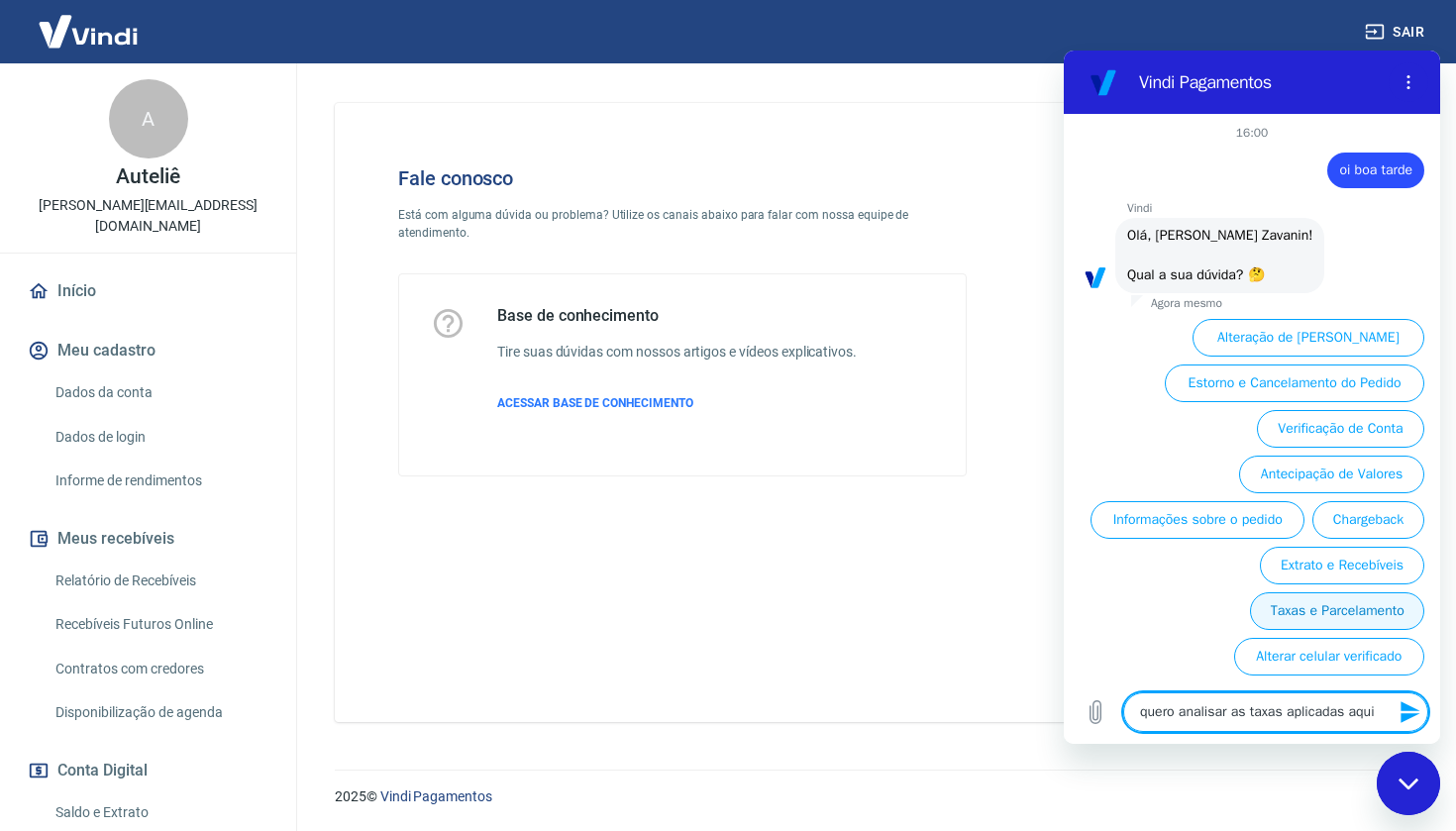 type on "quero analisar as taxas aplicadas aqui" 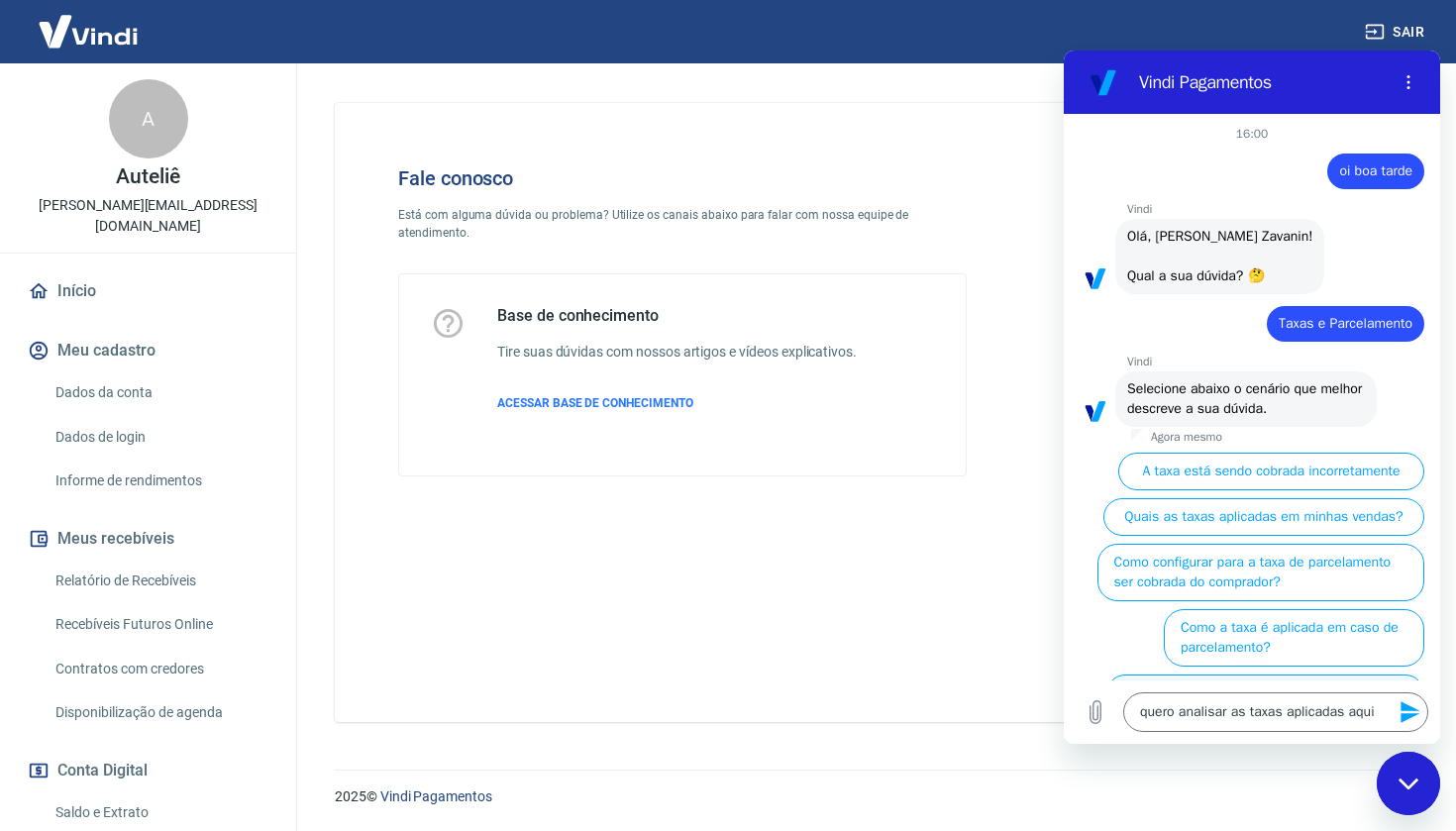 scroll, scrollTop: 37, scrollLeft: 0, axis: vertical 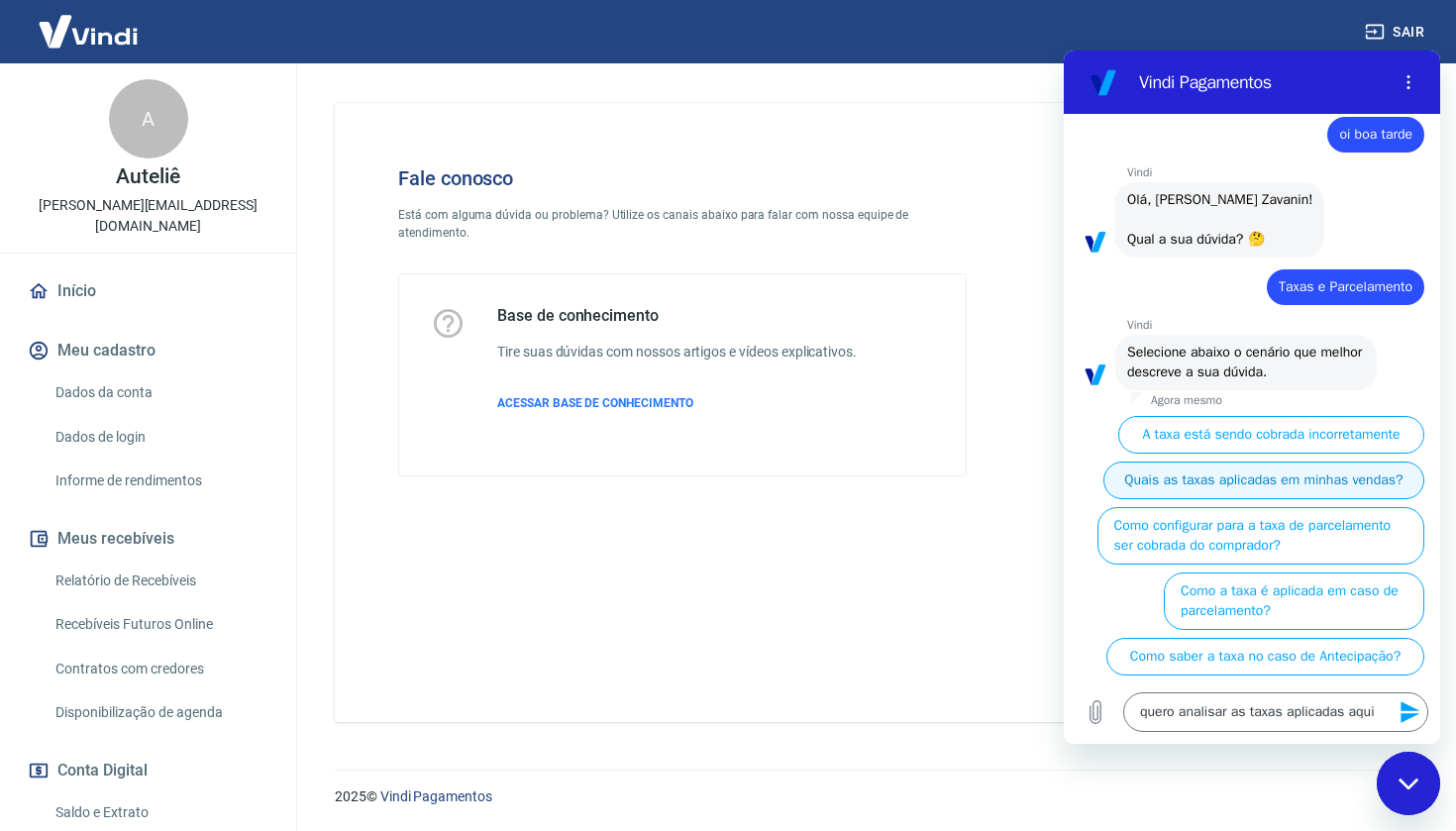 click on "Quais as taxas aplicadas em minhas vendas?" at bounding box center (1264, 480) 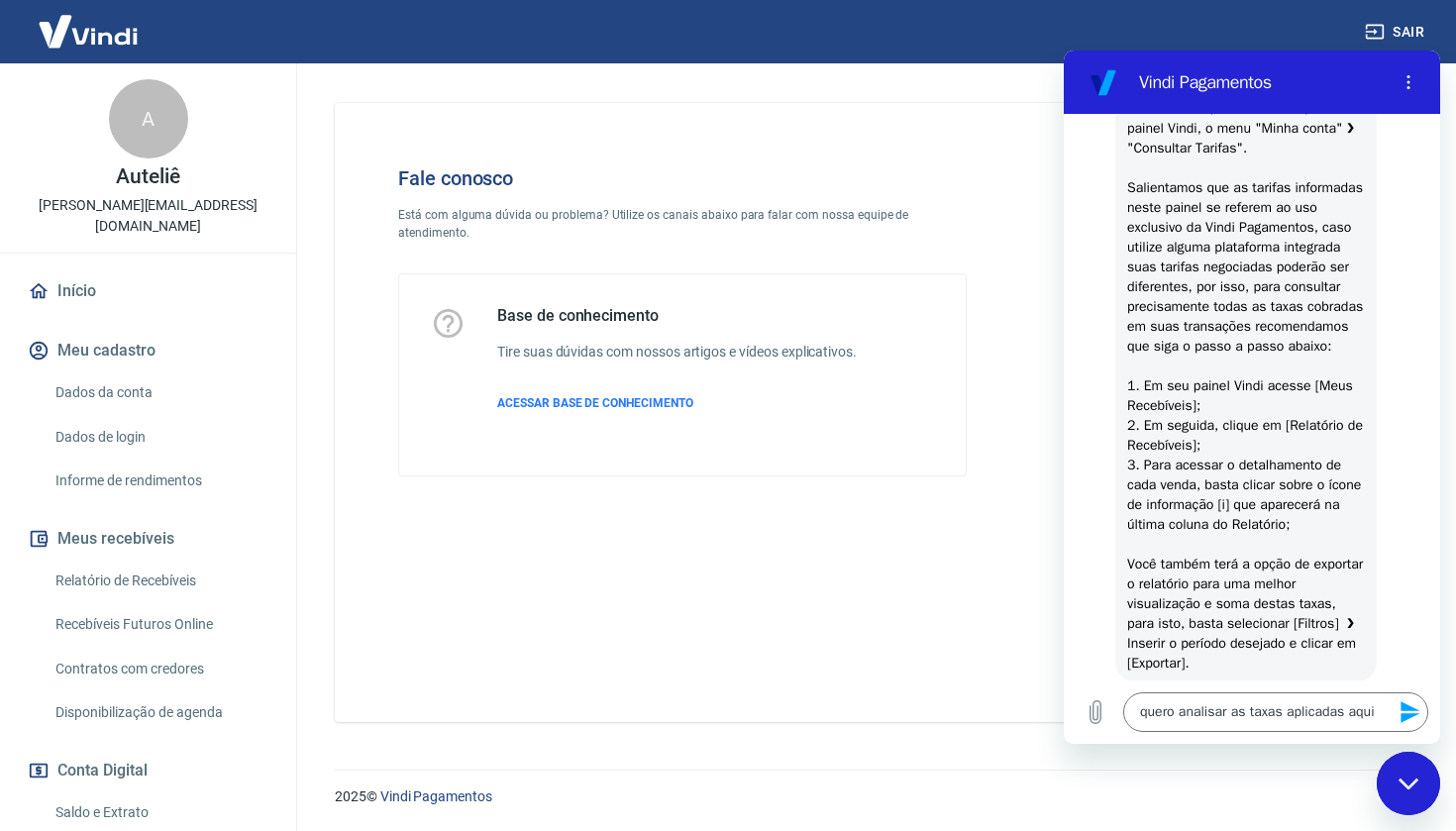 scroll, scrollTop: 462, scrollLeft: 0, axis: vertical 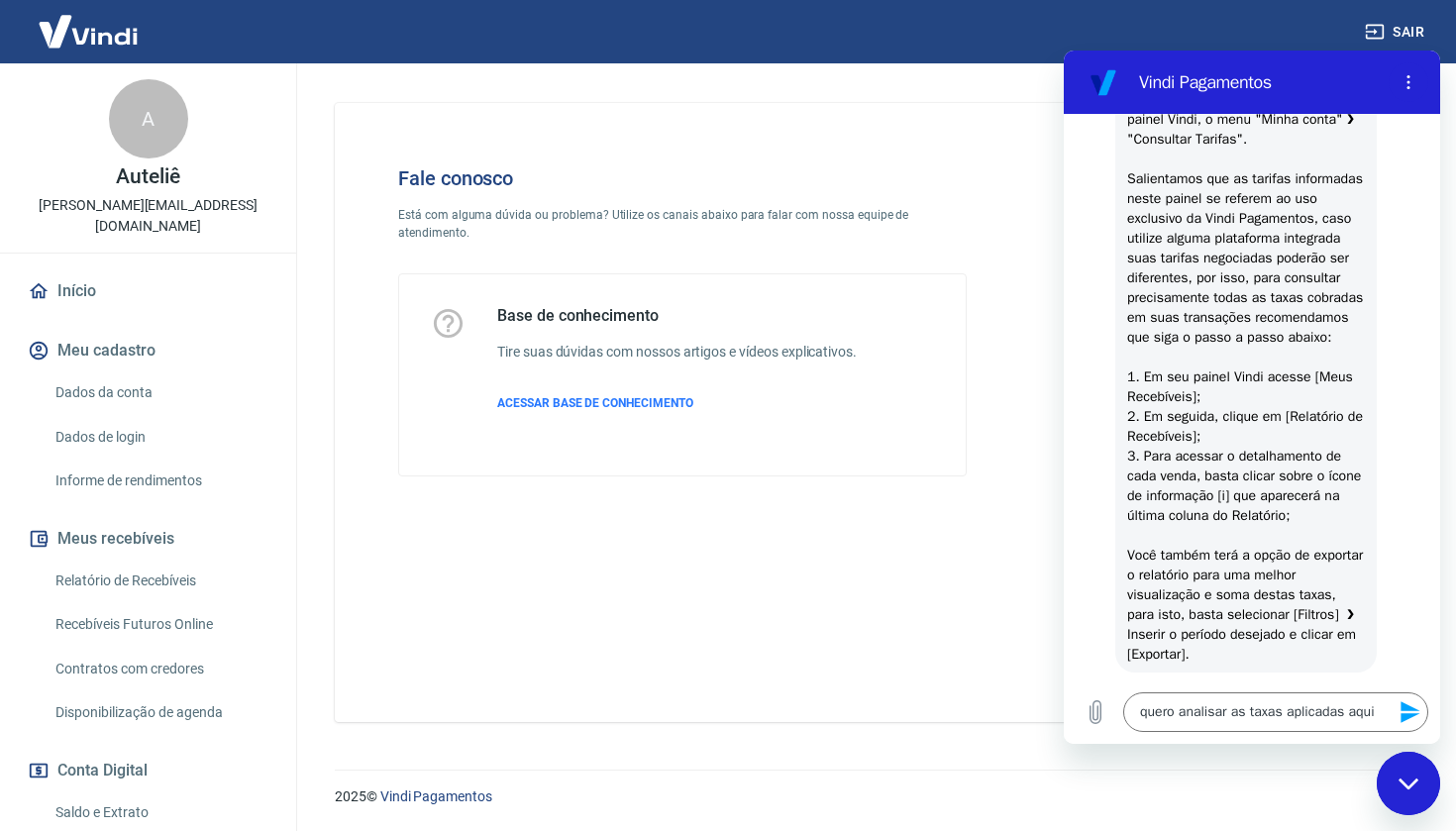 drag, startPoint x: 1137, startPoint y: 414, endPoint x: 1313, endPoint y: 568, distance: 233.86321 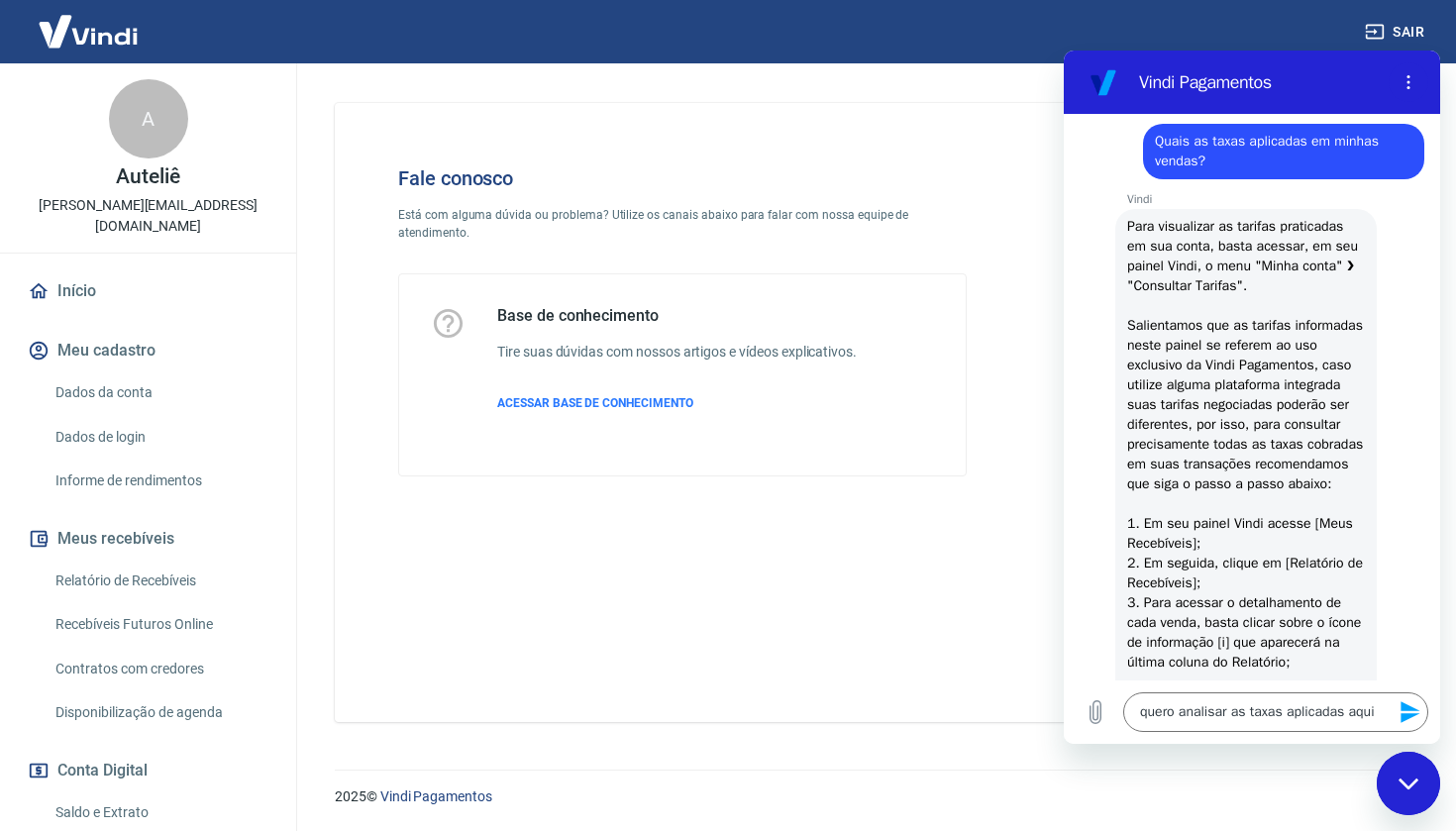 scroll, scrollTop: 317, scrollLeft: 0, axis: vertical 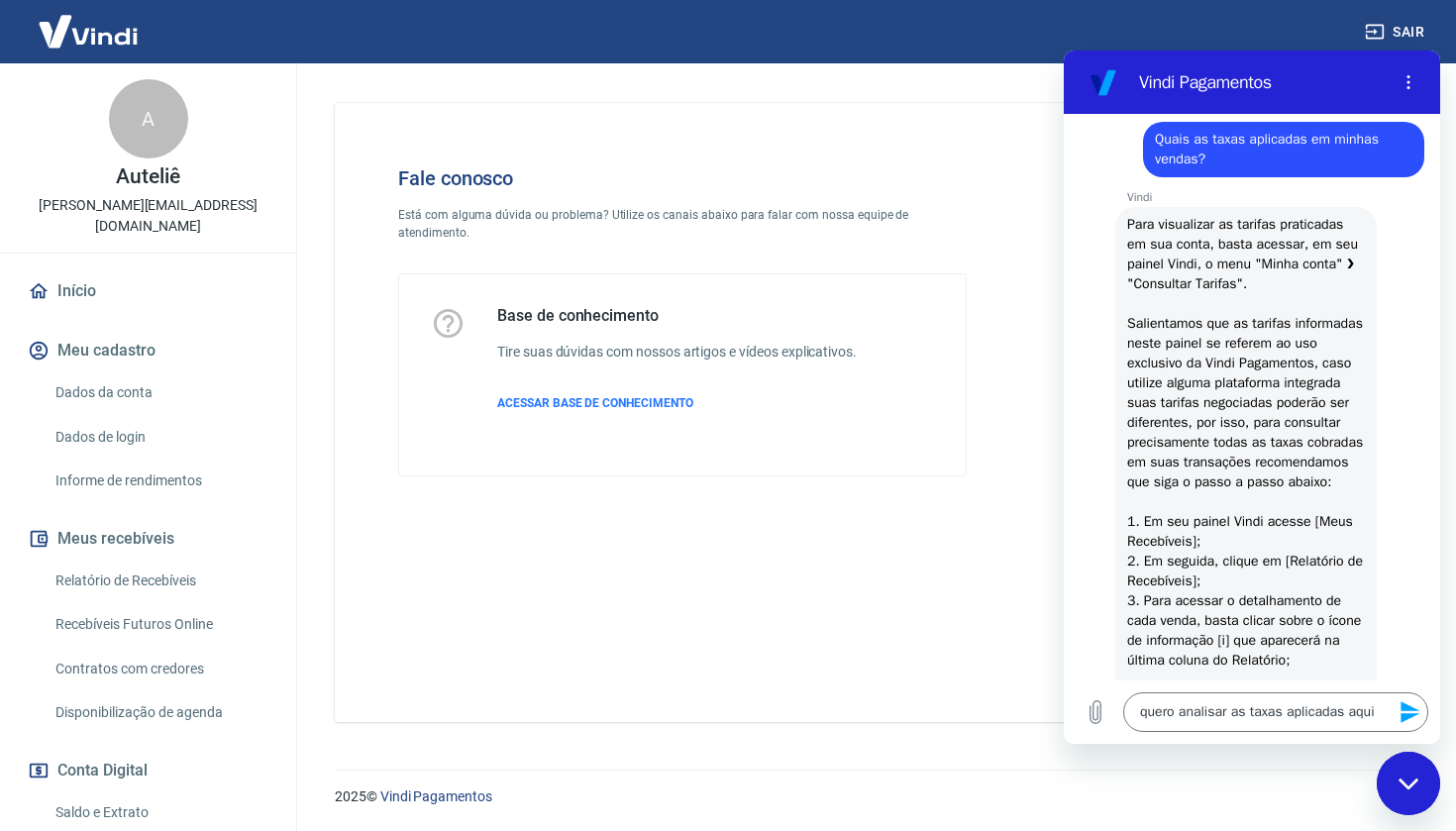type on "x" 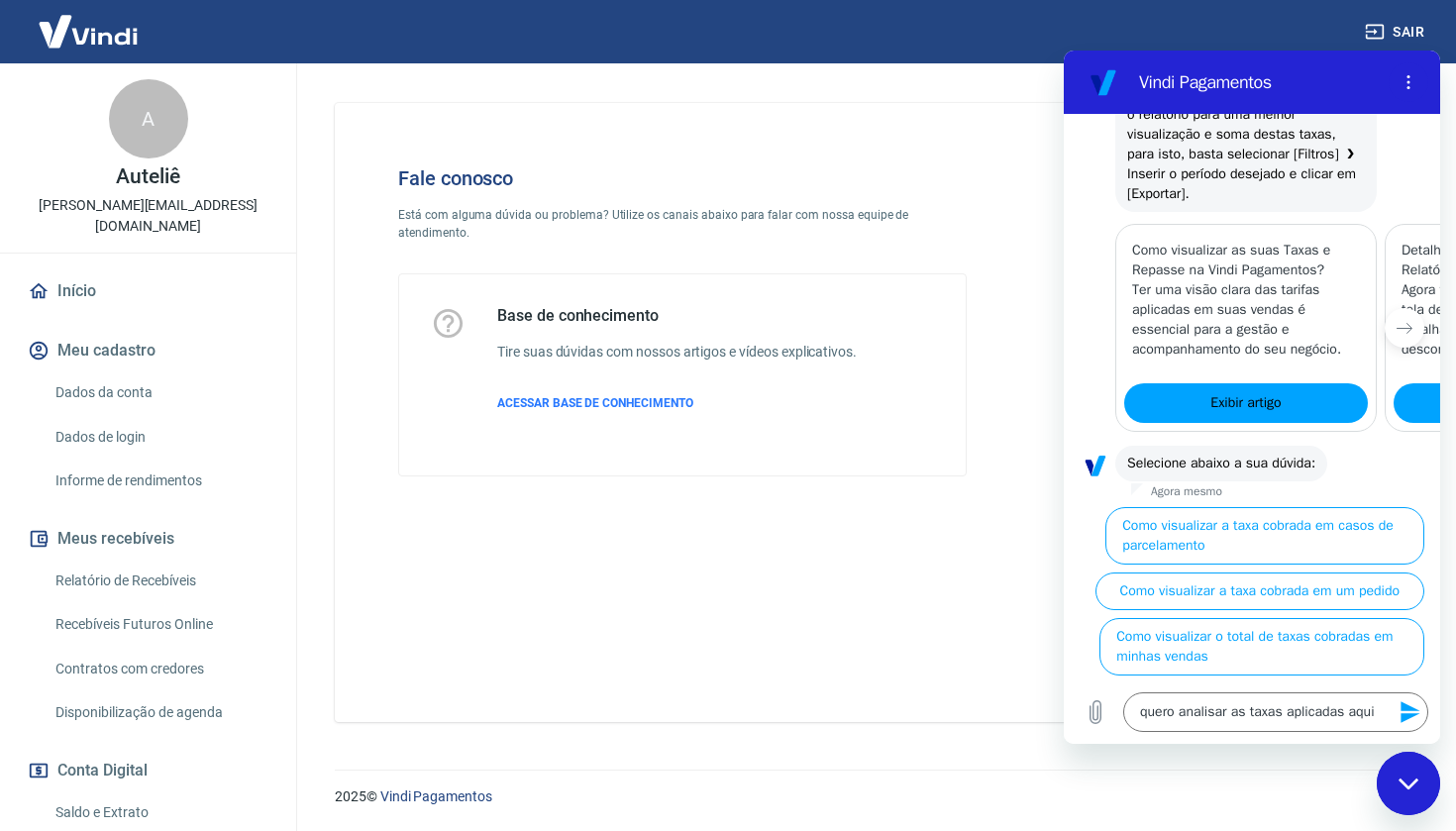click 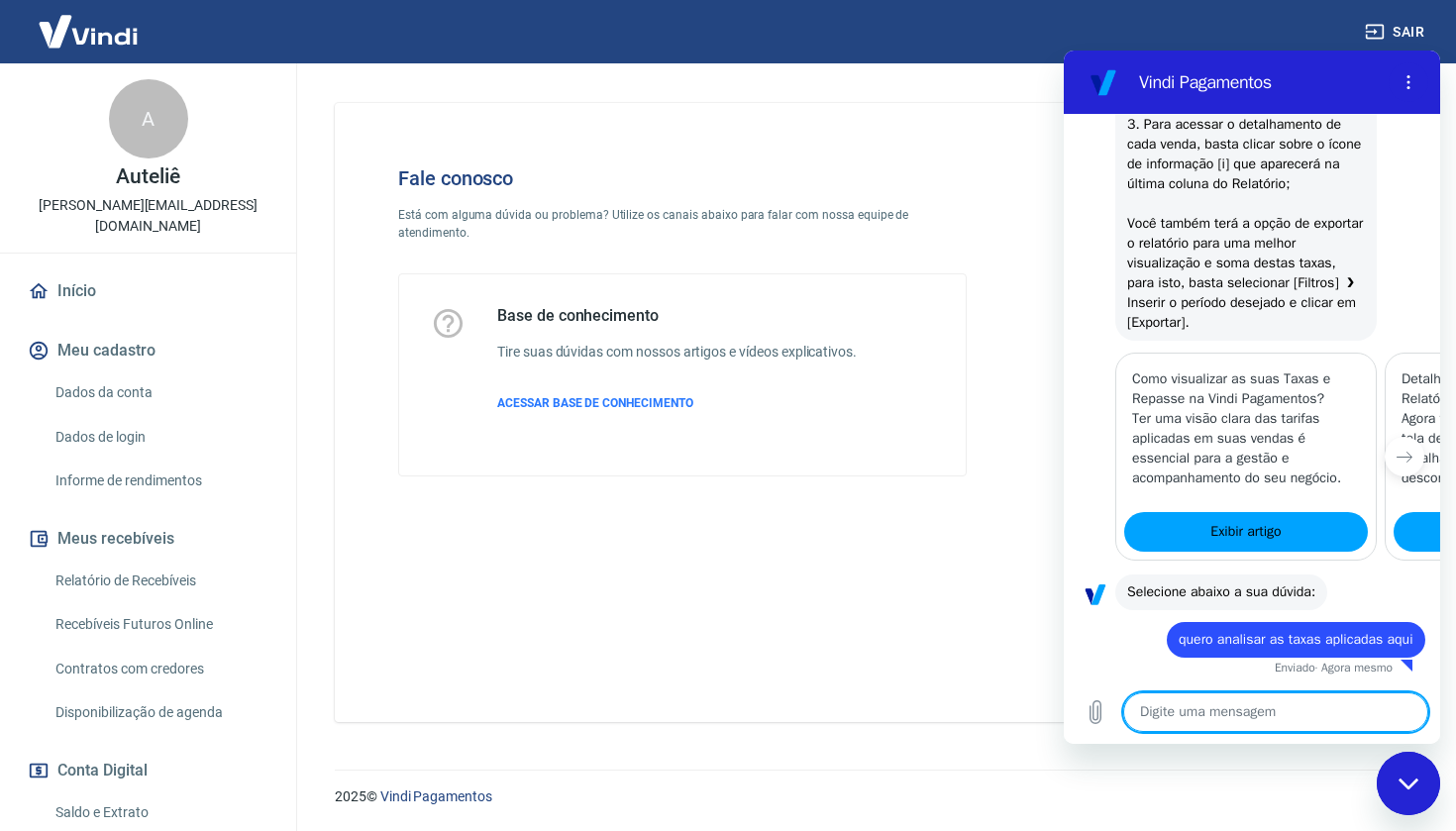 type on "x" 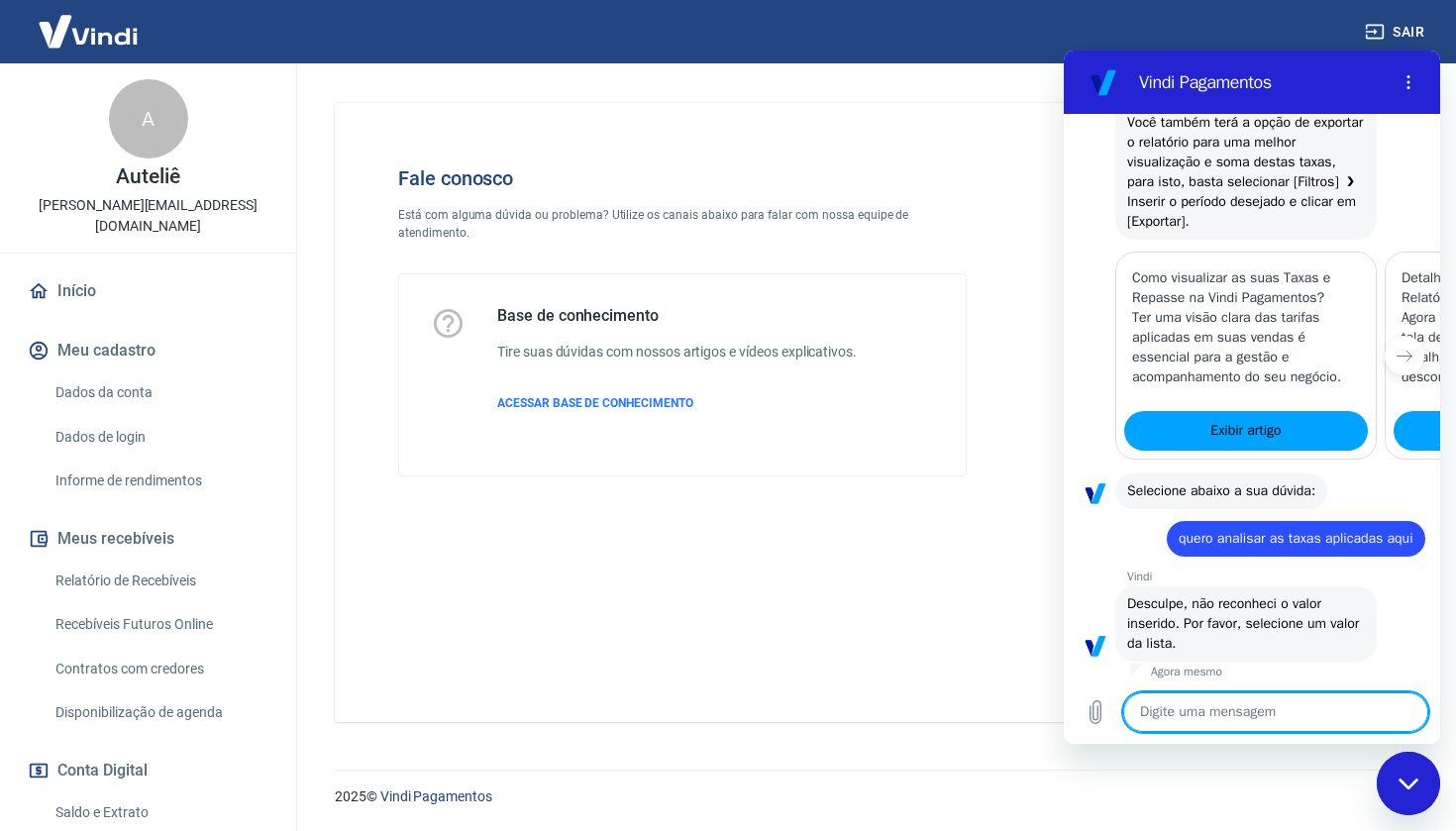 scroll, scrollTop: 958, scrollLeft: 0, axis: vertical 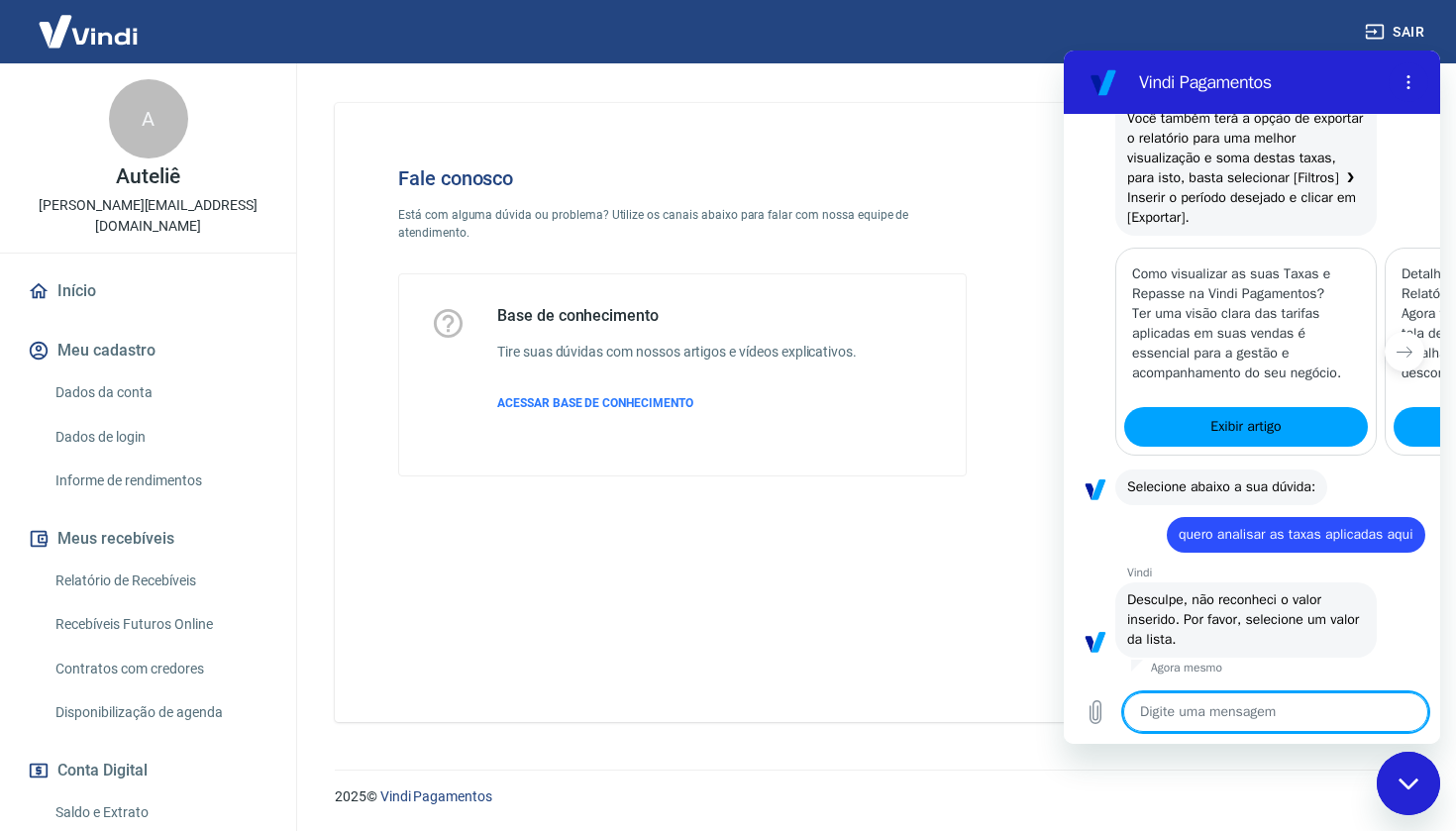 click at bounding box center [1276, 712] 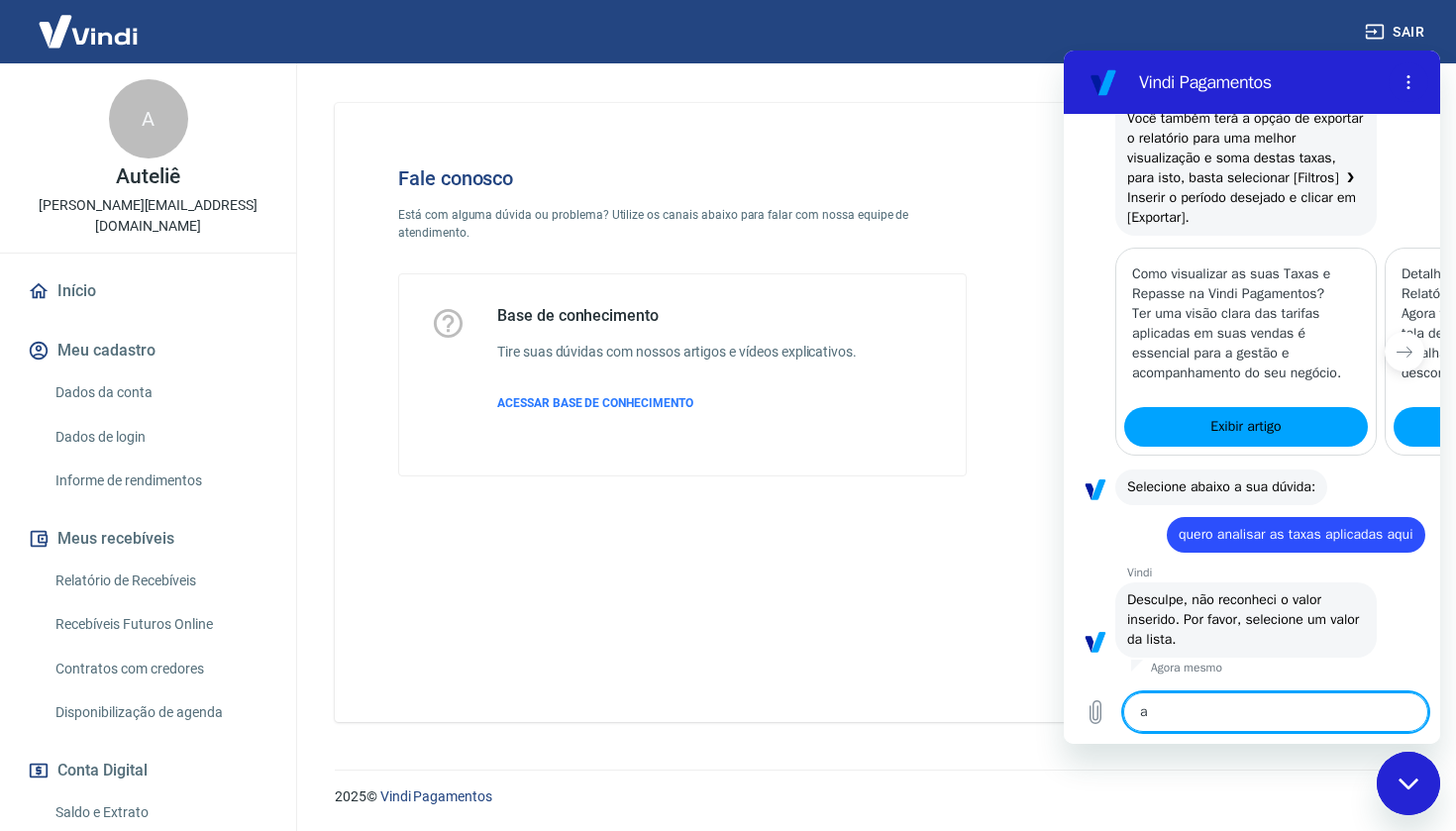 type on "at" 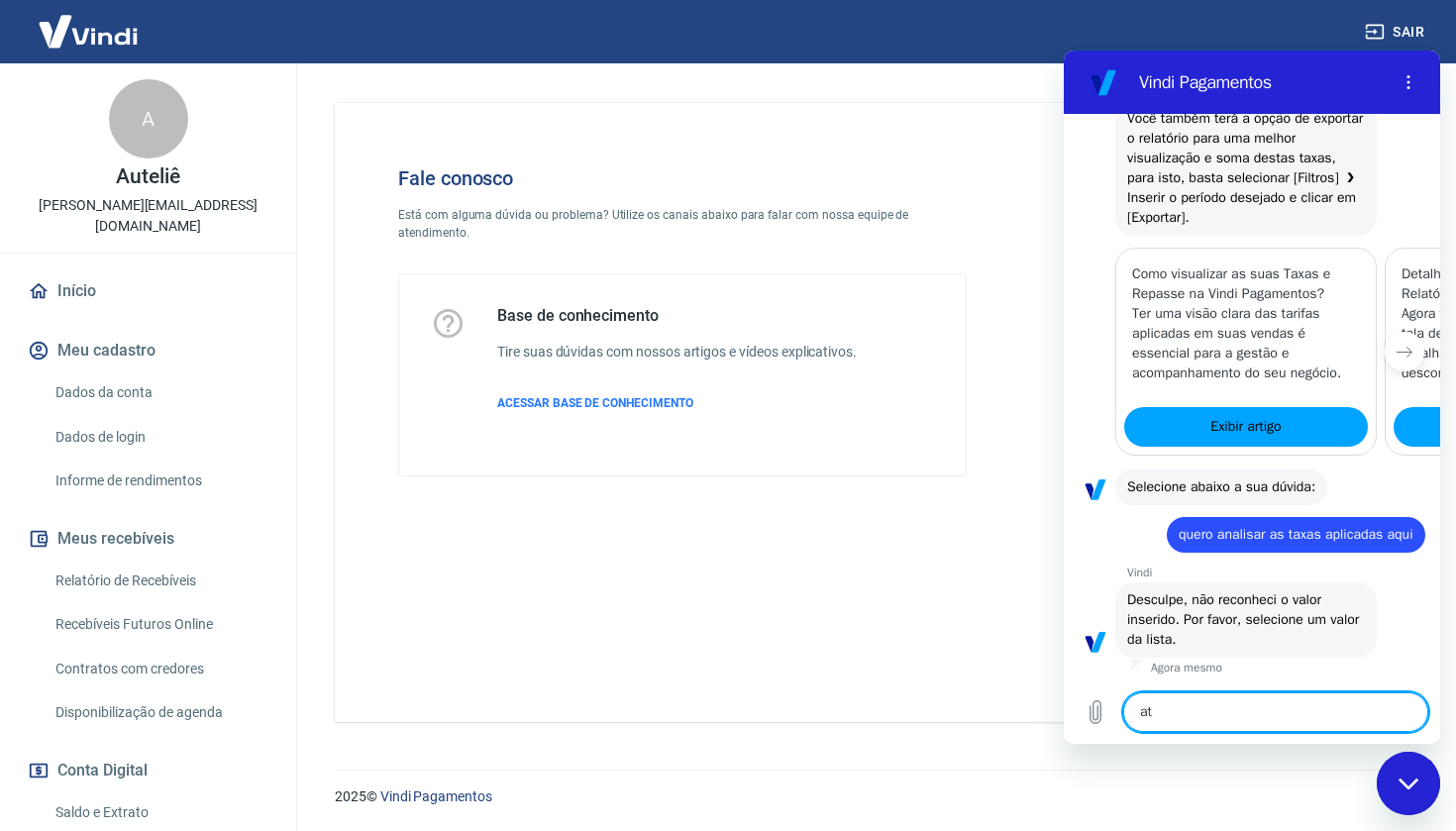 type on "ate" 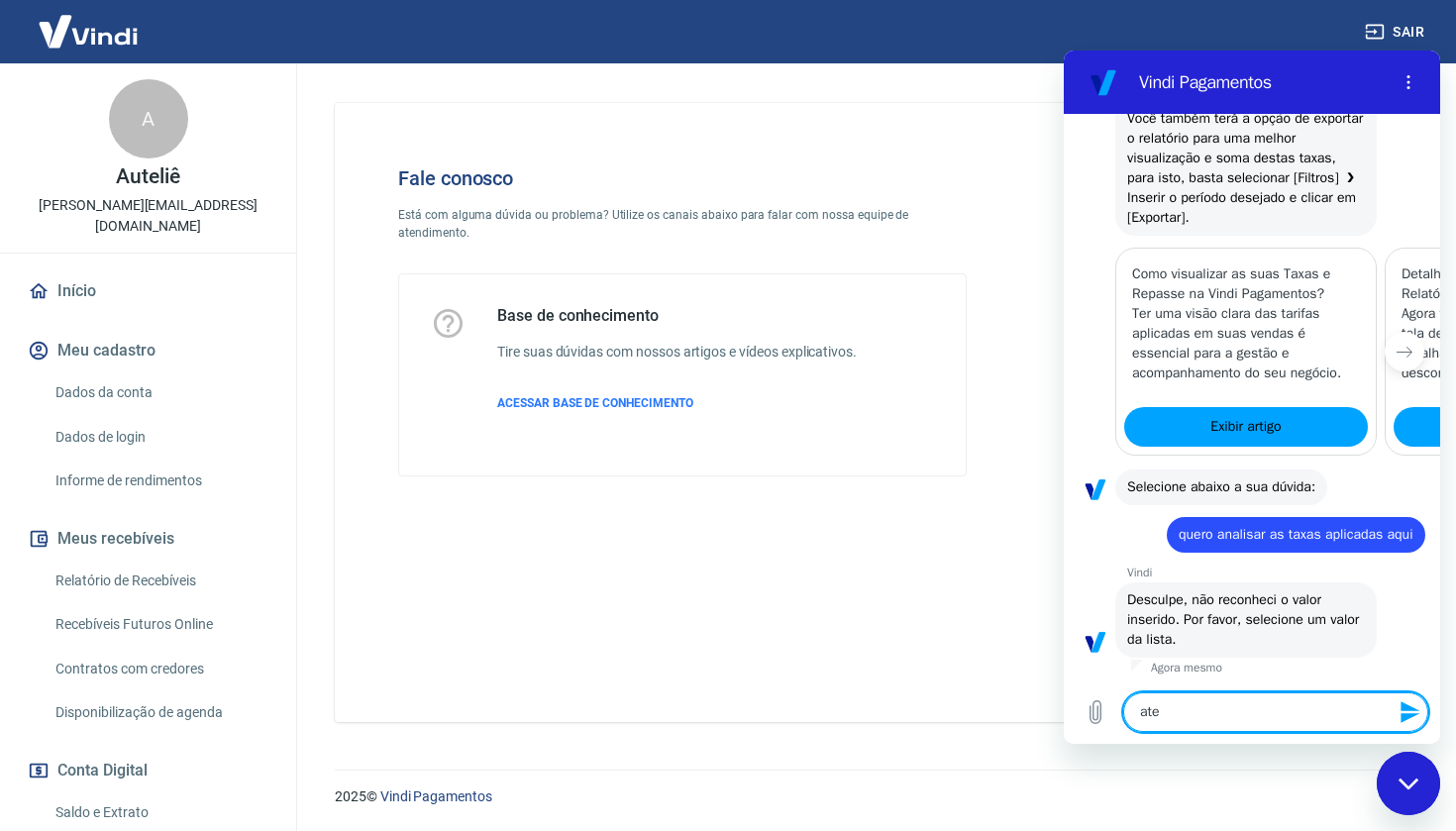 type on "aten" 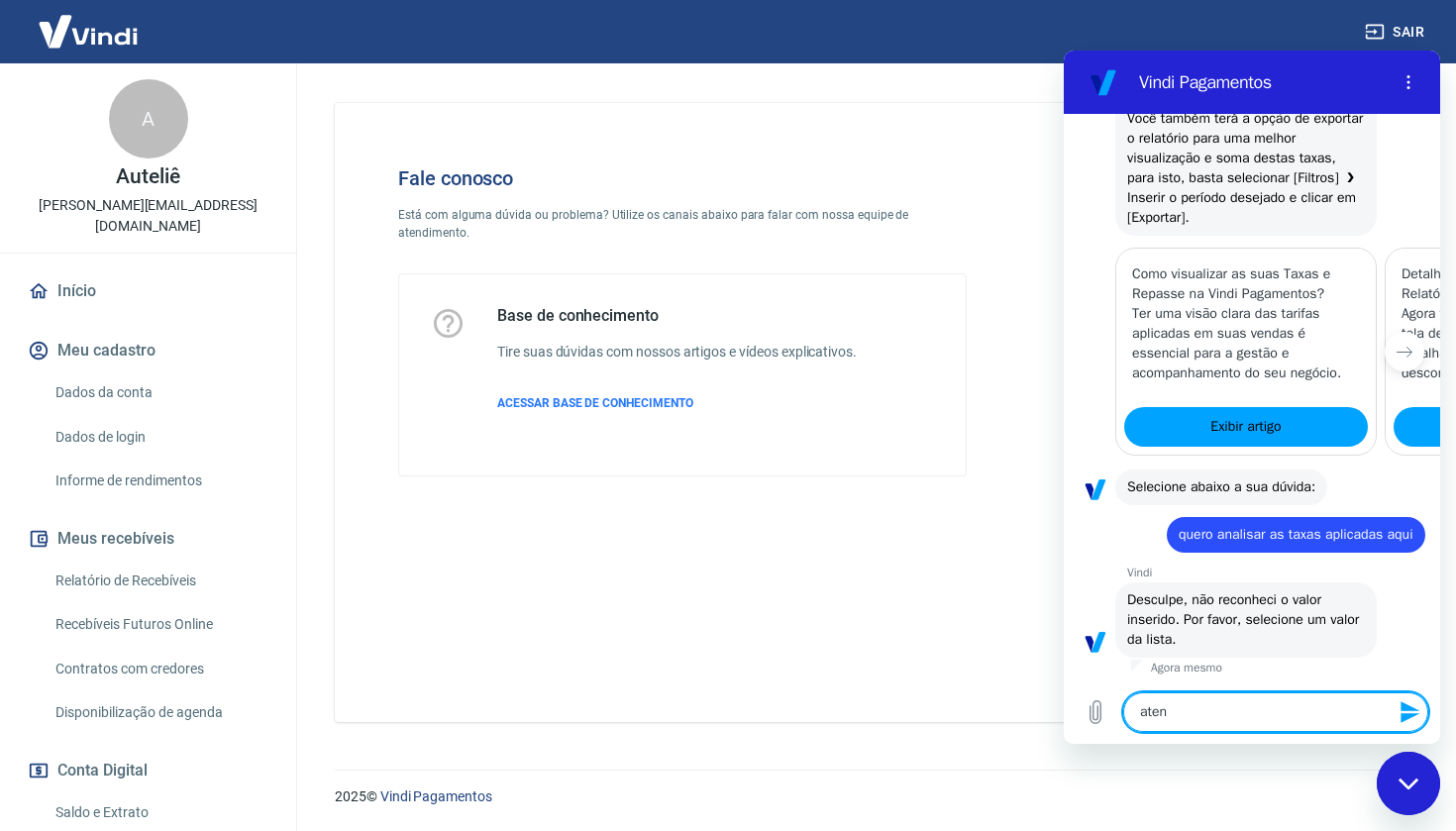 type on "ateni" 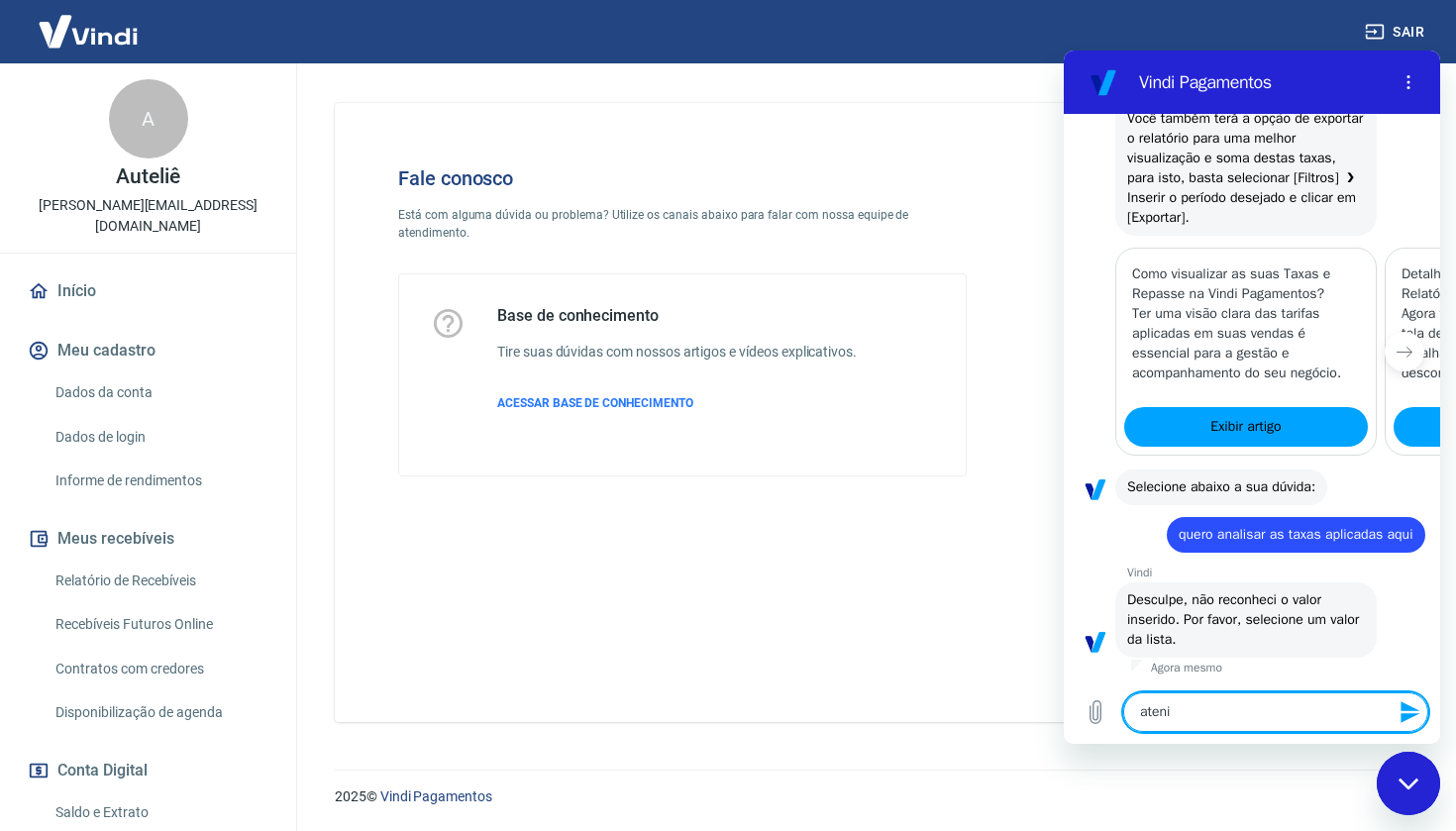 type on "atenim" 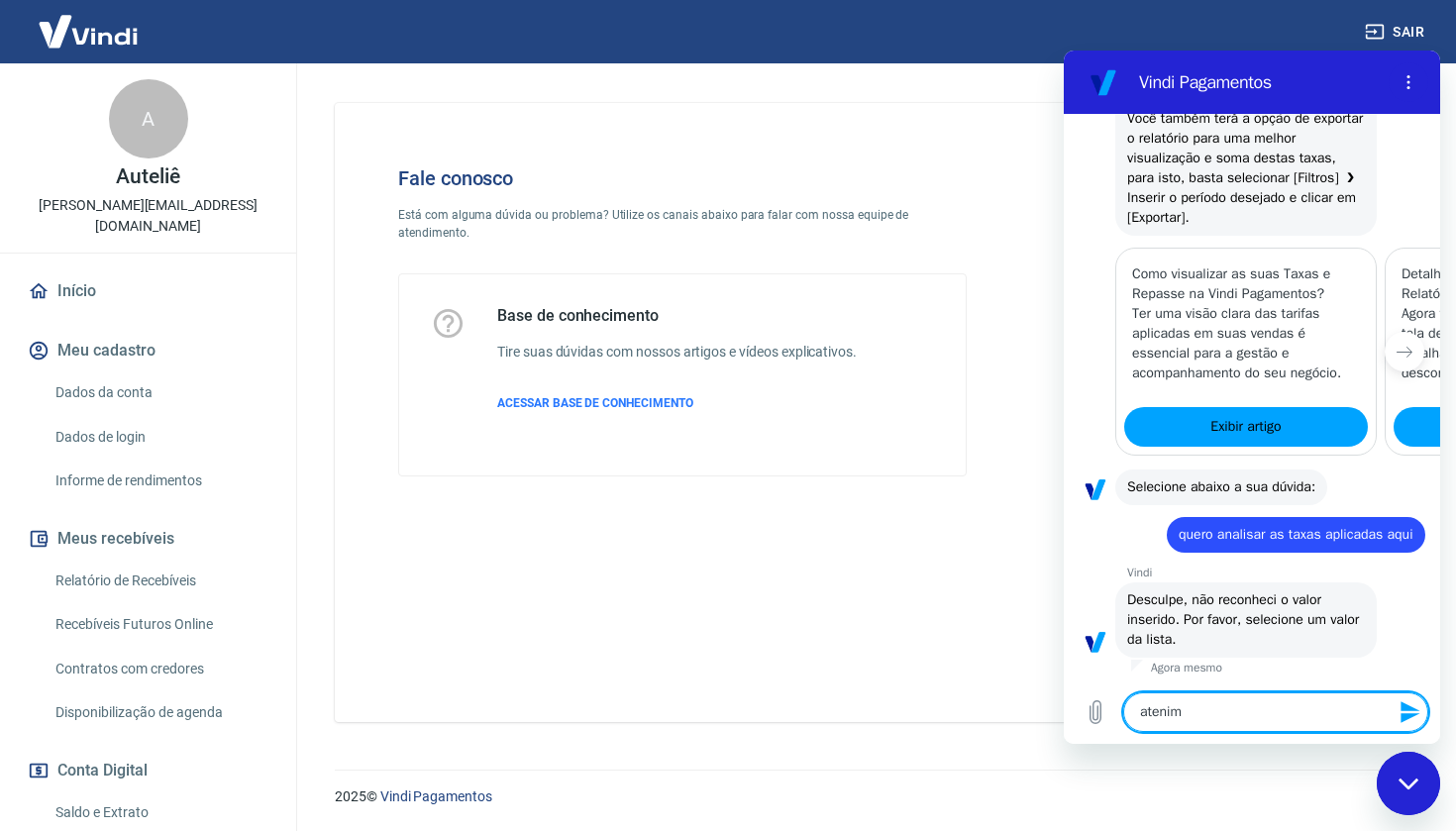 type on "atenime" 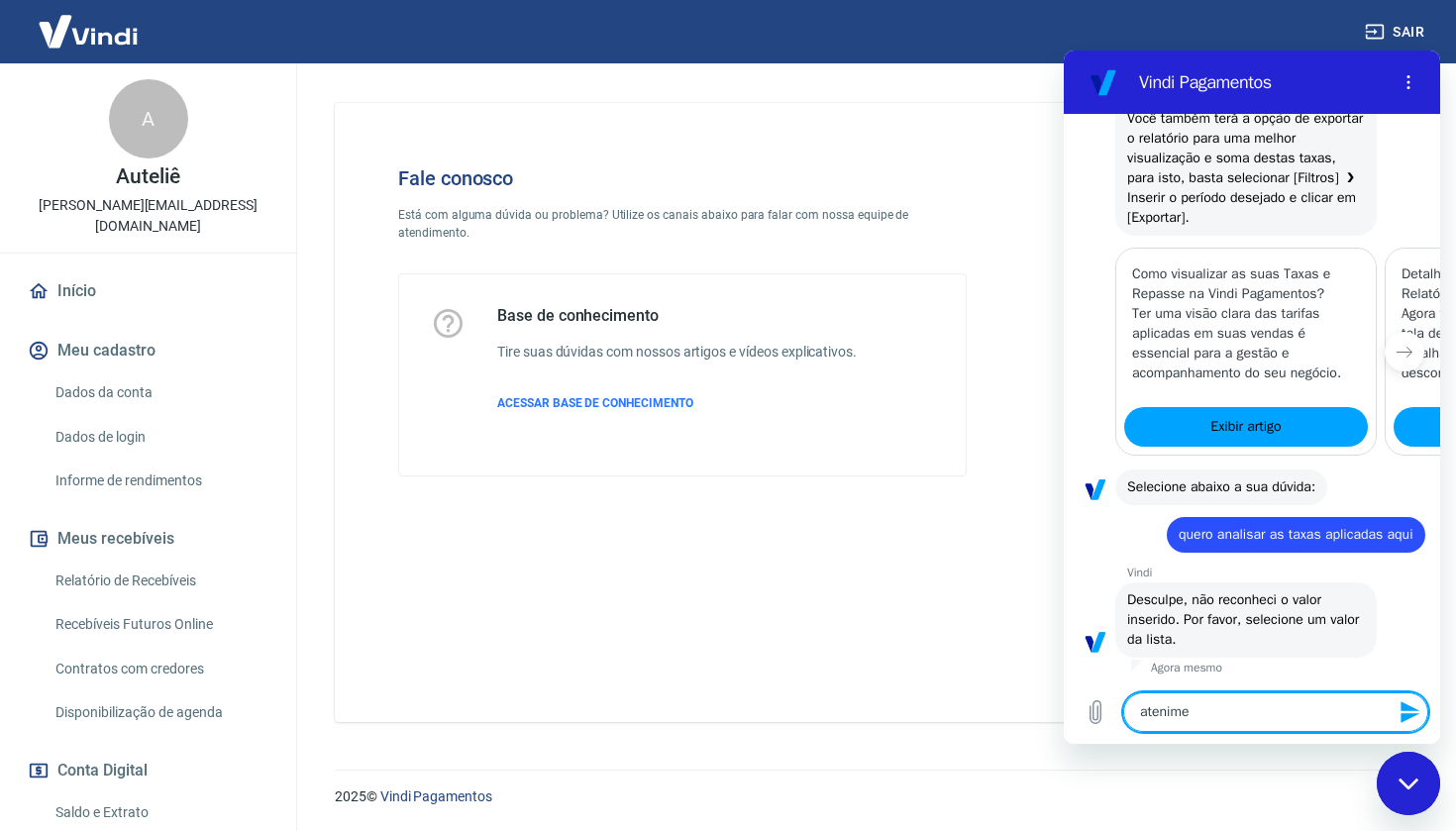 type on "atenim" 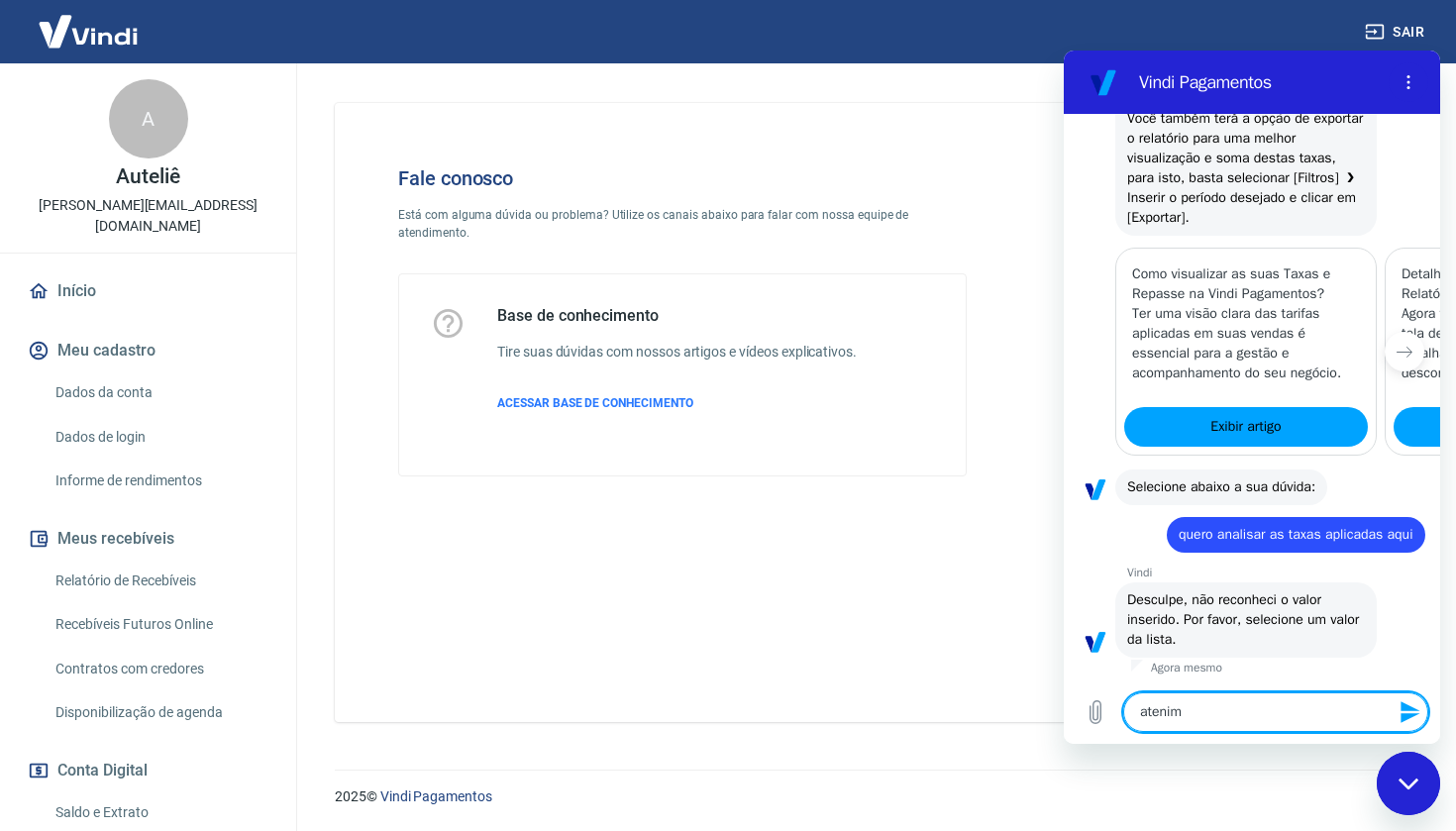 type on "ateni" 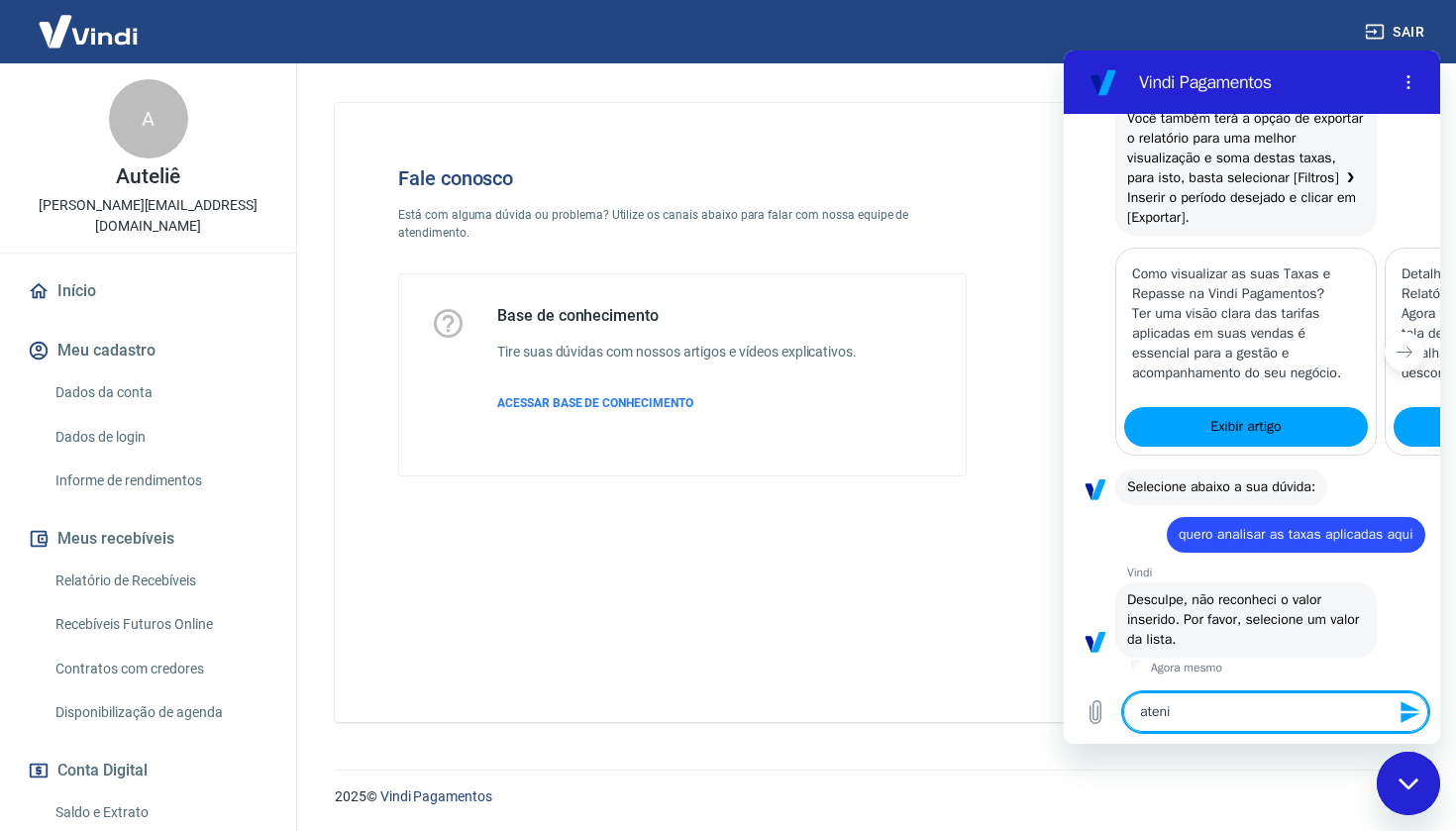 type on "aten" 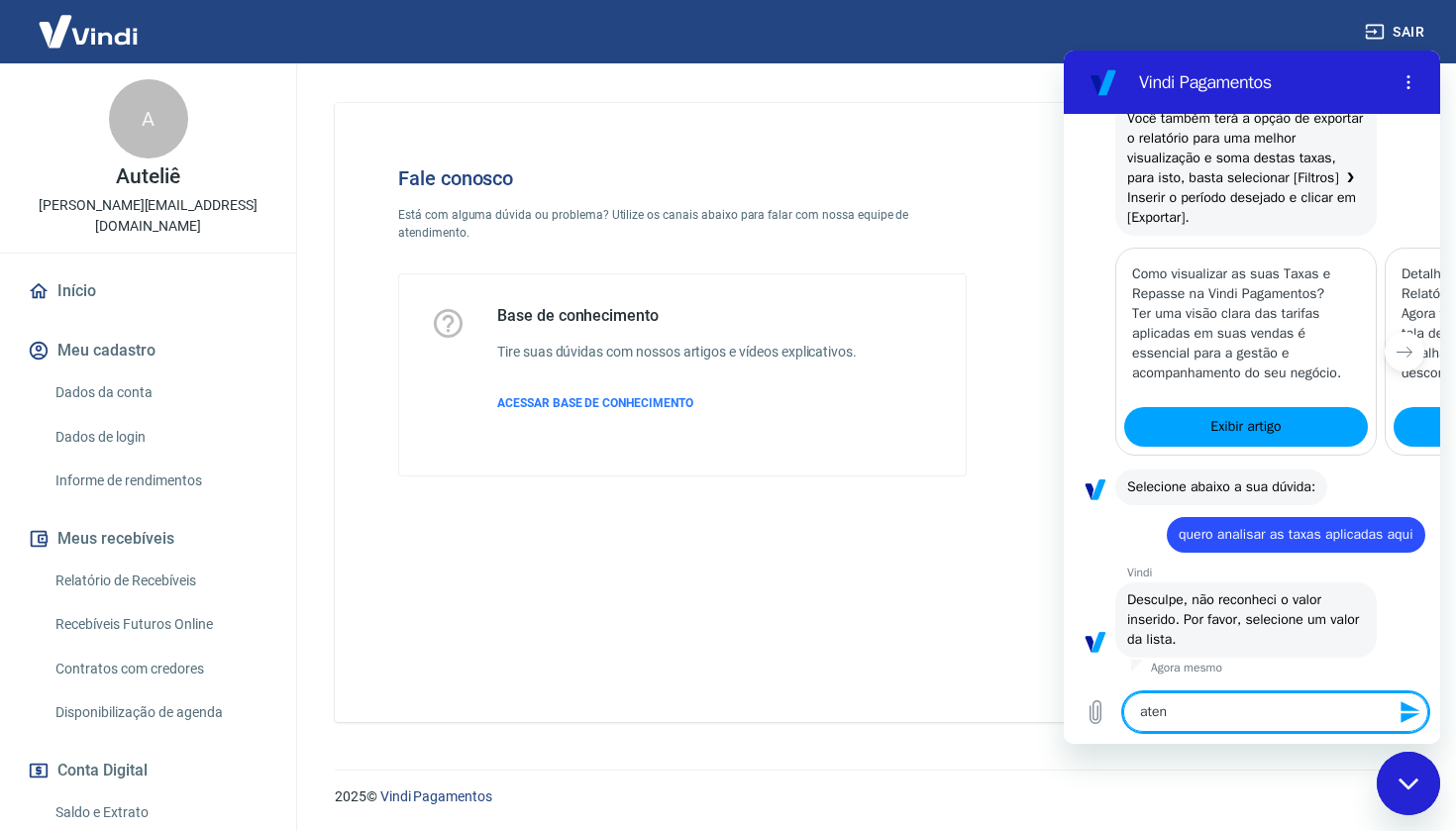 type on "atend" 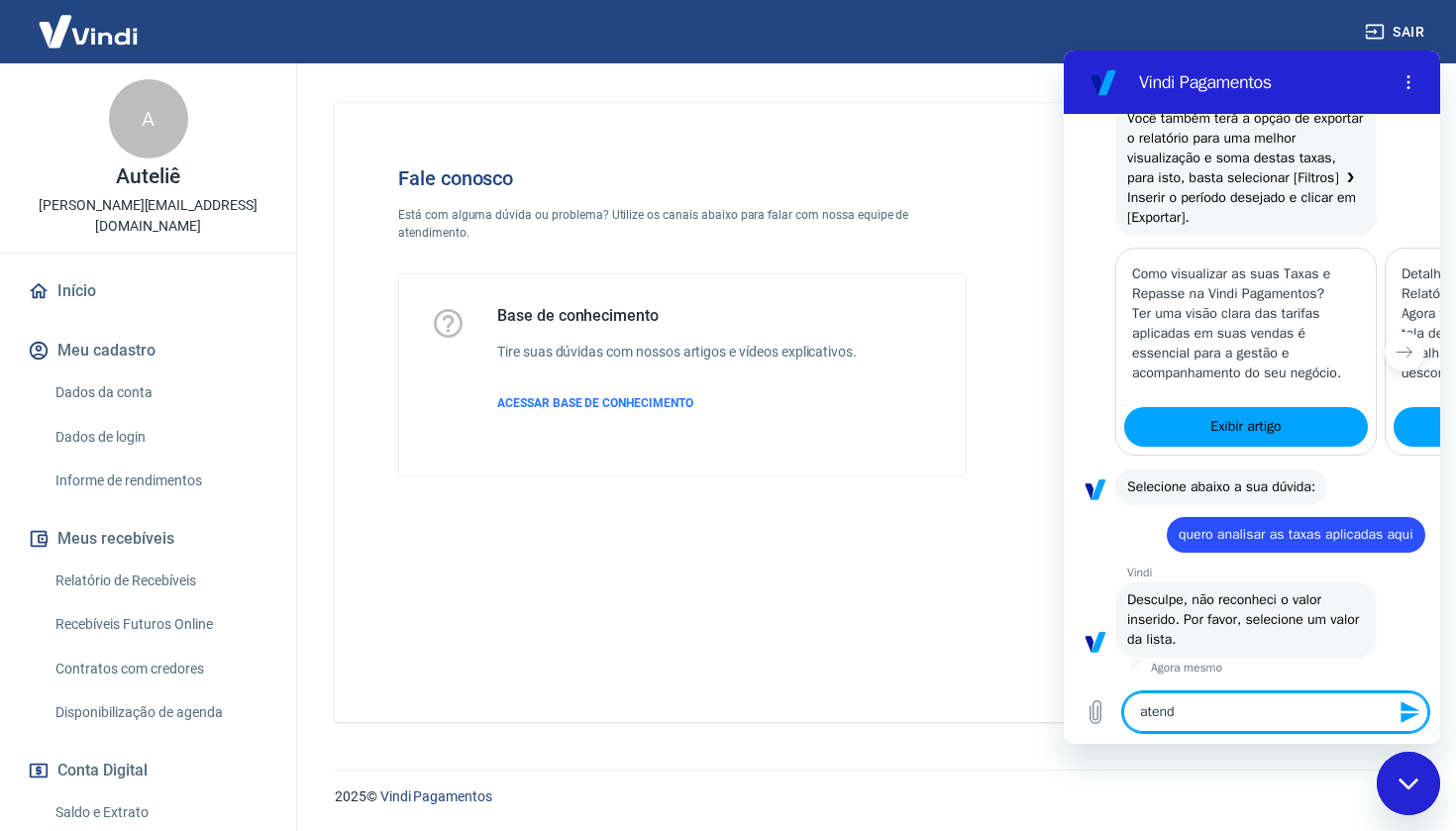 type on "atendi" 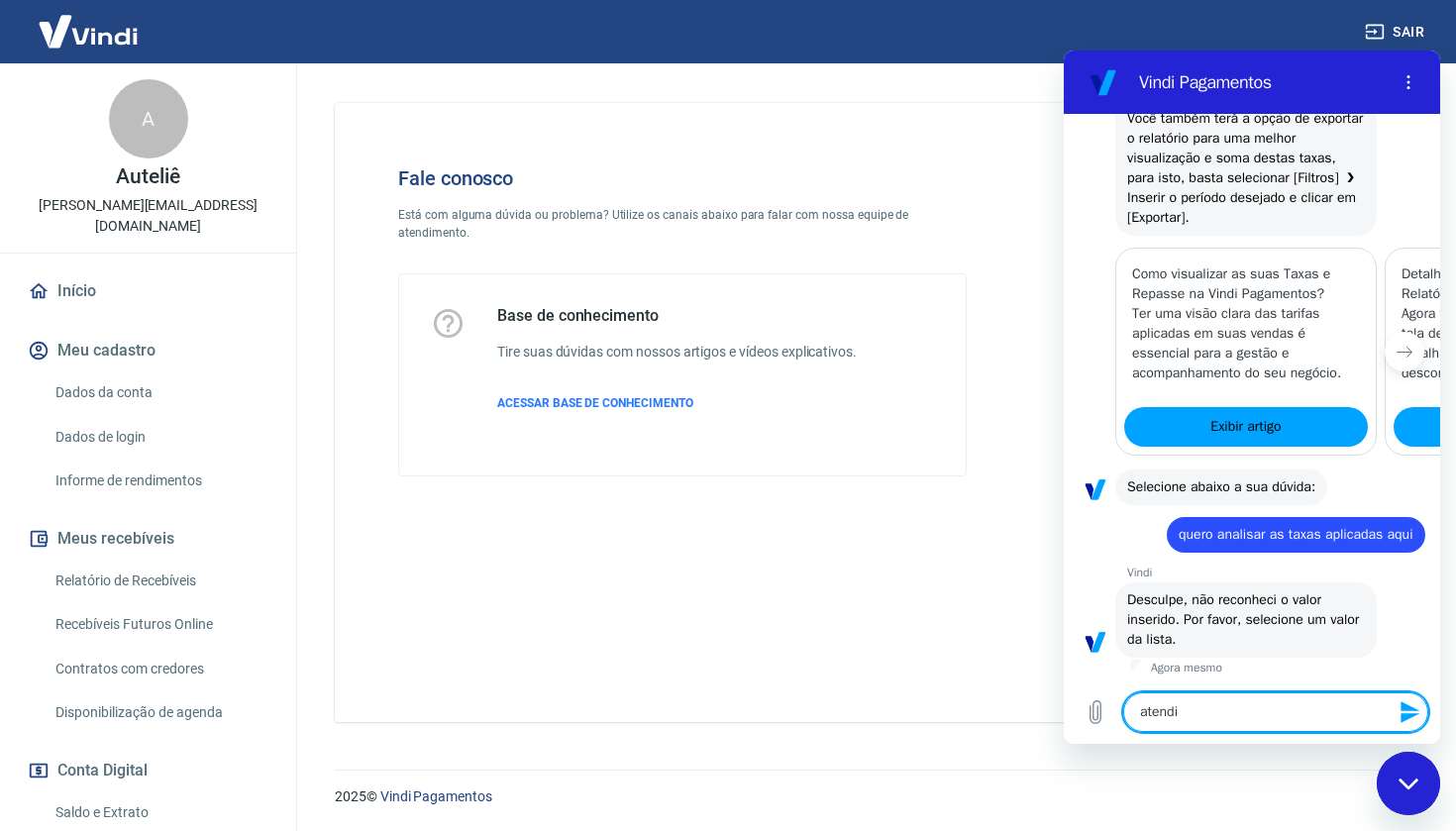 type on "atendim" 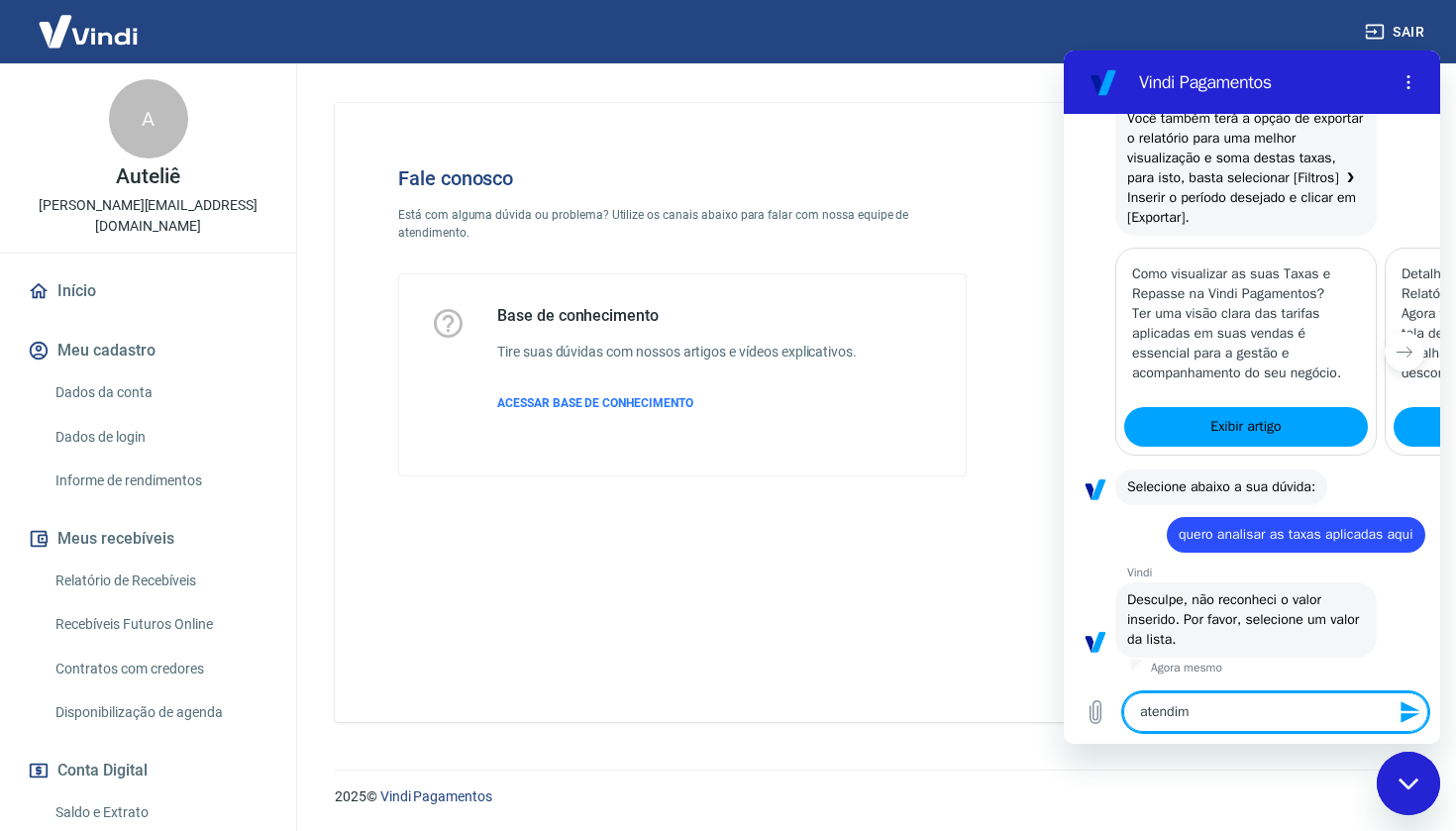 type on "atendime" 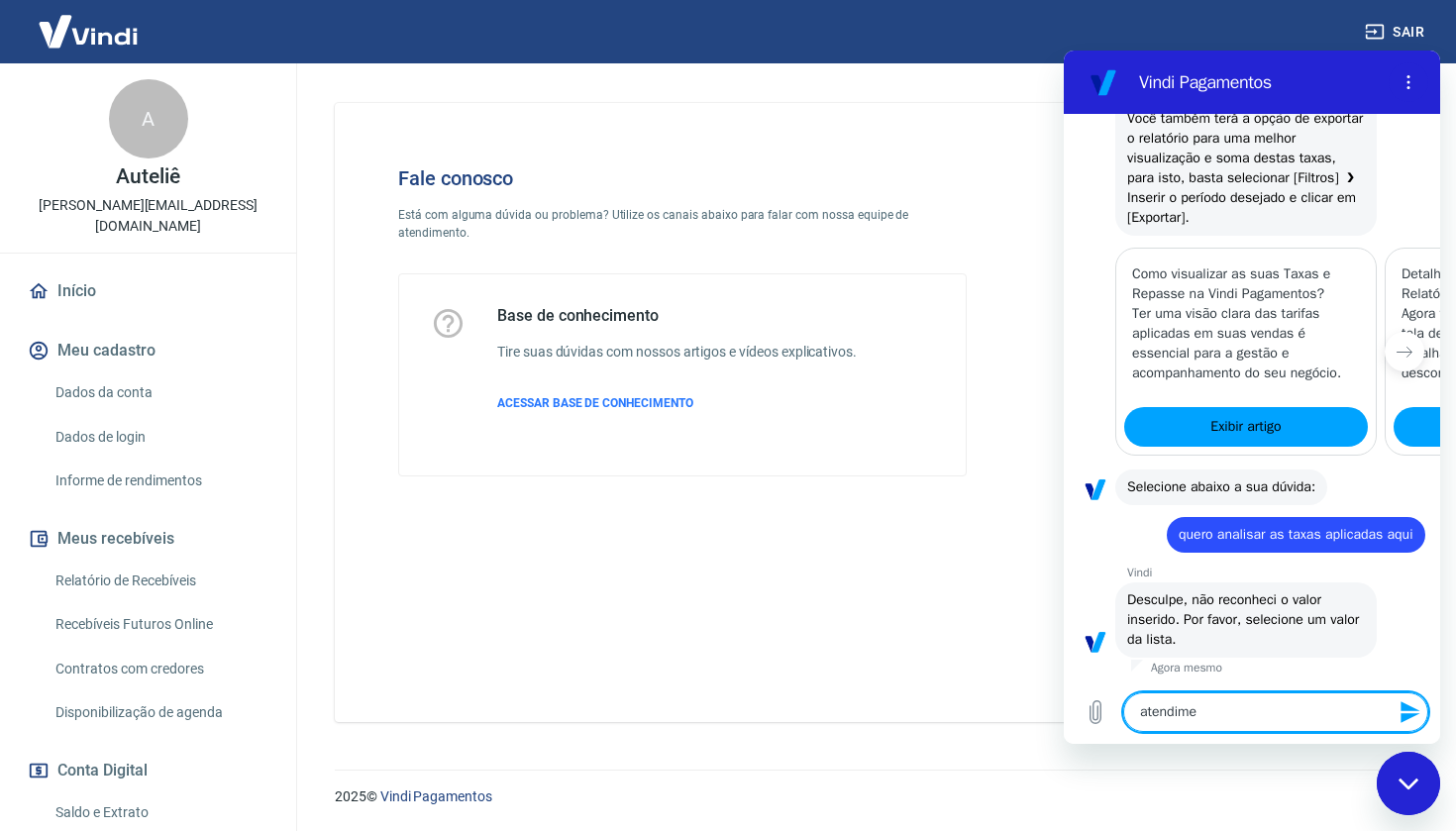 type on "atendimen" 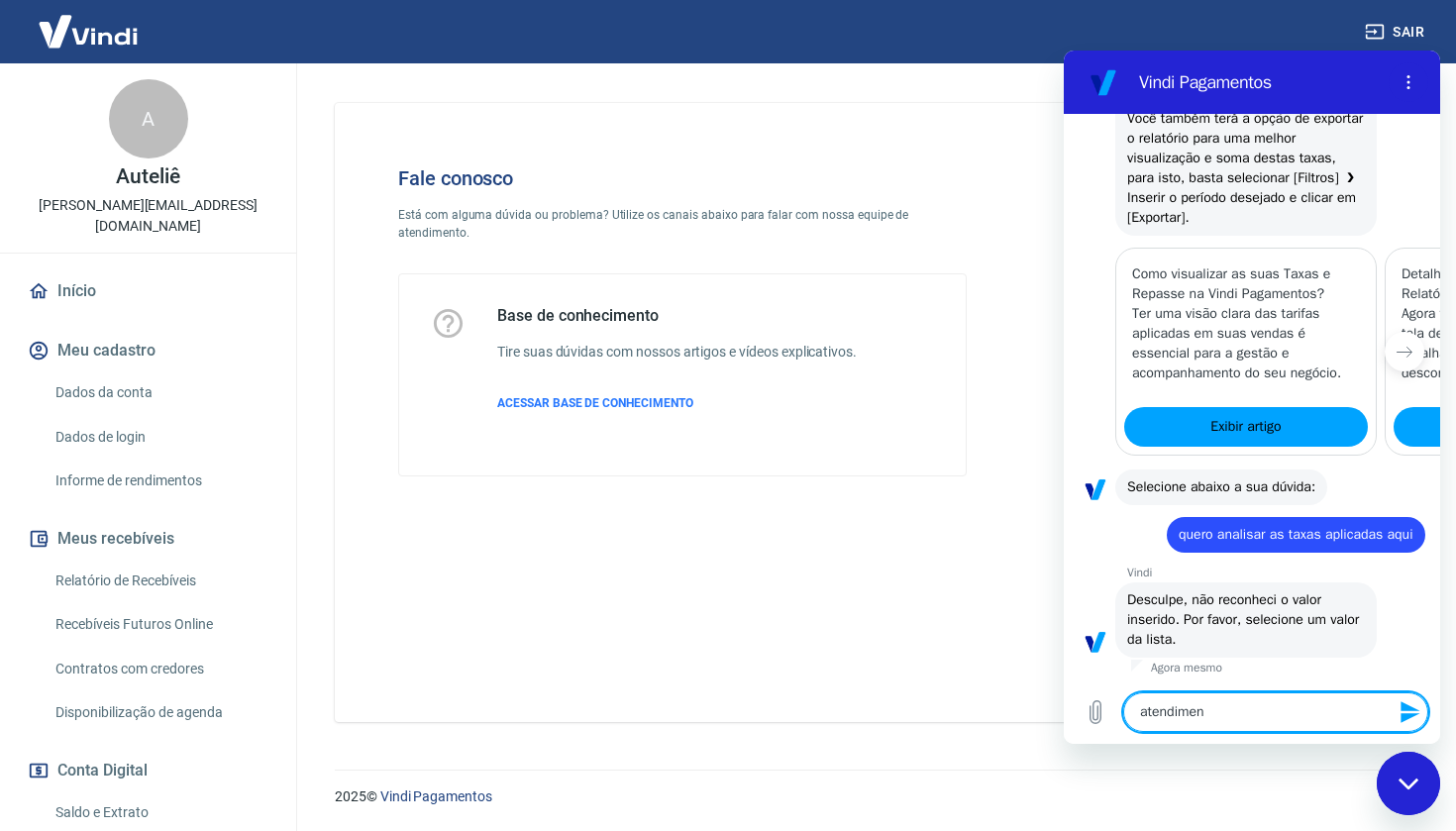 type on "atendiment" 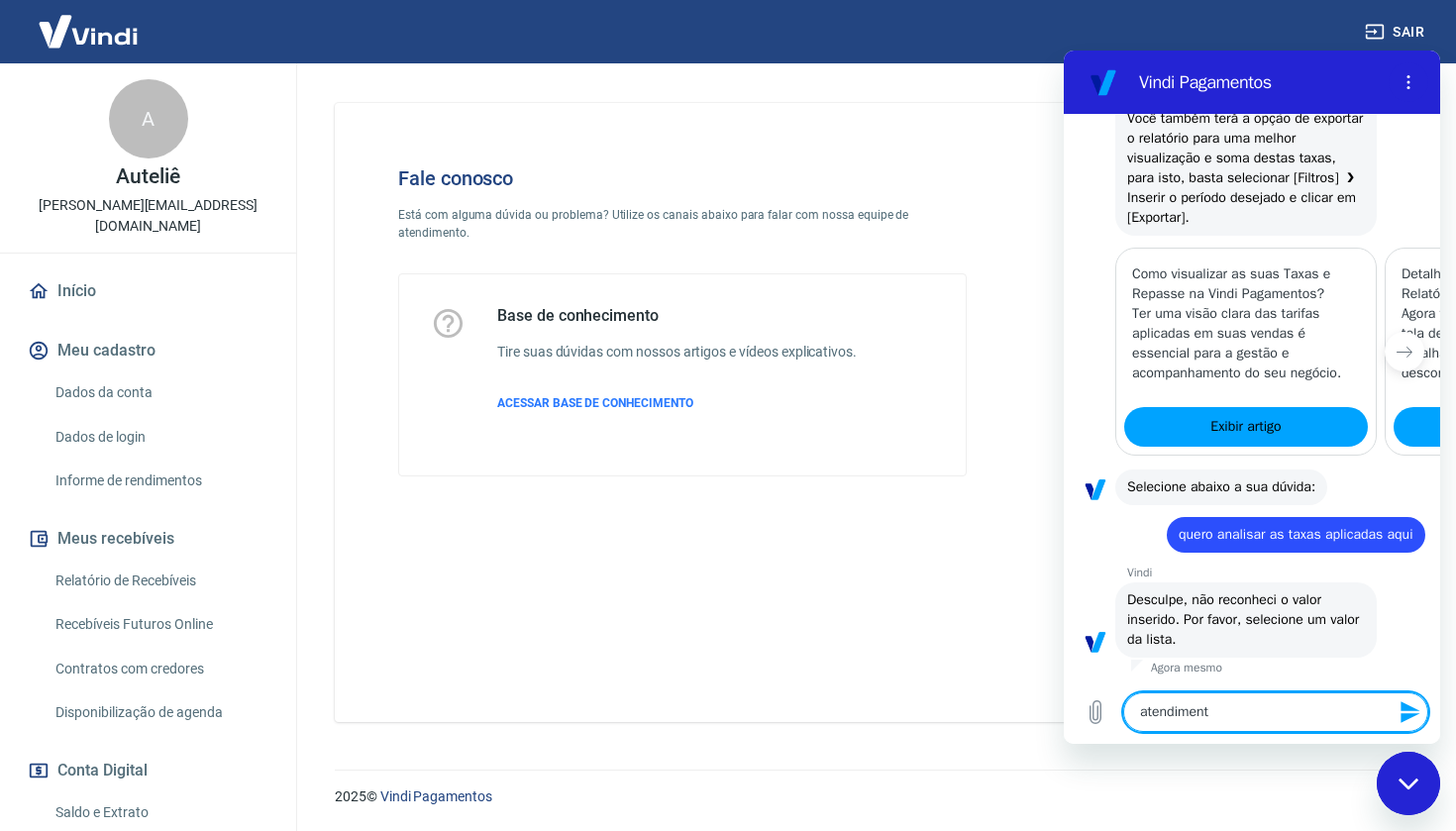 type on "atendimento" 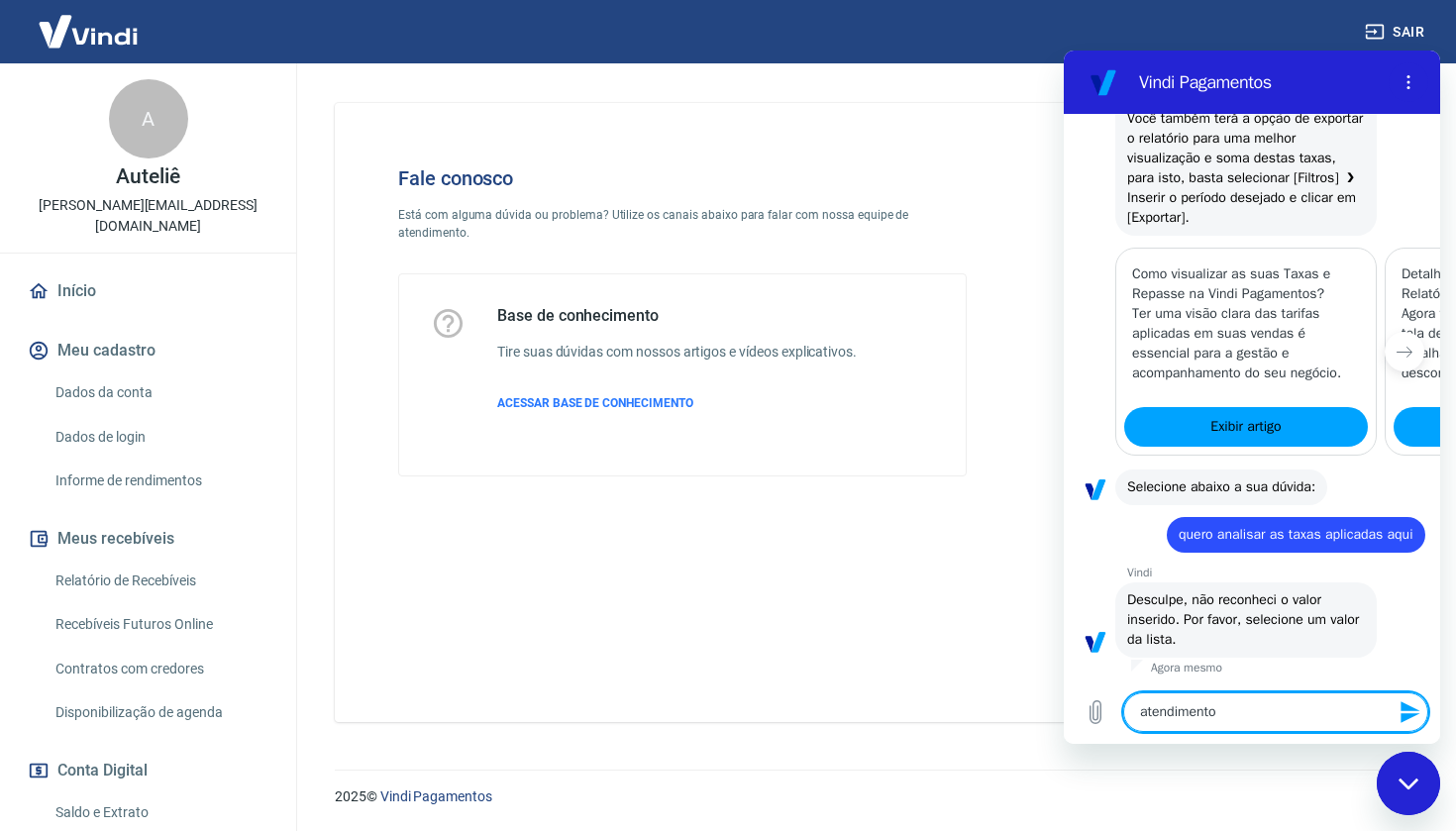 type on "atendimento" 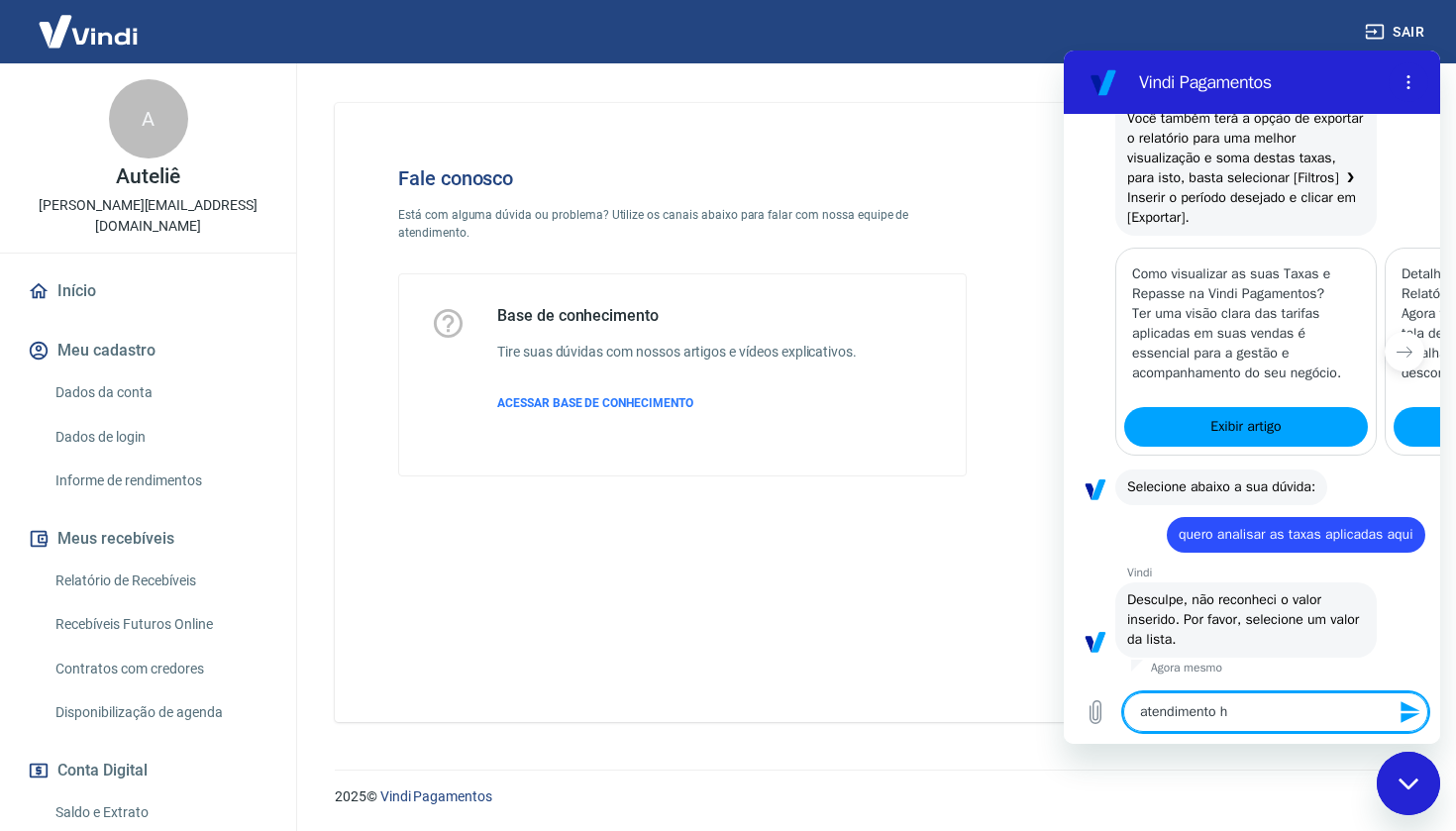 type on "atendimento hu" 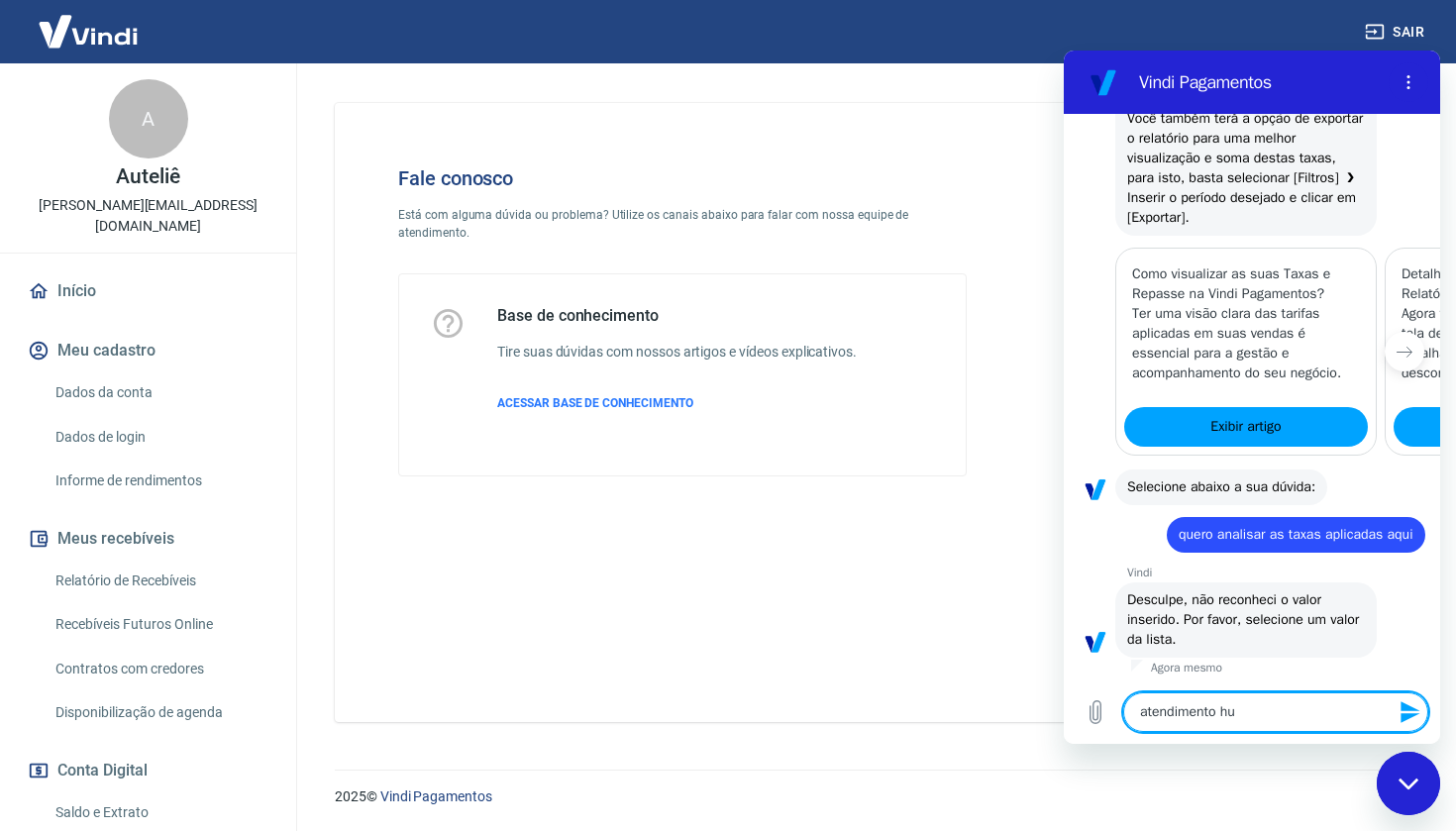 type on "atendimento hum" 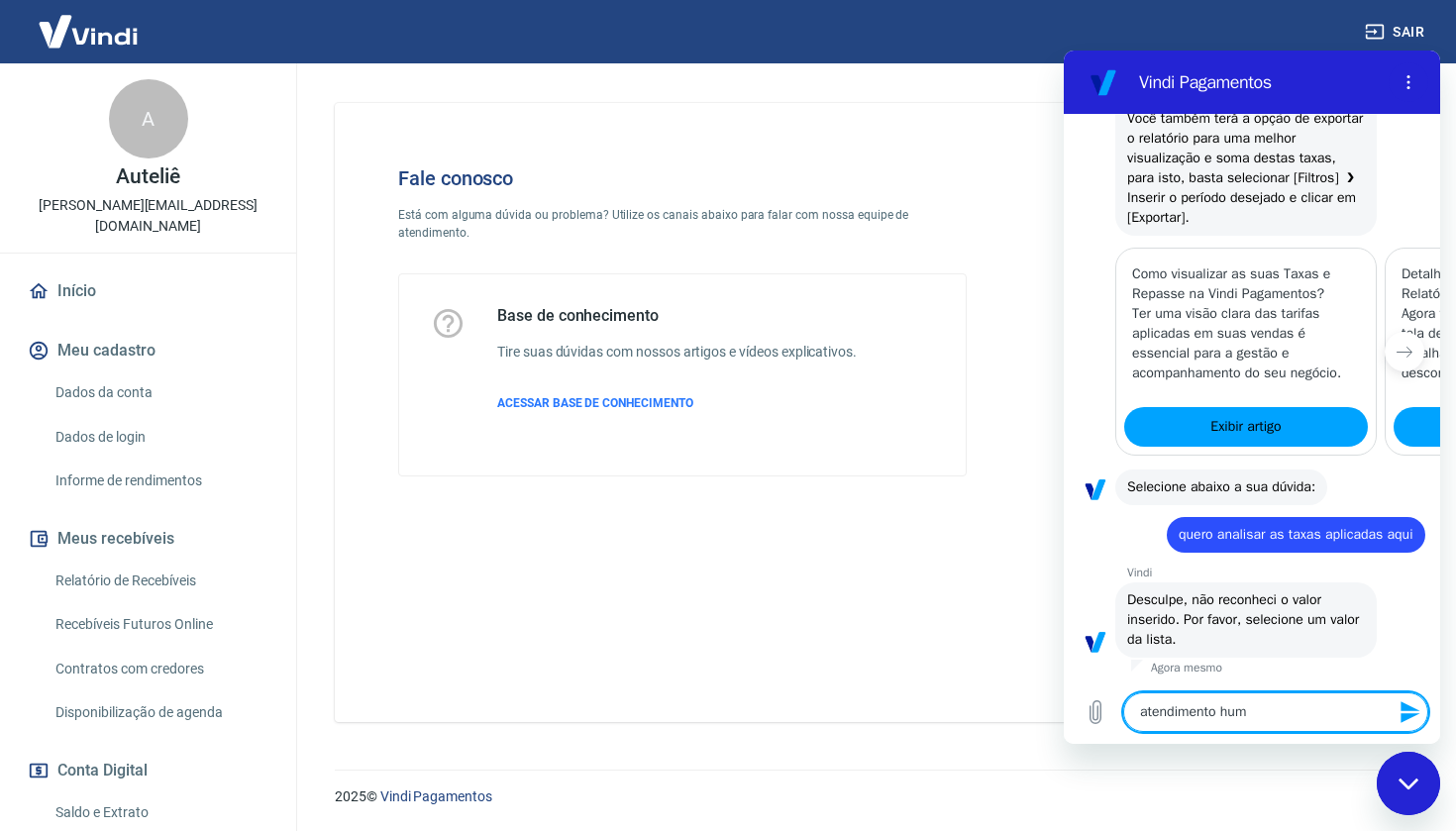 type on "atendimento huma" 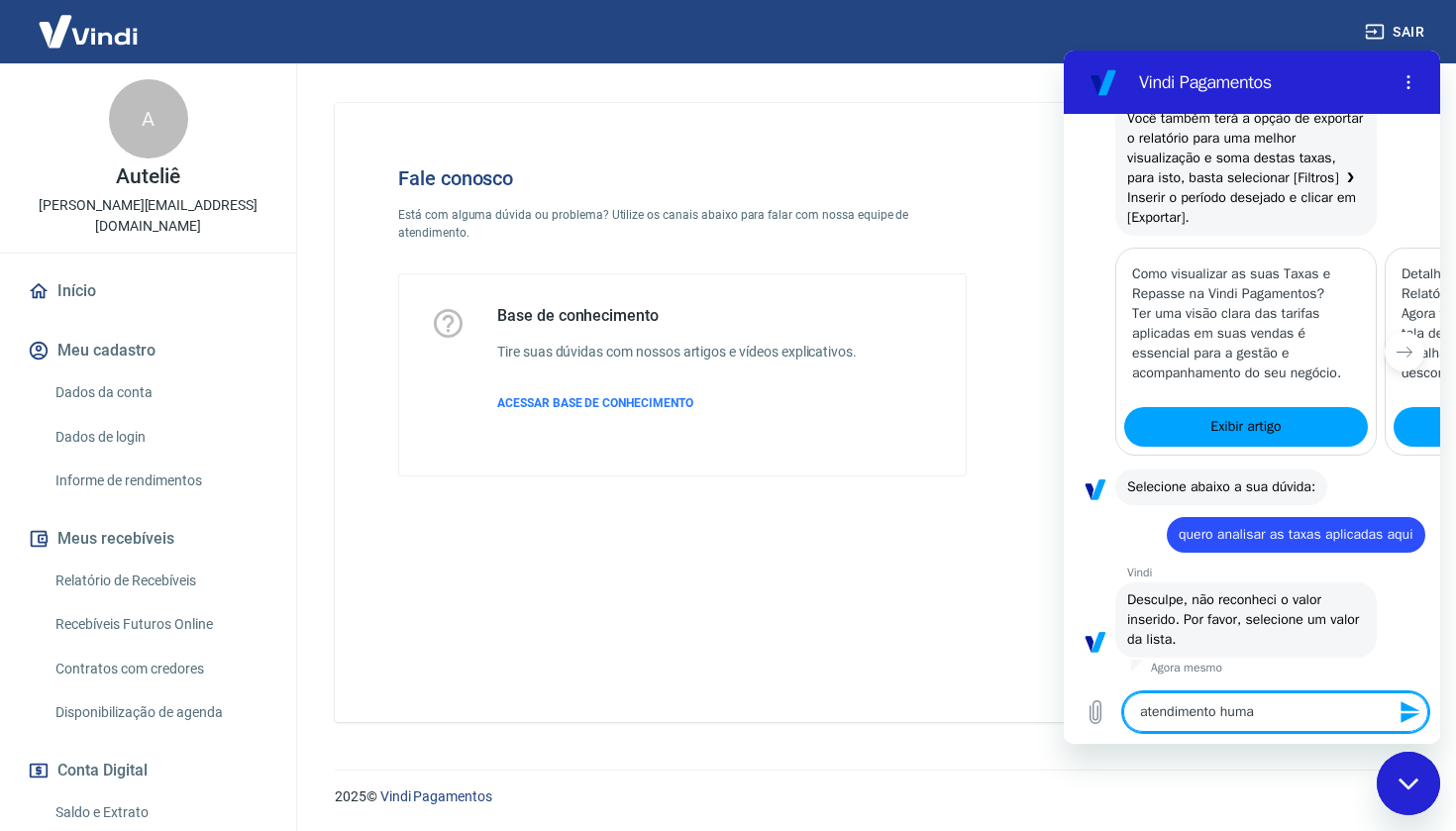 type on "atendimento human" 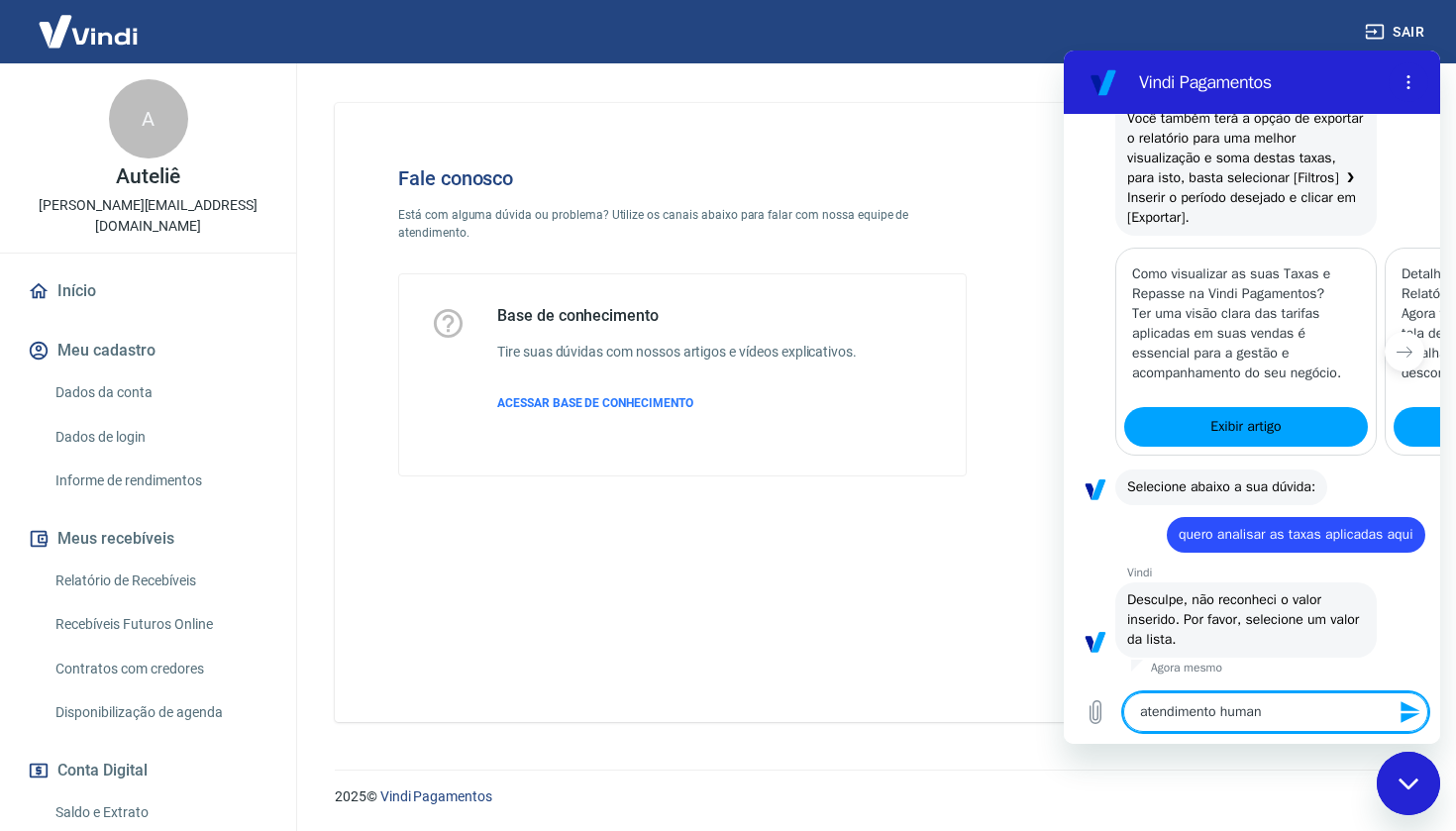 type on "atendimento humano" 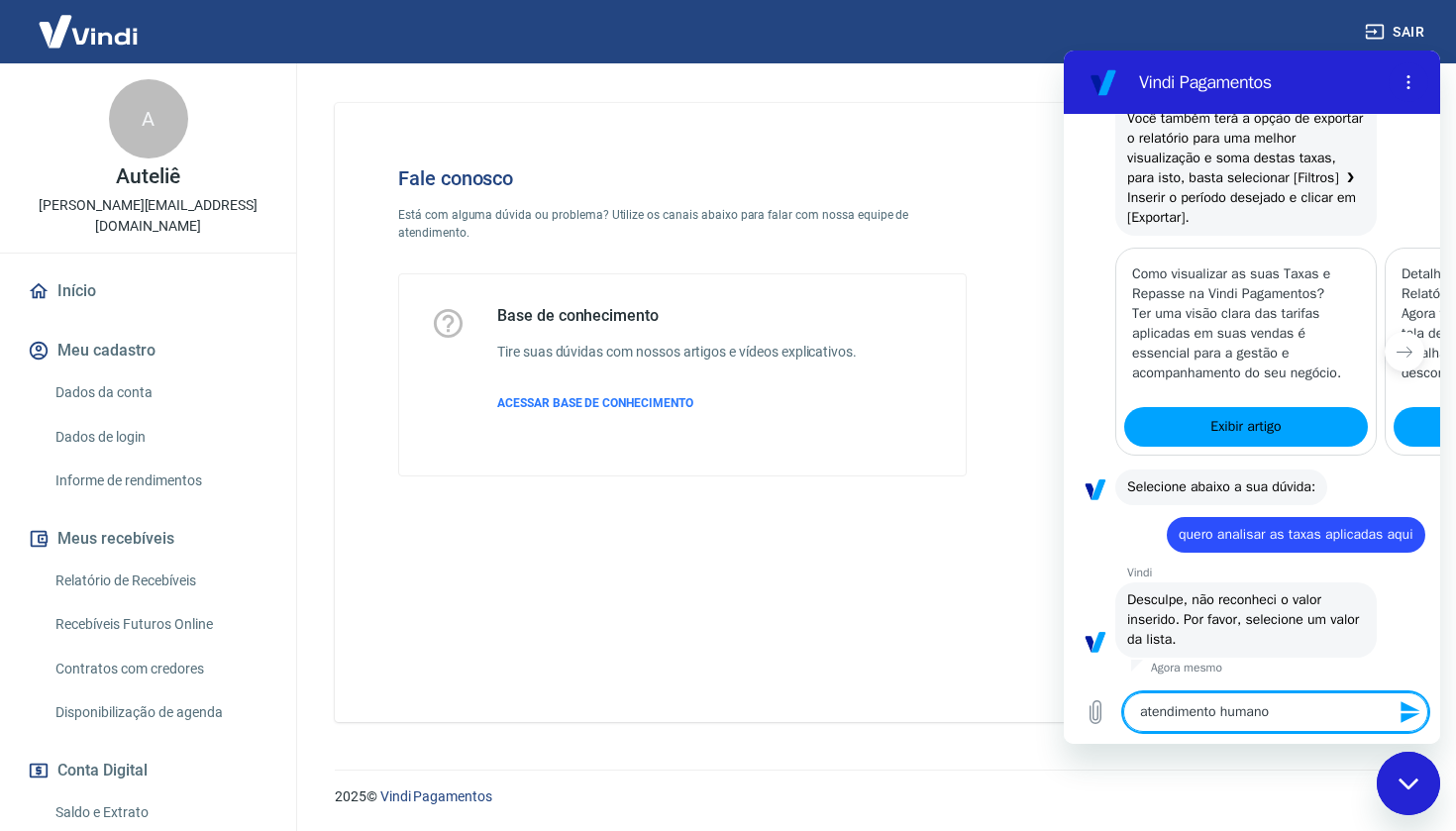 type 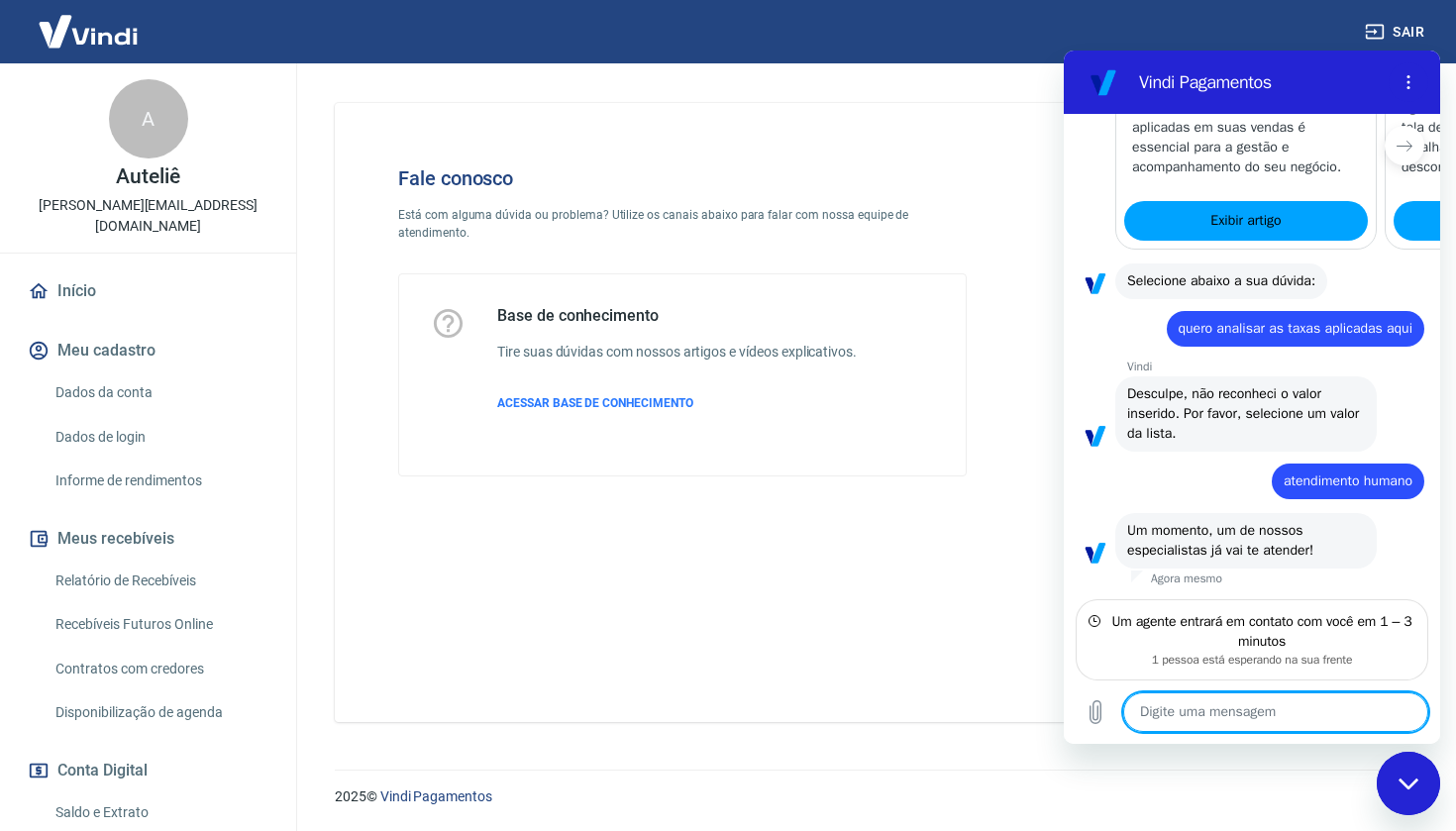 scroll, scrollTop: 1144, scrollLeft: 0, axis: vertical 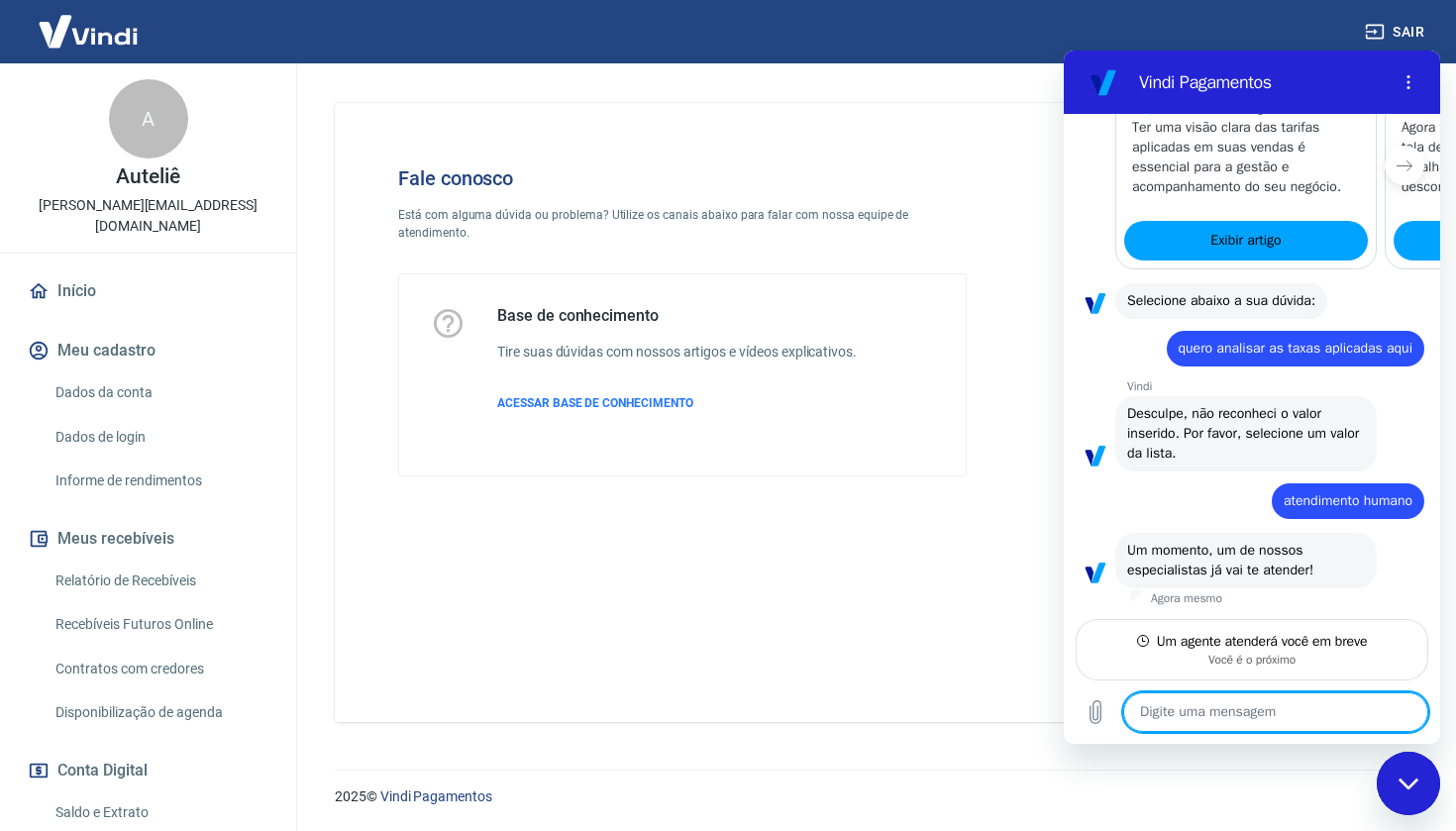 click at bounding box center [1276, 712] 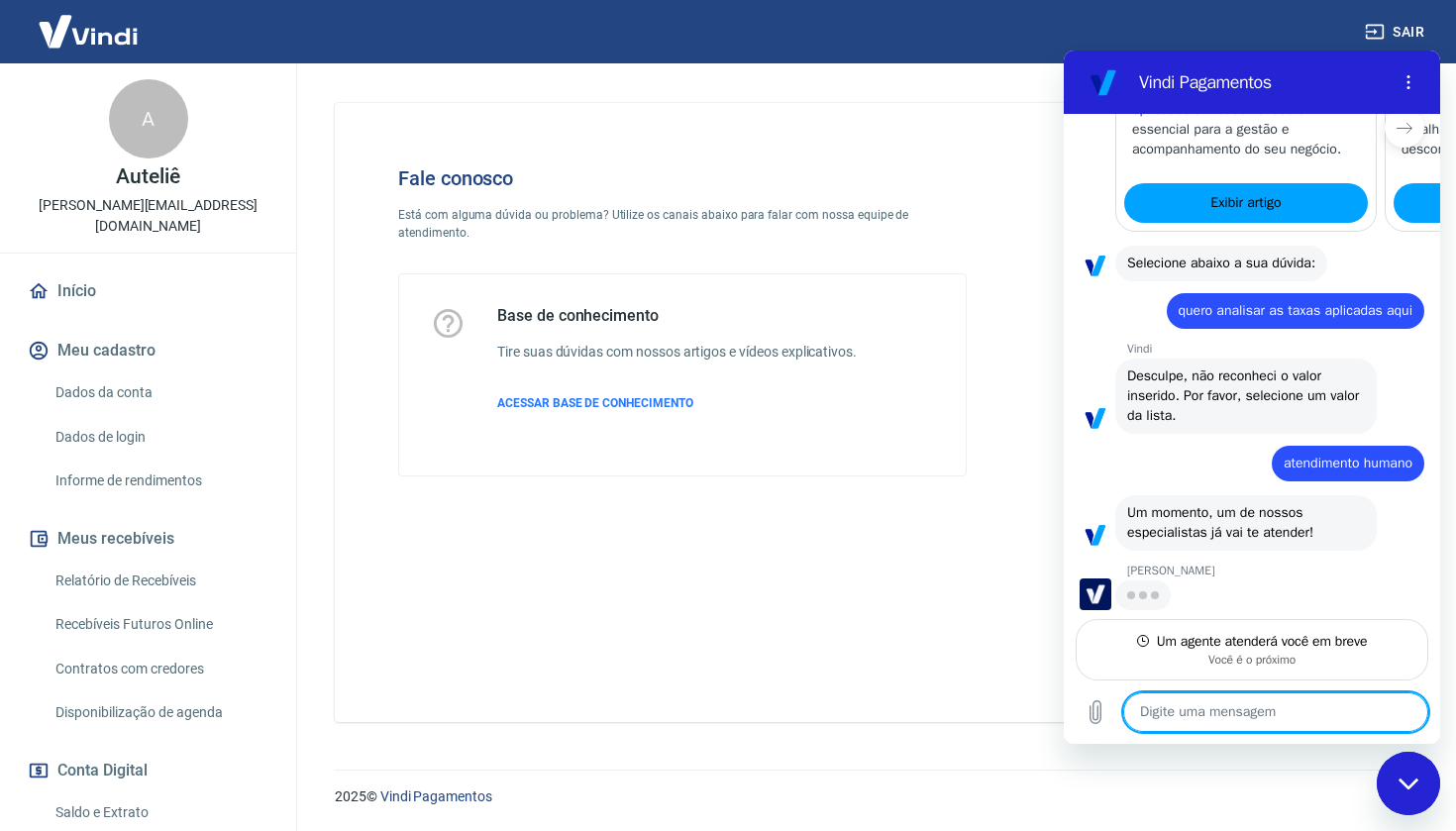 scroll, scrollTop: 1182, scrollLeft: 0, axis: vertical 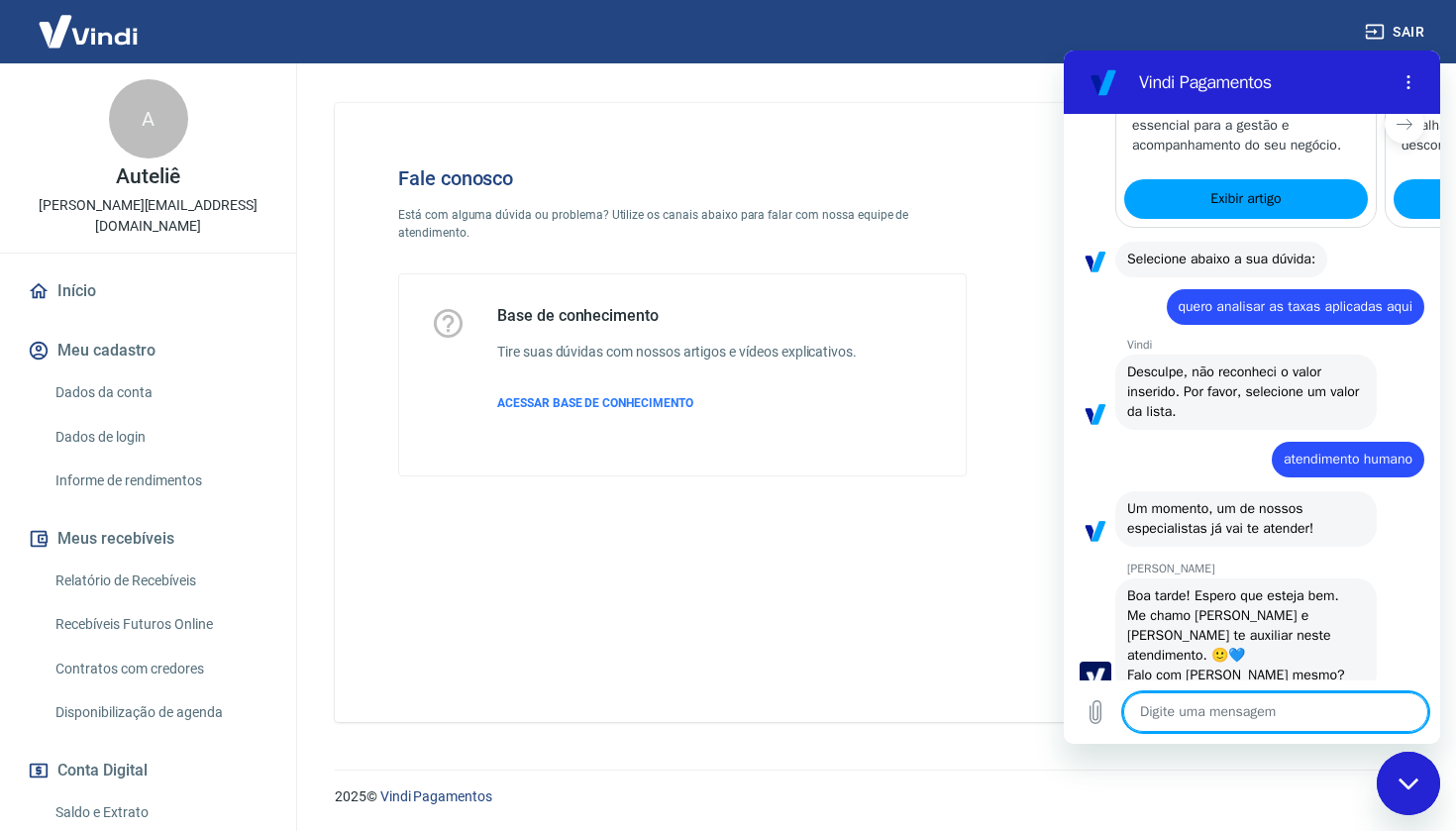 type on "x" 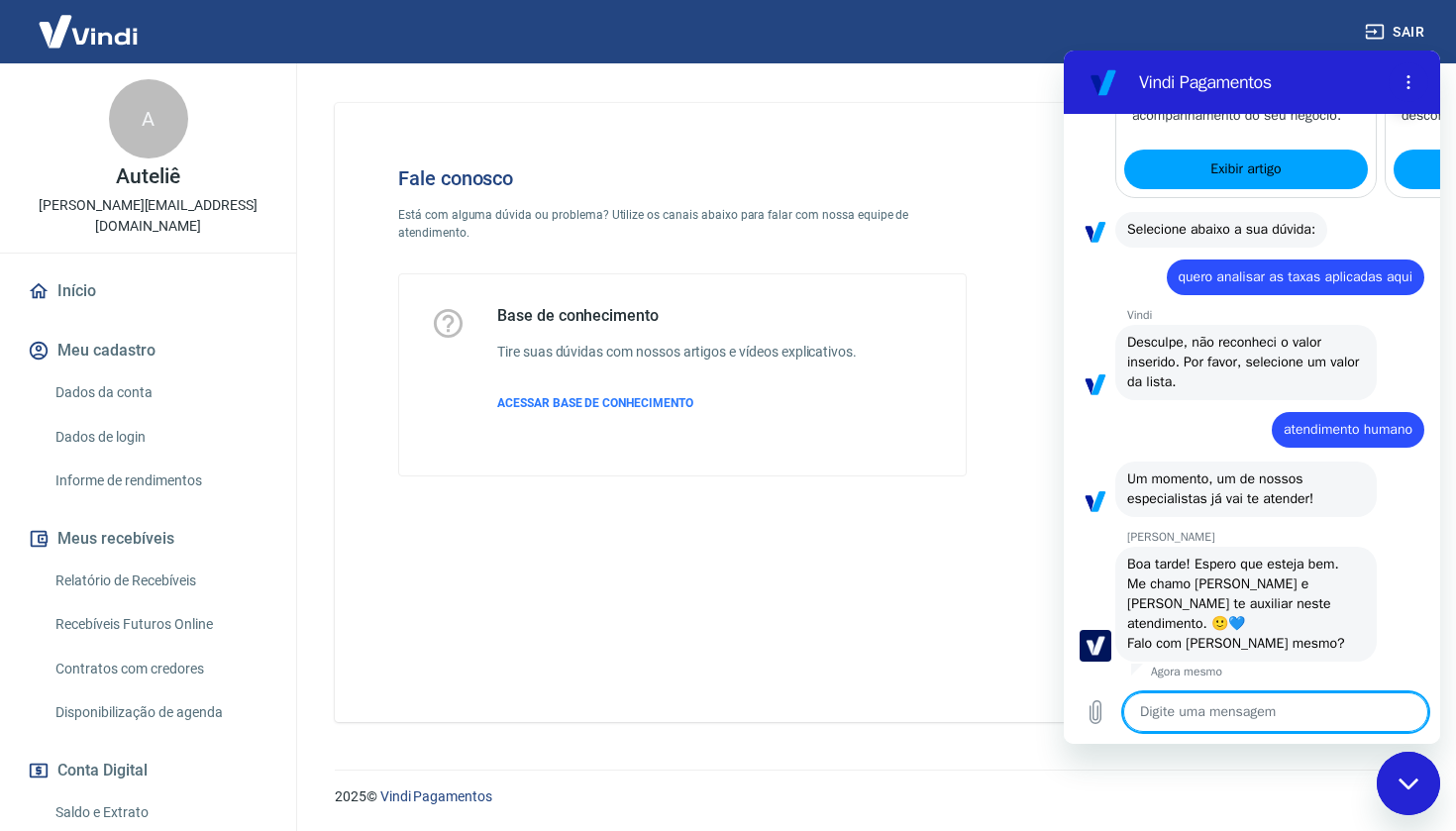 scroll, scrollTop: 1199, scrollLeft: 0, axis: vertical 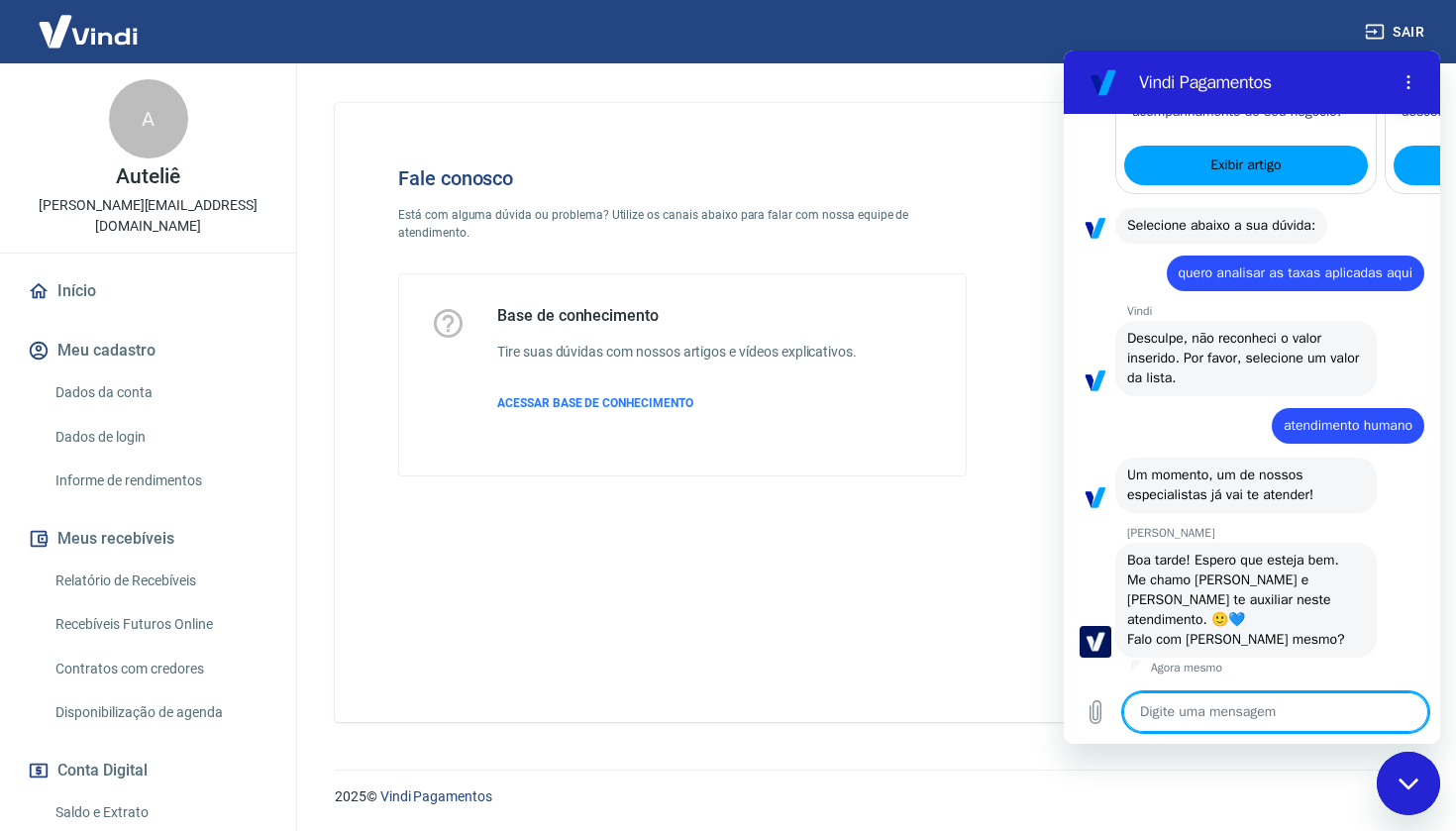 click at bounding box center [1276, 712] 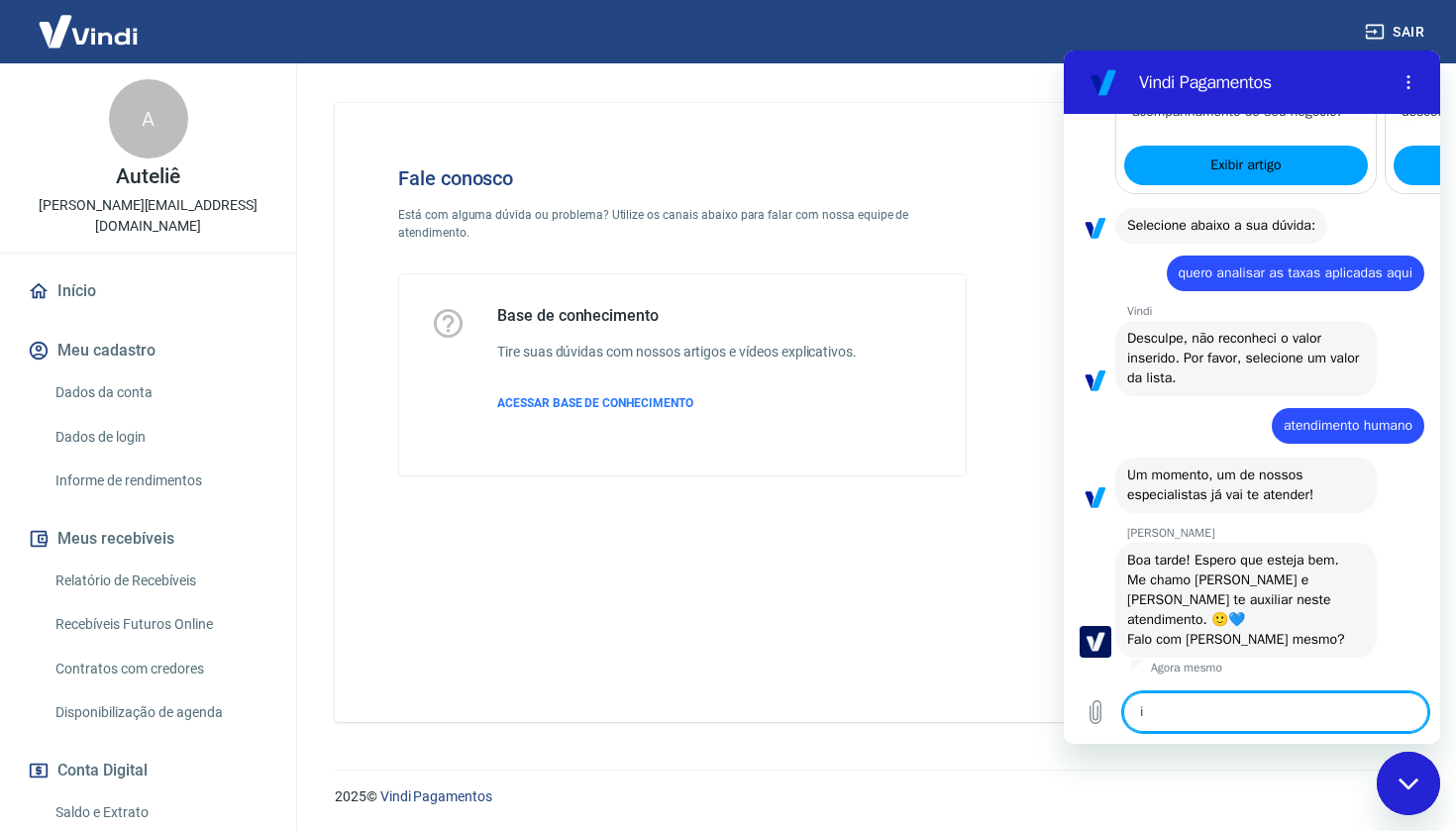type on "is" 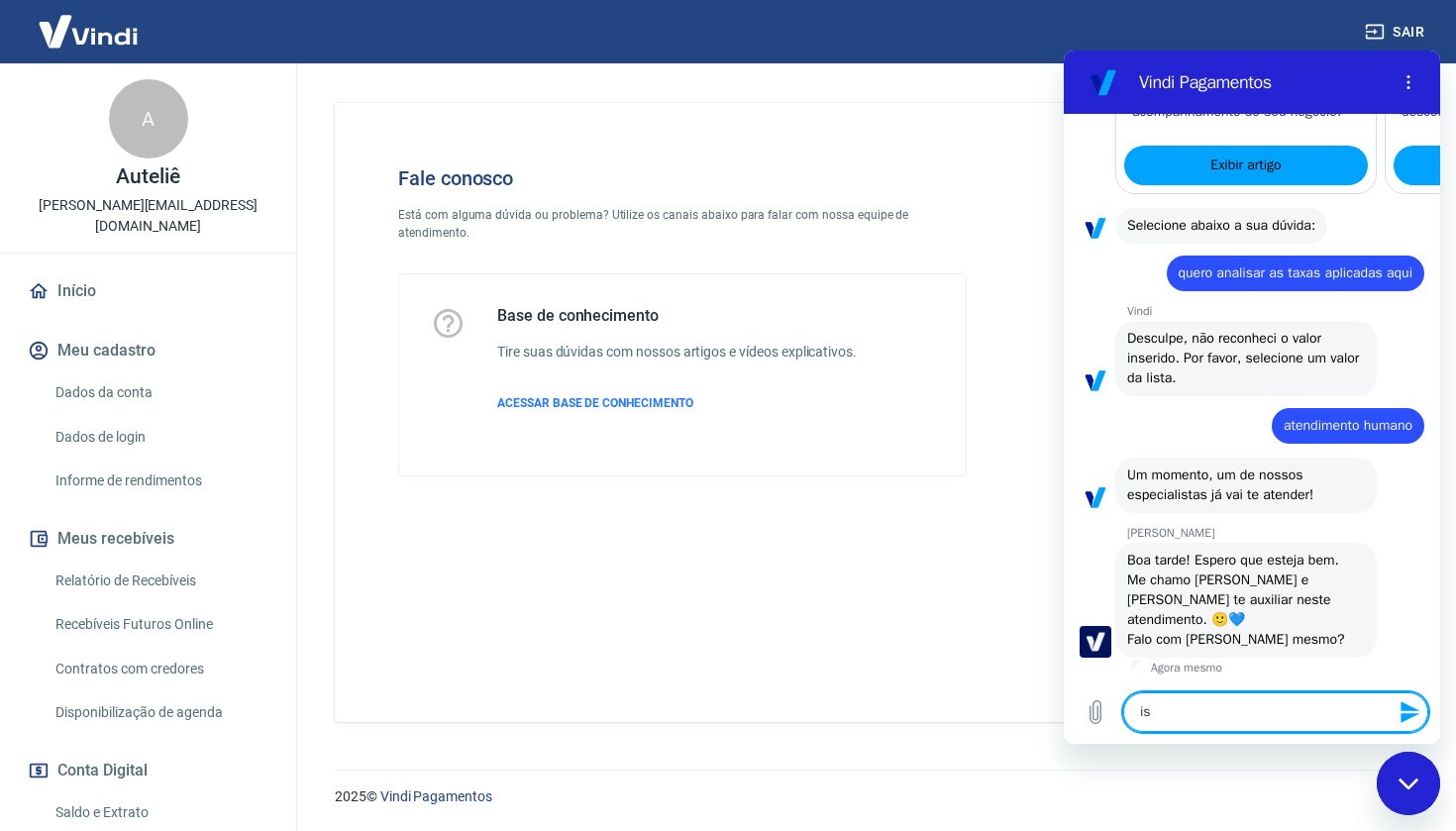 type on "iss" 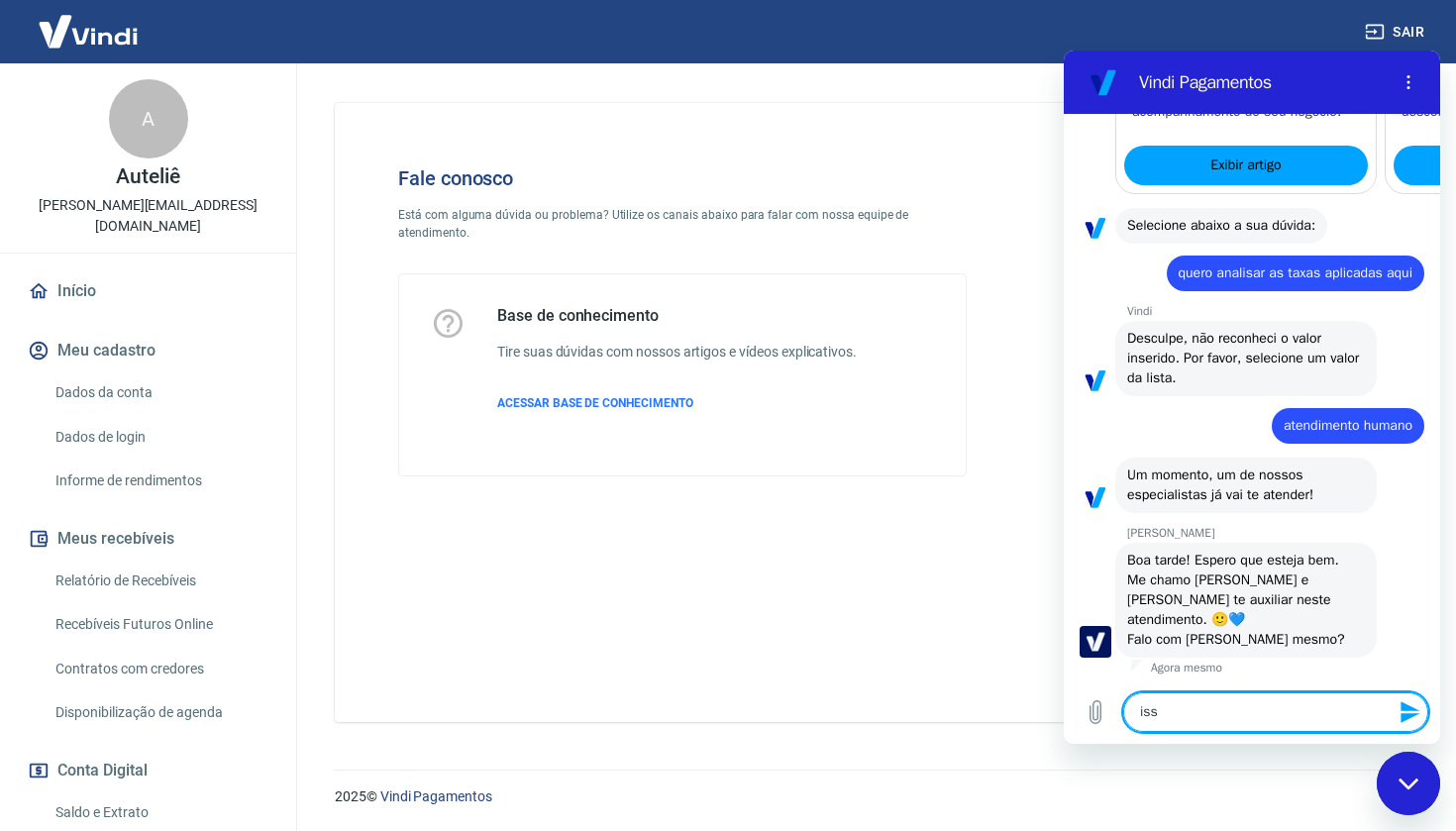 type on "isso" 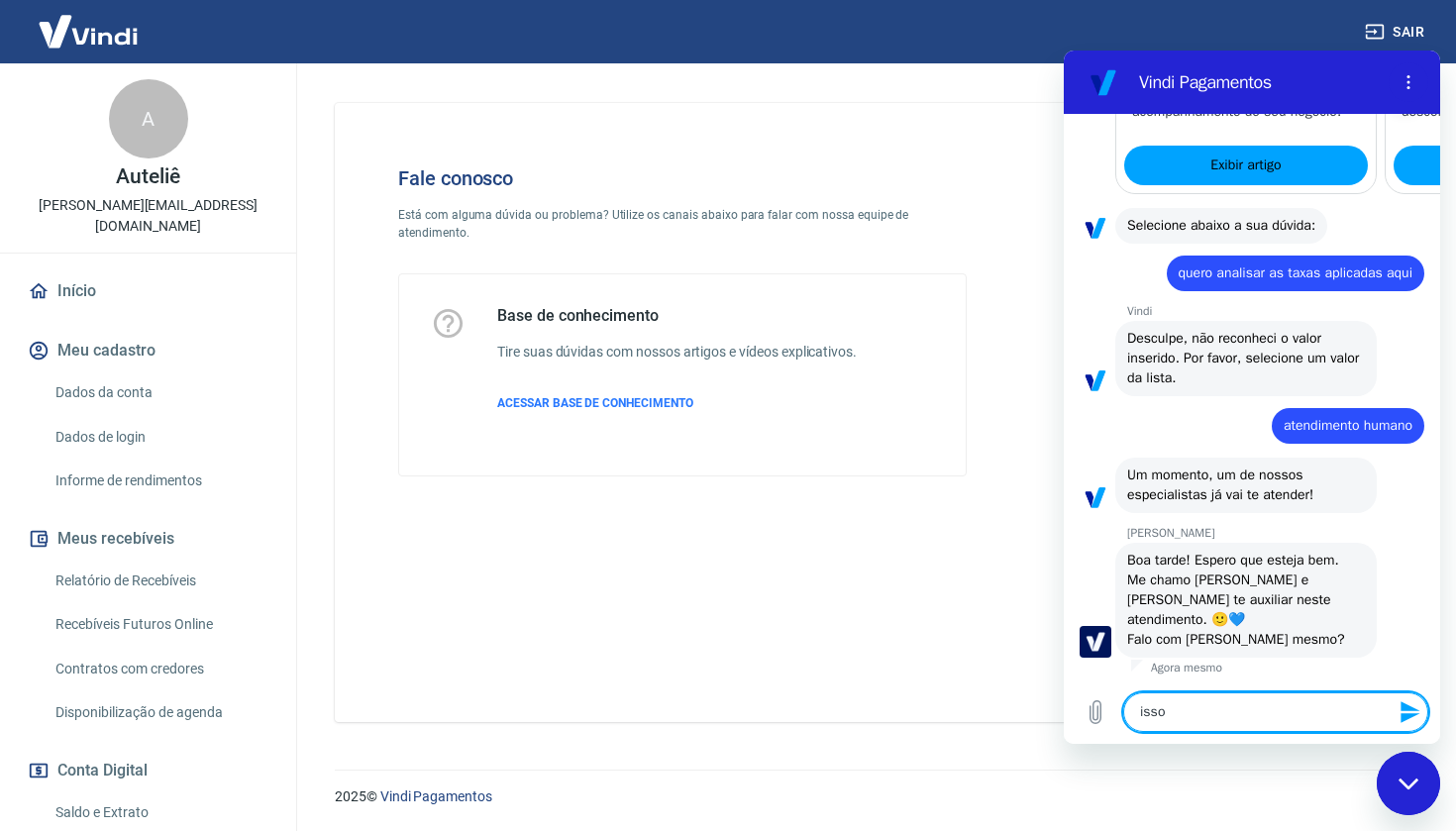 type on "isso" 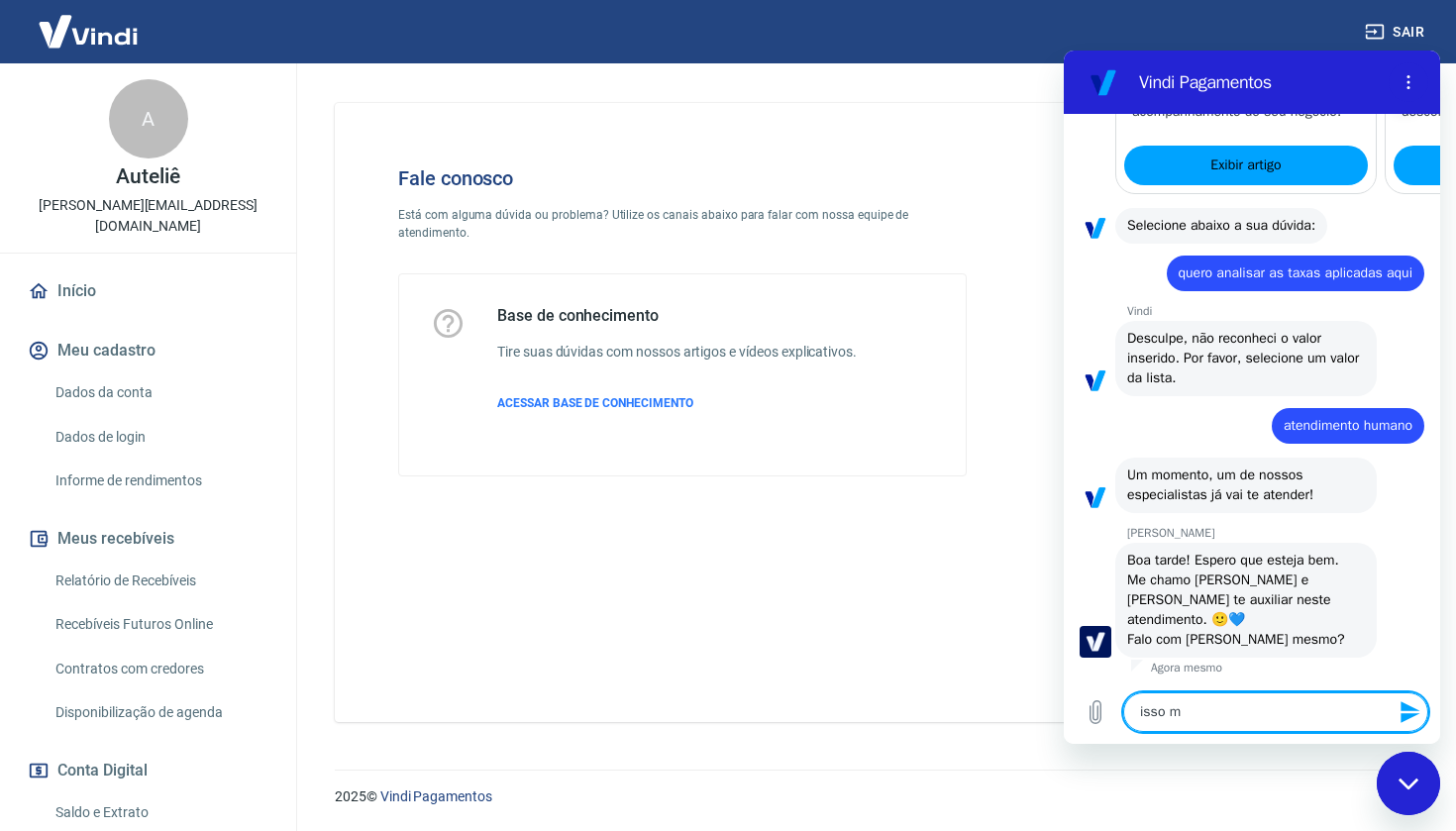 type on "isso me" 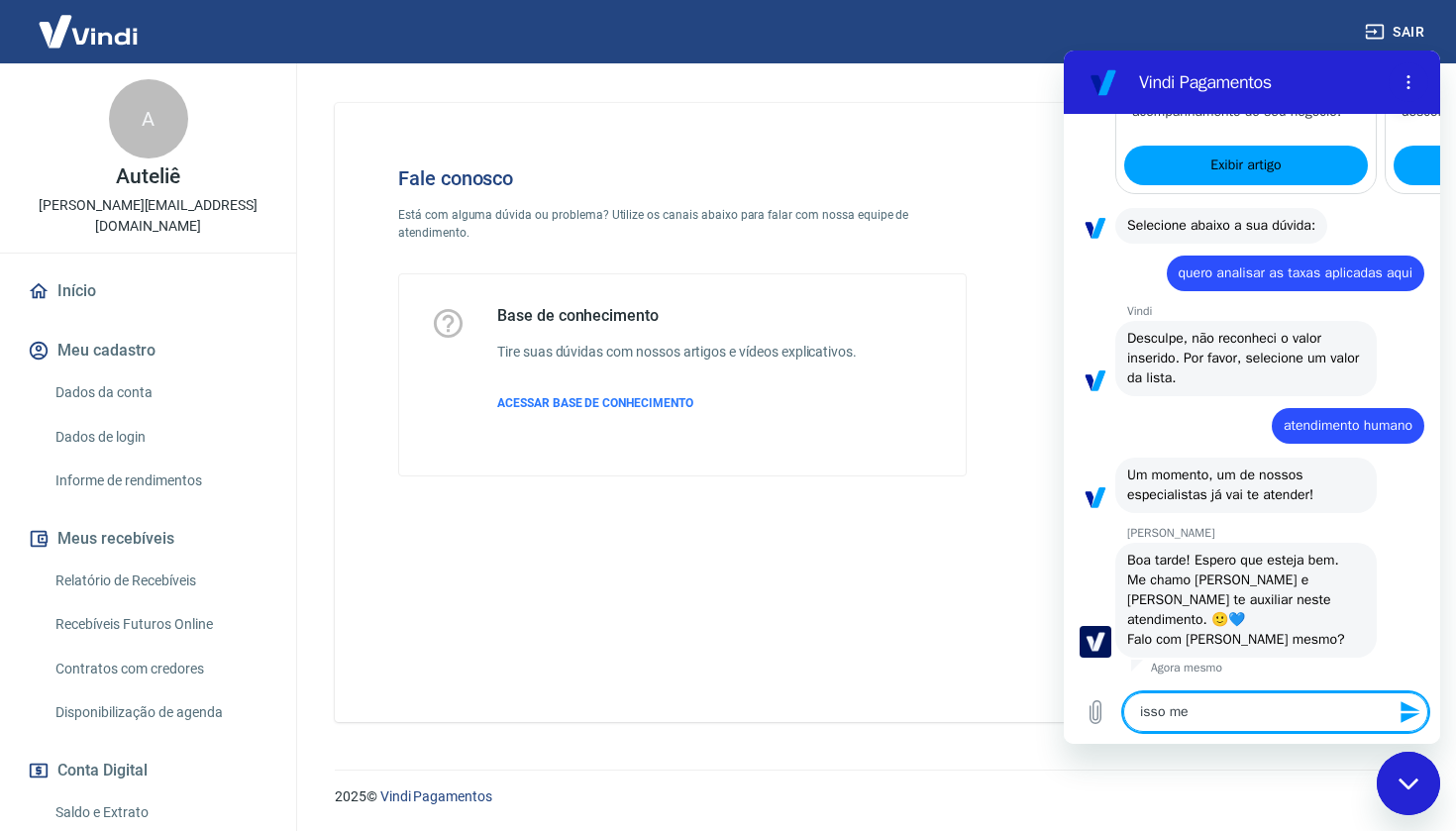 type on "isso mes" 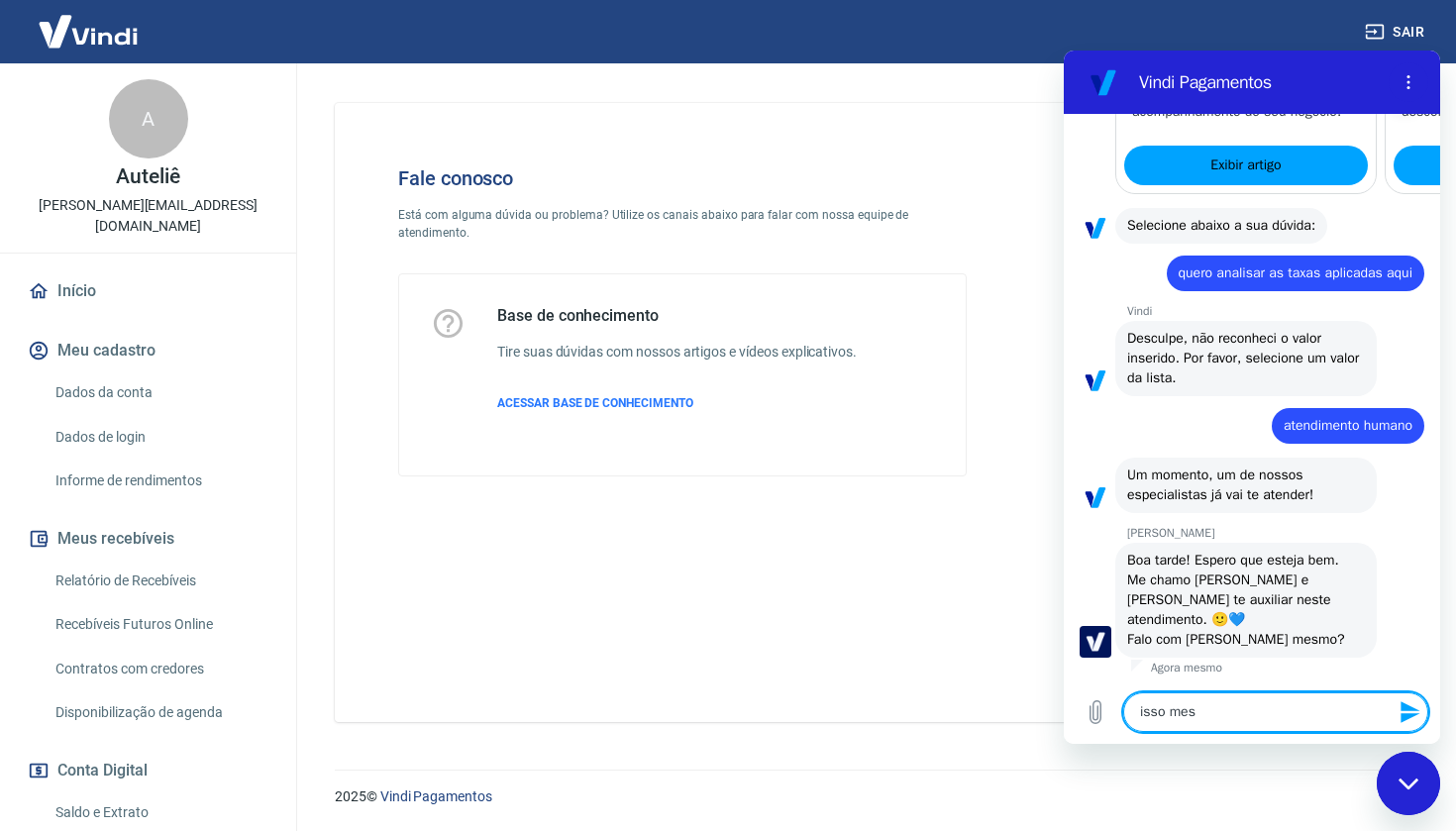 type on "isso mesm" 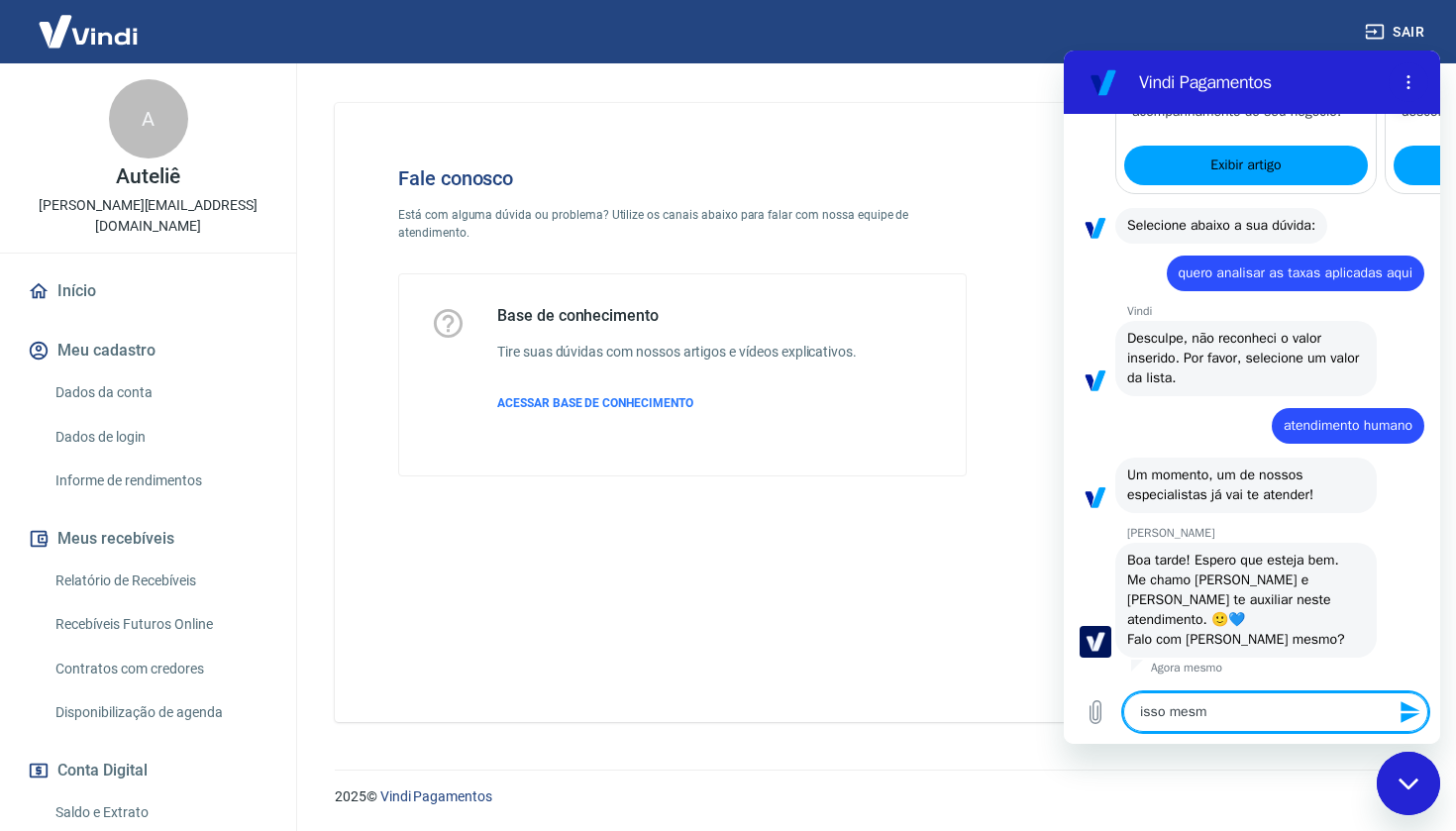 type on "isso mesmo" 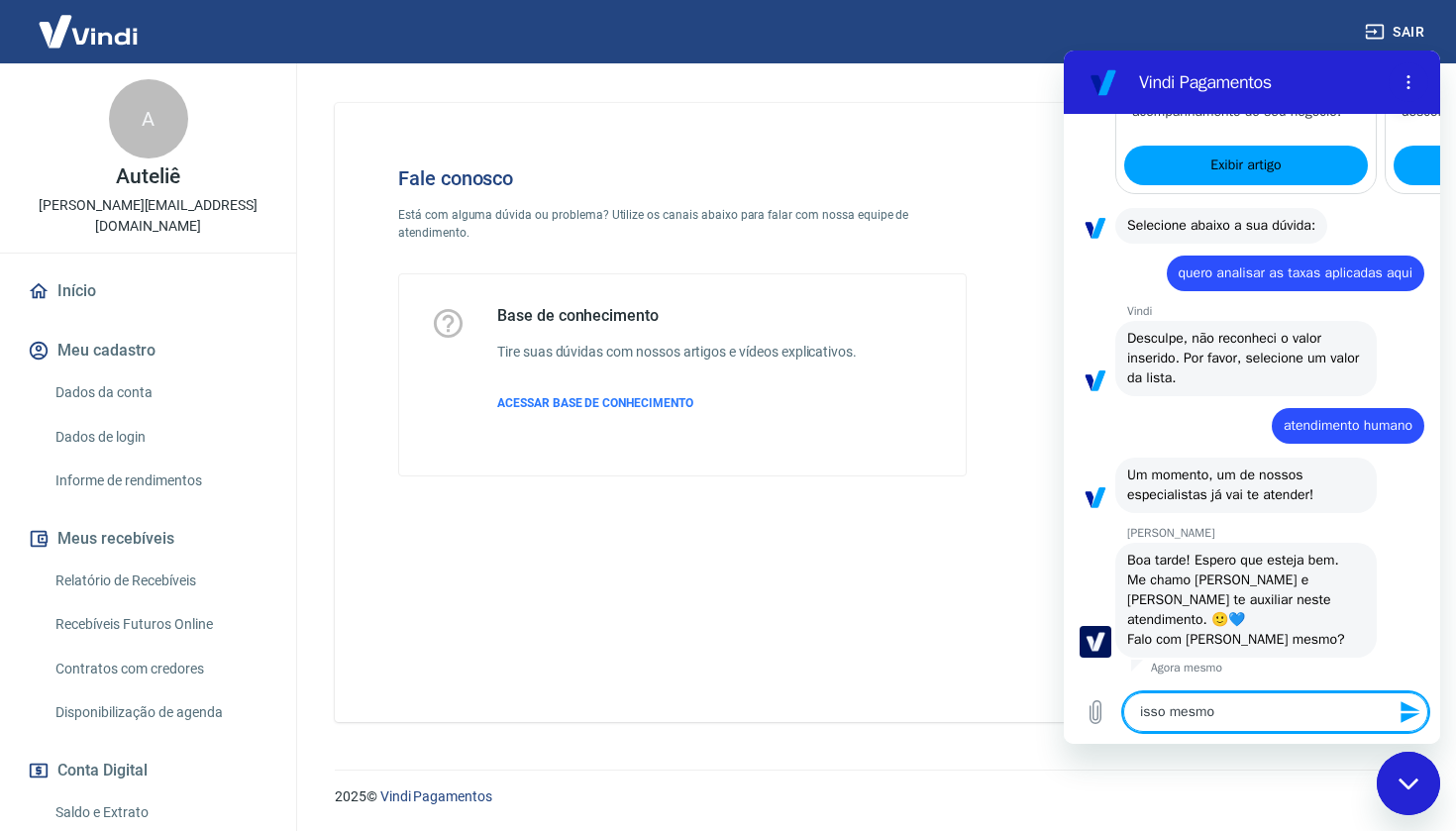 type 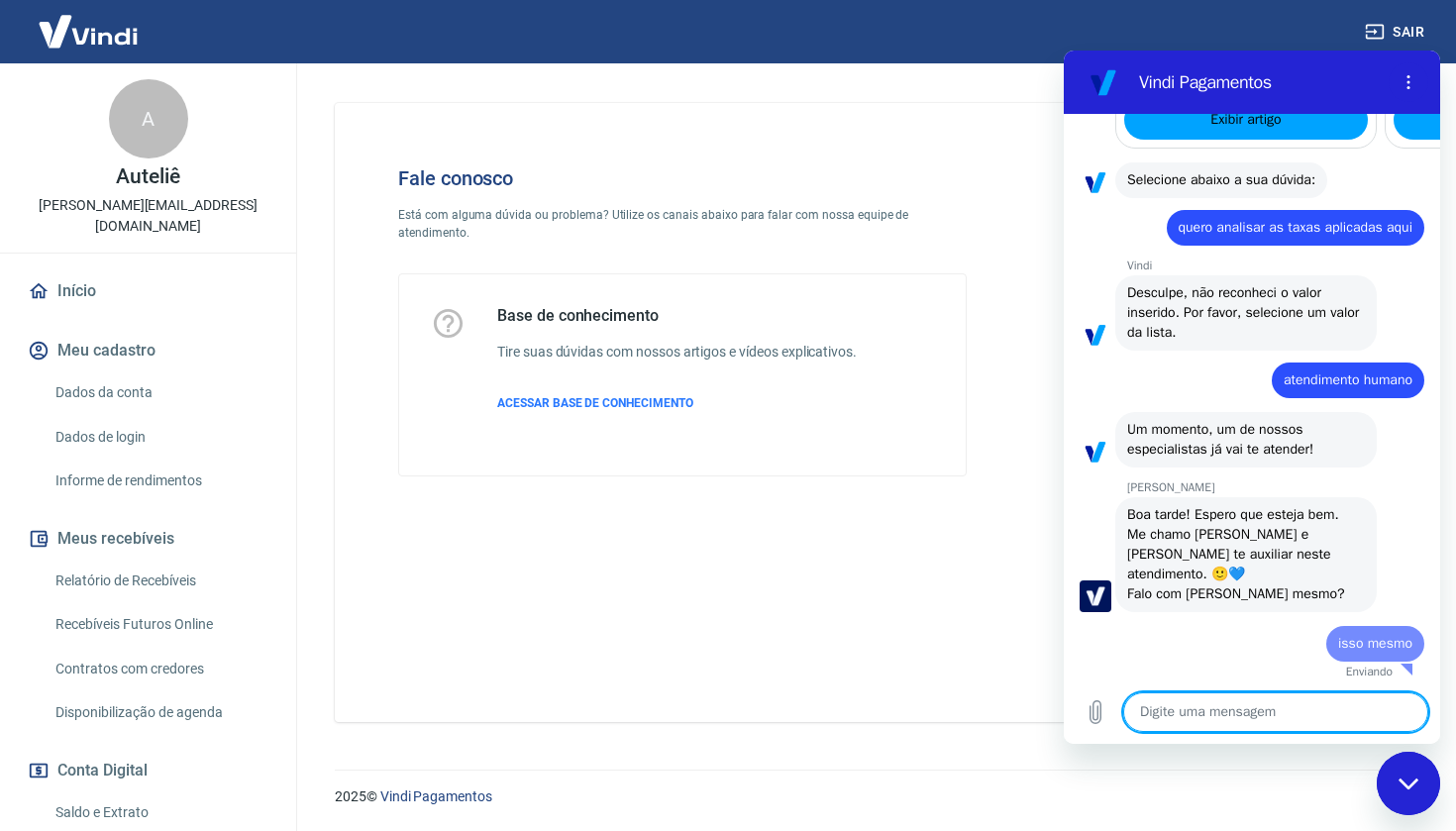 type on "q" 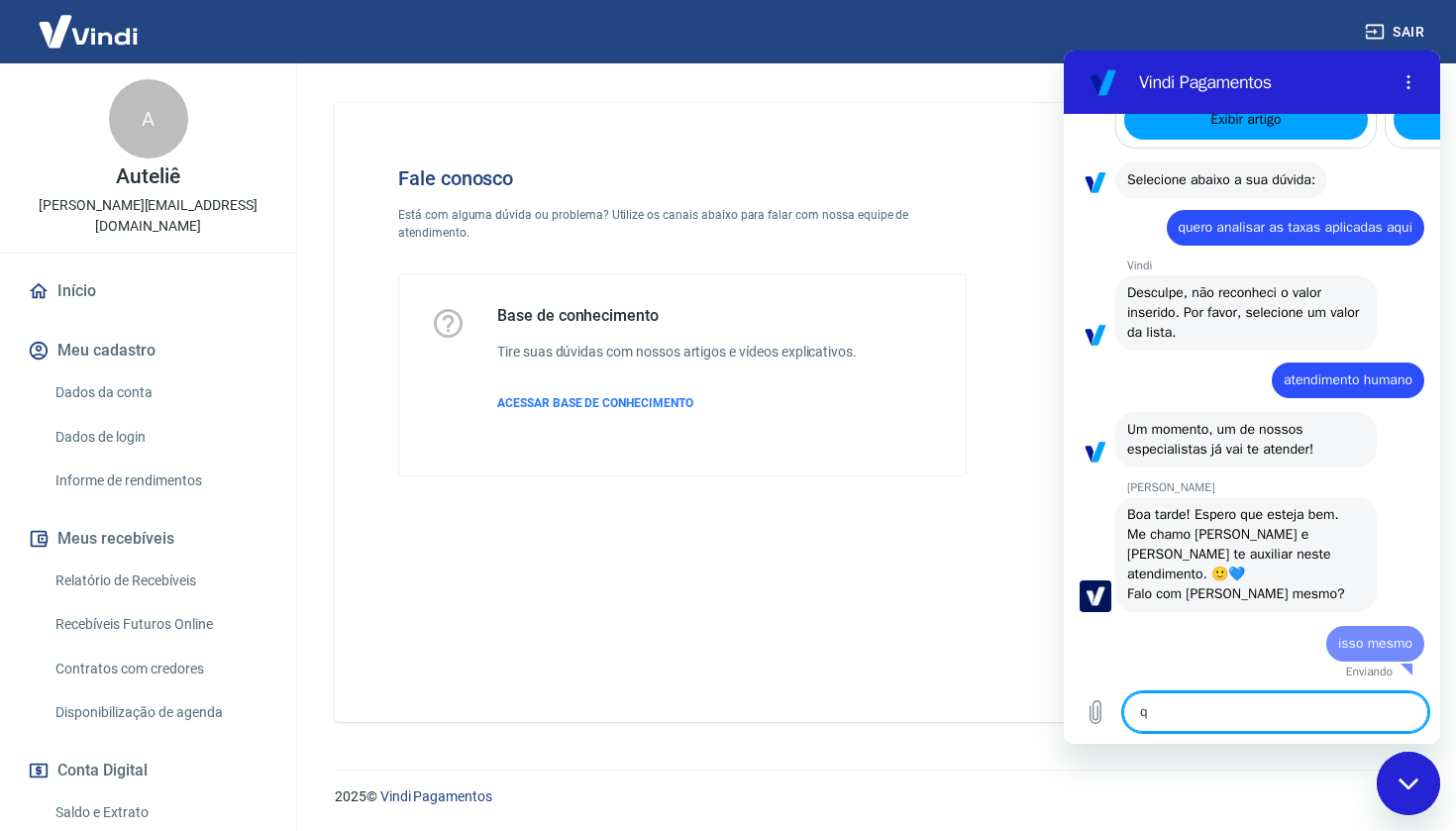 type on "qu" 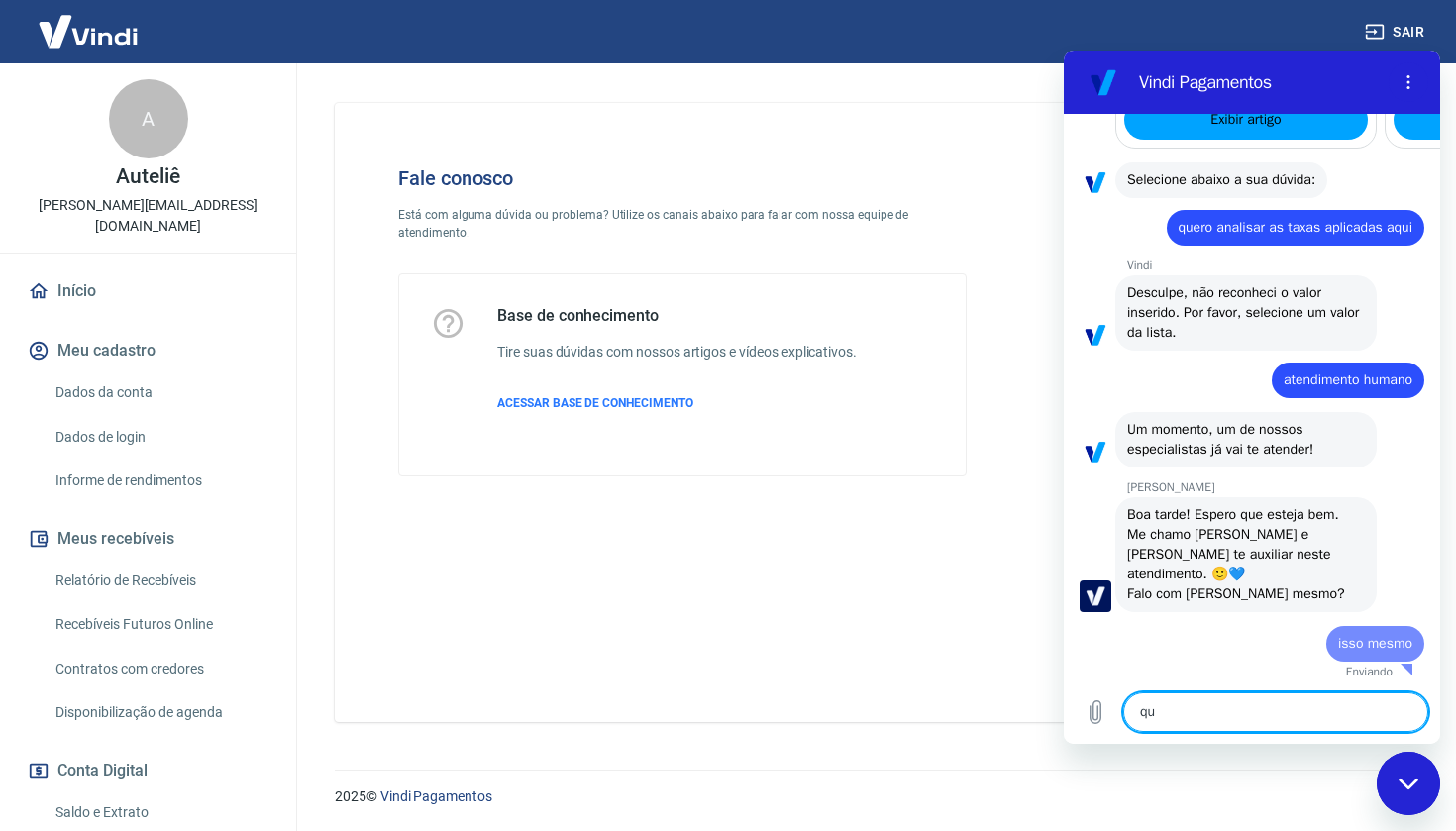 type on "x" 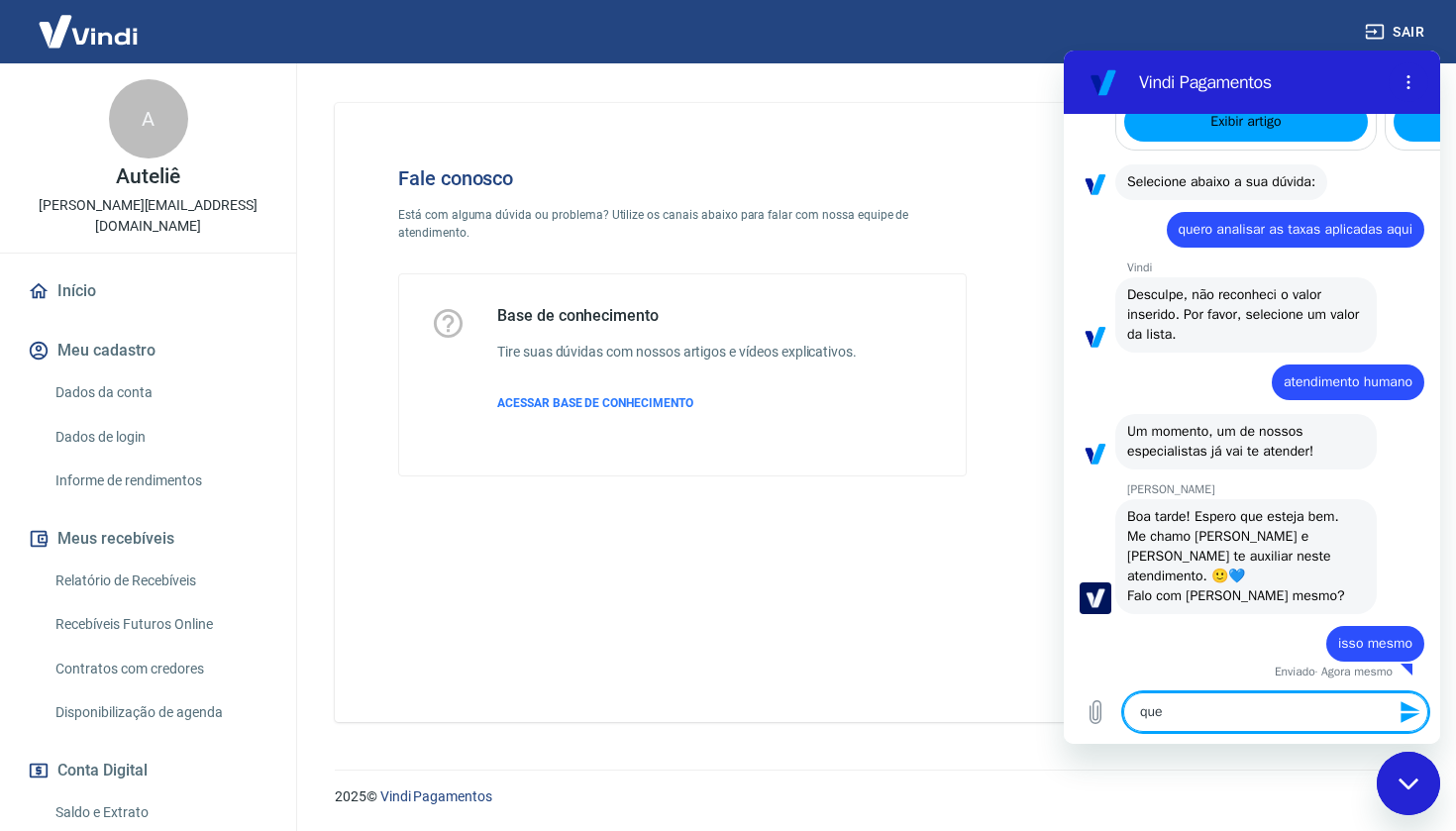 type on "quer" 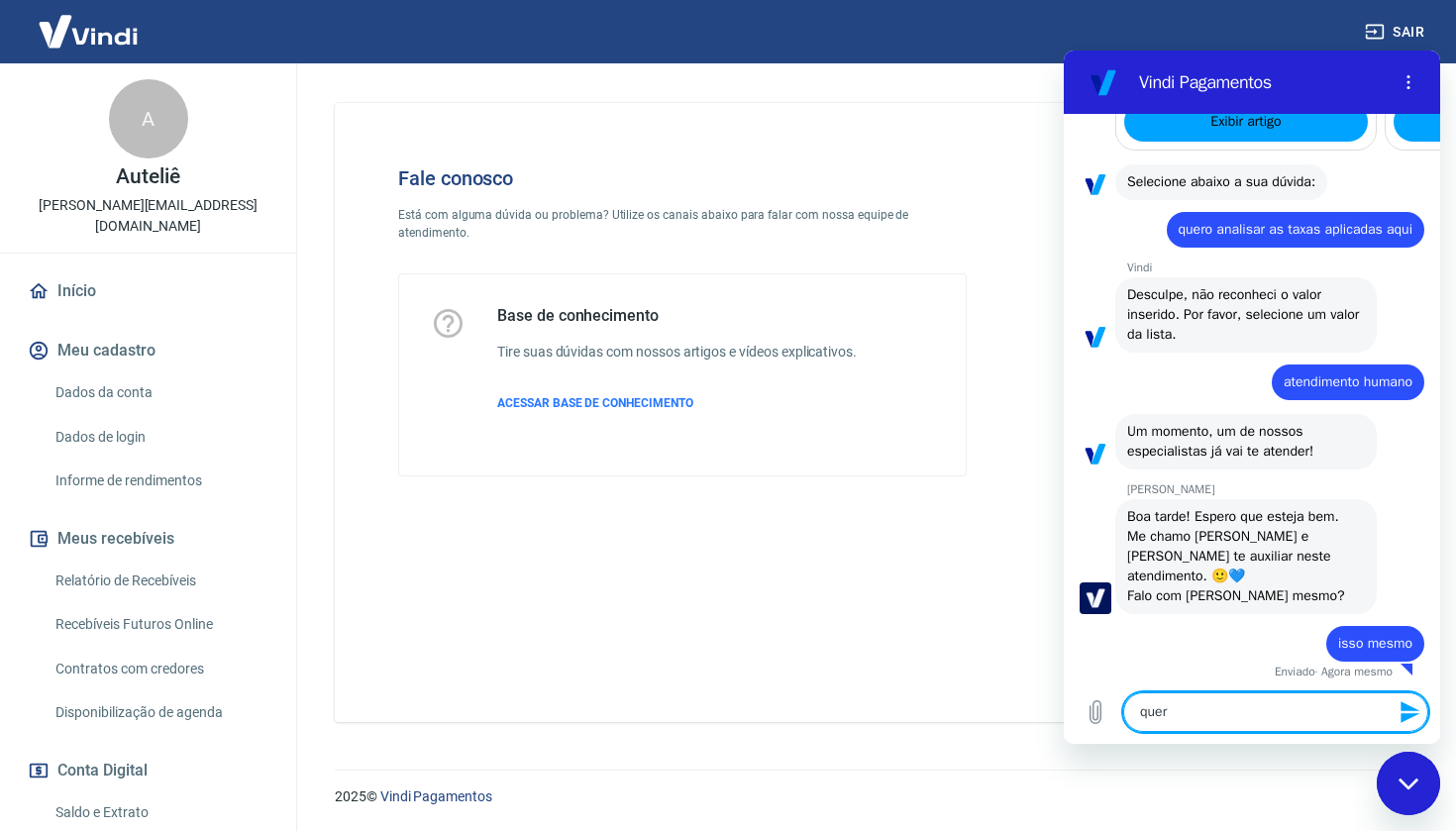 type on "quero" 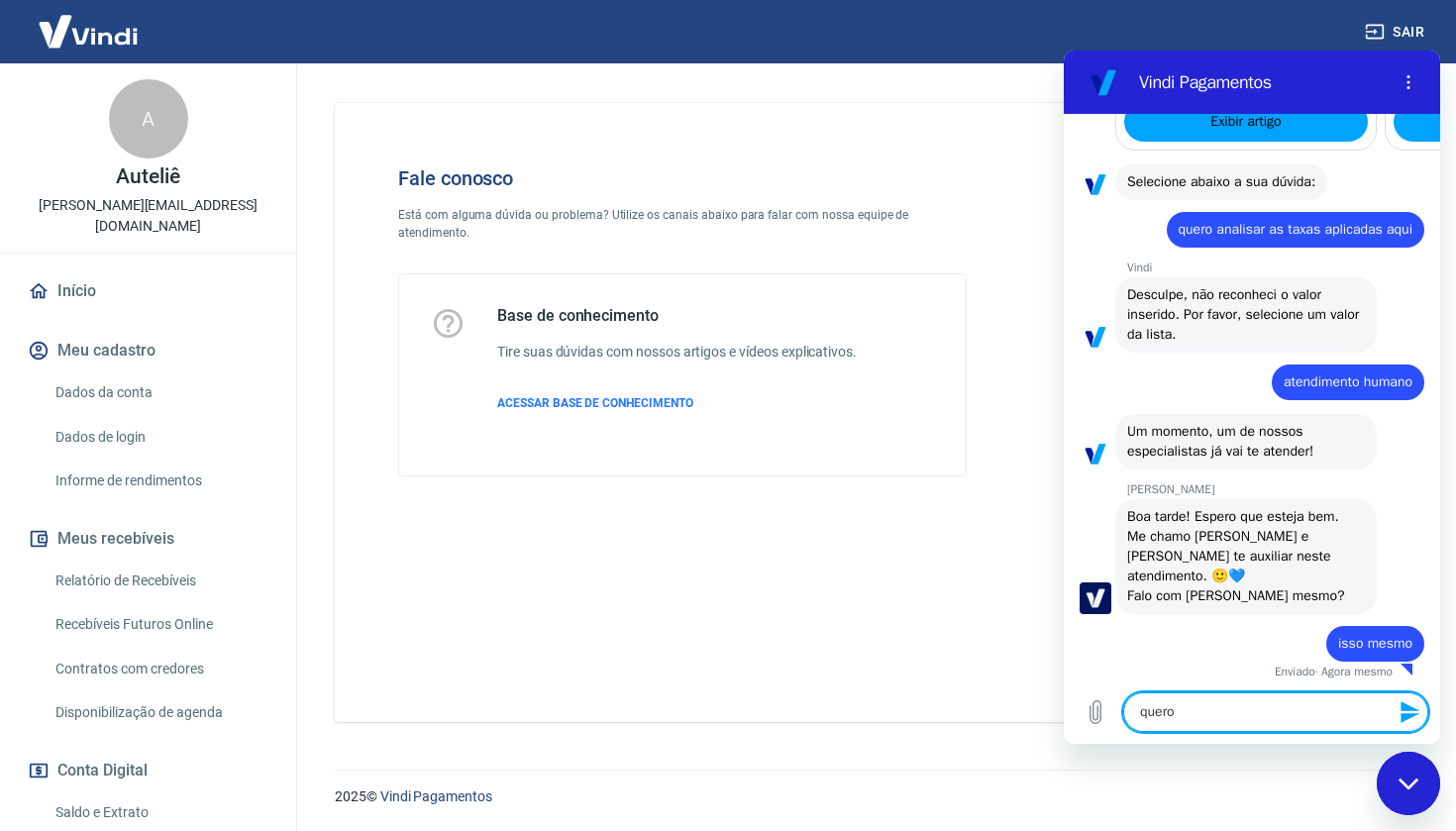 type on "quero" 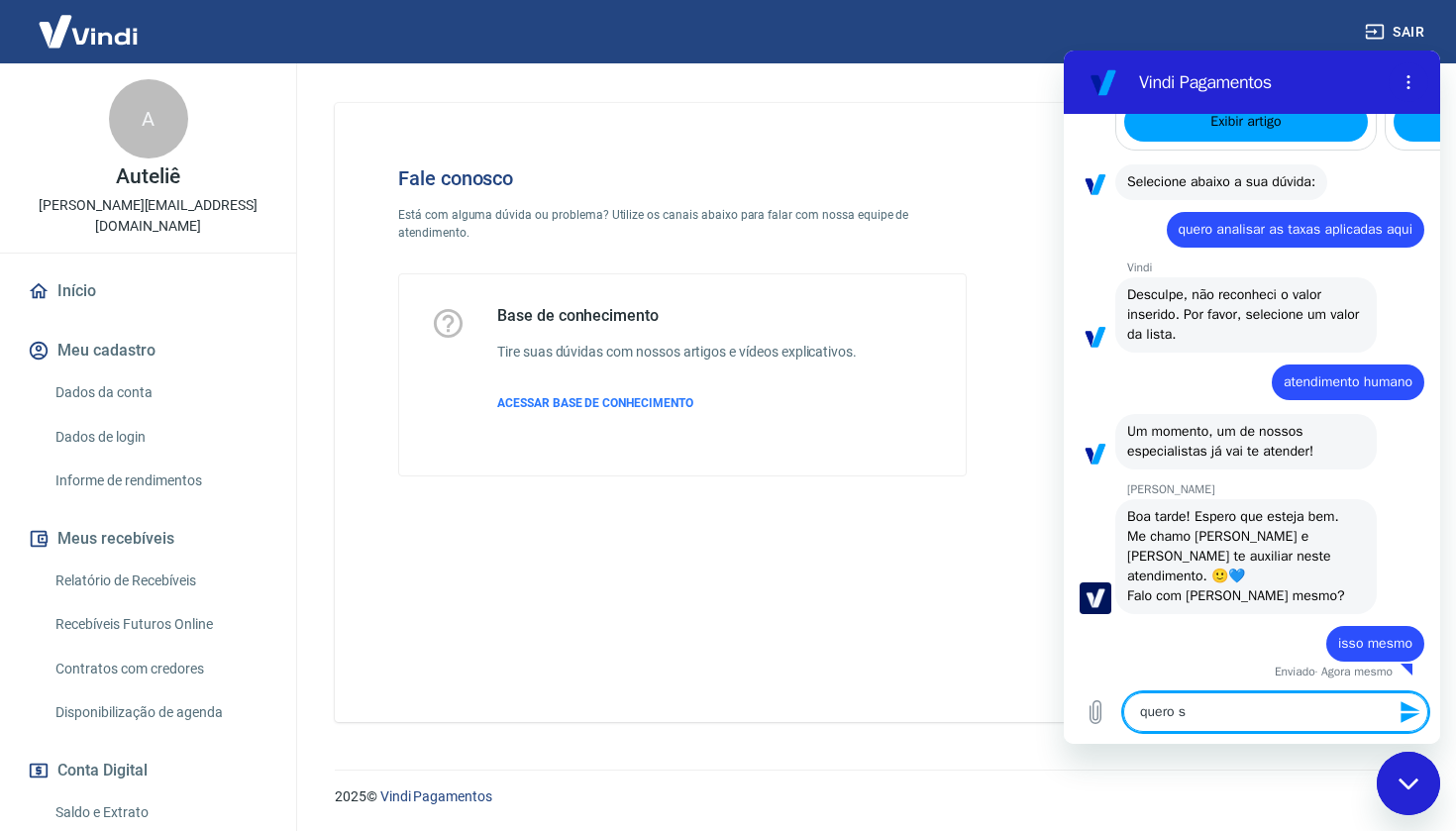 type on "quero sa" 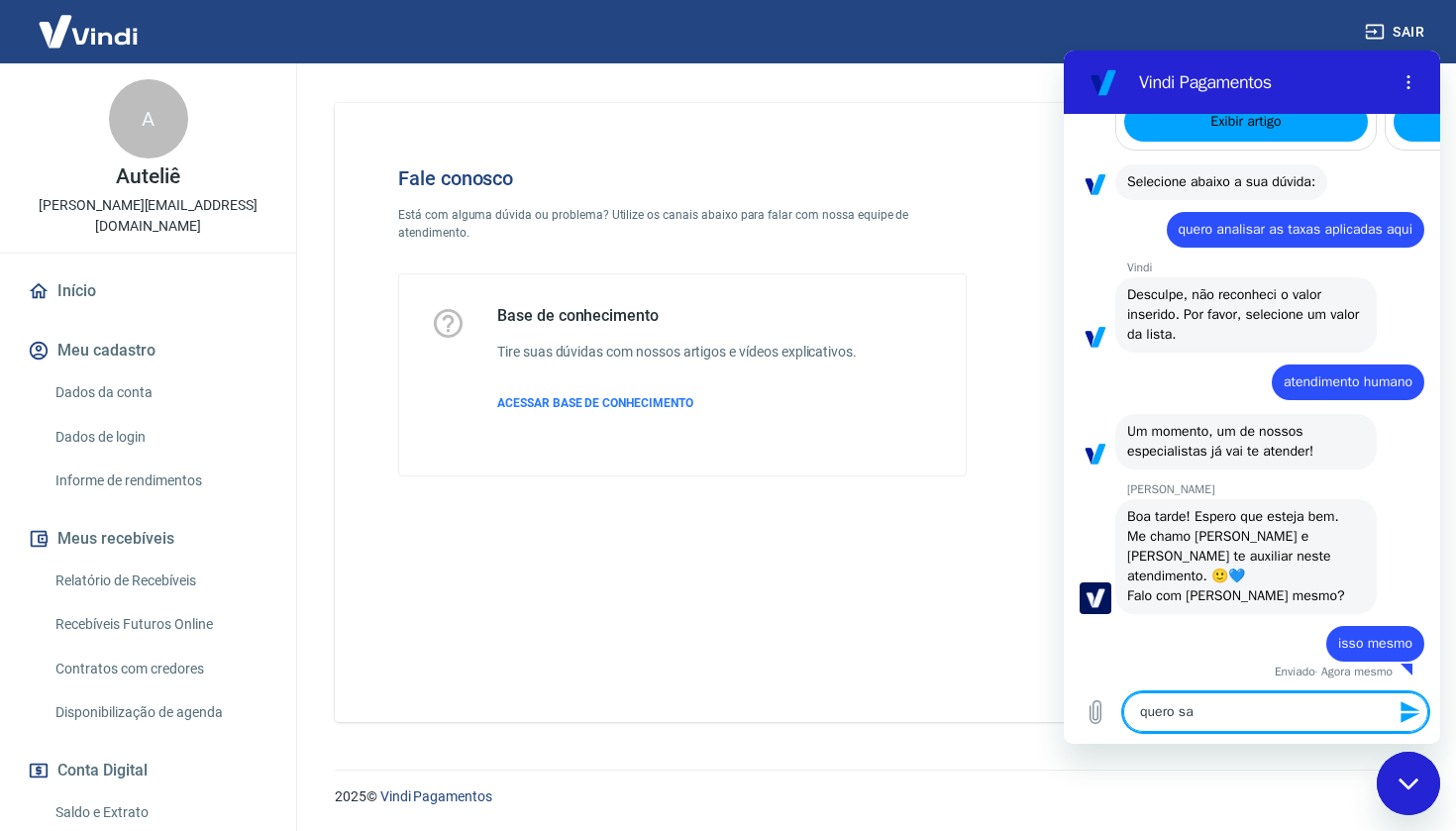 type on "quero sab" 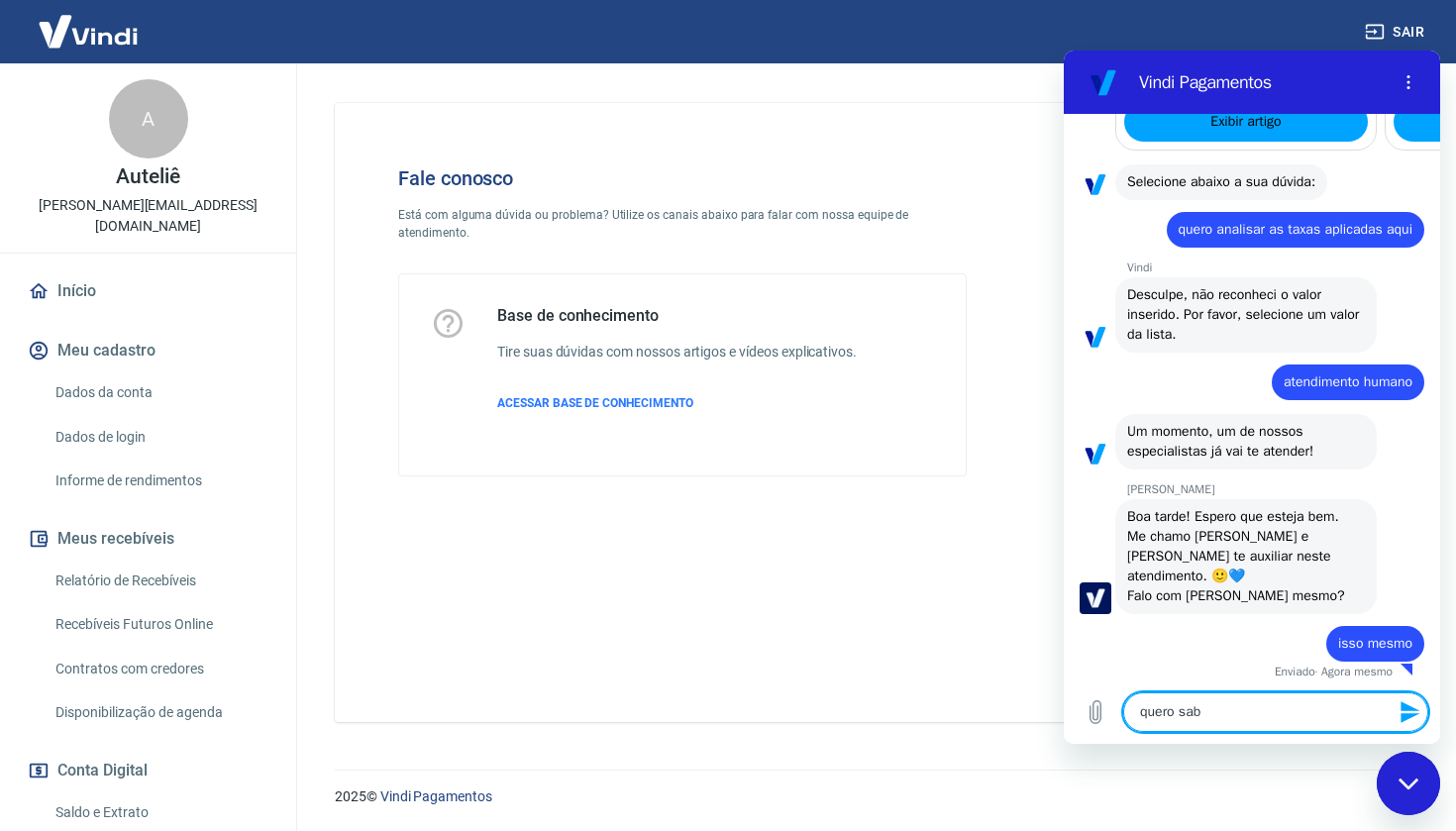 scroll, scrollTop: 1247, scrollLeft: 0, axis: vertical 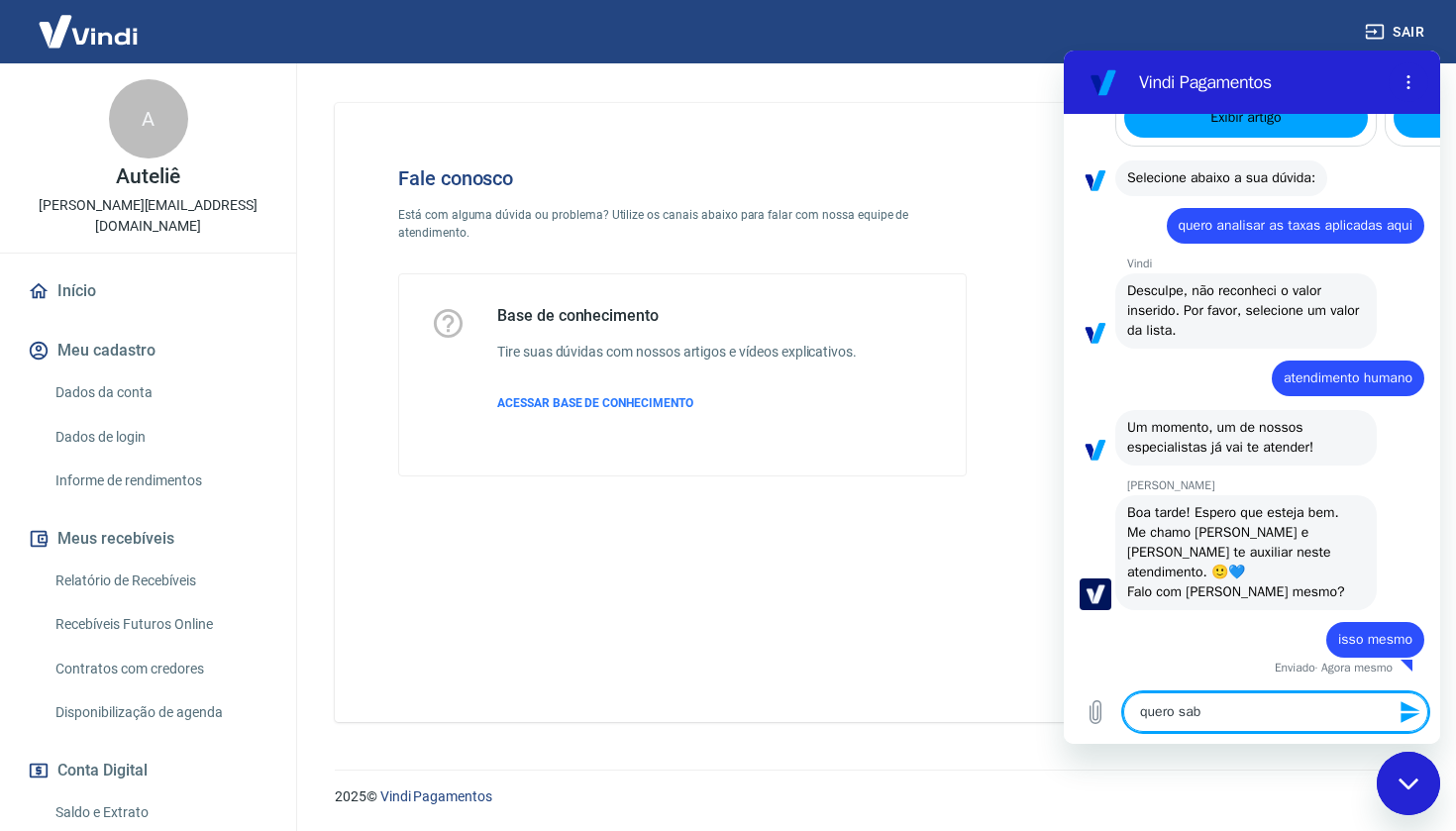 type on "quero sabe" 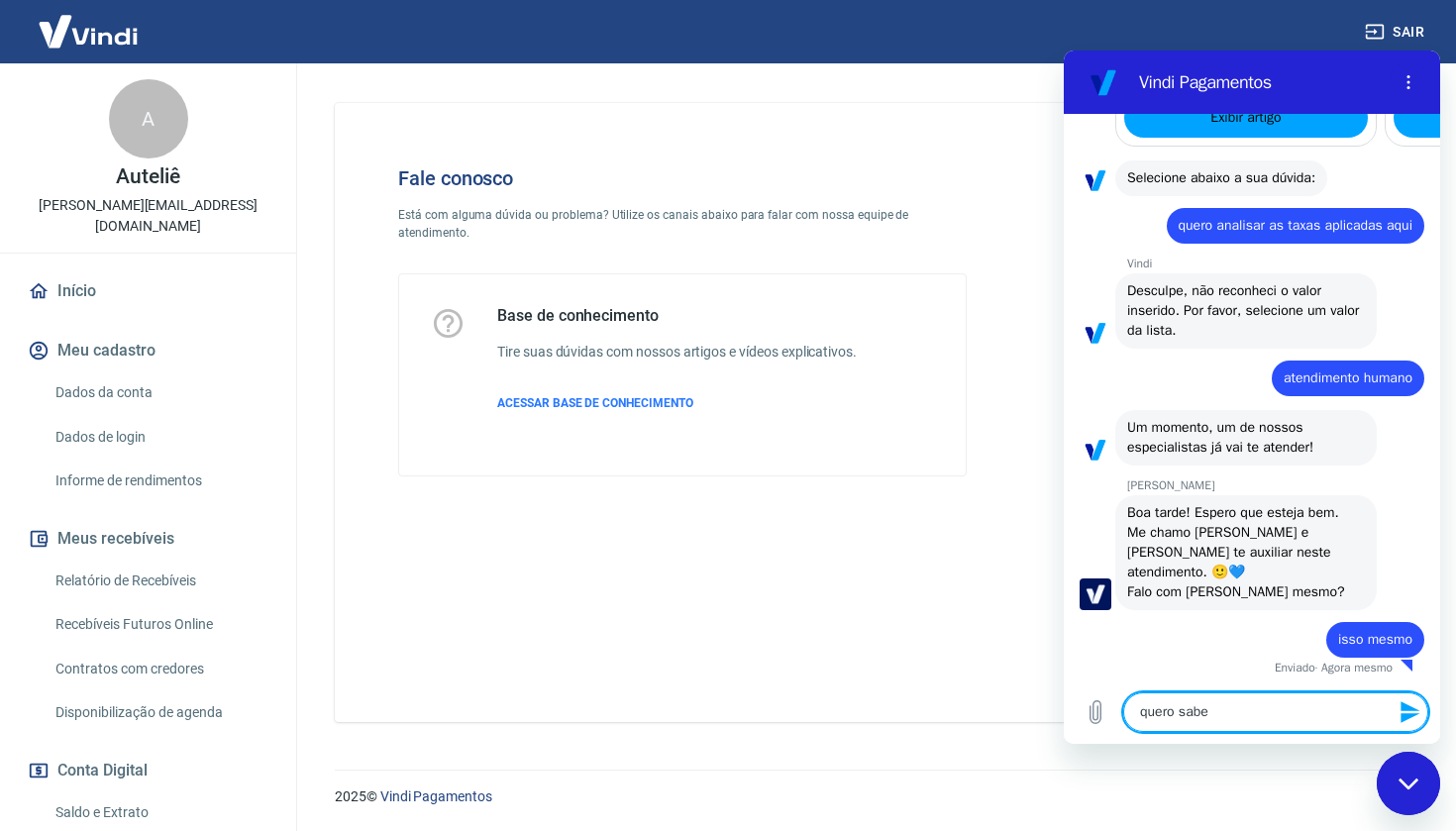 type on "quero saber" 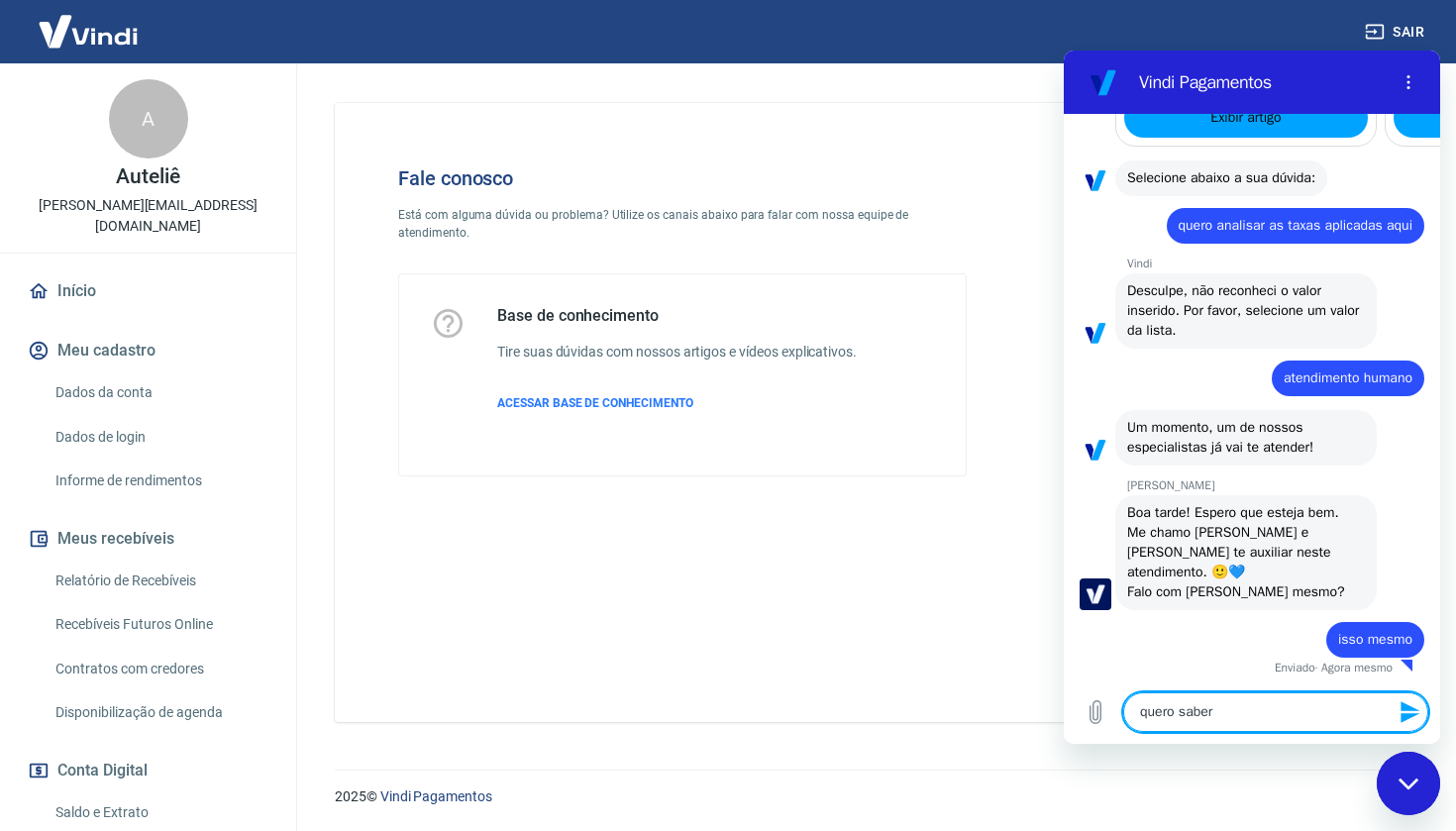 type 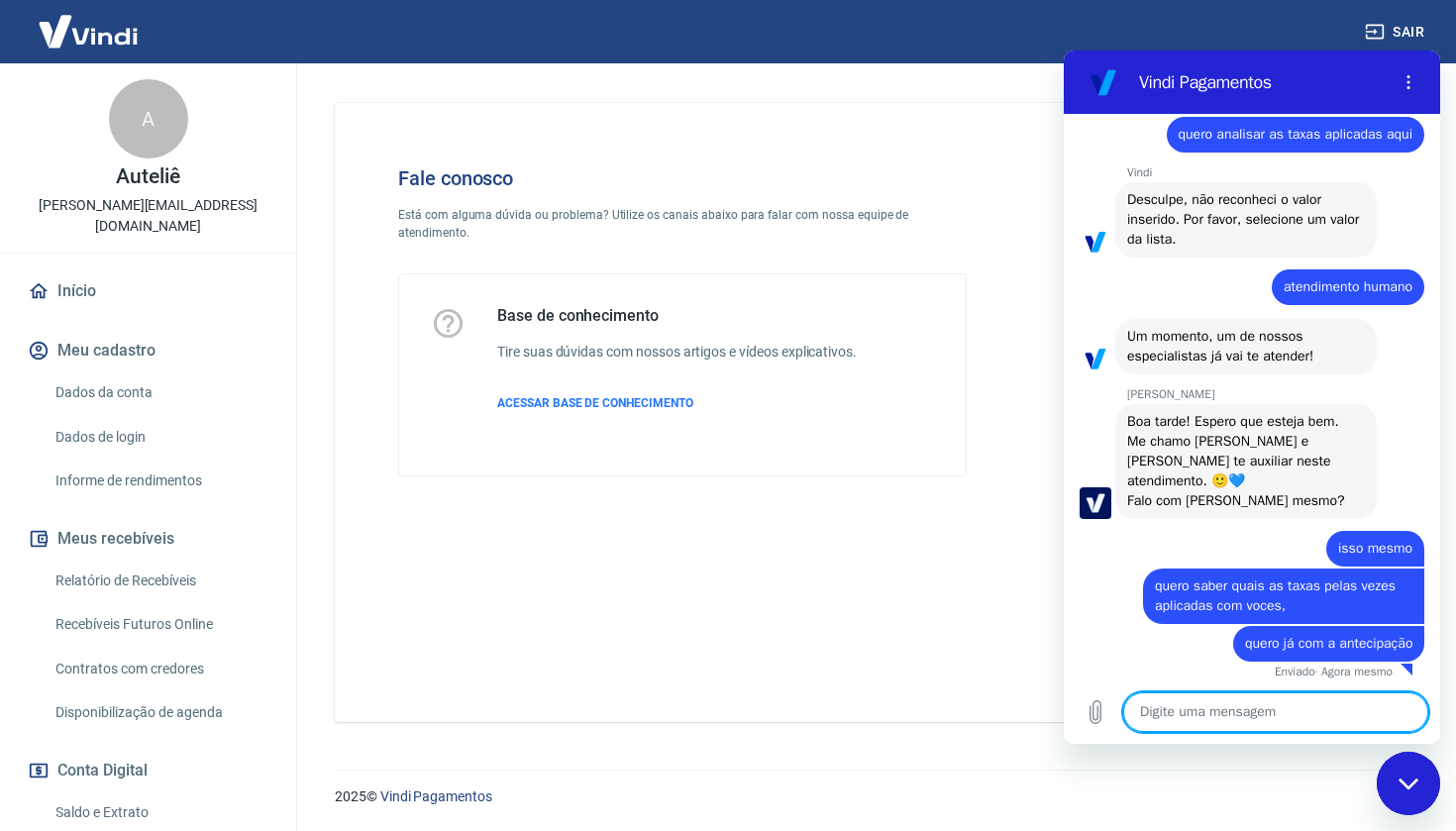 scroll, scrollTop: 1342, scrollLeft: 0, axis: vertical 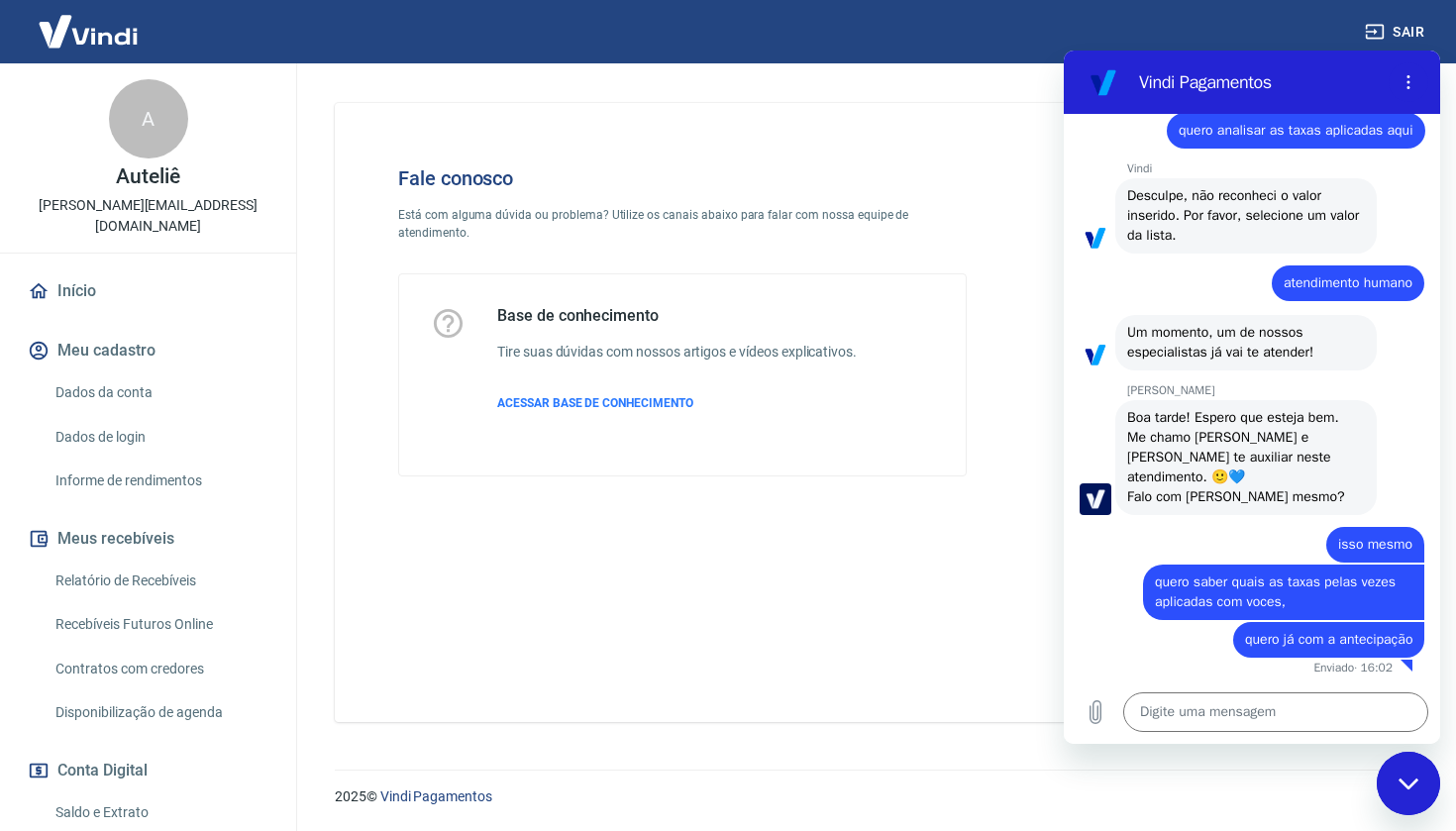 click on "Fale conosco Está com alguma dúvida ou problema? Utilize os canais abaixo para falar com nossa equipe de atendimento. Base de conhecimento Tire suas dúvidas com nossos artigos e vídeos explicativos. ACESSAR BASE DE CONHECIMENTO" at bounding box center [872, 412] 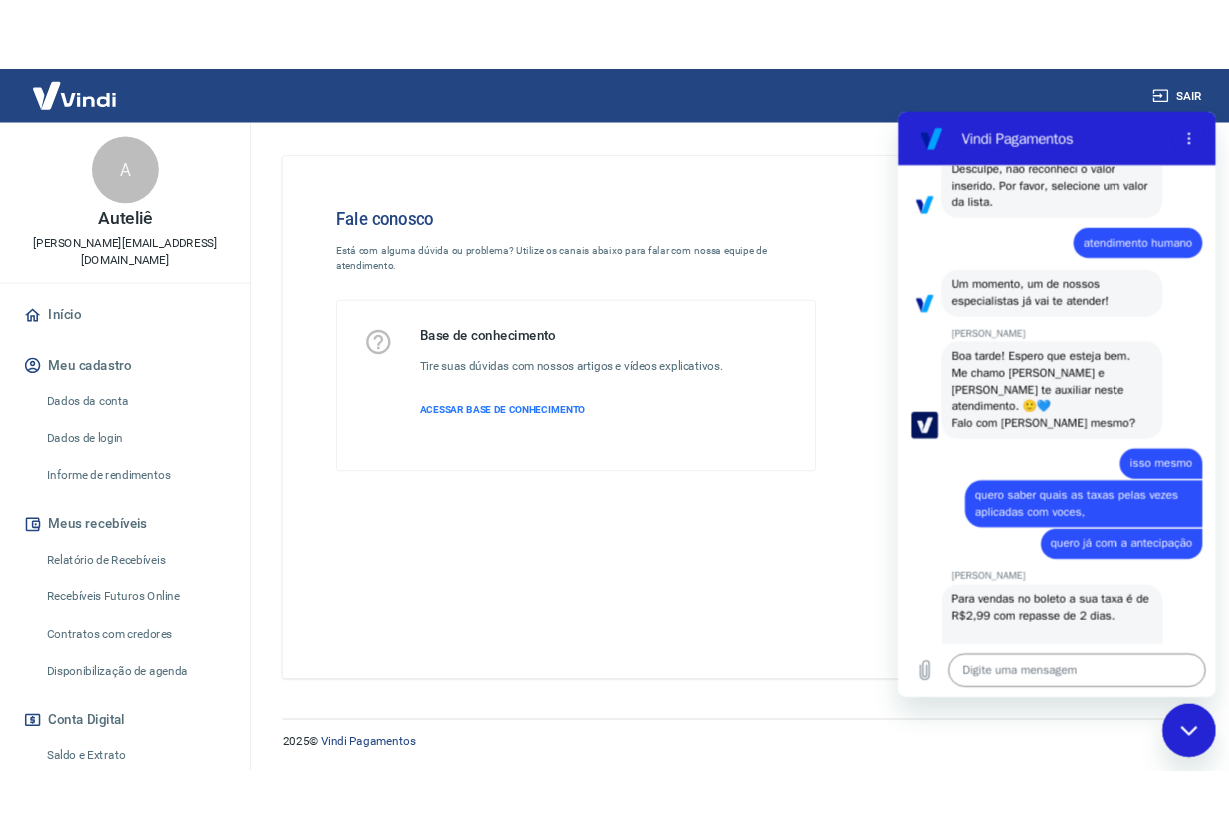 scroll, scrollTop: 1759, scrollLeft: 0, axis: vertical 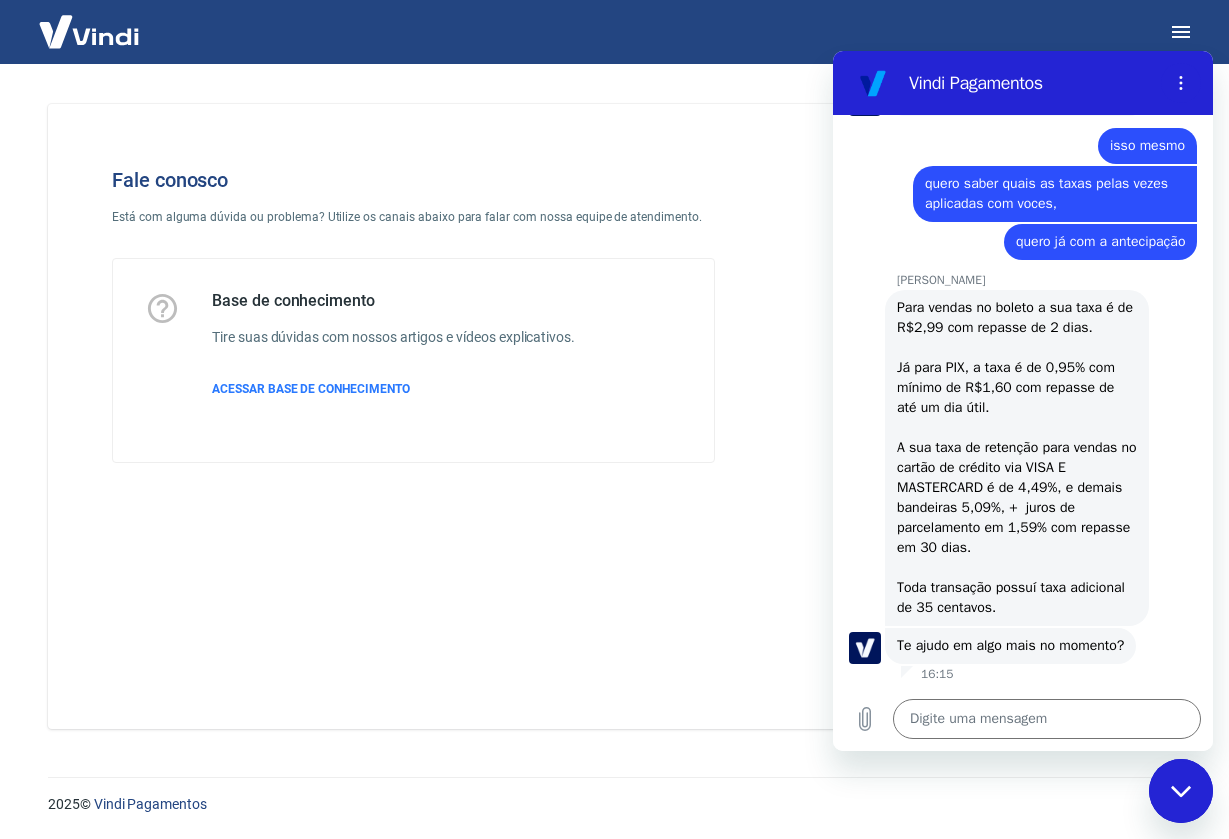 click on "Para vendas no boleto a sua taxa é de R$2,99 com repasse de 2 dias.
Já para PIX, a taxa é de 0,95% com mínimo de R$1,60 com repasse de até um dia útil.
A sua taxa de retenção para vendas no cartão de crédito via VISA E MASTERCARD é de 4,49%, e demais bandeiras 5,09%, +  juros de parcelamento em 1,59% com repasse em 30 dias.
Toda transação possuí taxa adicional de 35 centavos." at bounding box center (1019, 457) 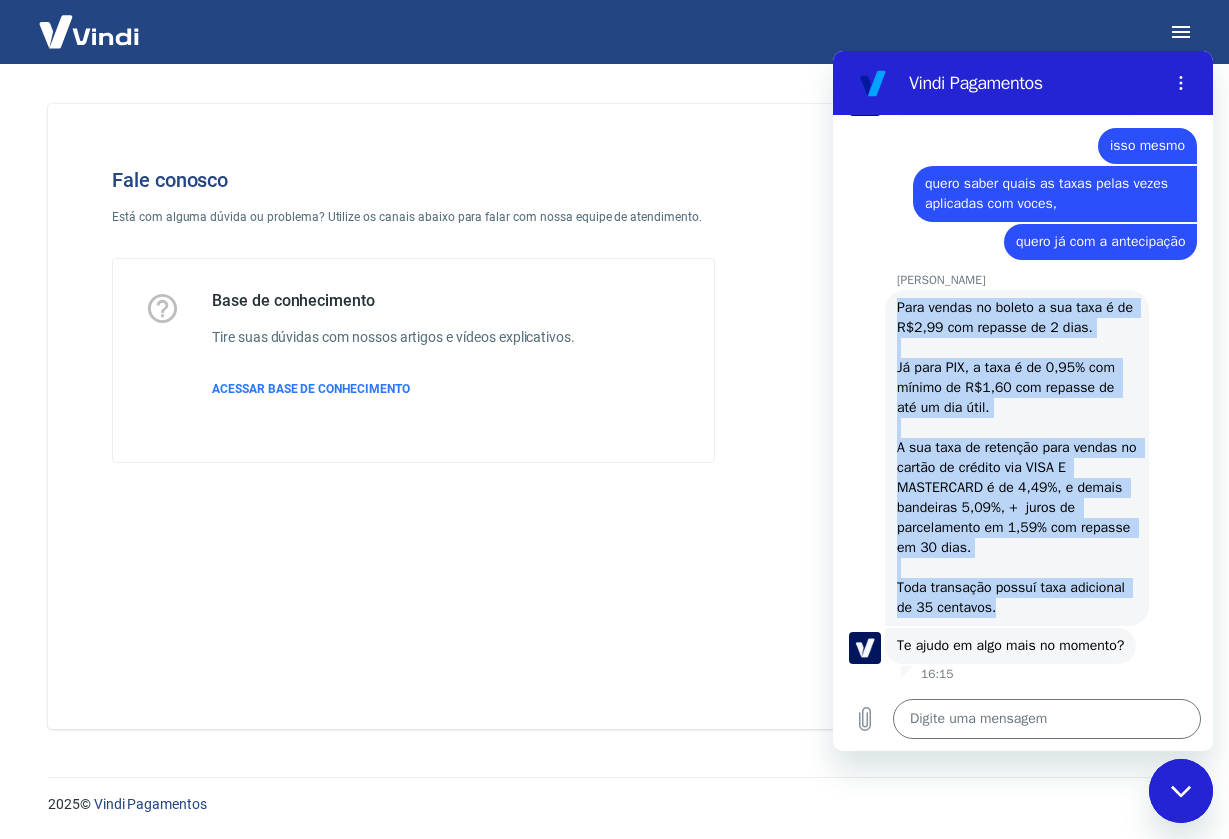 drag, startPoint x: 1009, startPoint y: 613, endPoint x: 864, endPoint y: 287, distance: 356.79266 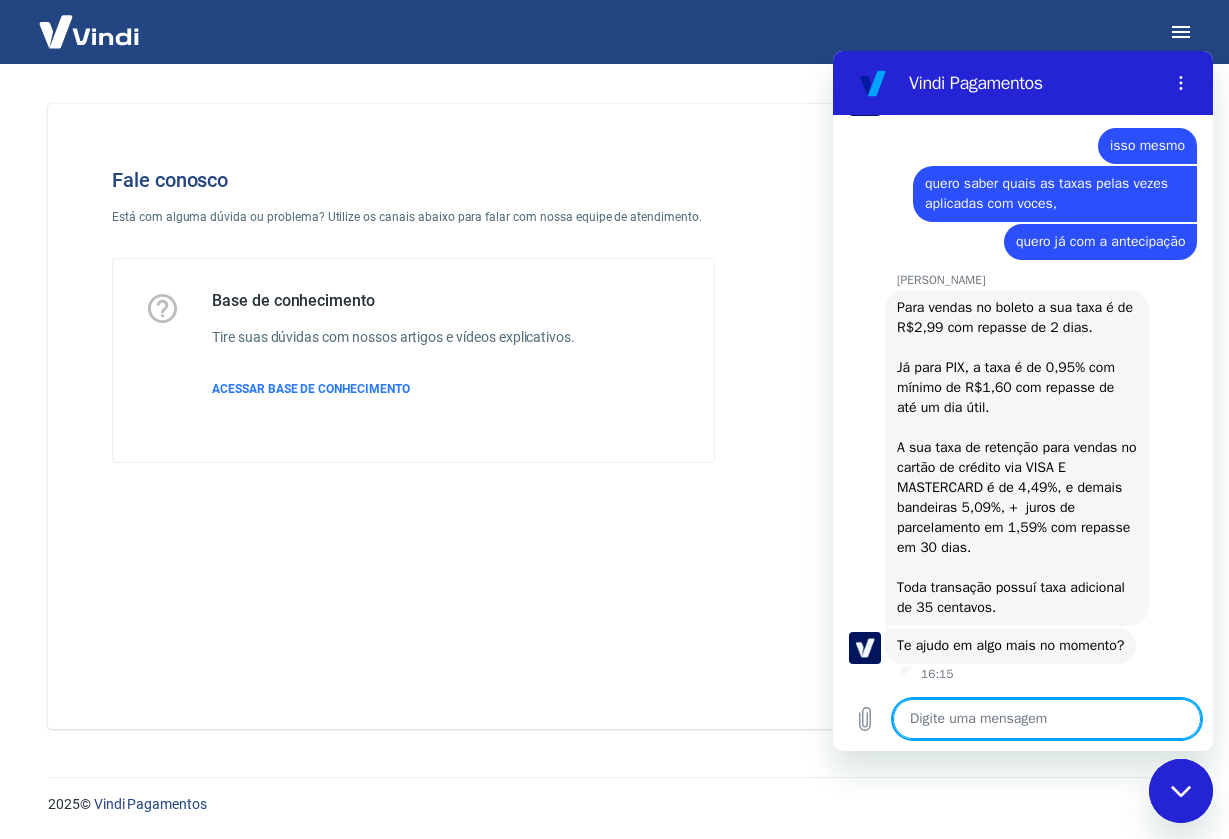 click at bounding box center [1047, 719] 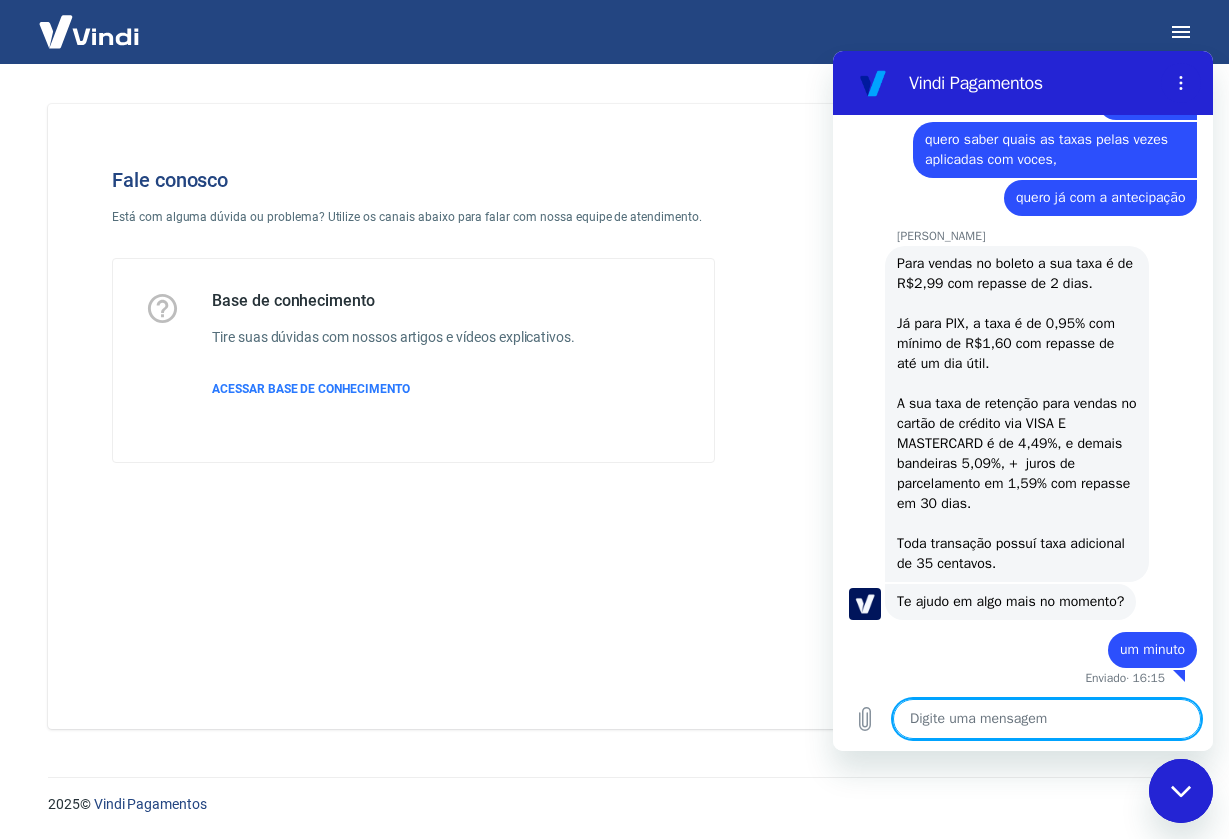 scroll, scrollTop: 1807, scrollLeft: 0, axis: vertical 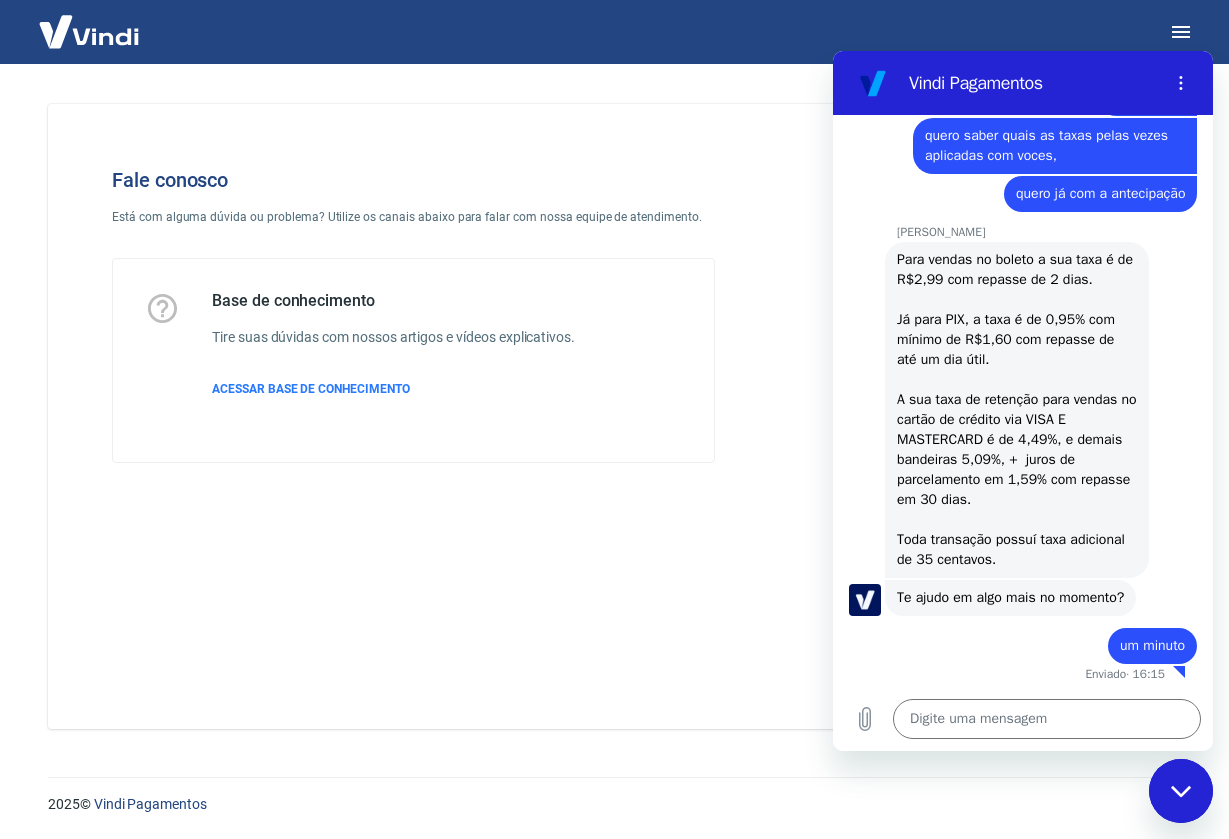 click on "diz:  um minuto" at bounding box center [1015, 640] 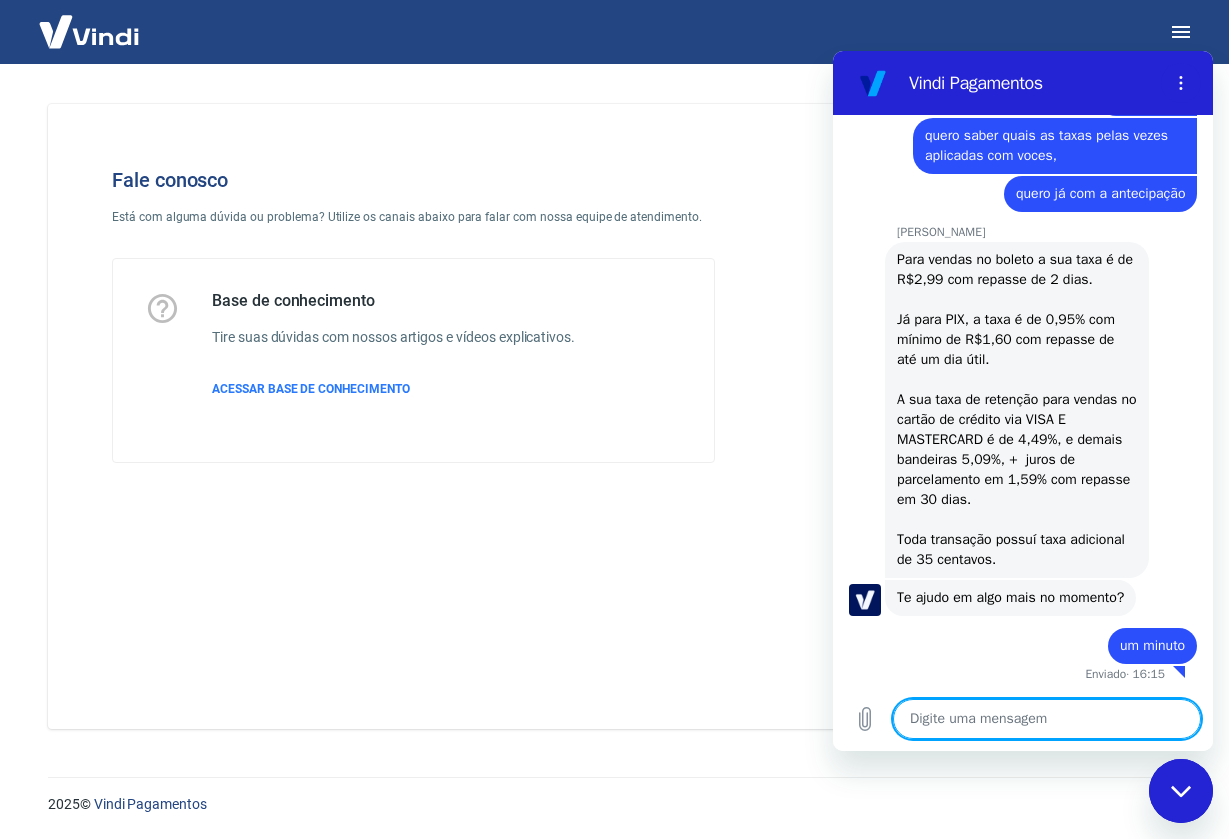 click at bounding box center [1047, 719] 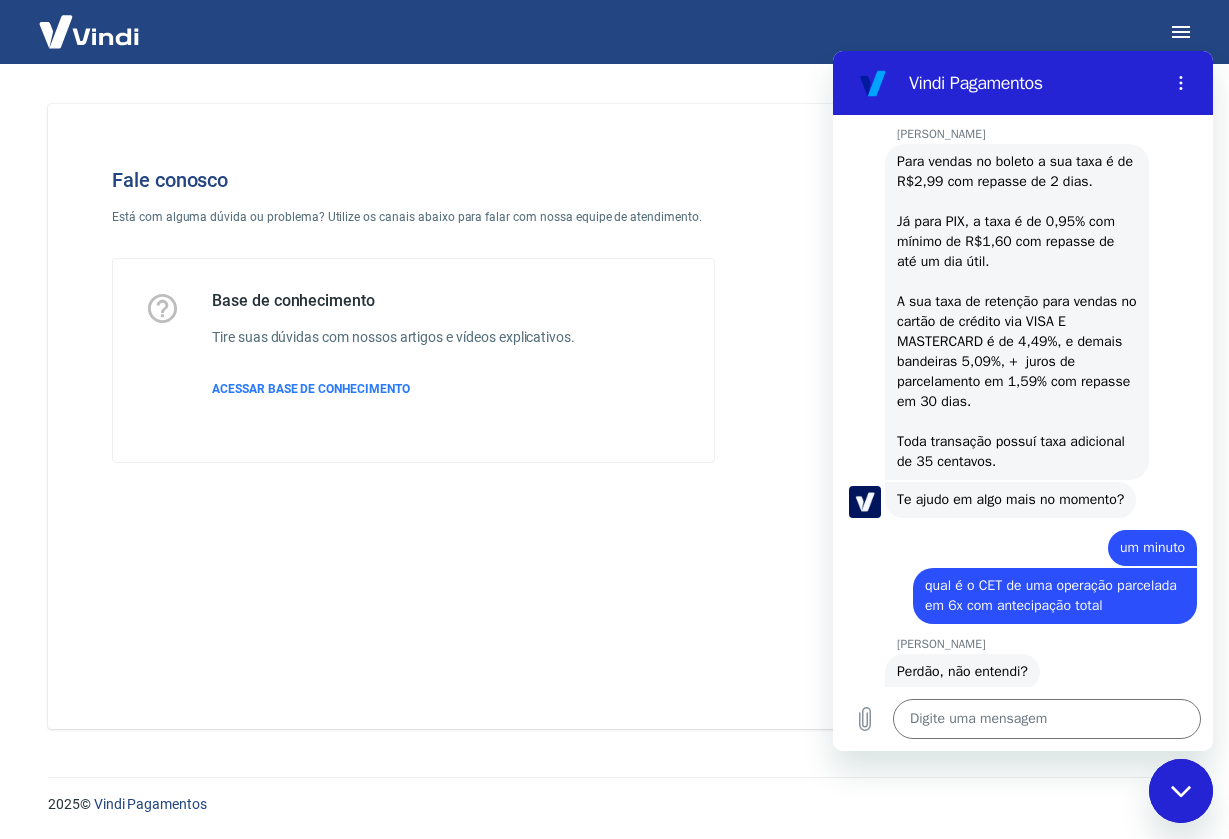 scroll, scrollTop: 2179, scrollLeft: 0, axis: vertical 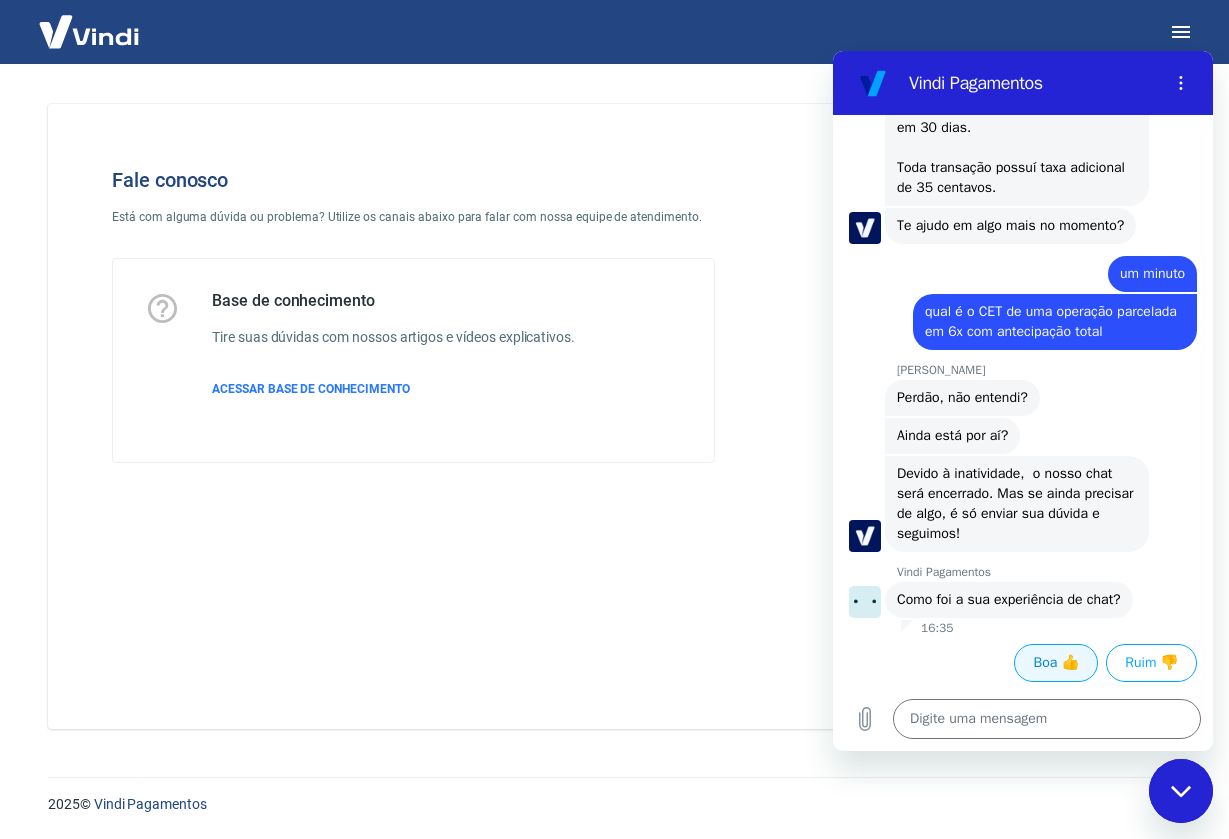 click on "Boa 👍" at bounding box center [1056, 663] 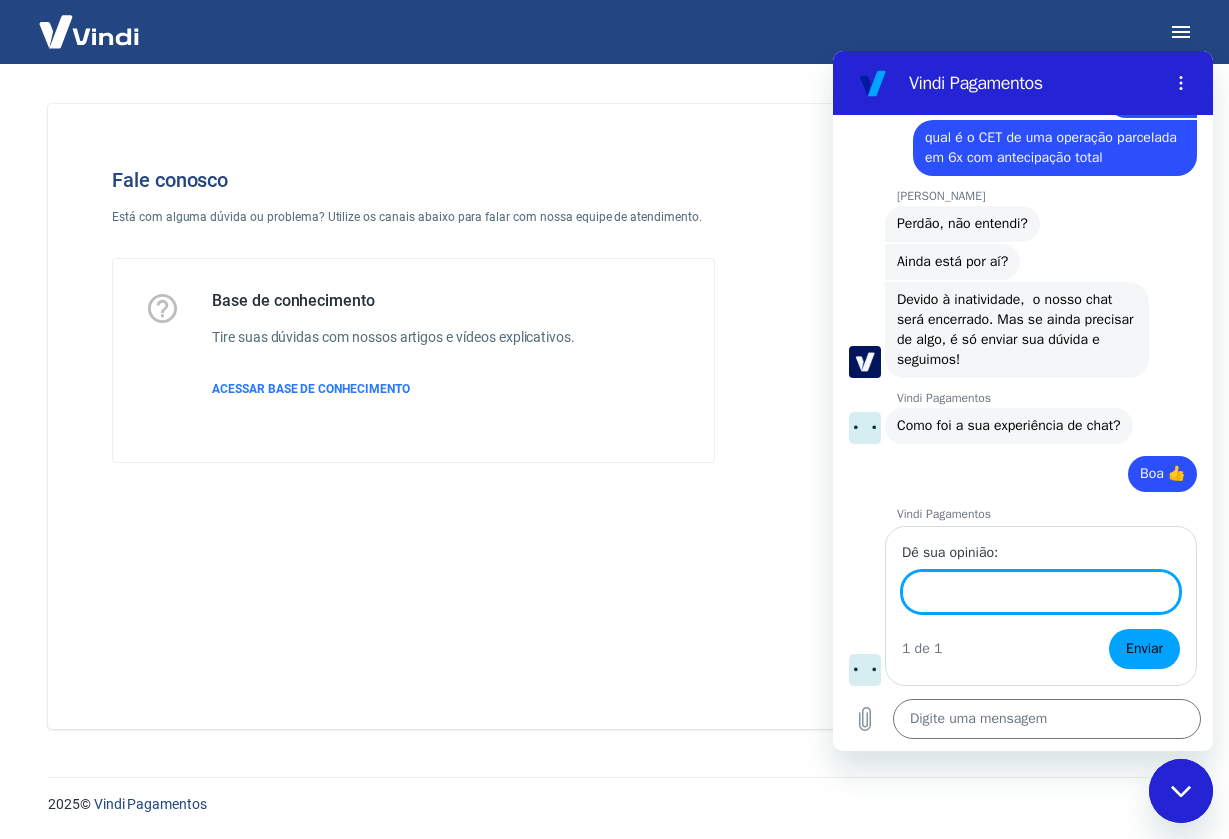 scroll, scrollTop: 2351, scrollLeft: 0, axis: vertical 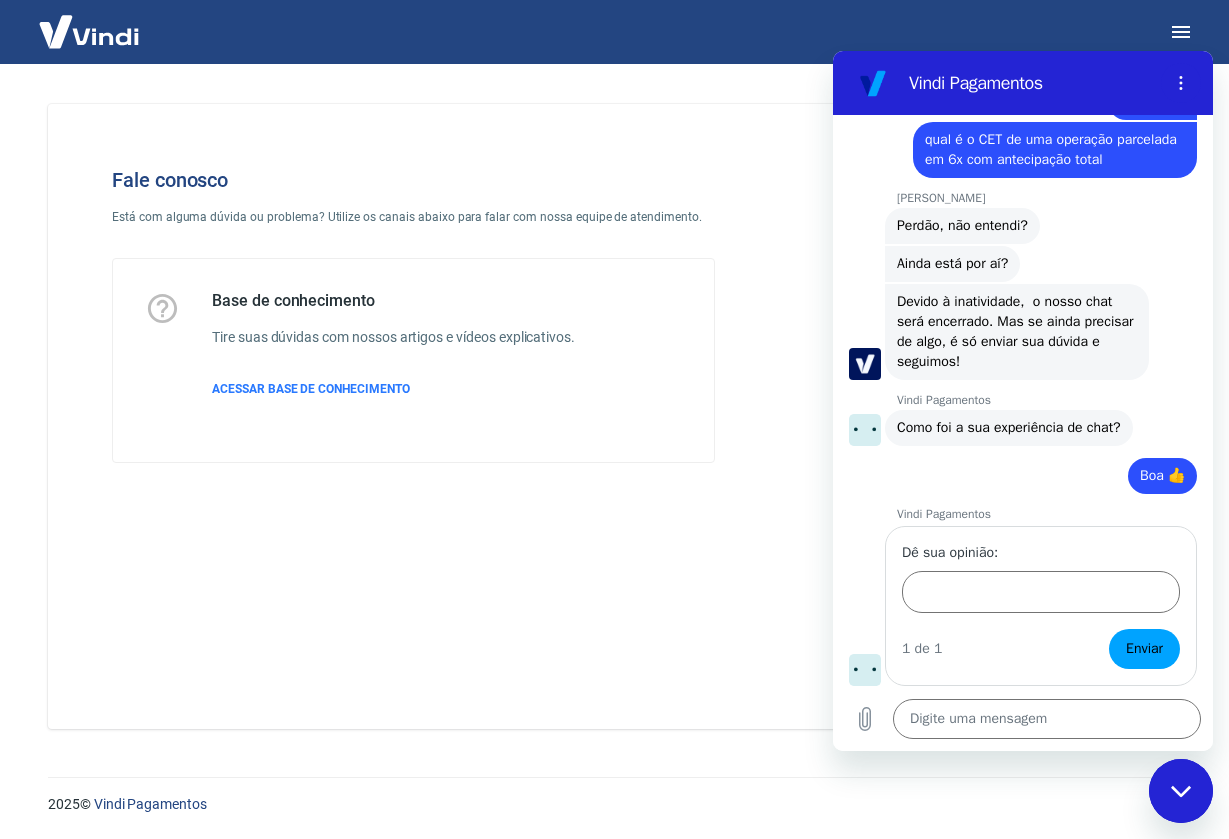 click on "Fale conosco Está com alguma dúvida ou problema? Utilize os canais abaixo para falar com nossa equipe de atendimento. Base de conhecimento Tire suas dúvidas com nossos artigos e vídeos explicativos. ACESSAR BASE DE CONHECIMENTO" at bounding box center (413, 315) 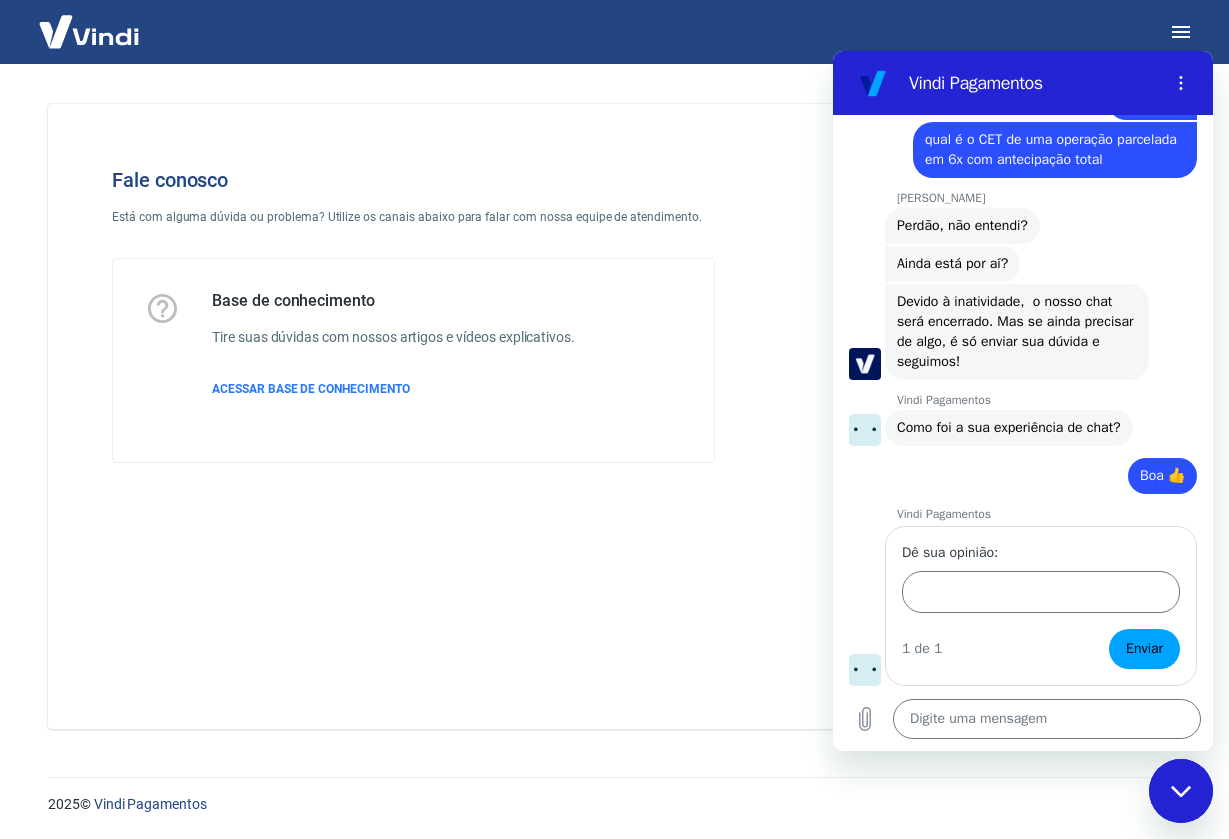 click at bounding box center (89, 31) 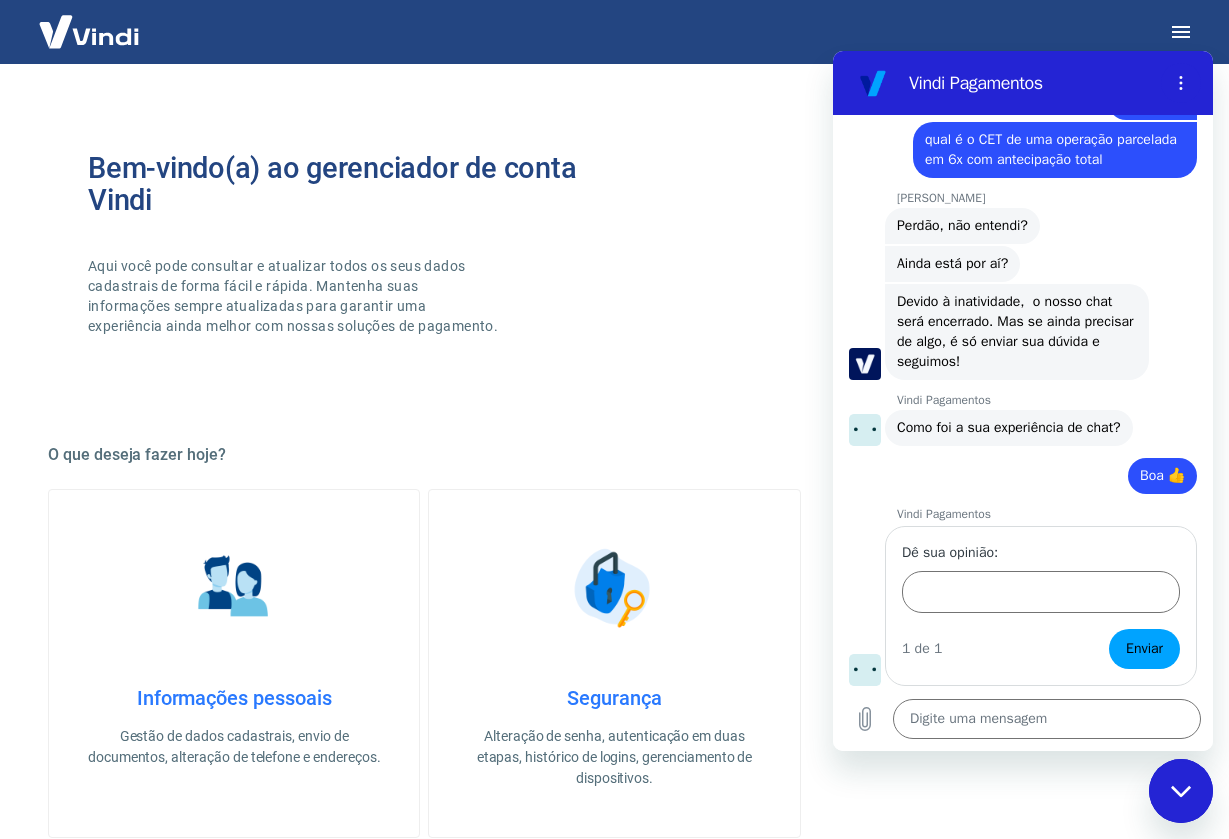 click at bounding box center [1181, 791] 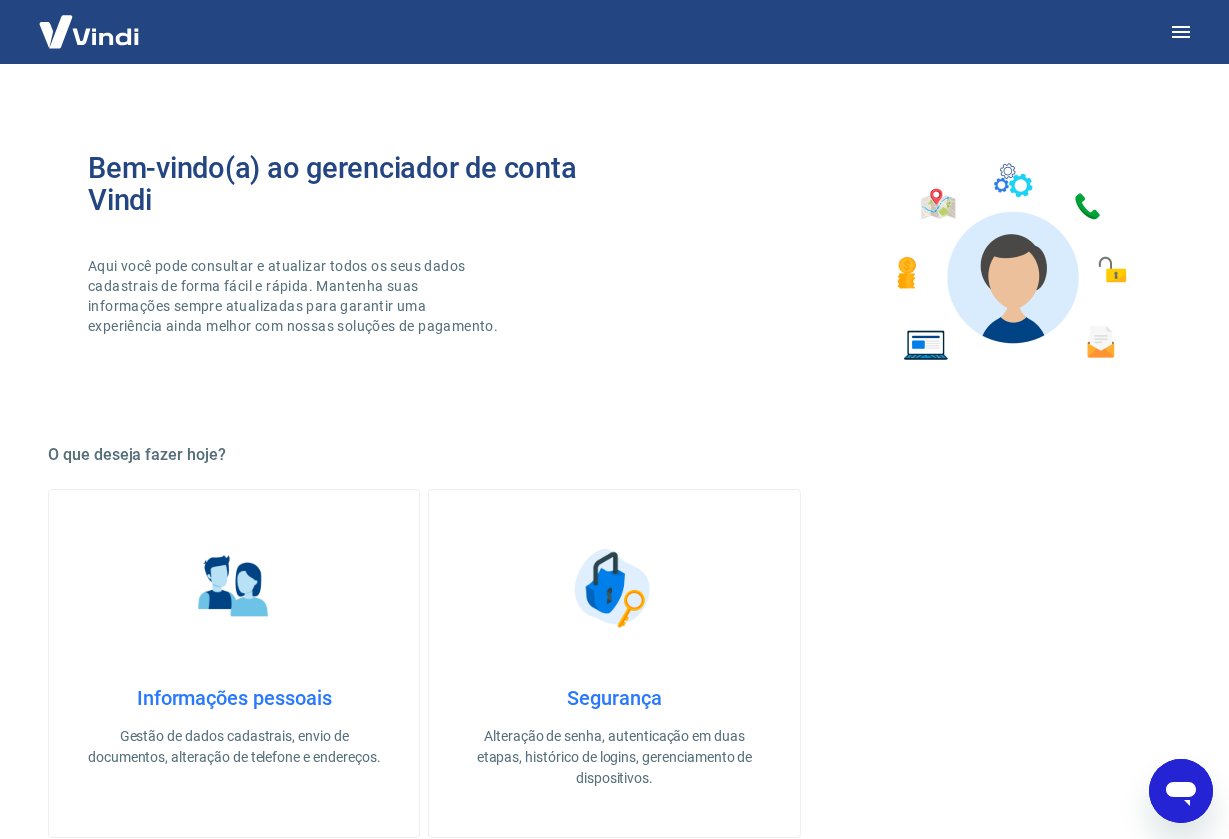 click on "Bem-vindo(a) ao gerenciador de conta Vindi Aqui você pode consultar e atualizar todos os seus dados cadastrais de forma fácil e rápida. Mantenha suas informações sempre atualizadas para garantir uma experiência ainda melhor com nossas soluções de pagamento." at bounding box center (614, 262) 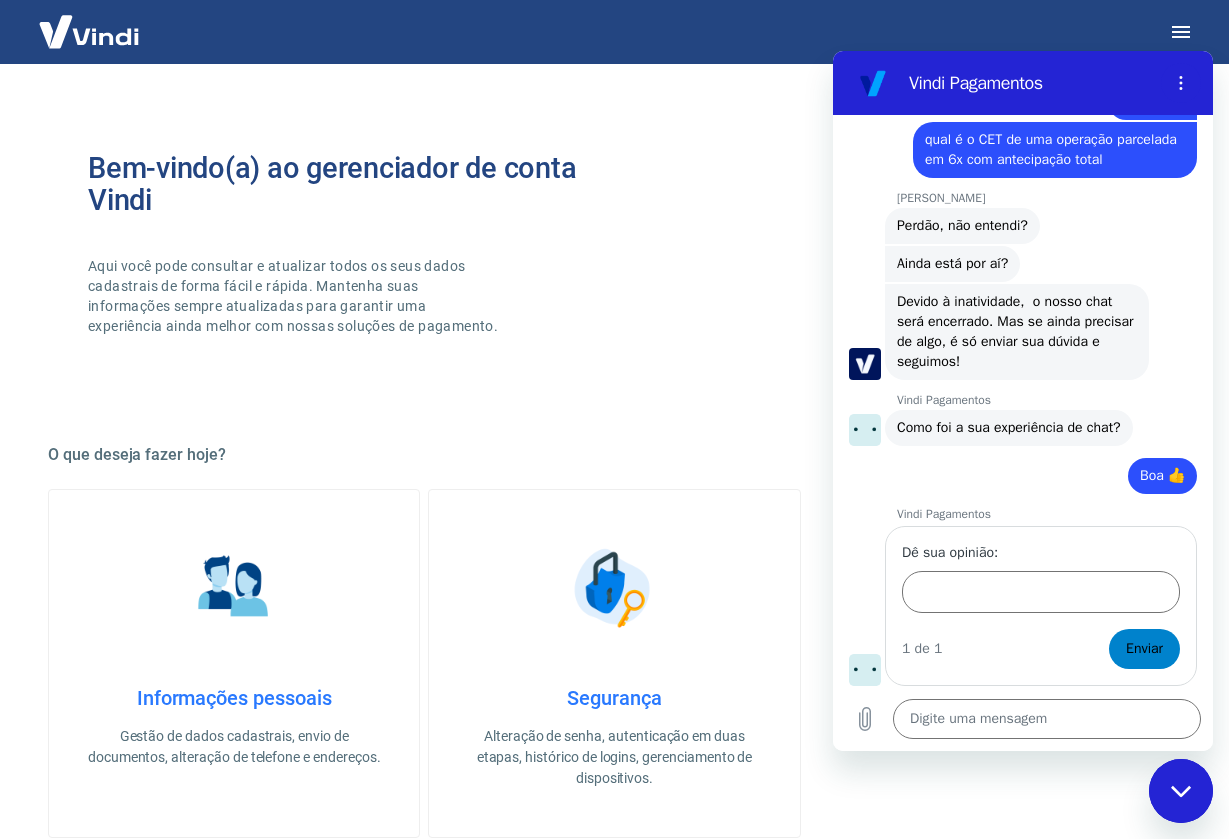 click on "Enviar" at bounding box center [1144, 649] 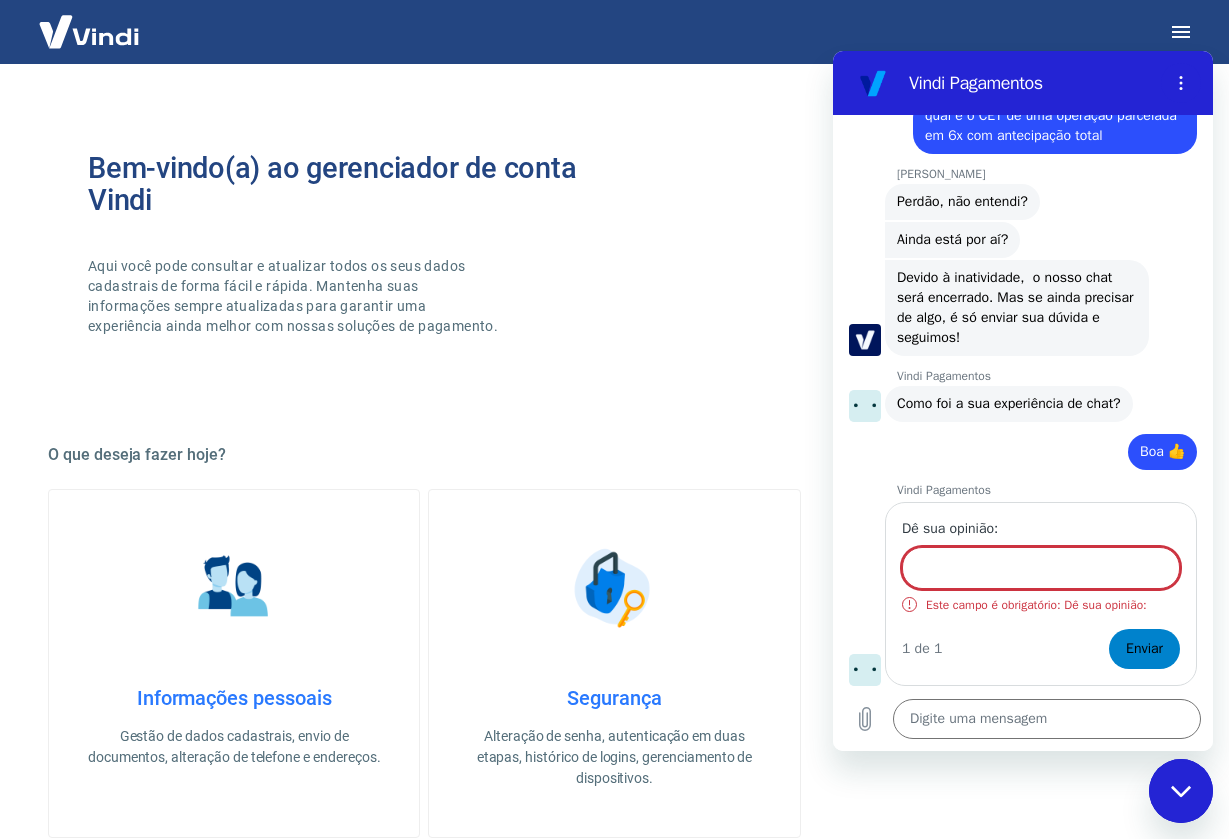 scroll, scrollTop: 2375, scrollLeft: 0, axis: vertical 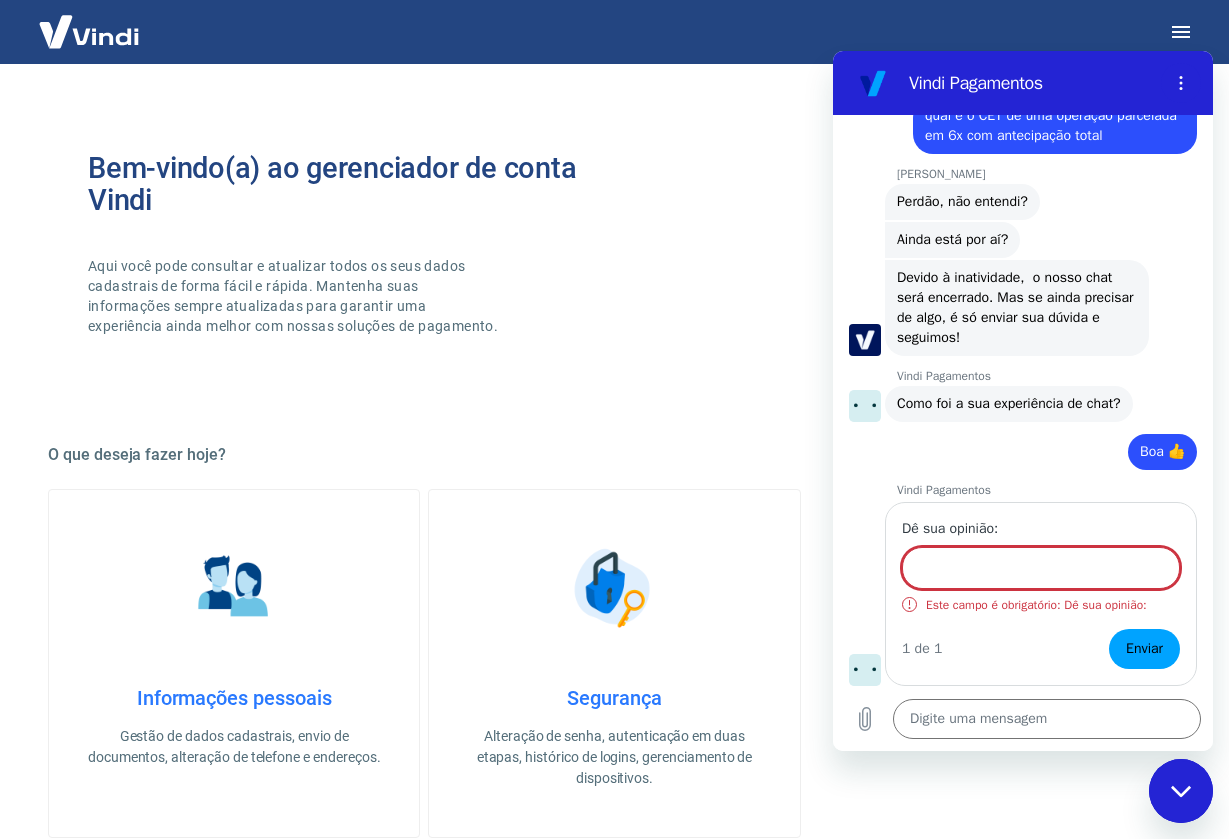 click on "Dê sua opinião:" at bounding box center (1041, 568) 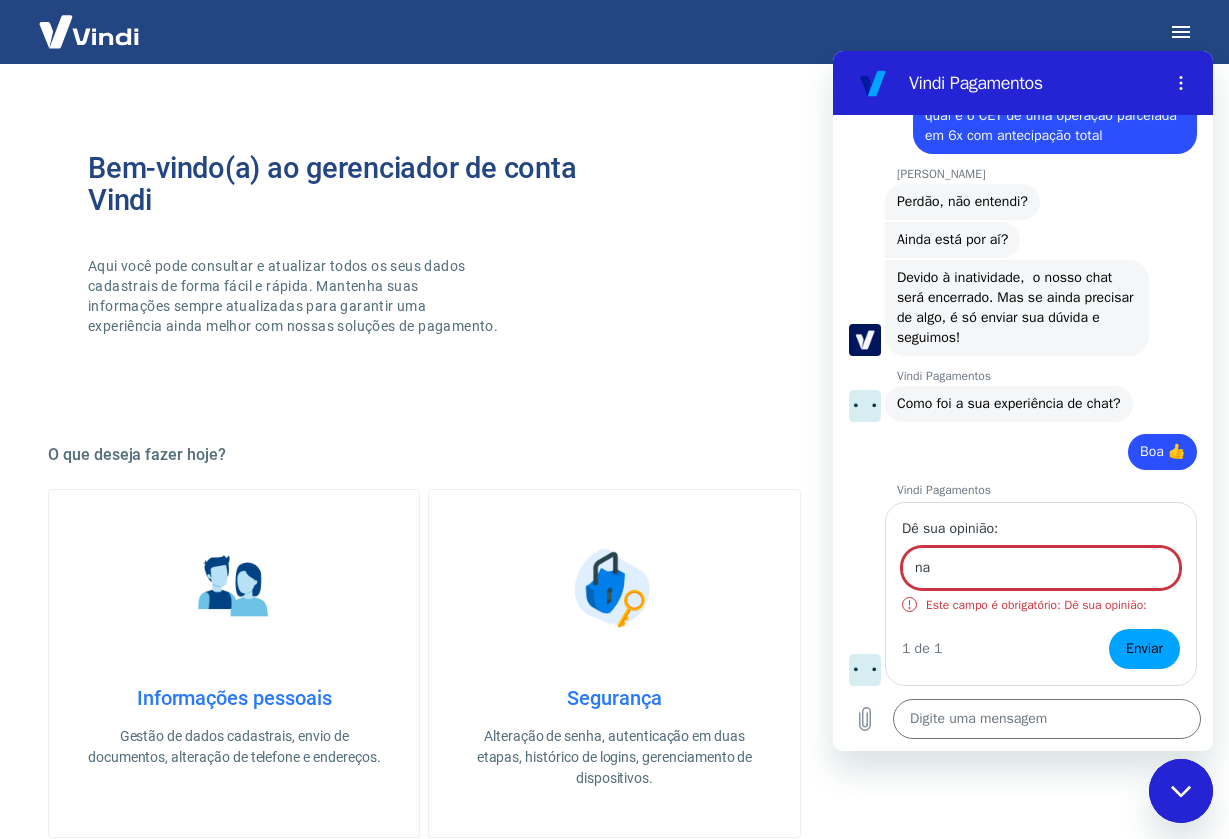 scroll, scrollTop: 2351, scrollLeft: 0, axis: vertical 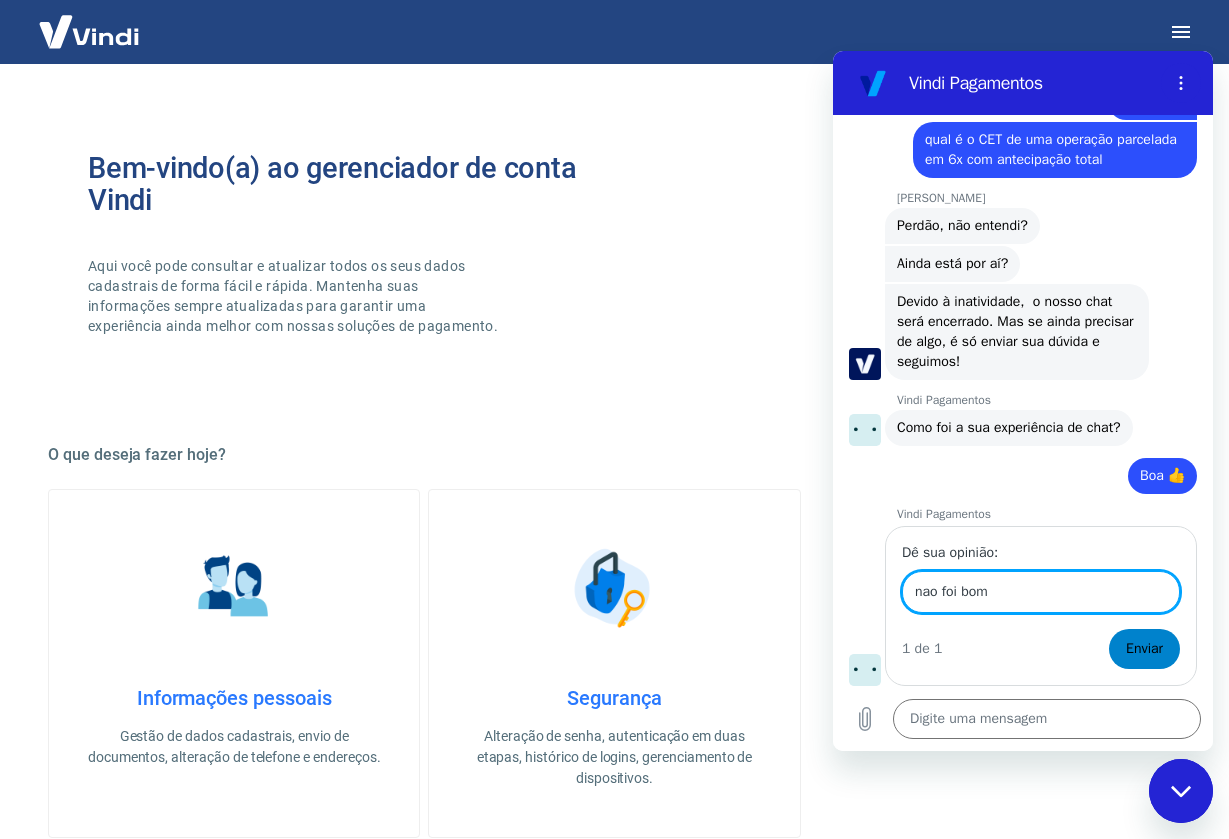 type on "nao foi bom" 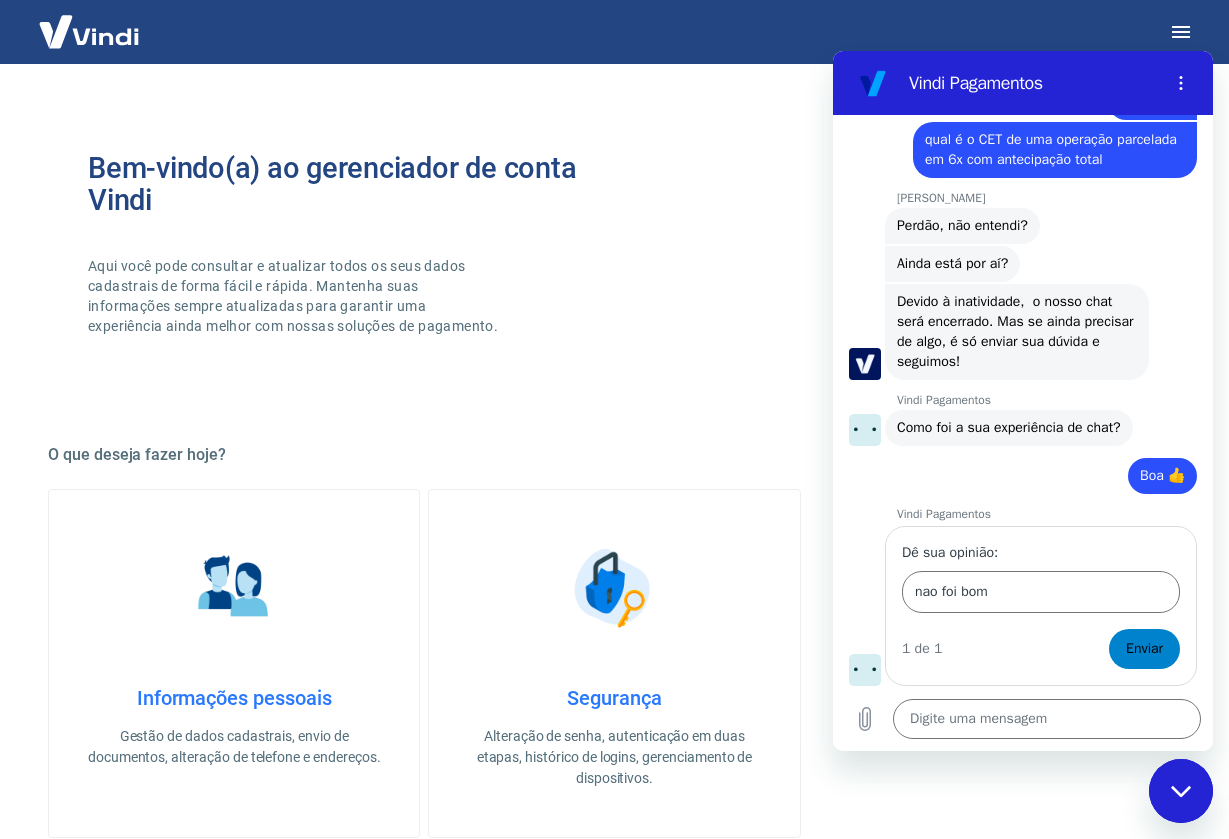 click on "Enviar" at bounding box center (1144, 649) 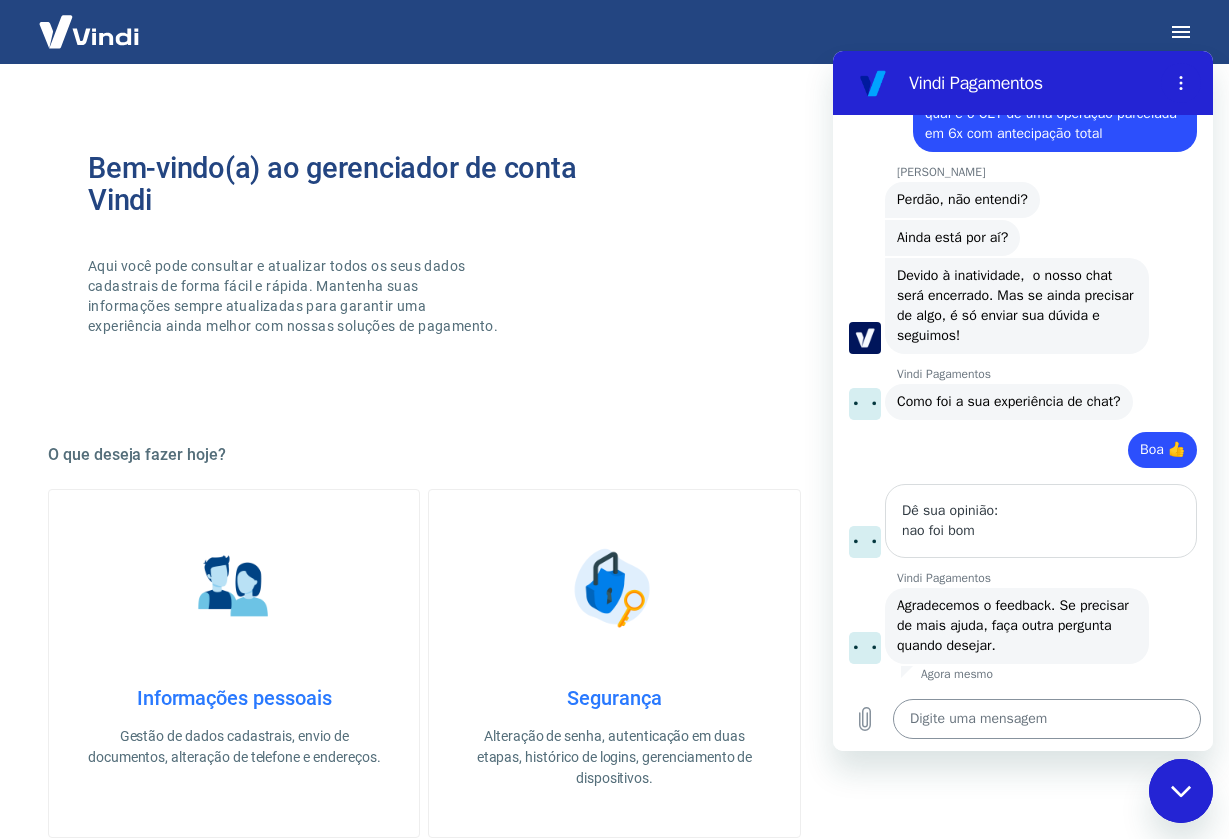 scroll, scrollTop: 2377, scrollLeft: 0, axis: vertical 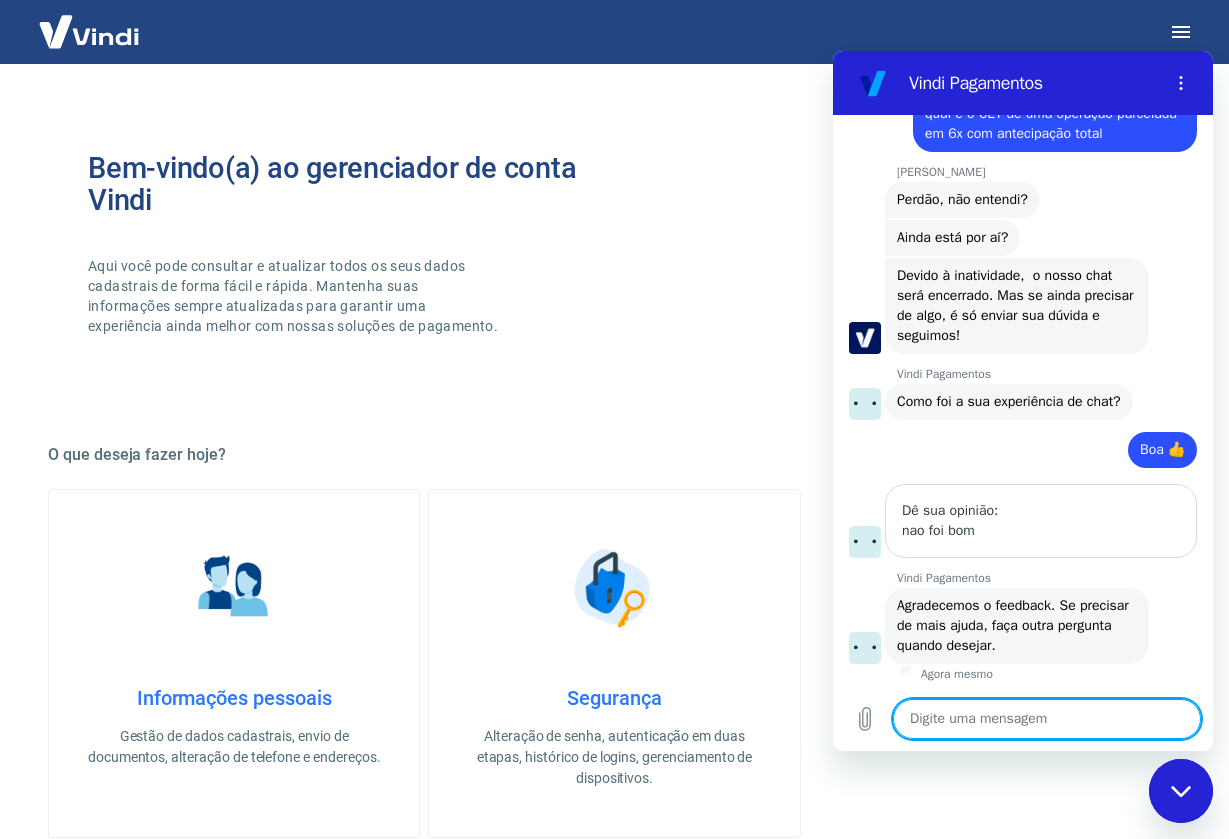 click at bounding box center [1047, 719] 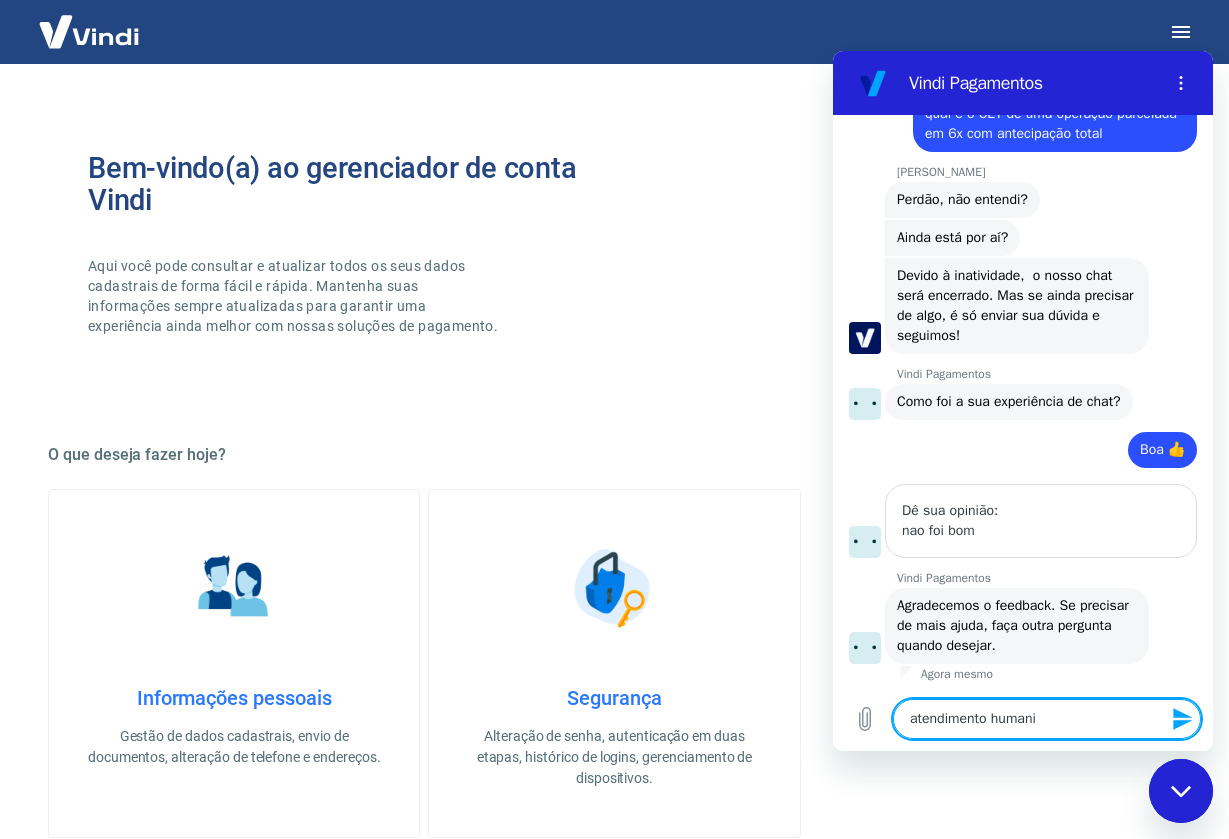type on "atendimento humanio" 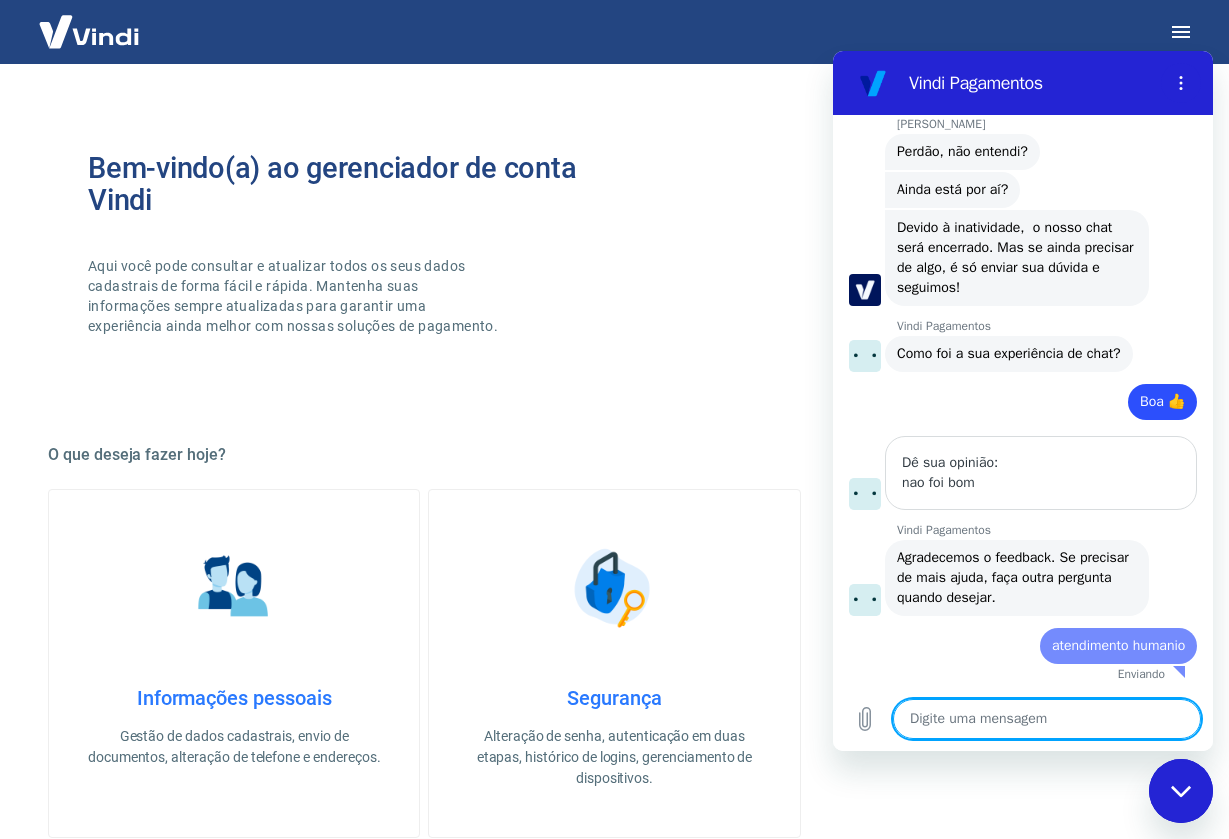 scroll, scrollTop: 2425, scrollLeft: 0, axis: vertical 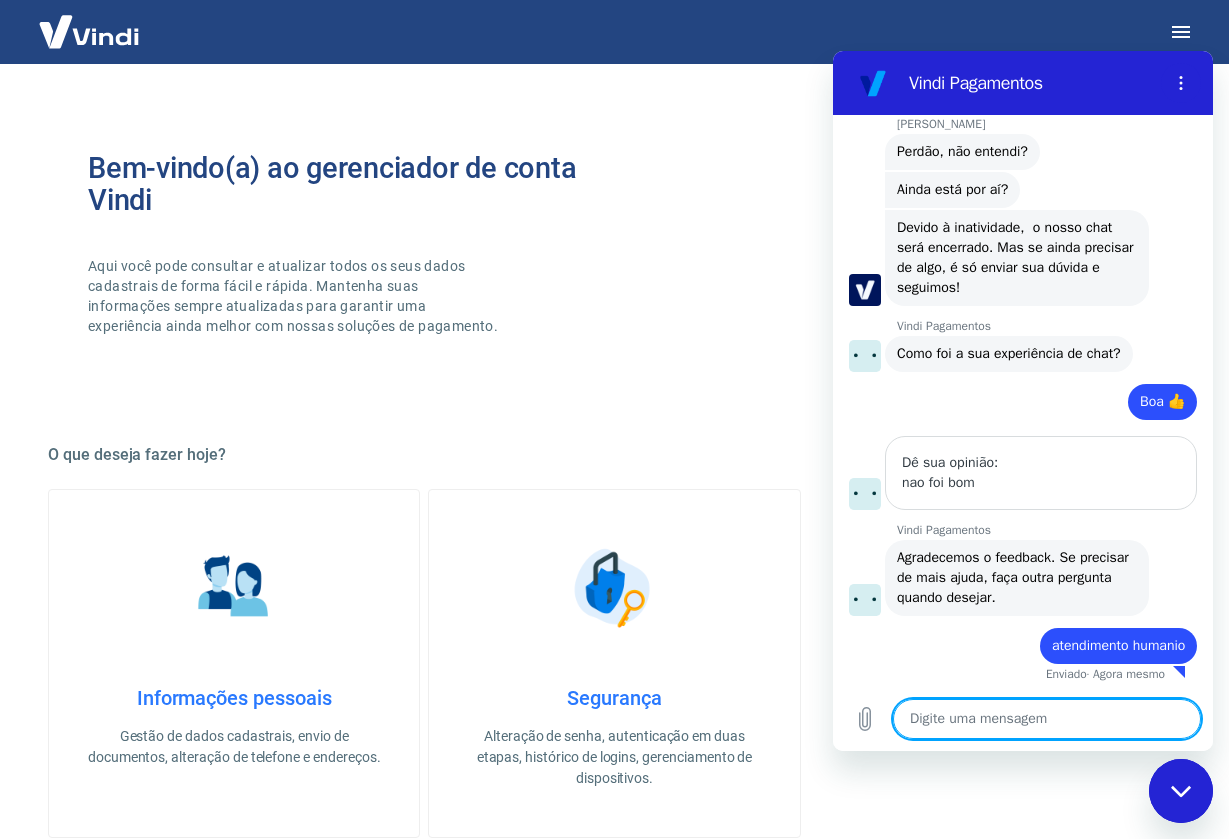 click at bounding box center [1047, 719] 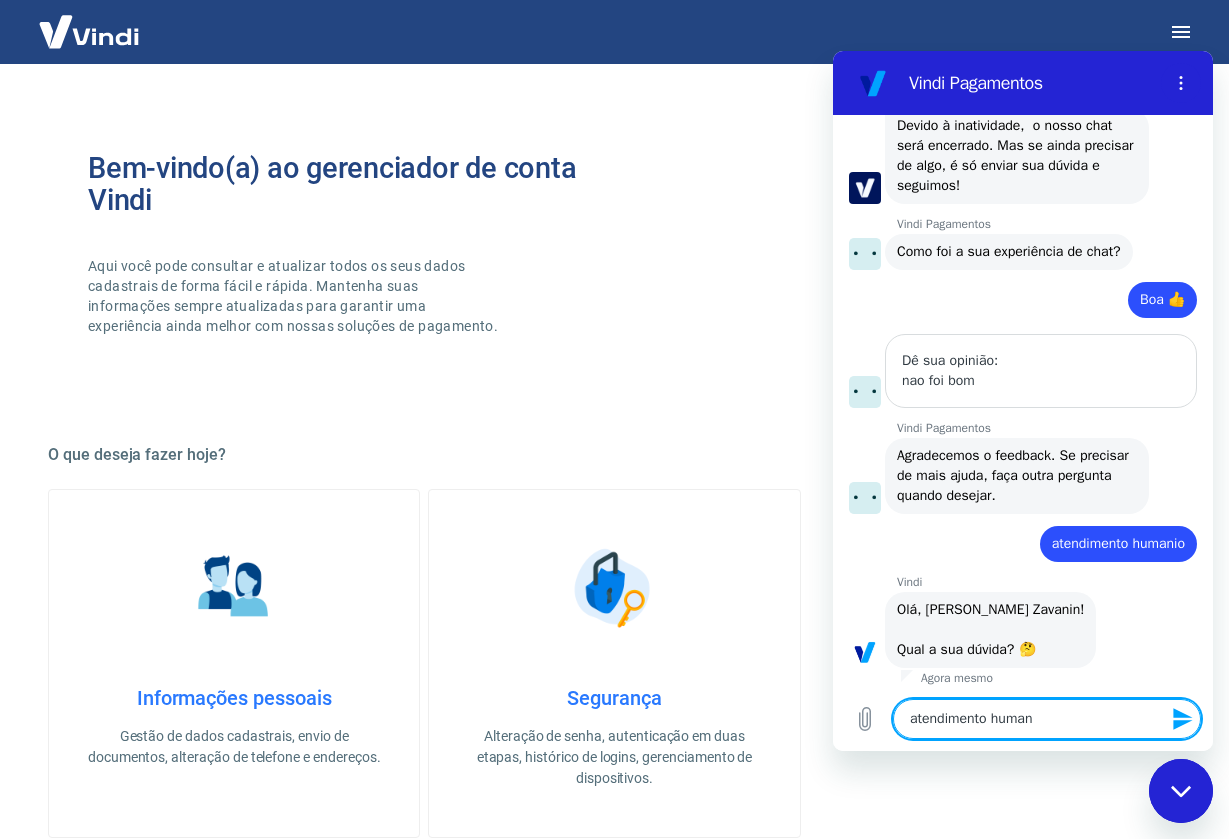 type on "atendimento humano" 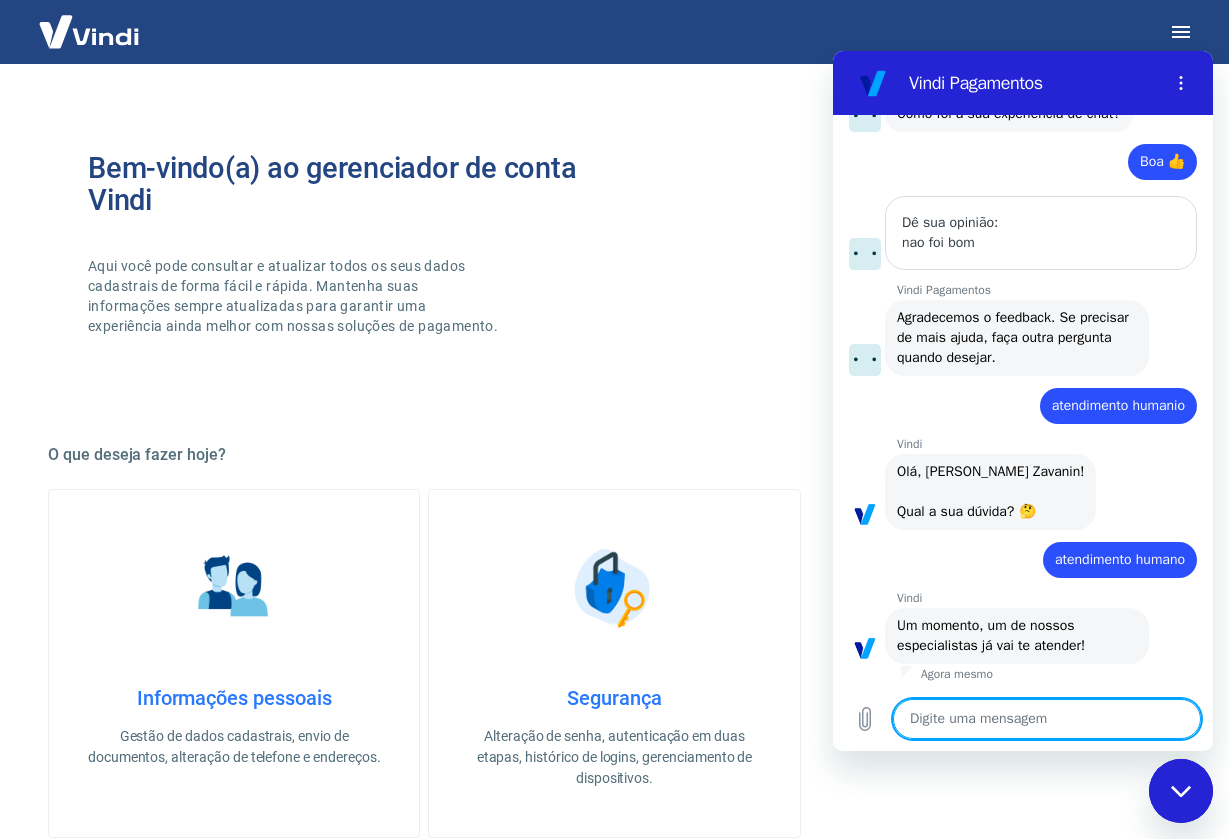 scroll, scrollTop: 2755, scrollLeft: 0, axis: vertical 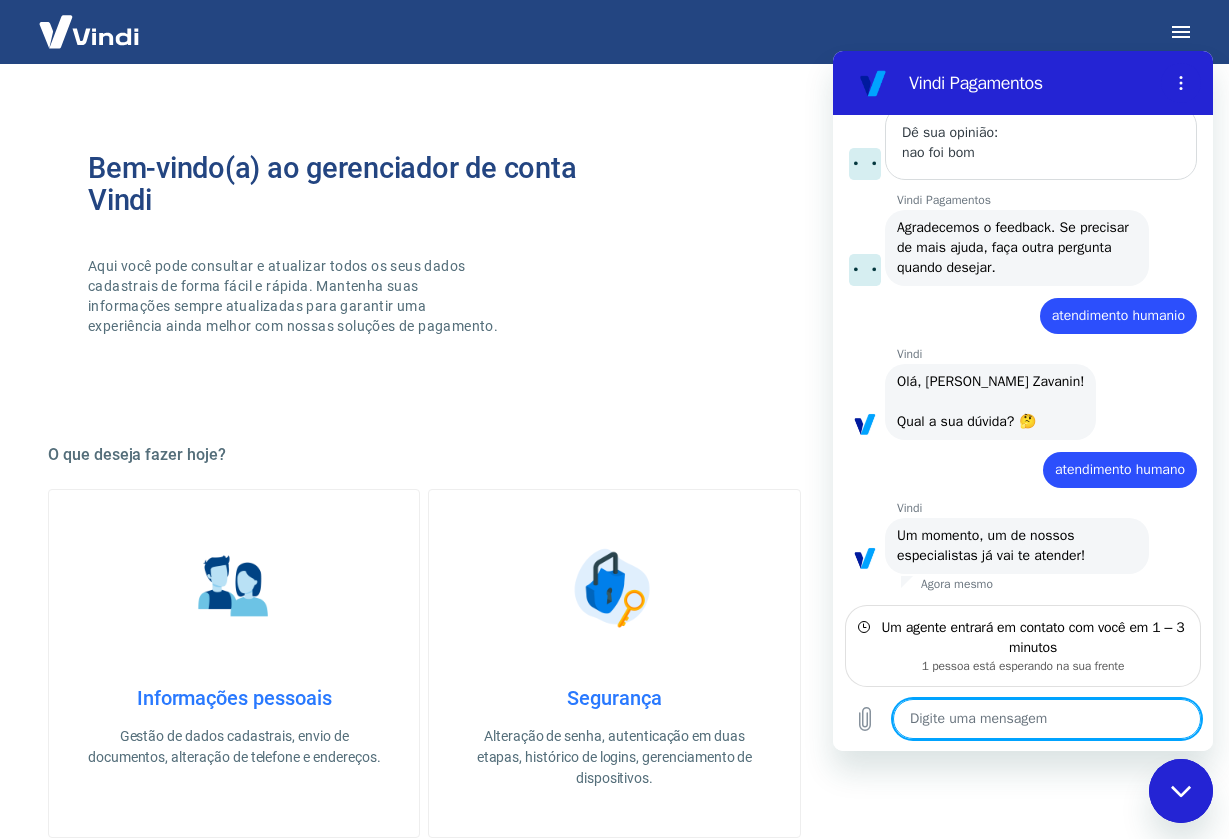 click at bounding box center [1047, 719] 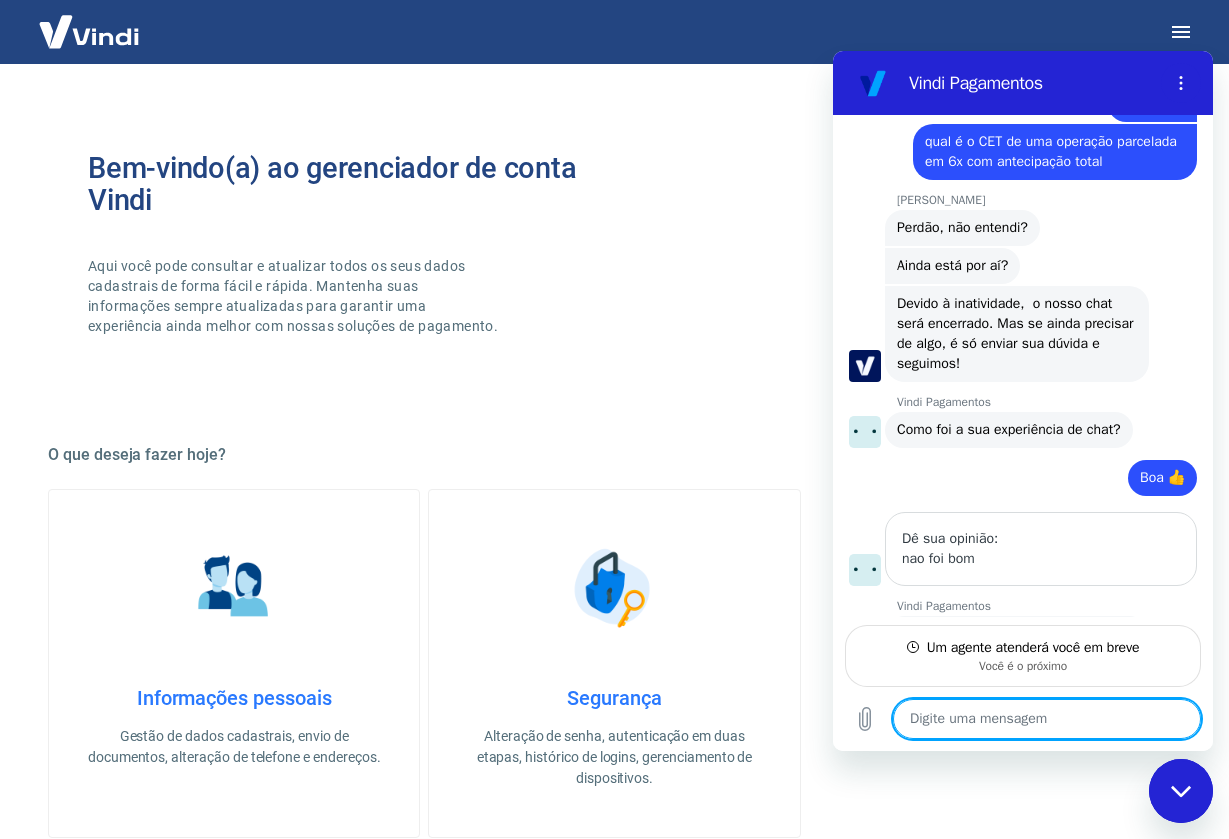 scroll, scrollTop: 2319, scrollLeft: 0, axis: vertical 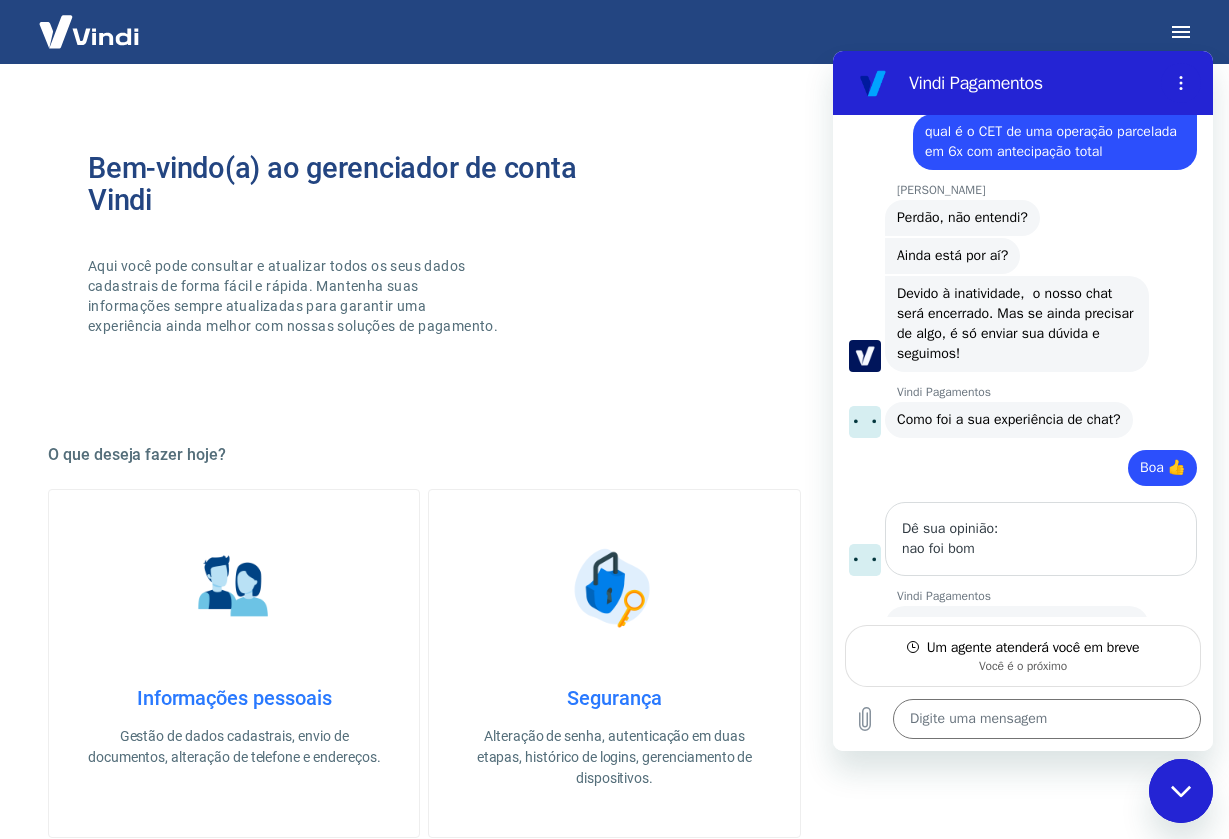 drag, startPoint x: 926, startPoint y: 170, endPoint x: 1194, endPoint y: 190, distance: 268.74524 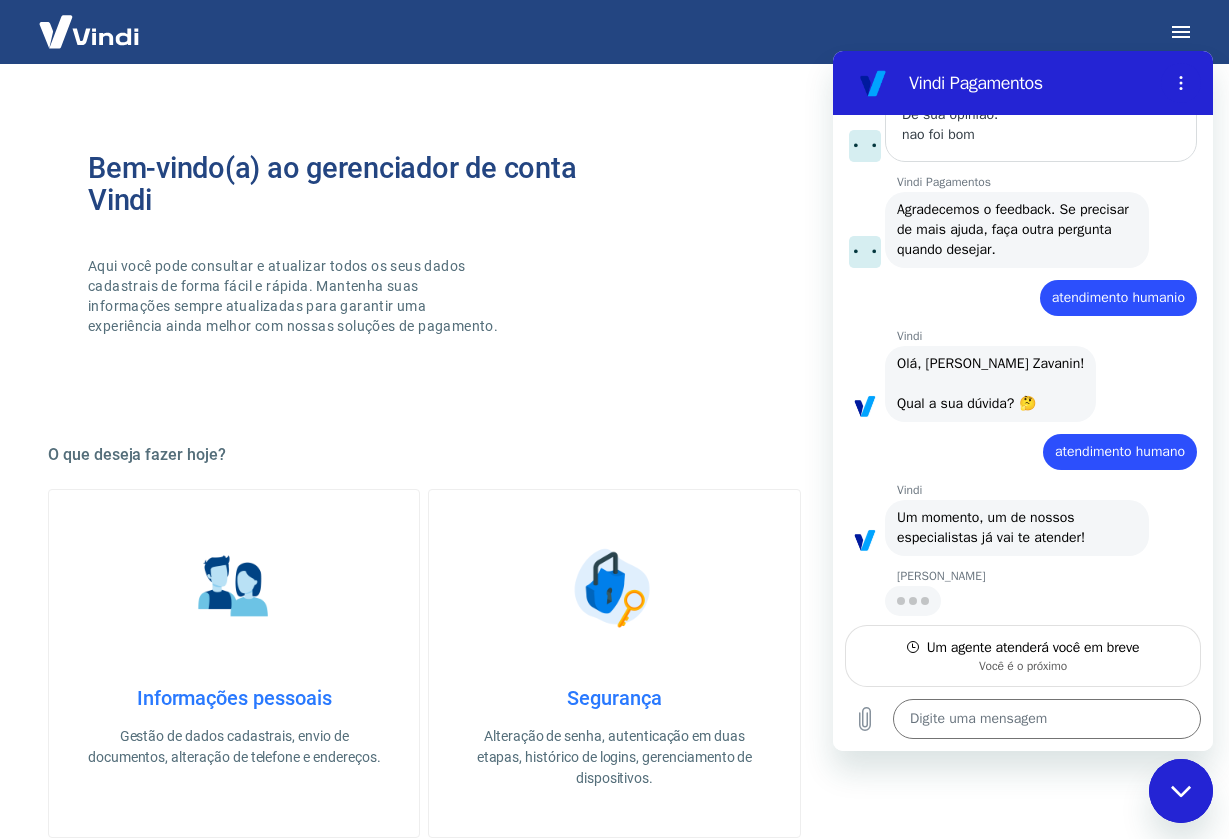 scroll, scrollTop: 2773, scrollLeft: 0, axis: vertical 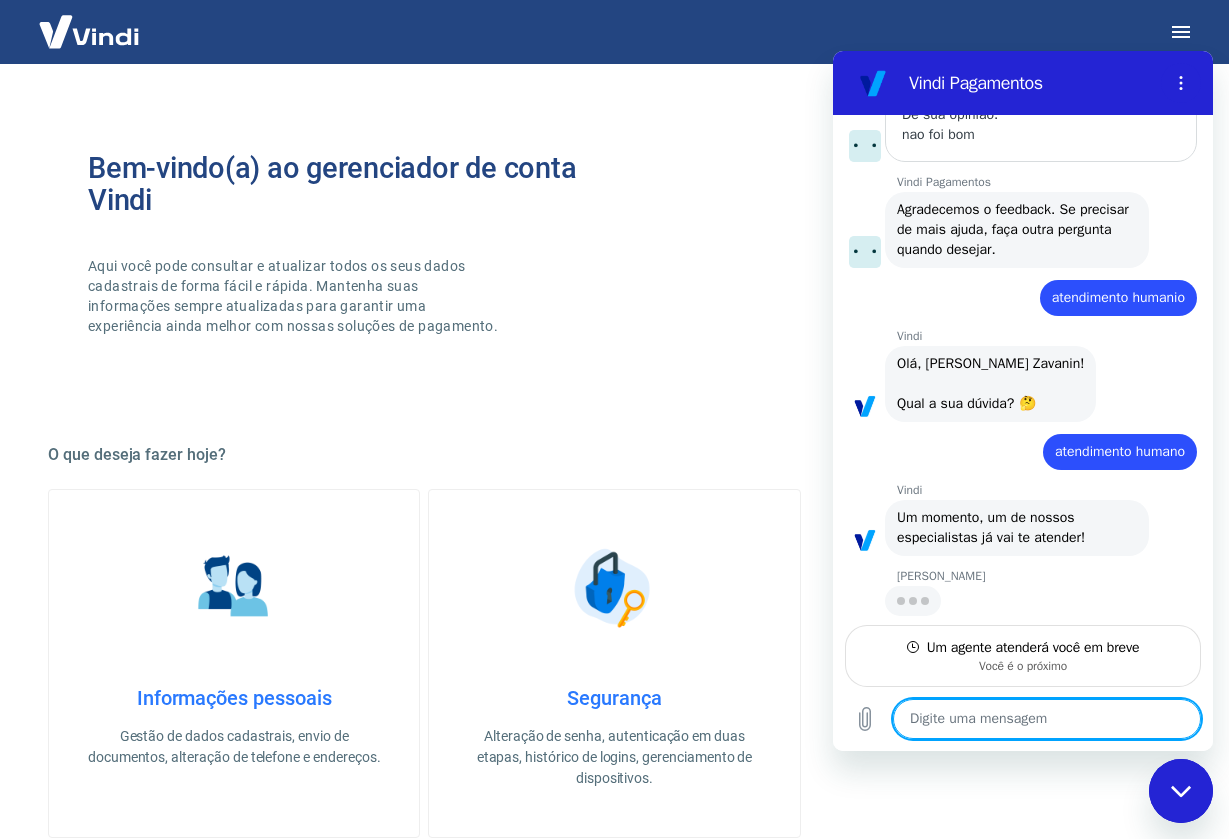 click at bounding box center (1047, 719) 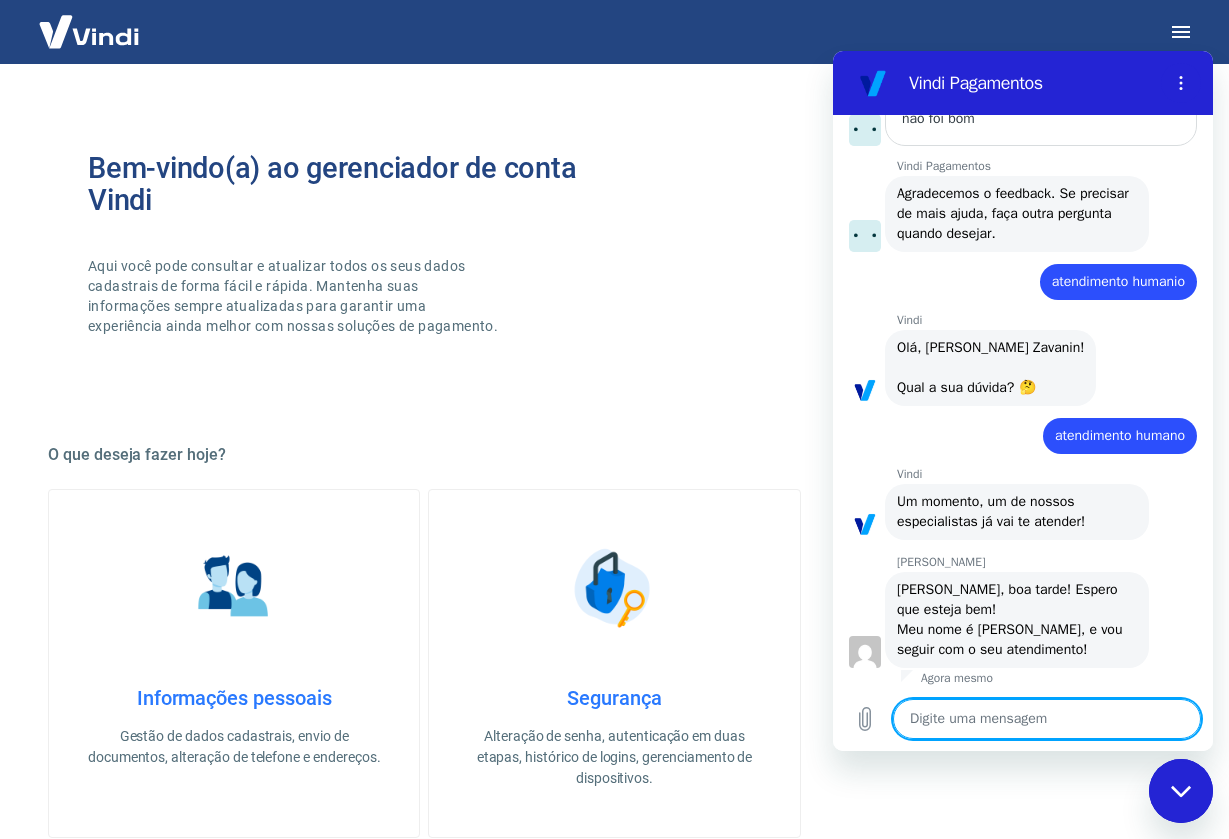 paste on "qual é o CET de uma operação parcelada em 6x com antecipação total" 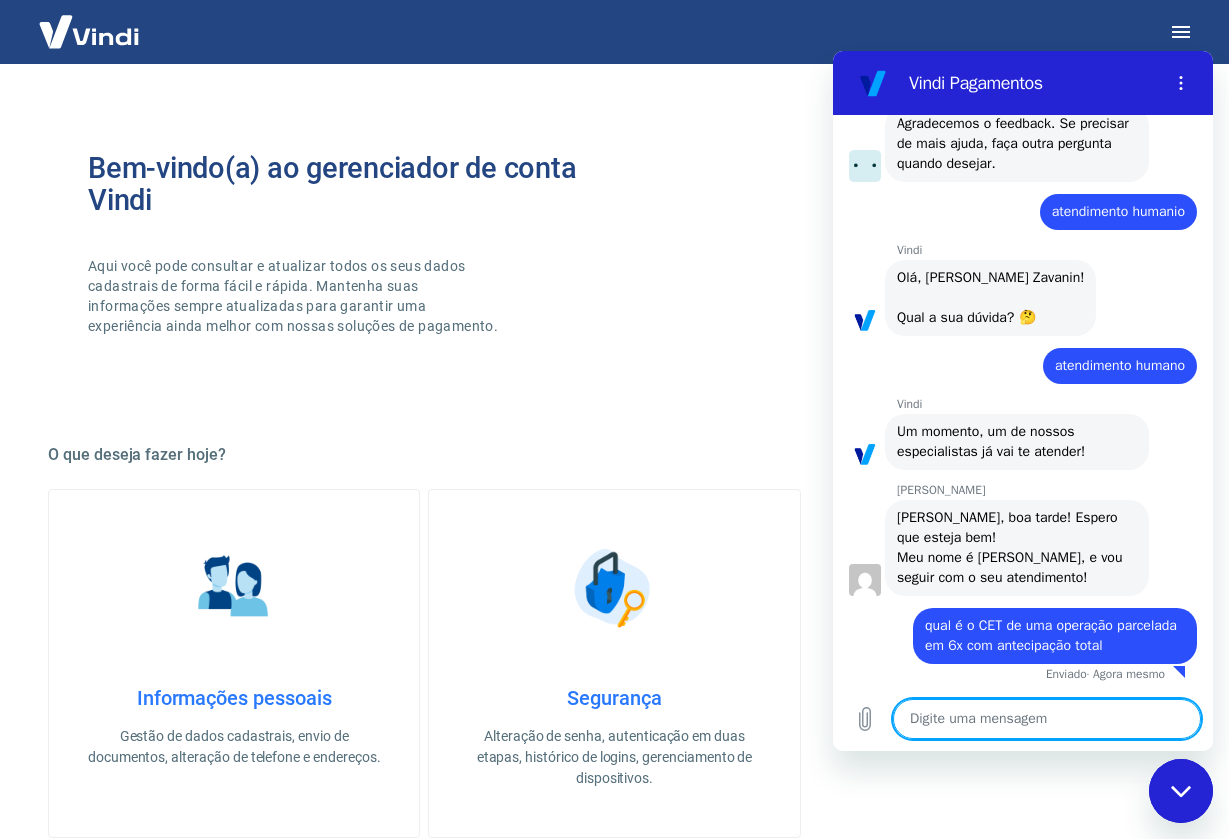 scroll, scrollTop: 2859, scrollLeft: 0, axis: vertical 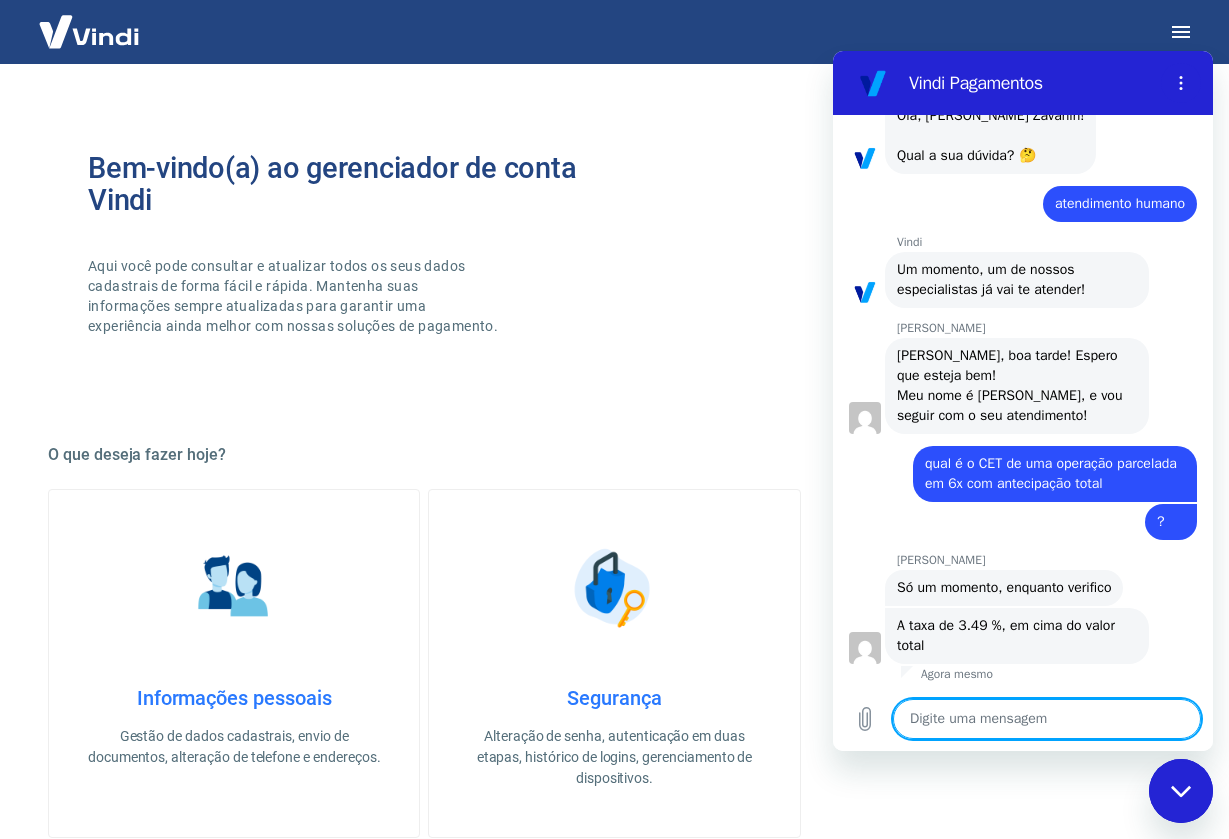 click at bounding box center (1047, 719) 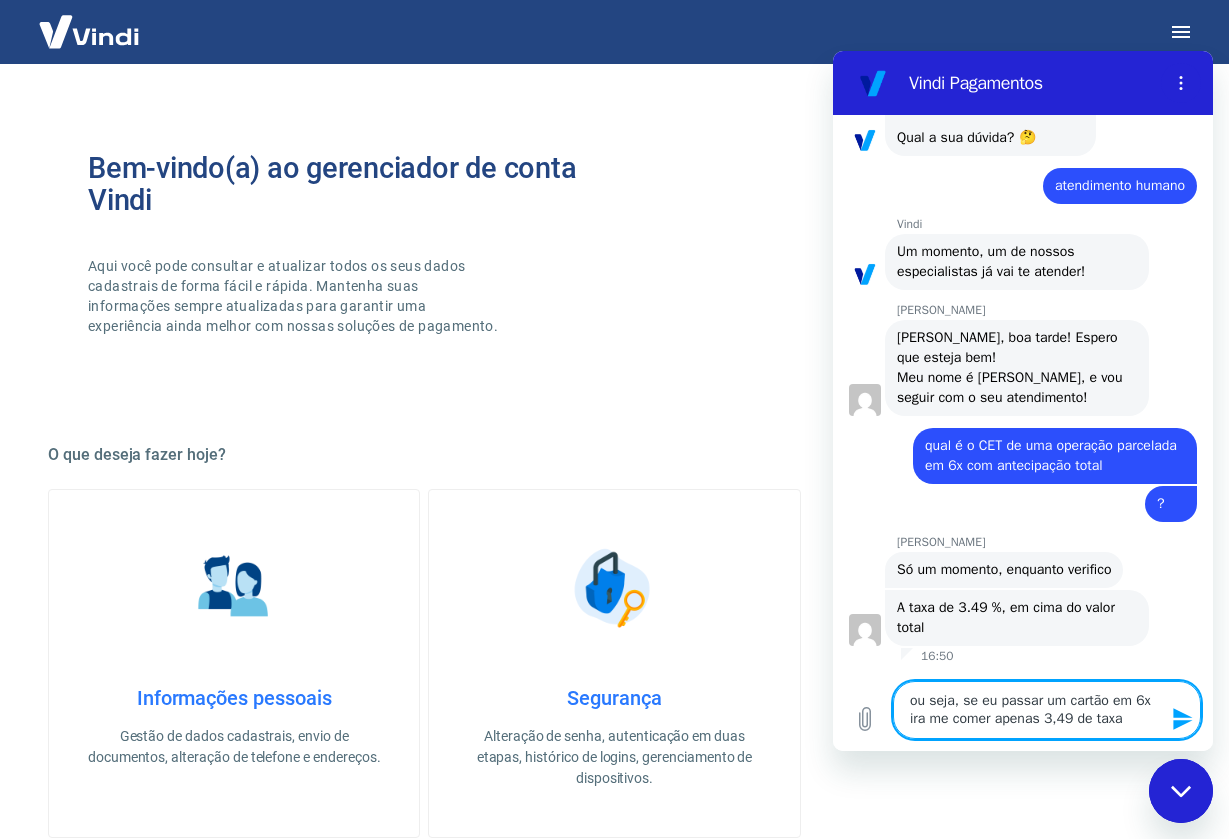 type on "ou seja, se eu passar um cartão em 6x ira me comer apenas 3,49 de taxa?" 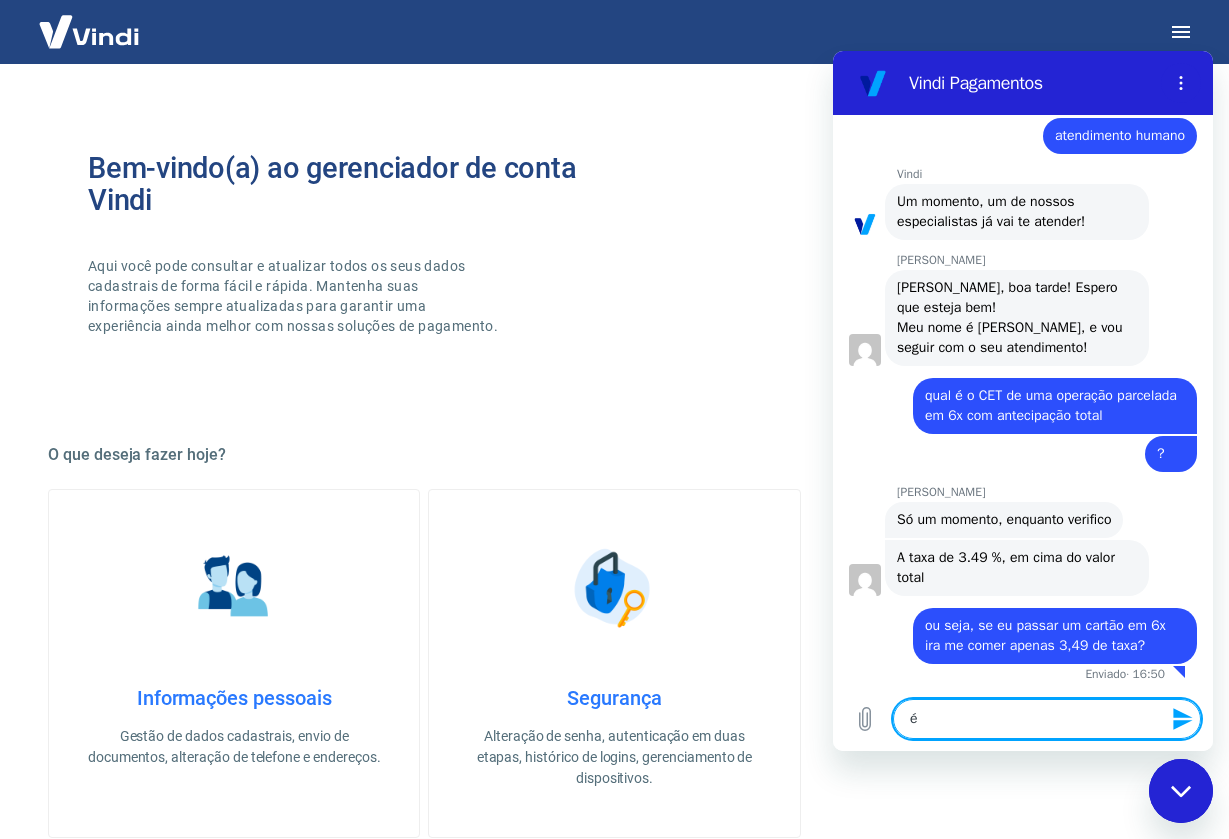 scroll, scrollTop: 3089, scrollLeft: 0, axis: vertical 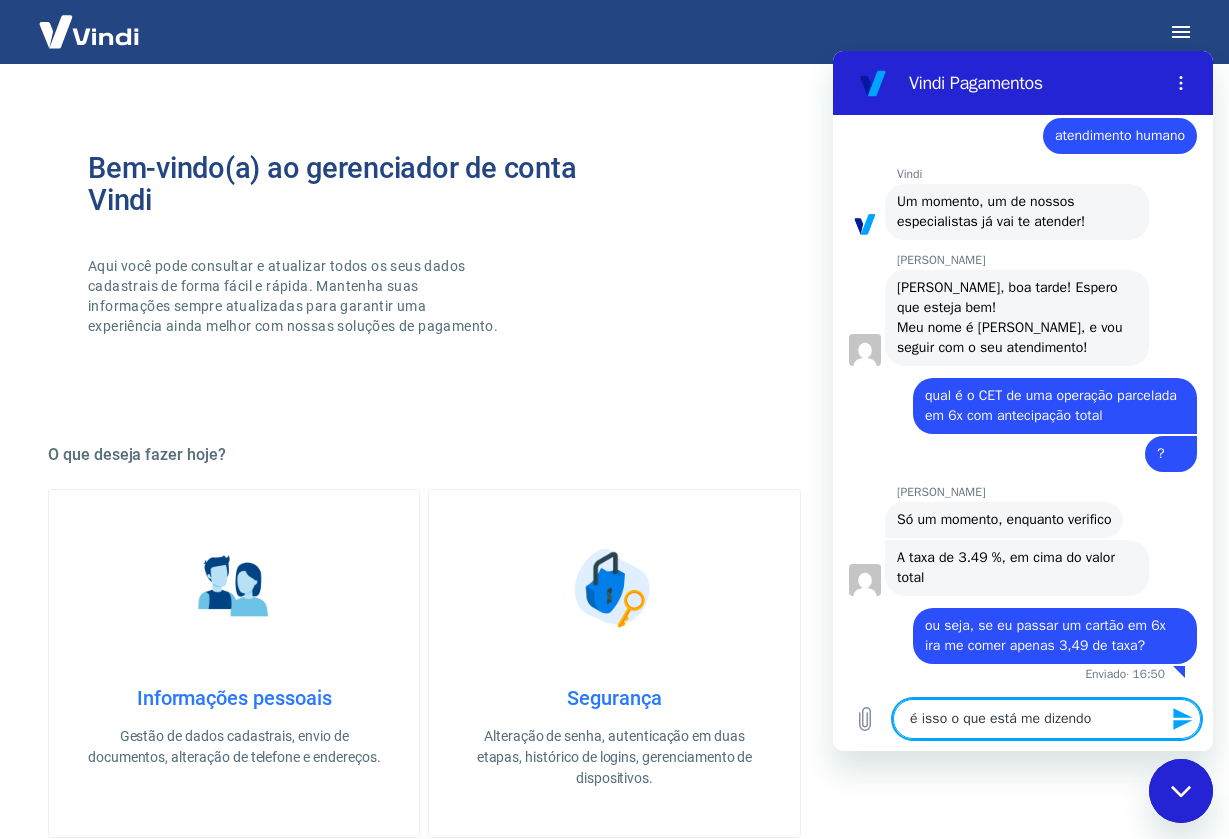 type on "é isso o que está me dizendo?" 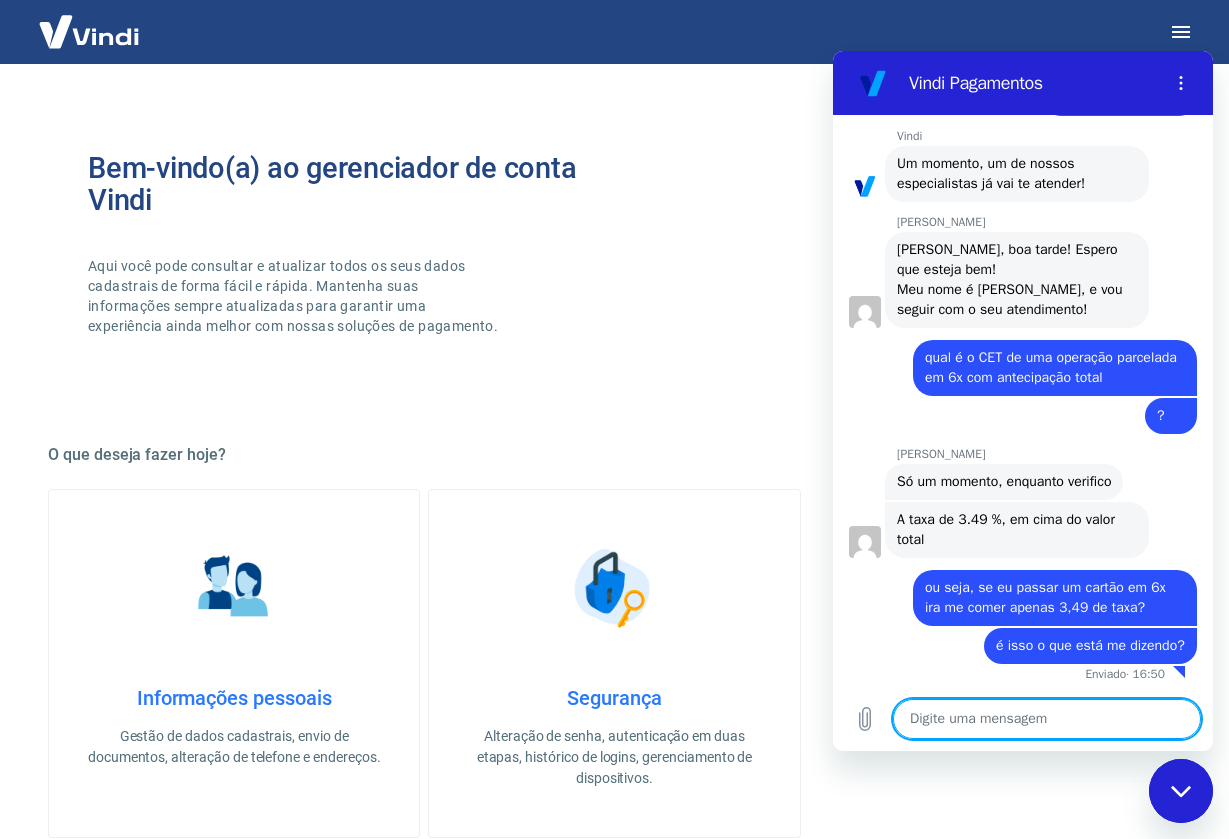 scroll, scrollTop: 3127, scrollLeft: 0, axis: vertical 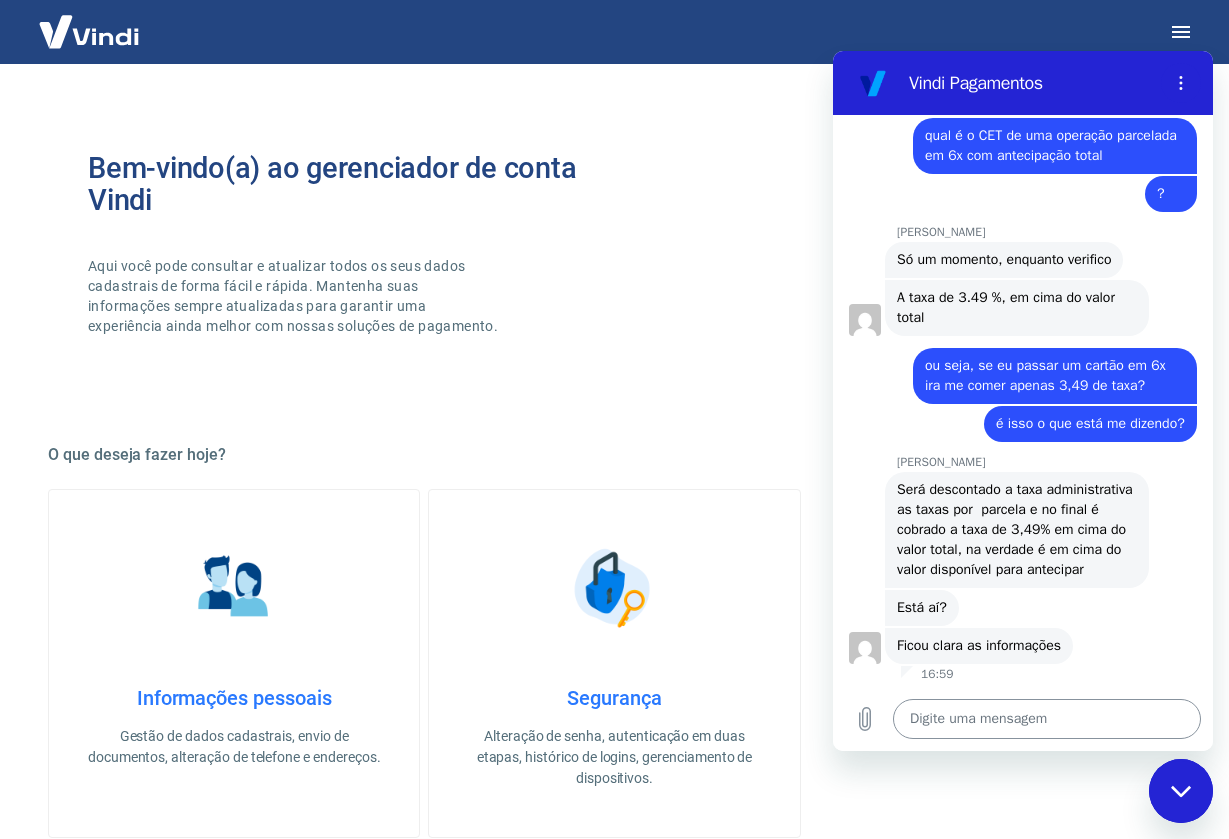 drag, startPoint x: 1807, startPoint y: 776, endPoint x: 973, endPoint y: 725, distance: 835.5579 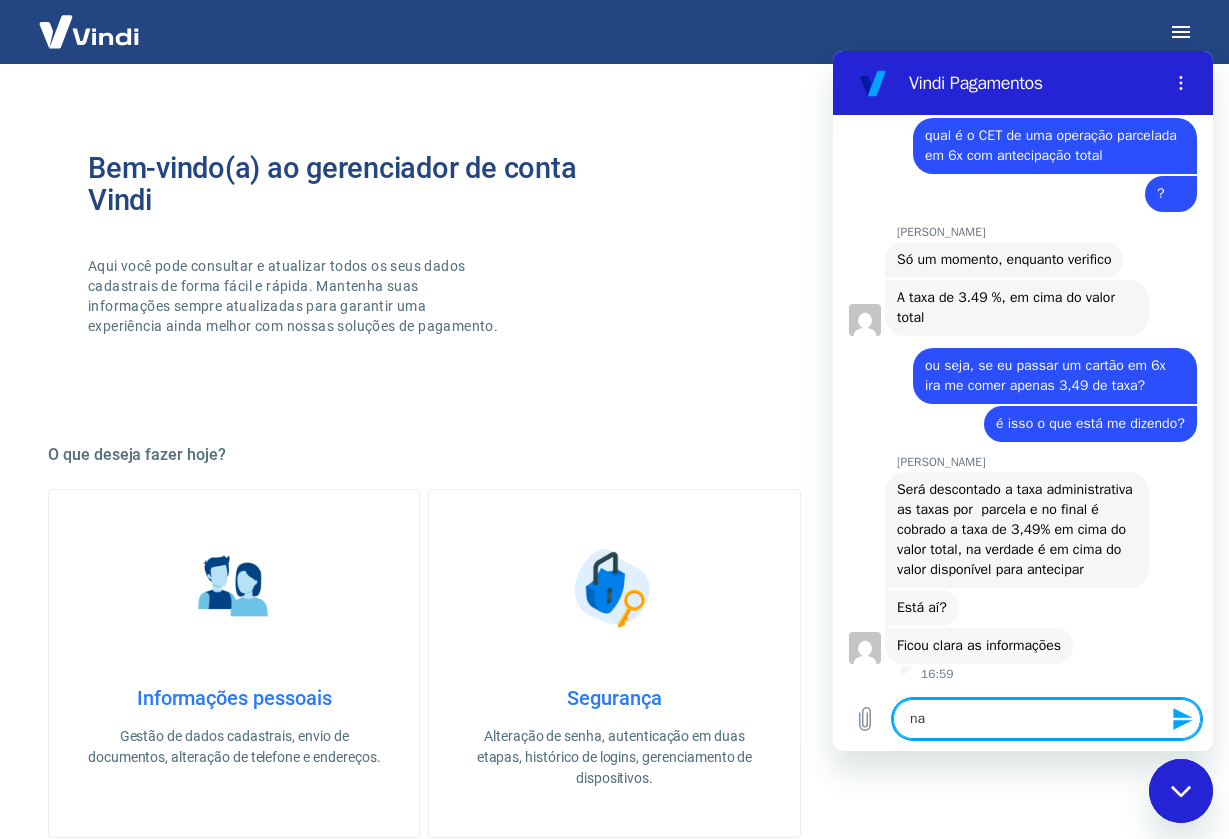 type on "nao" 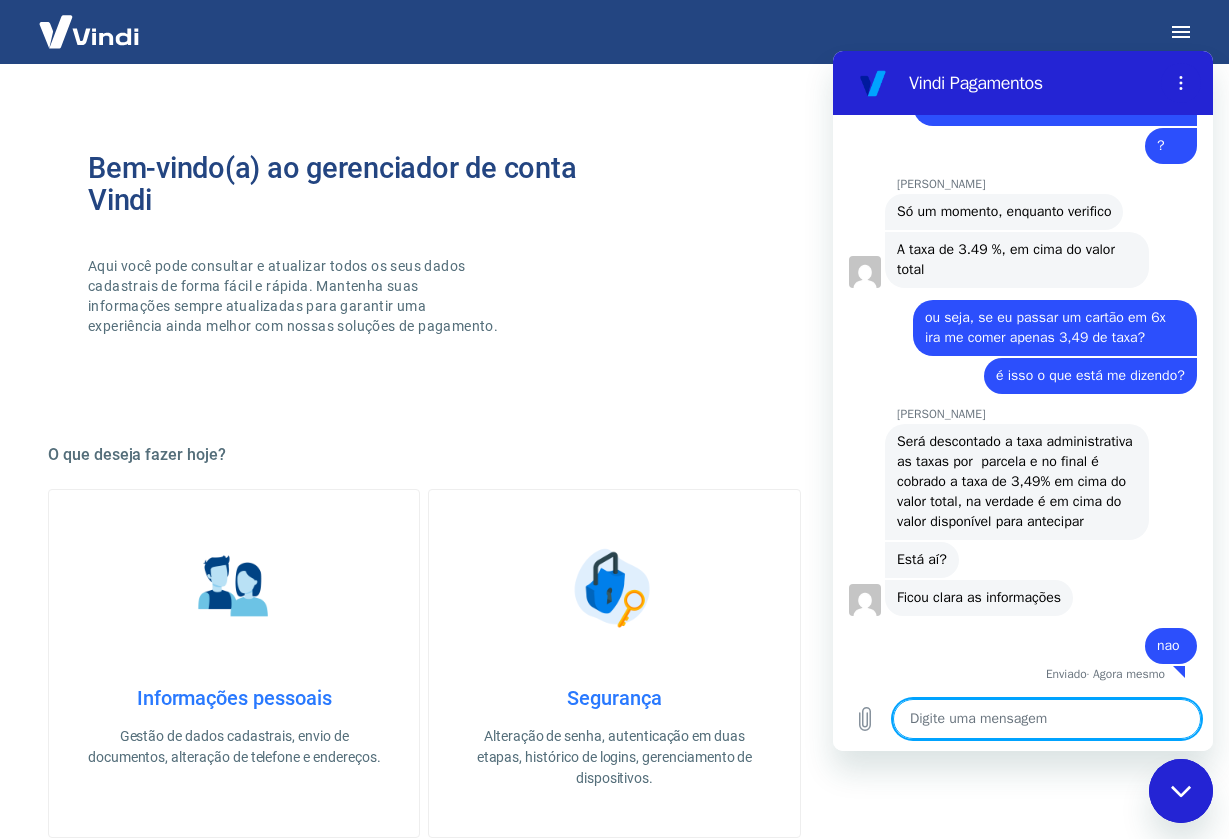 scroll, scrollTop: 3417, scrollLeft: 0, axis: vertical 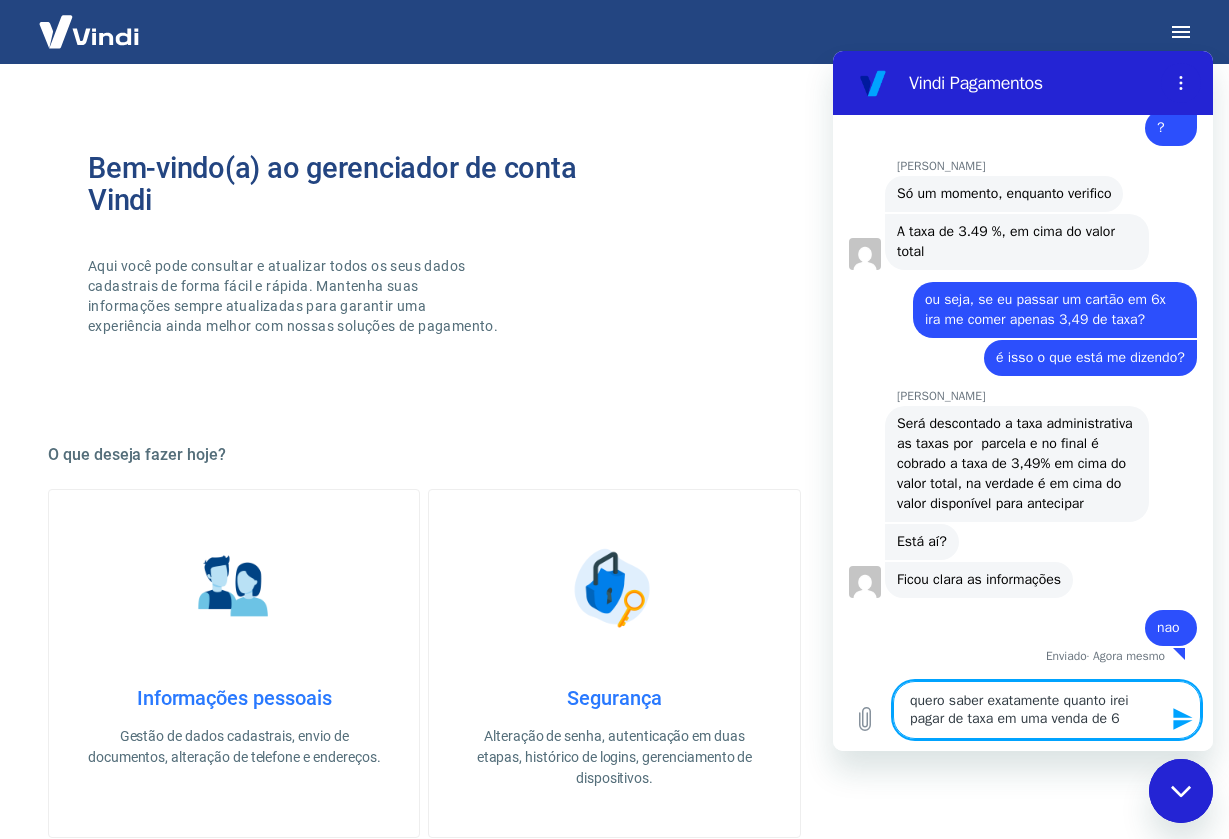 type on "quero saber exatamente quanto irei pagar de taxa em uma venda de 6x" 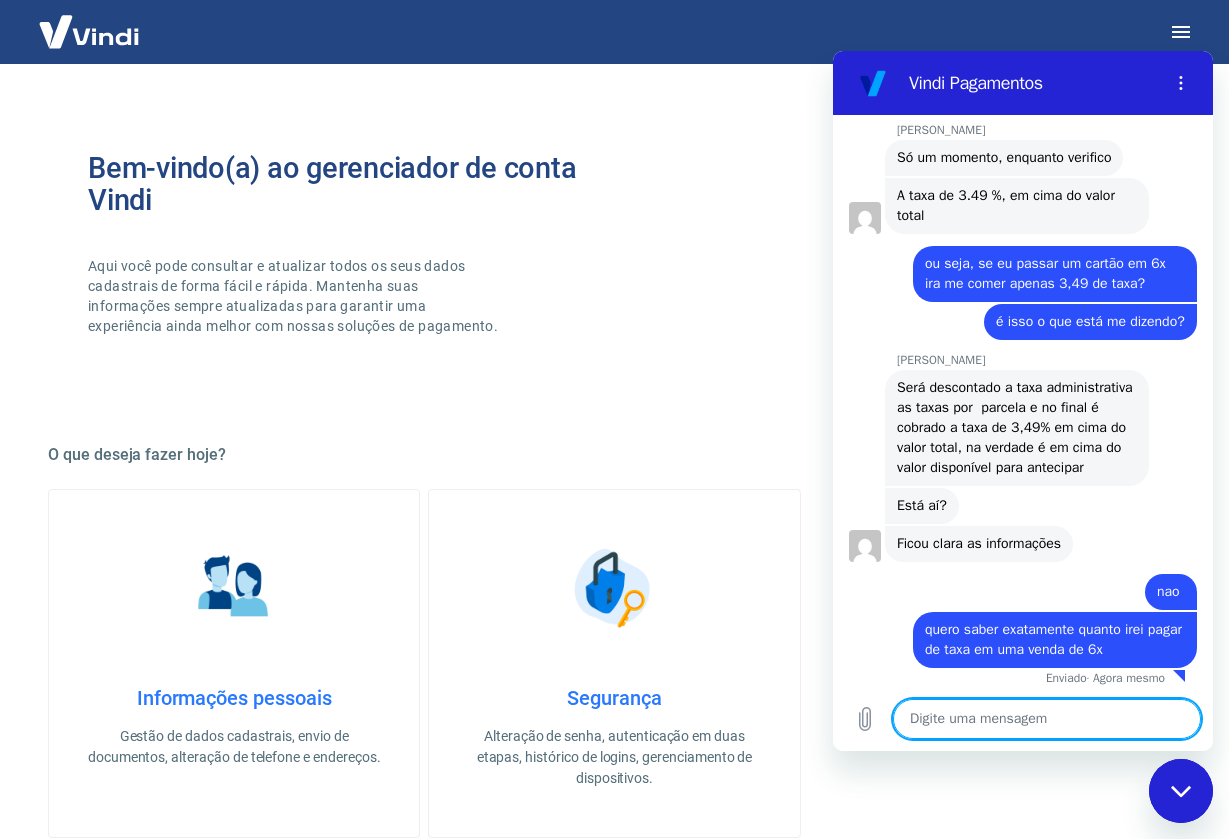 scroll, scrollTop: 3475, scrollLeft: 0, axis: vertical 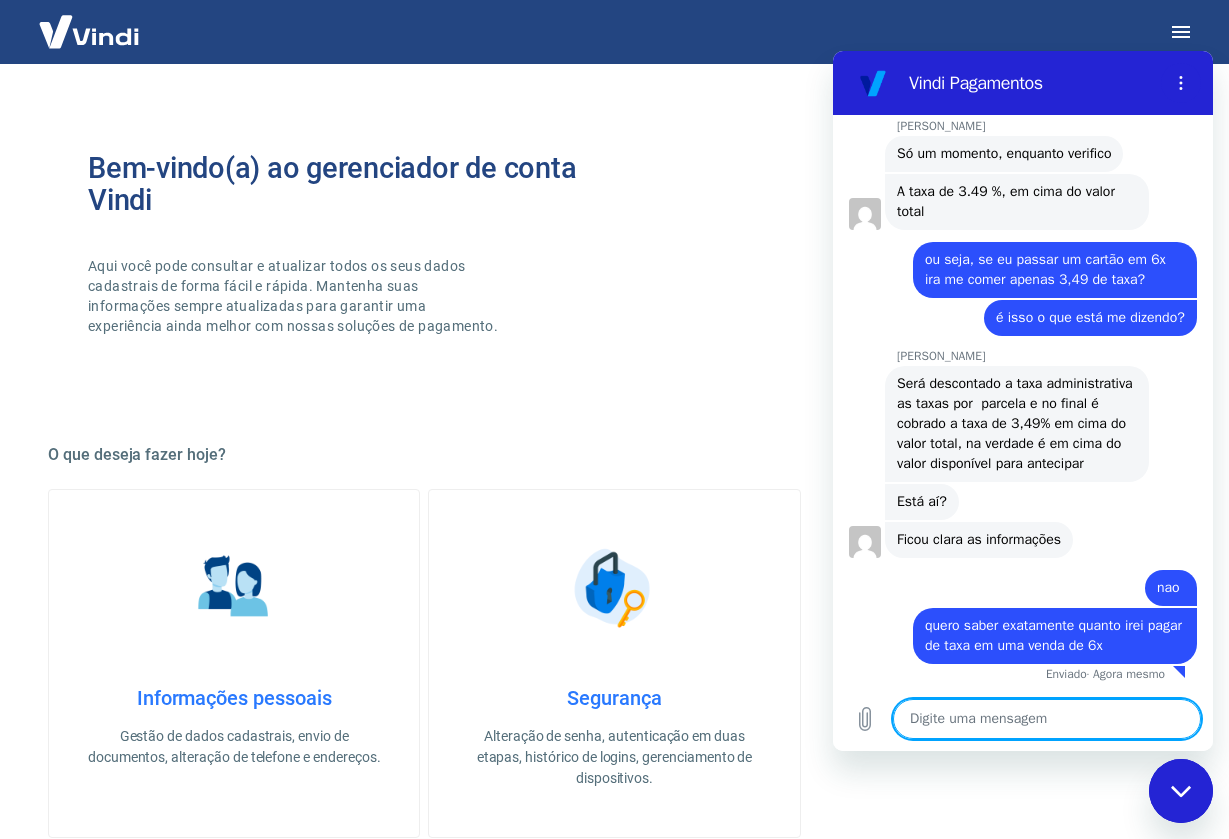 click at bounding box center (1047, 719) 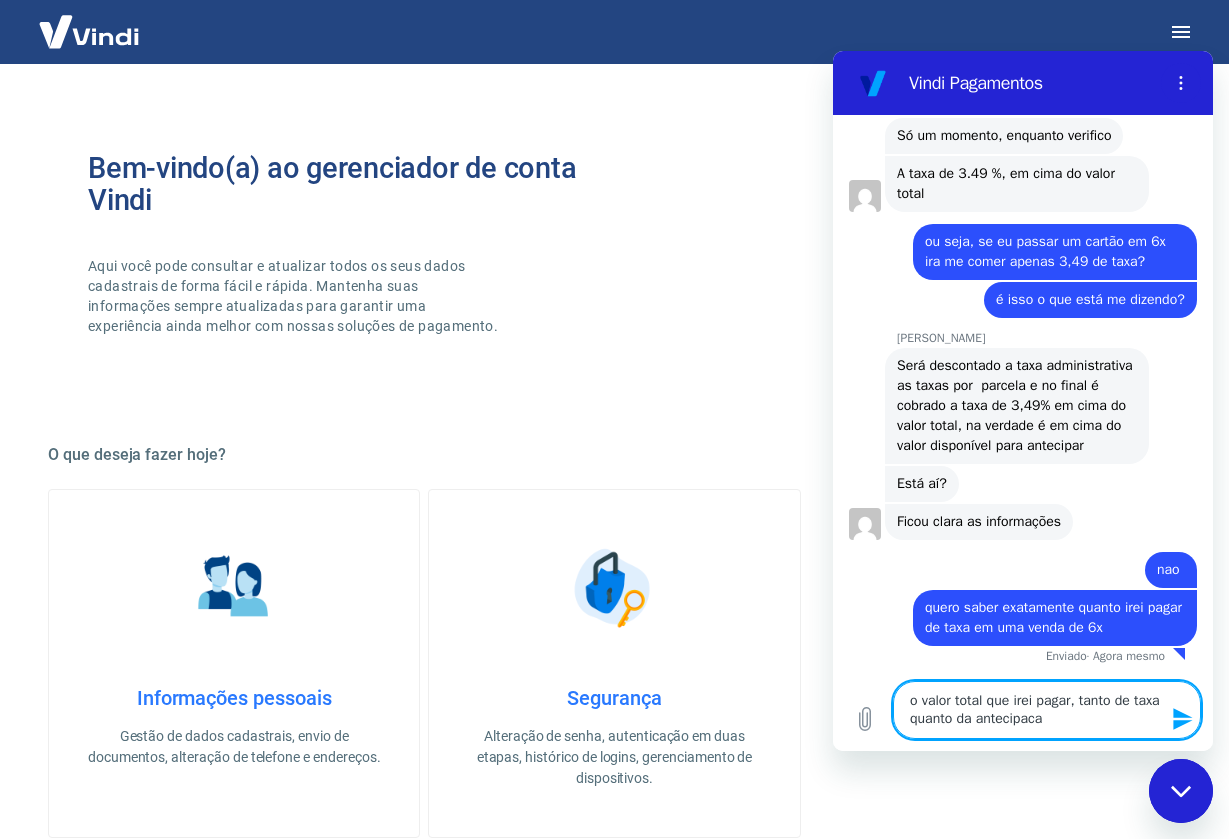 type on "o valor total que irei pagar, tanto de taxa quanto da antecipacao" 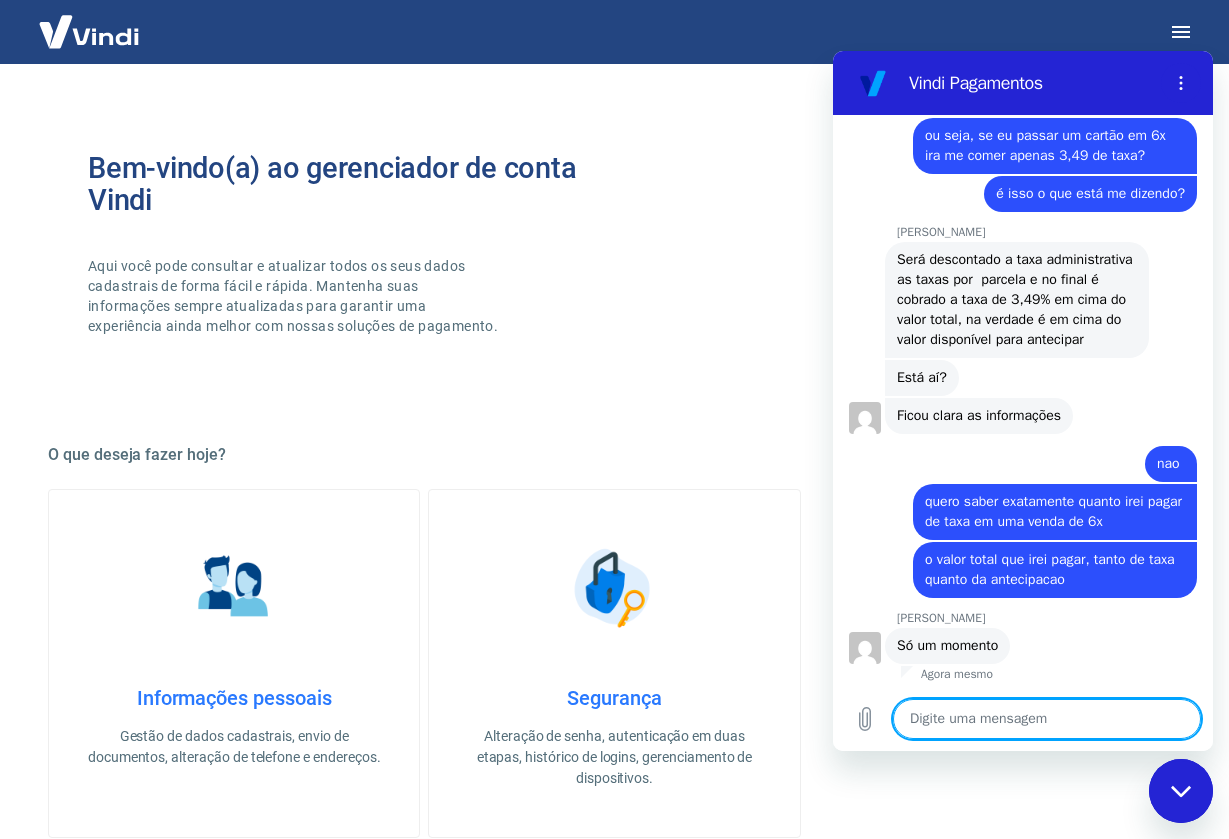 scroll, scrollTop: 3599, scrollLeft: 0, axis: vertical 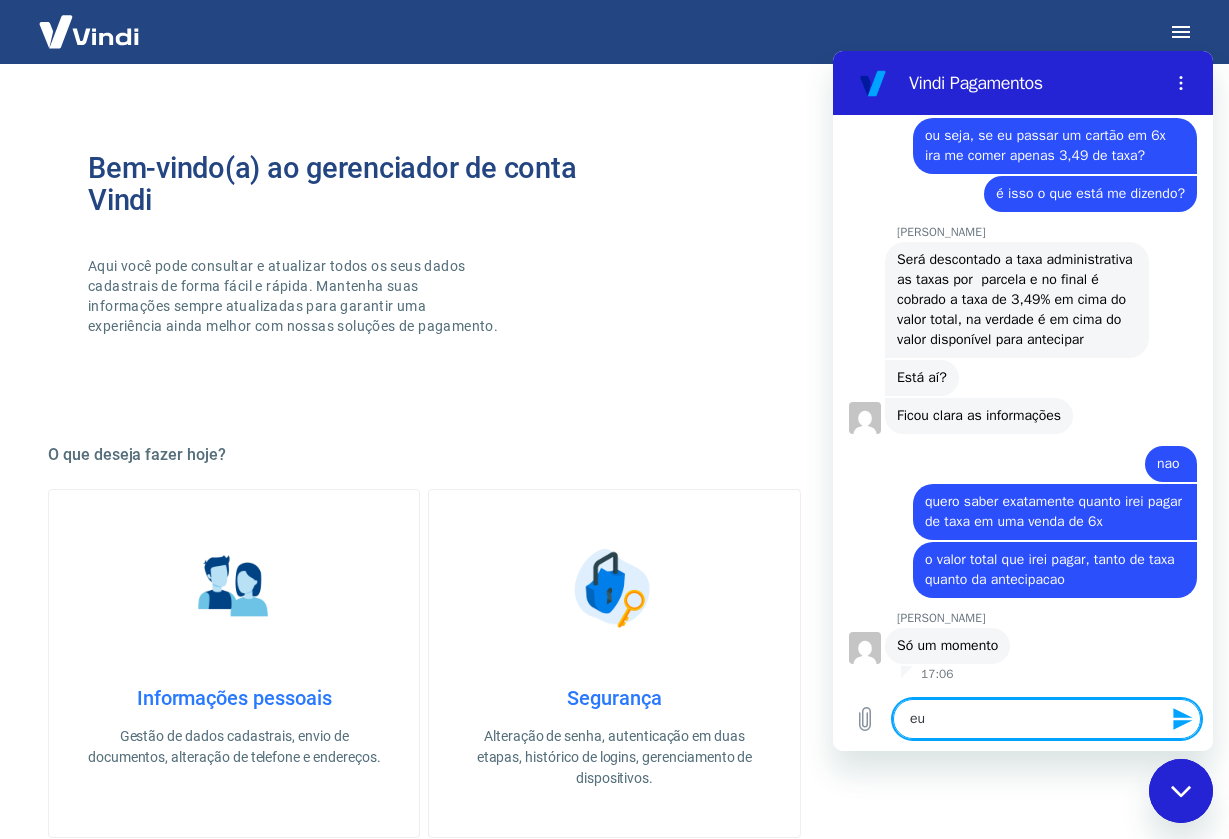 type on "e" 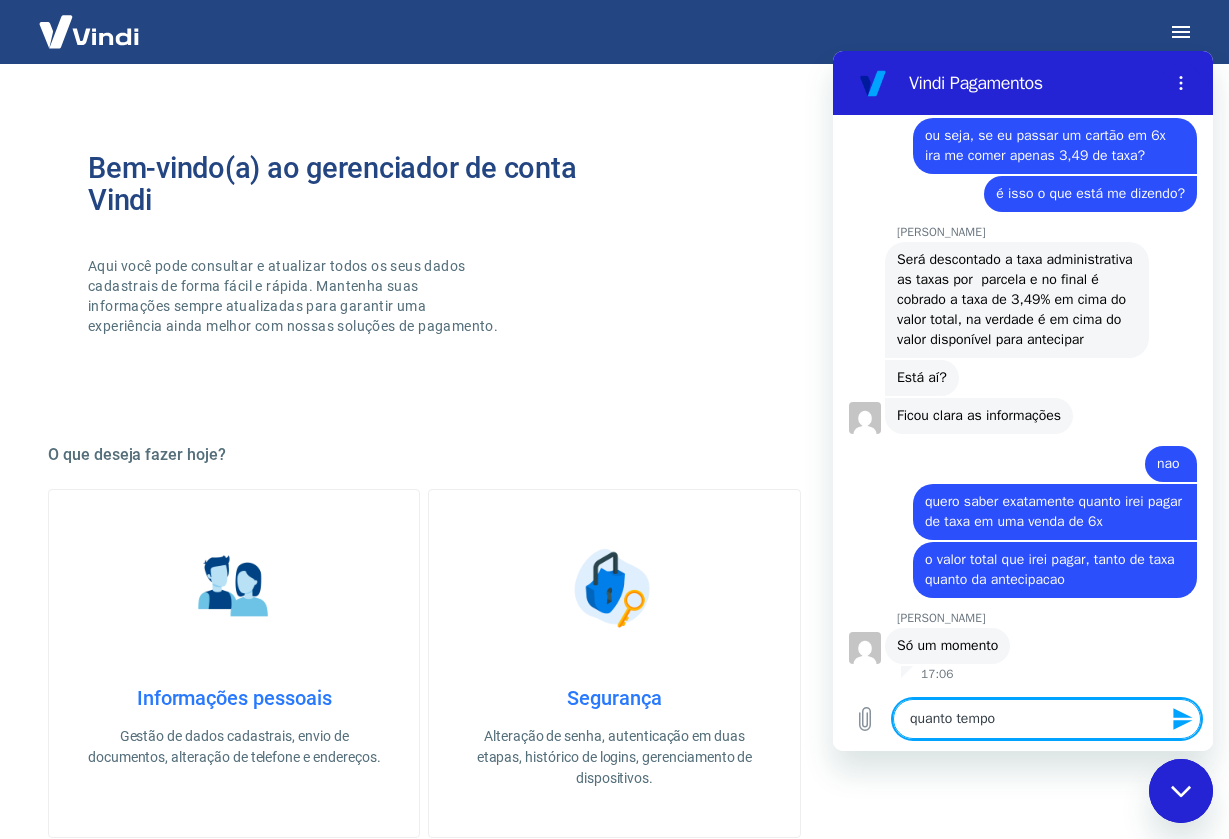 type on "quanto tempo?" 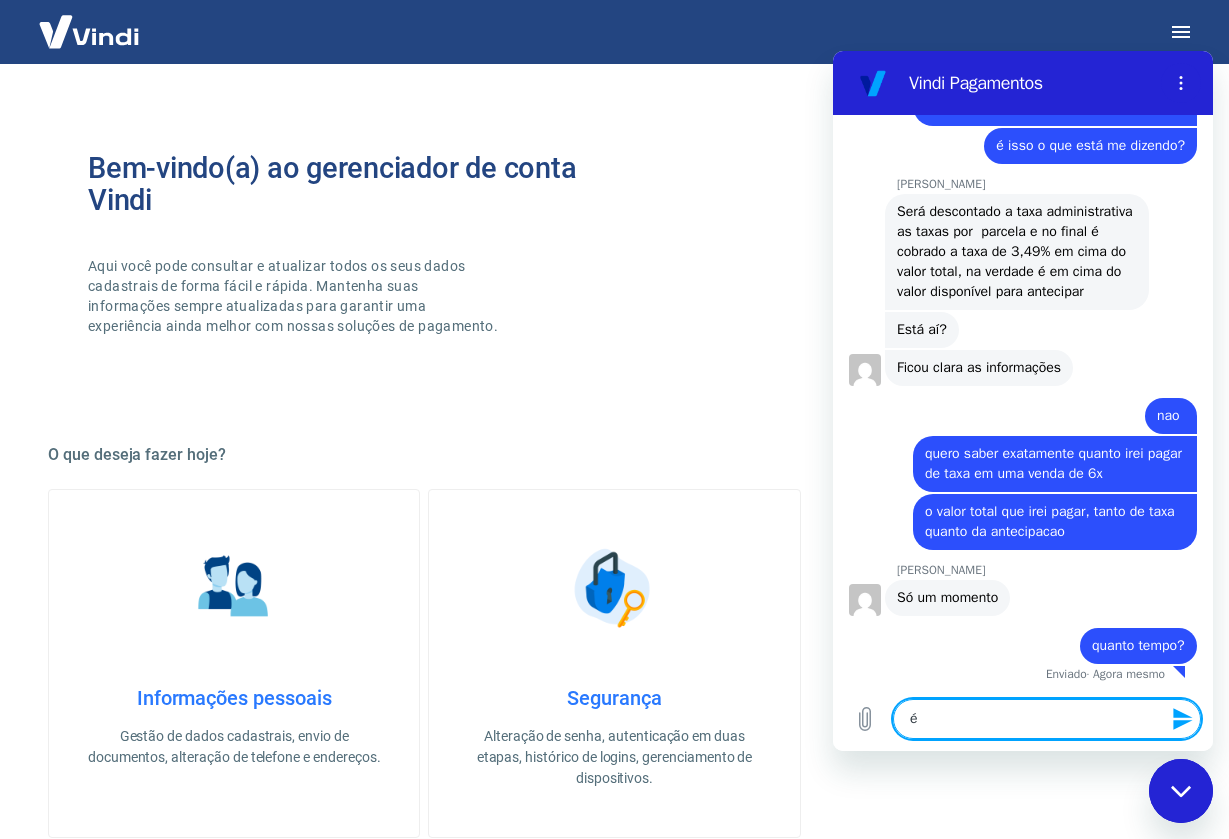scroll, scrollTop: 3647, scrollLeft: 0, axis: vertical 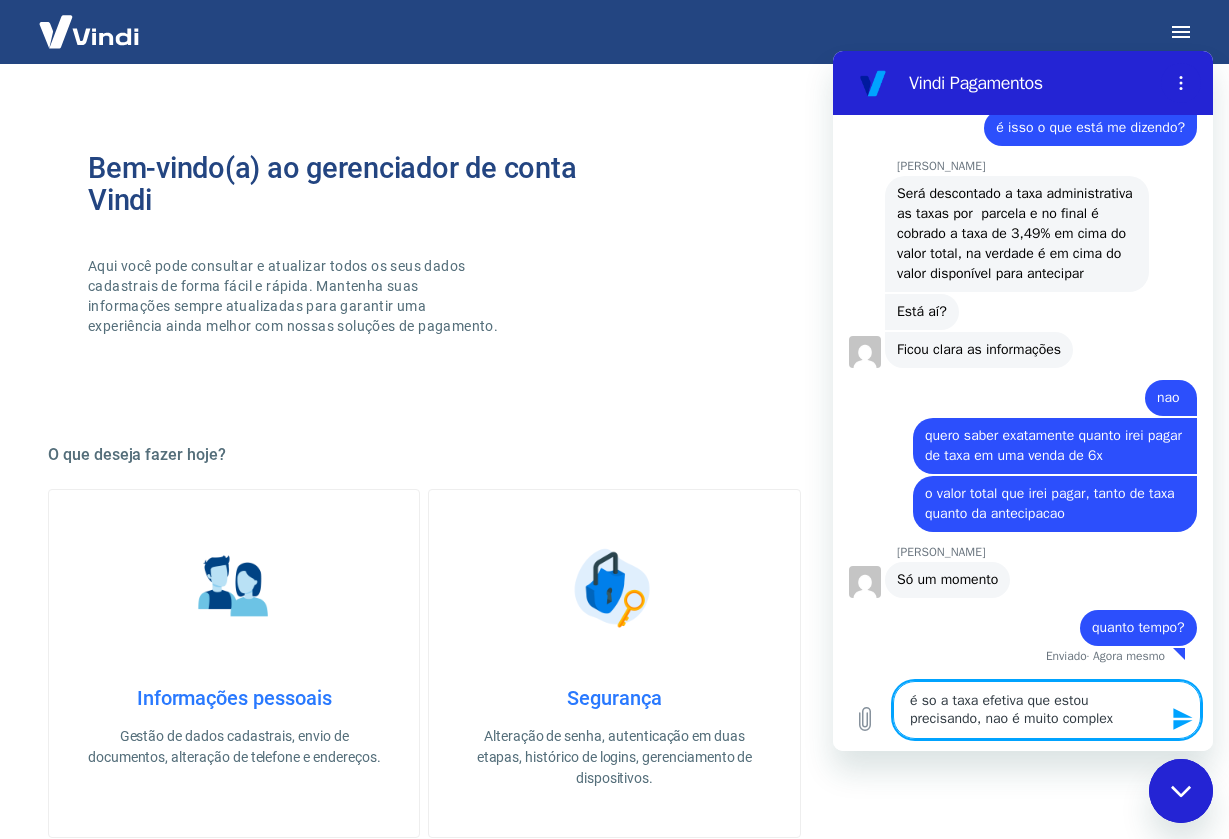type on "é so a taxa efetiva que estou precisando, nao é muito complexo" 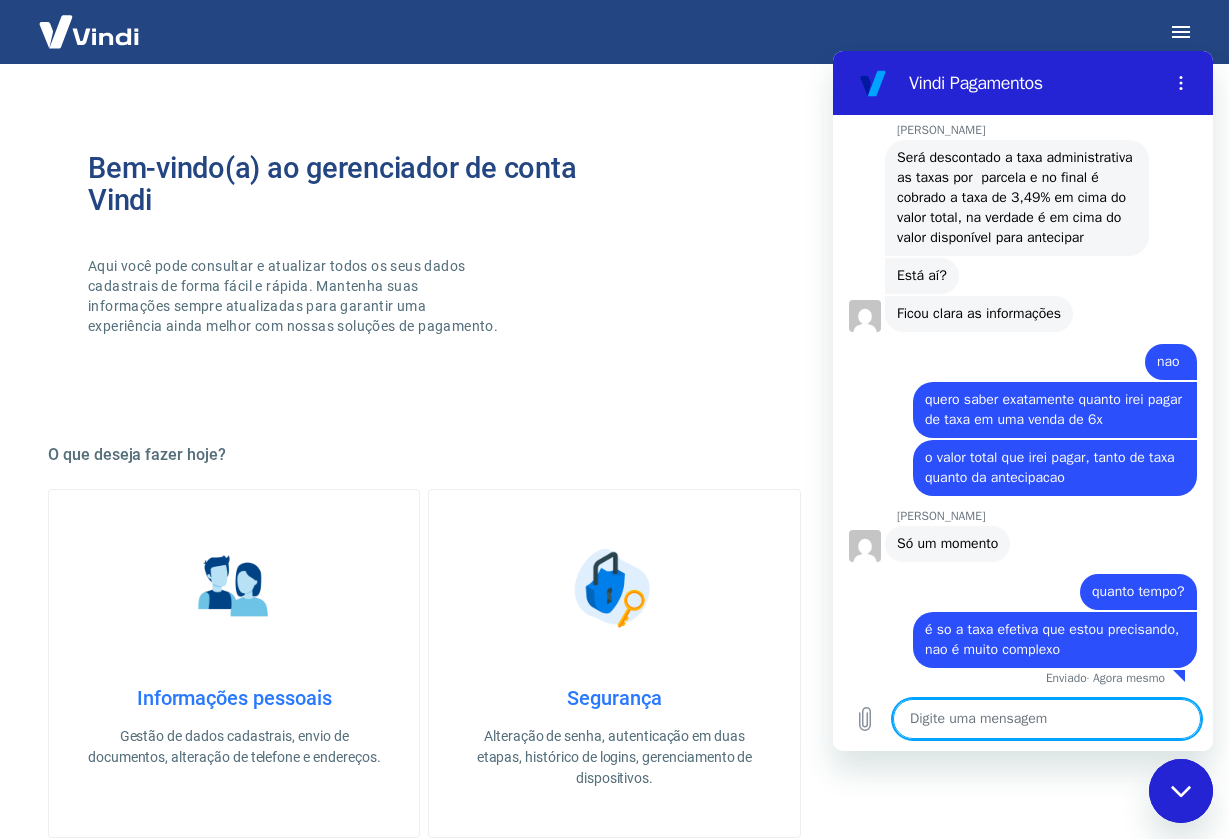 scroll, scrollTop: 3705, scrollLeft: 0, axis: vertical 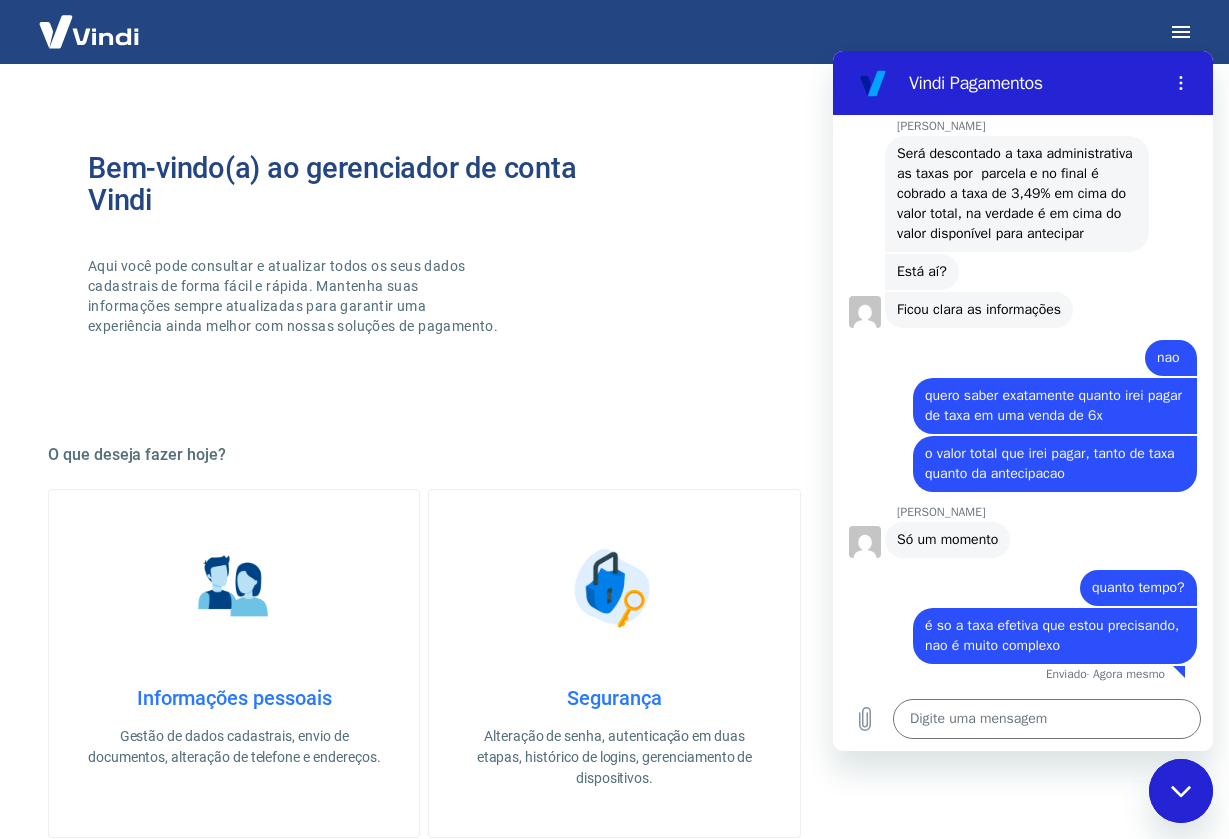 click on "Bem-vindo(a) ao gerenciador de conta Vindi Aqui você pode consultar e atualizar todos os seus dados cadastrais de forma fácil e rápida. Mantenha suas informações sempre atualizadas para garantir uma experiência ainda melhor com nossas soluções de pagamento." at bounding box center (614, 262) 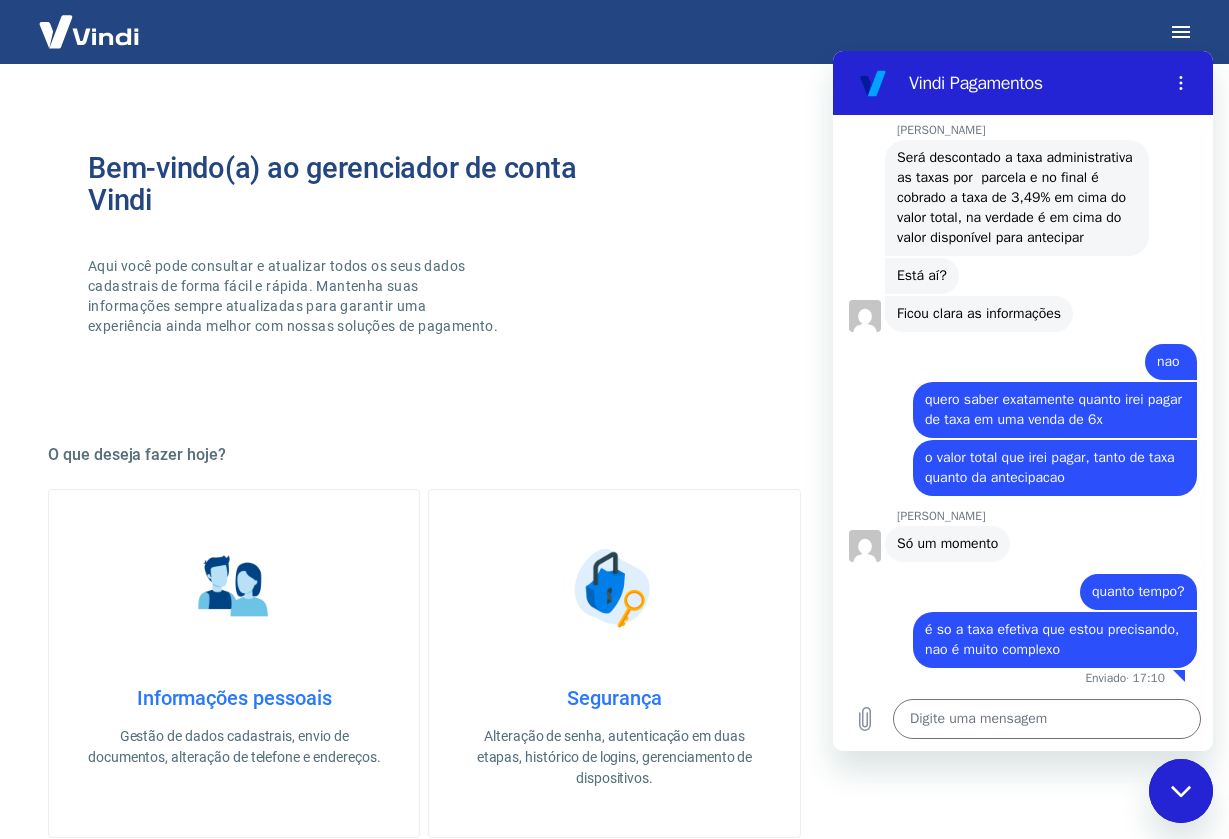 scroll, scrollTop: 3705, scrollLeft: 0, axis: vertical 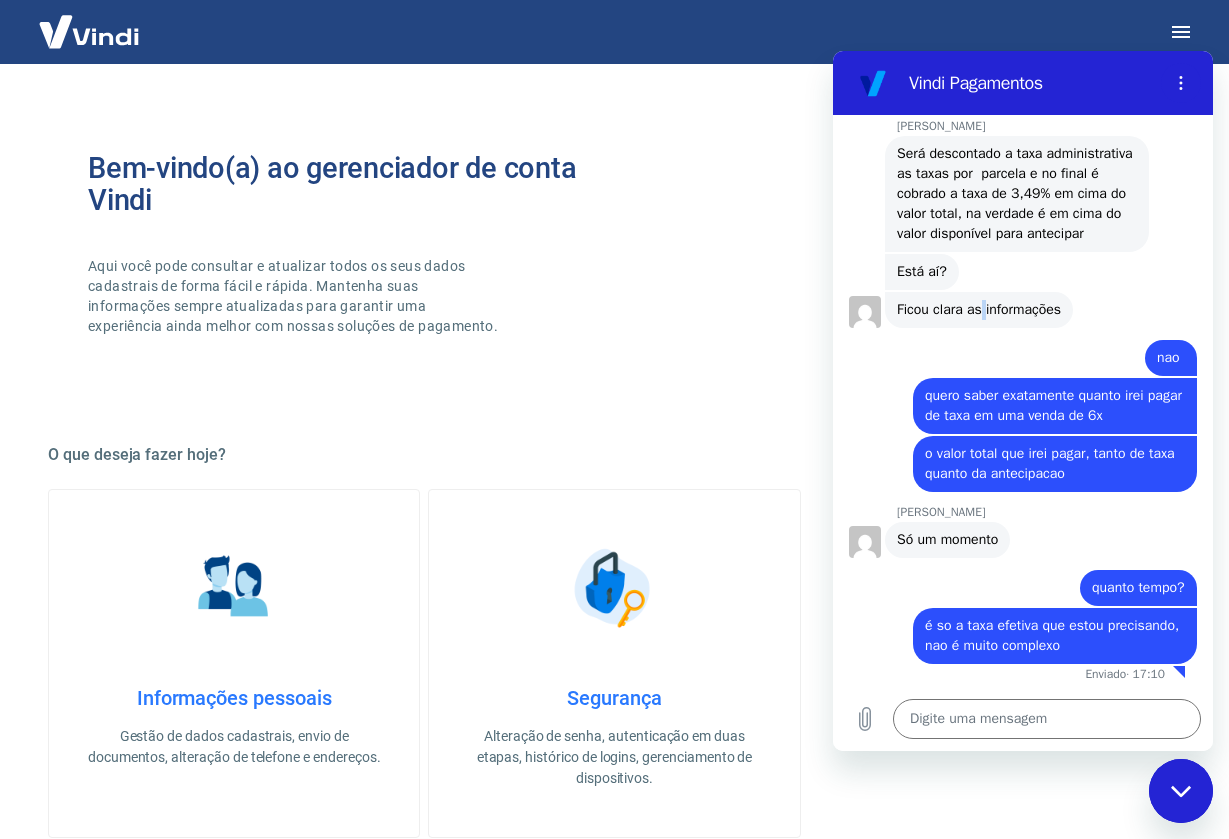 click on "Ficou clara as informações" at bounding box center (979, 309) 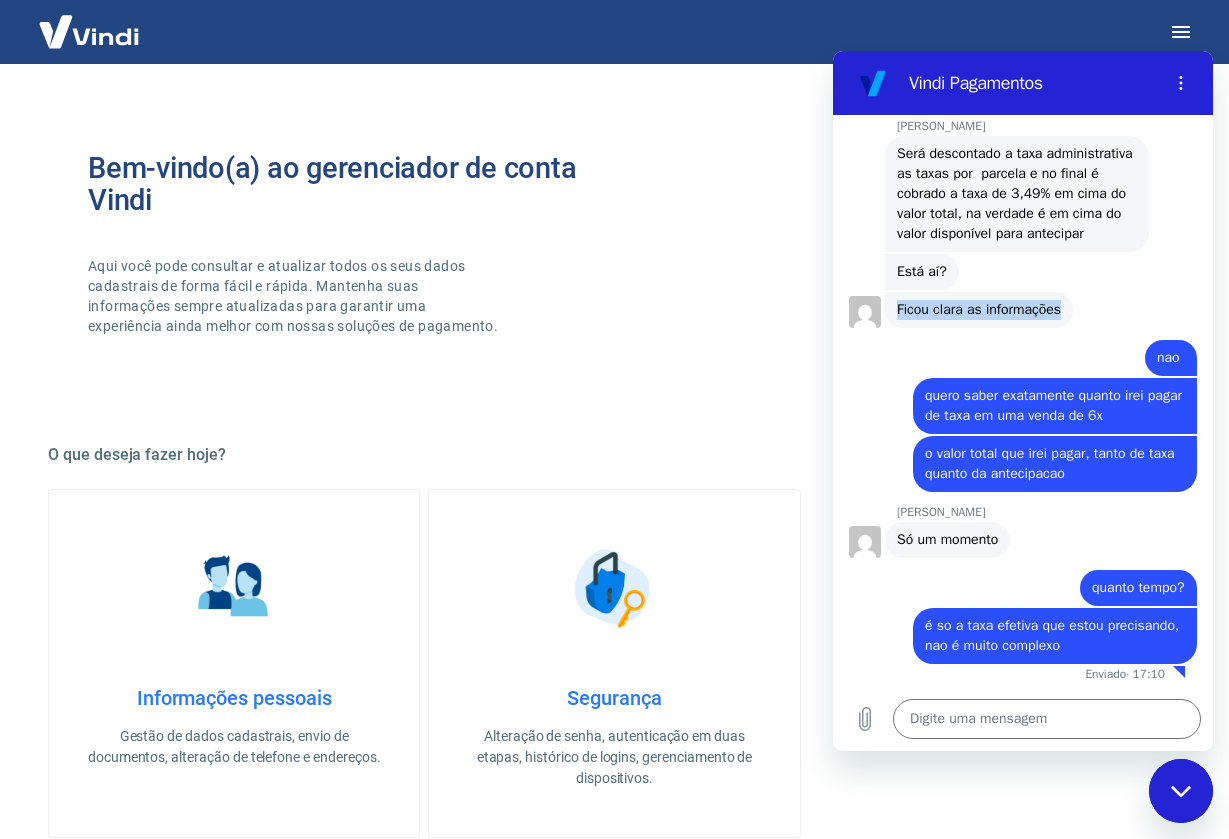 click on "Ficou clara as informações" at bounding box center [979, 309] 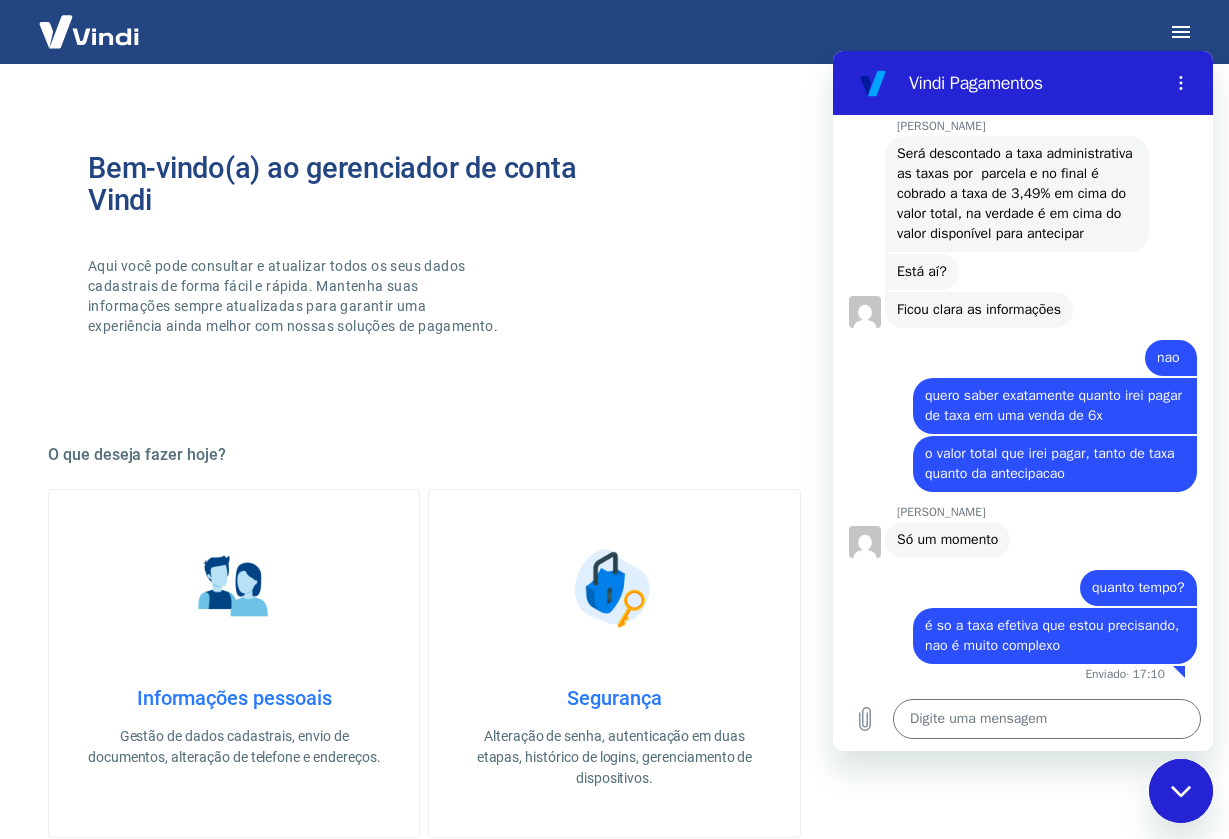 click on "diz:  [PERSON_NAME]" at bounding box center (1015, 352) 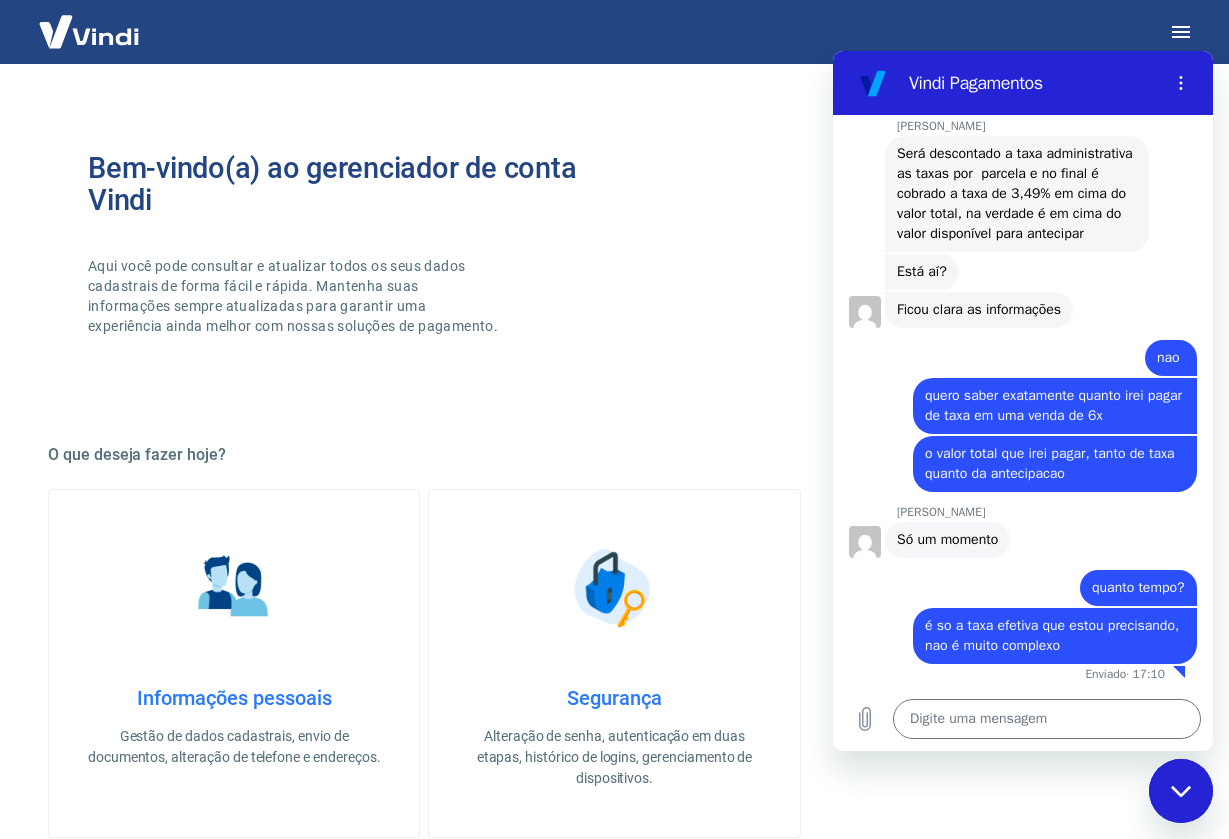 click on "diz:  [PERSON_NAME]" at bounding box center [1015, 352] 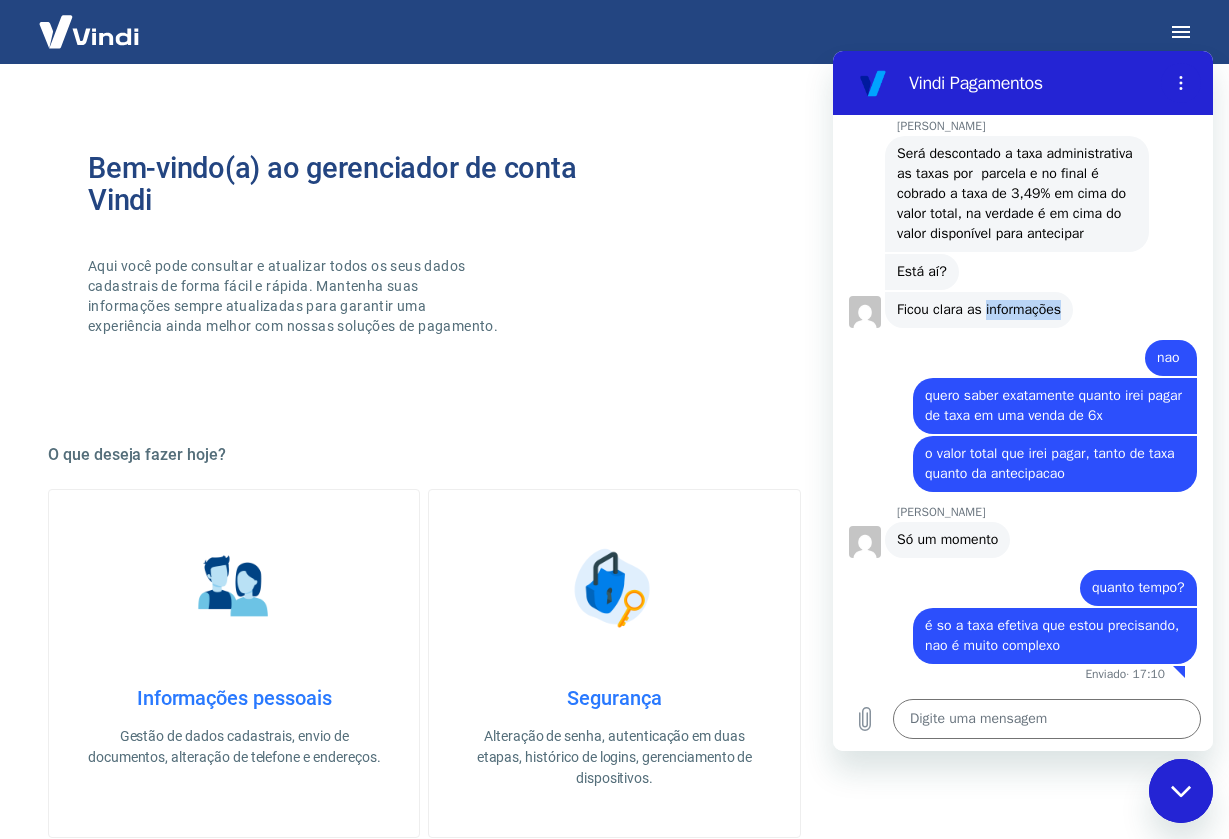 click on "Ficou clara as informações" at bounding box center [979, 309] 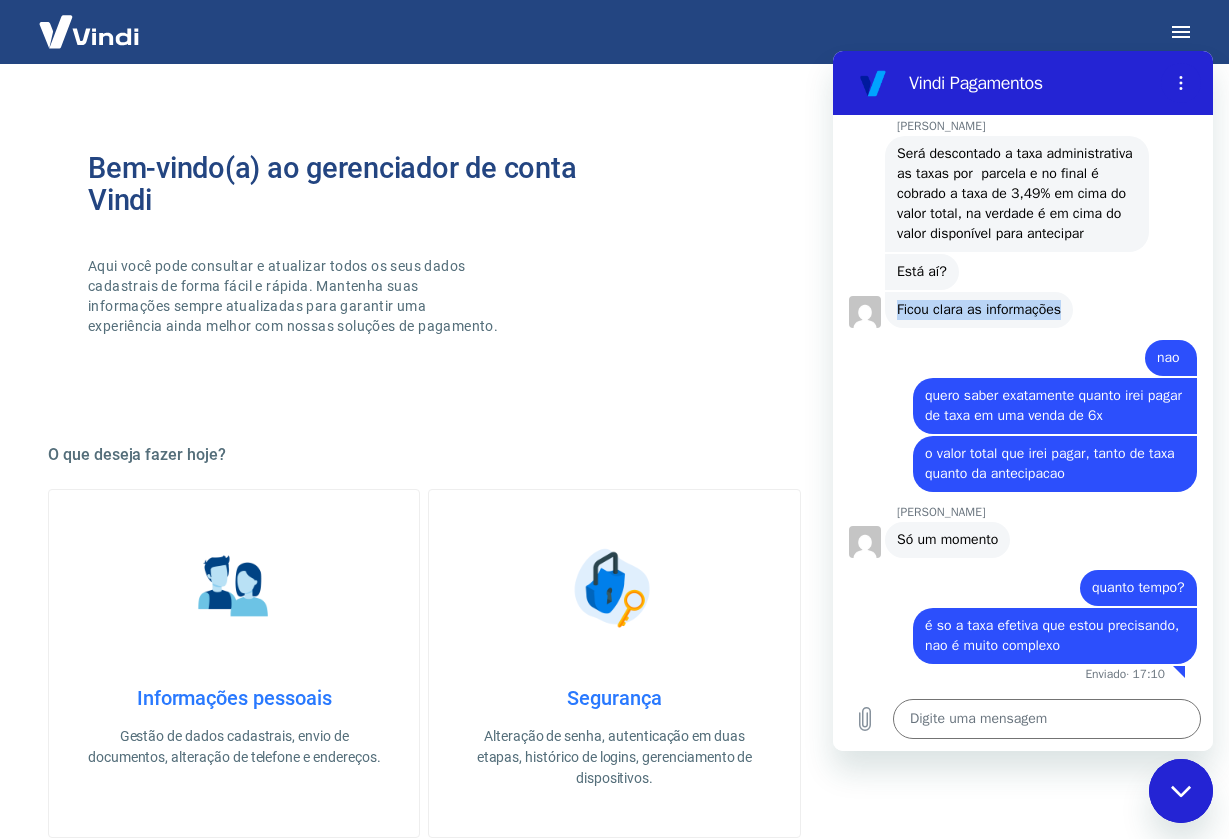 click on "Ficou clara as informações" at bounding box center [979, 309] 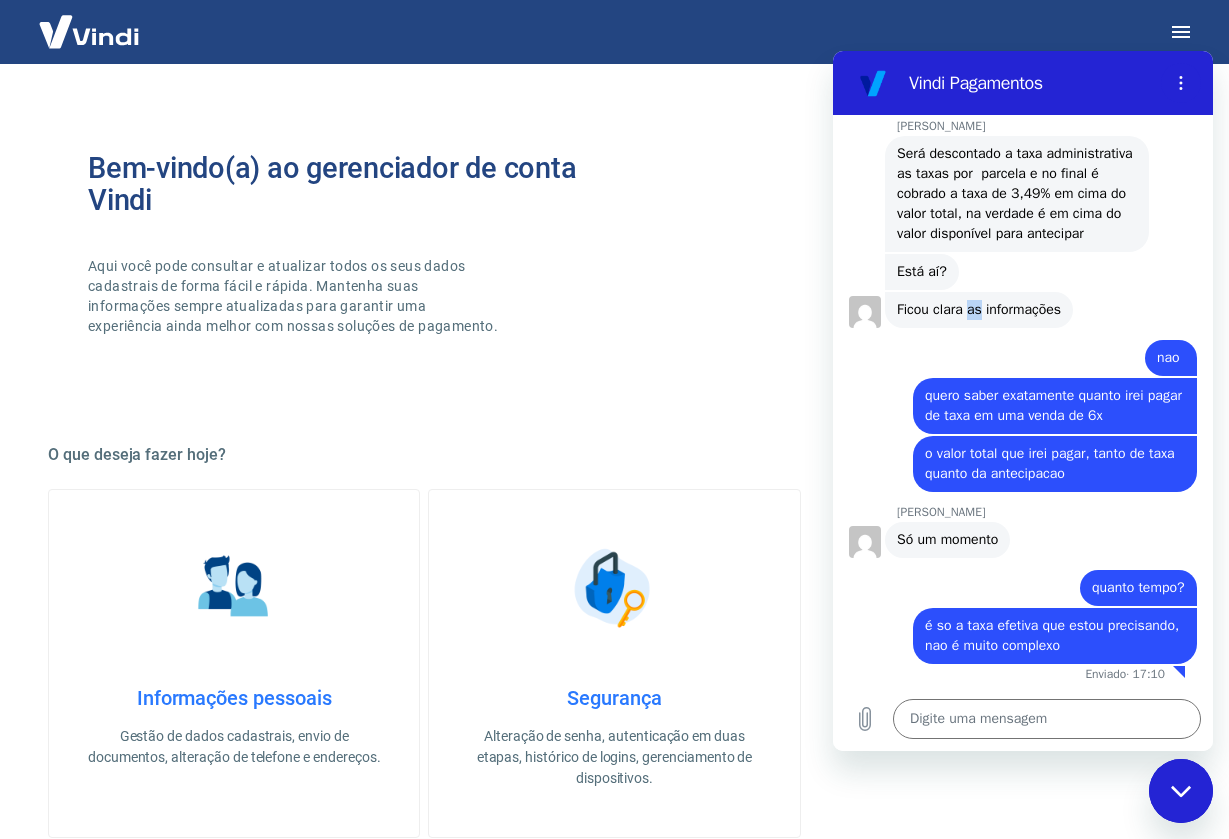click on "diz:  [PERSON_NAME]" at bounding box center (1015, 352) 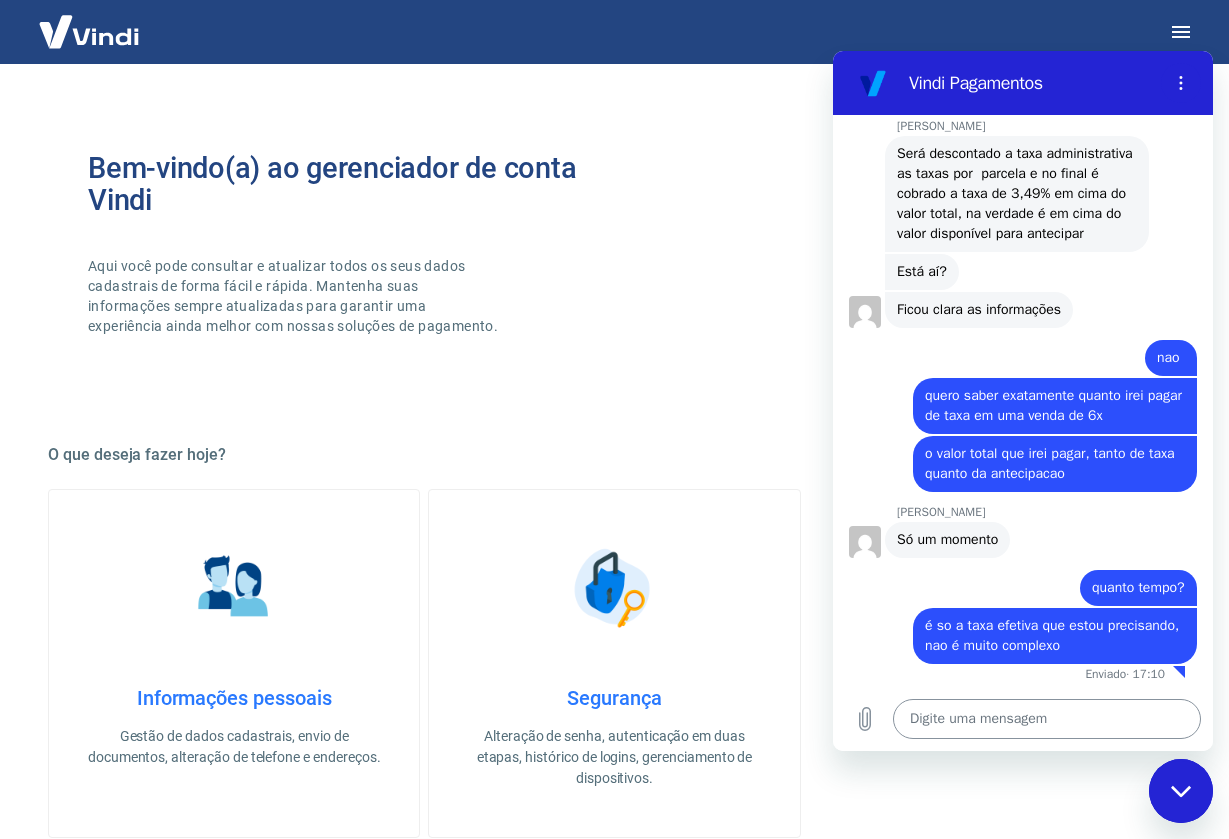 click at bounding box center (1047, 719) 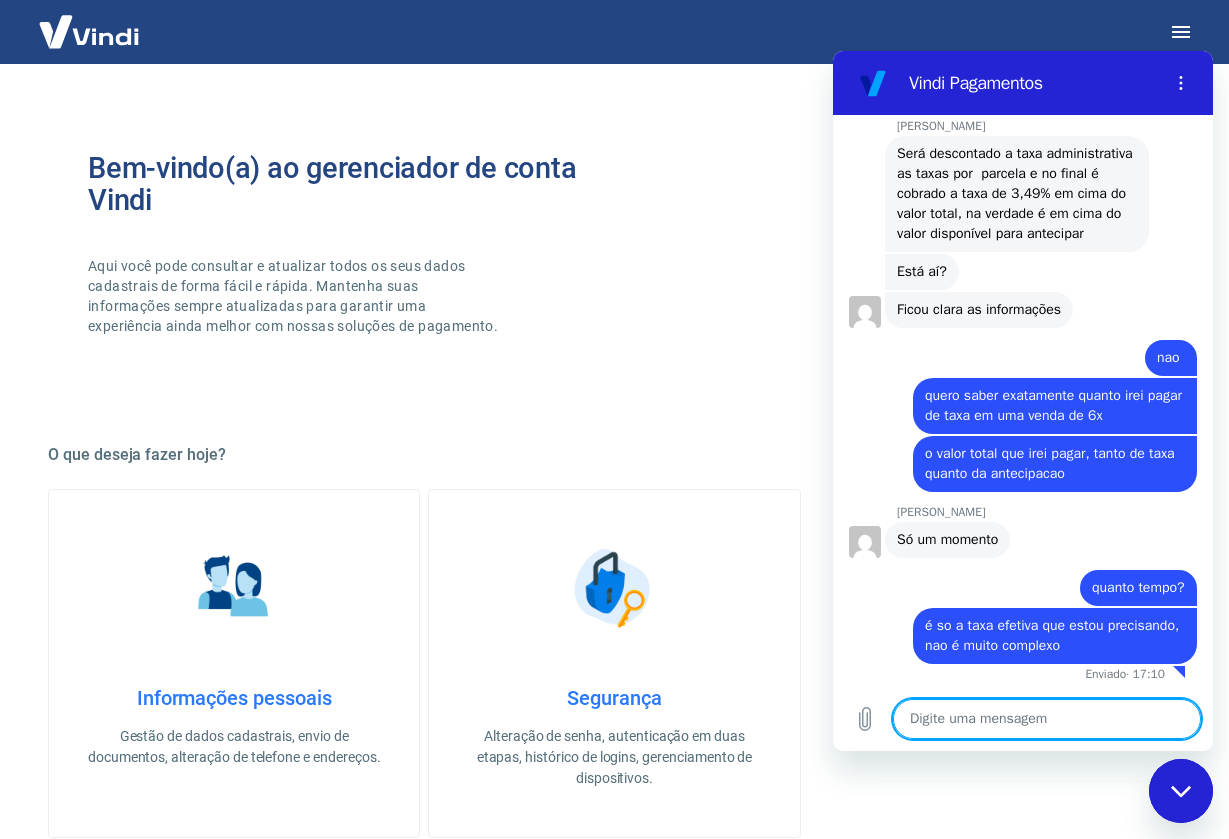 type on "?" 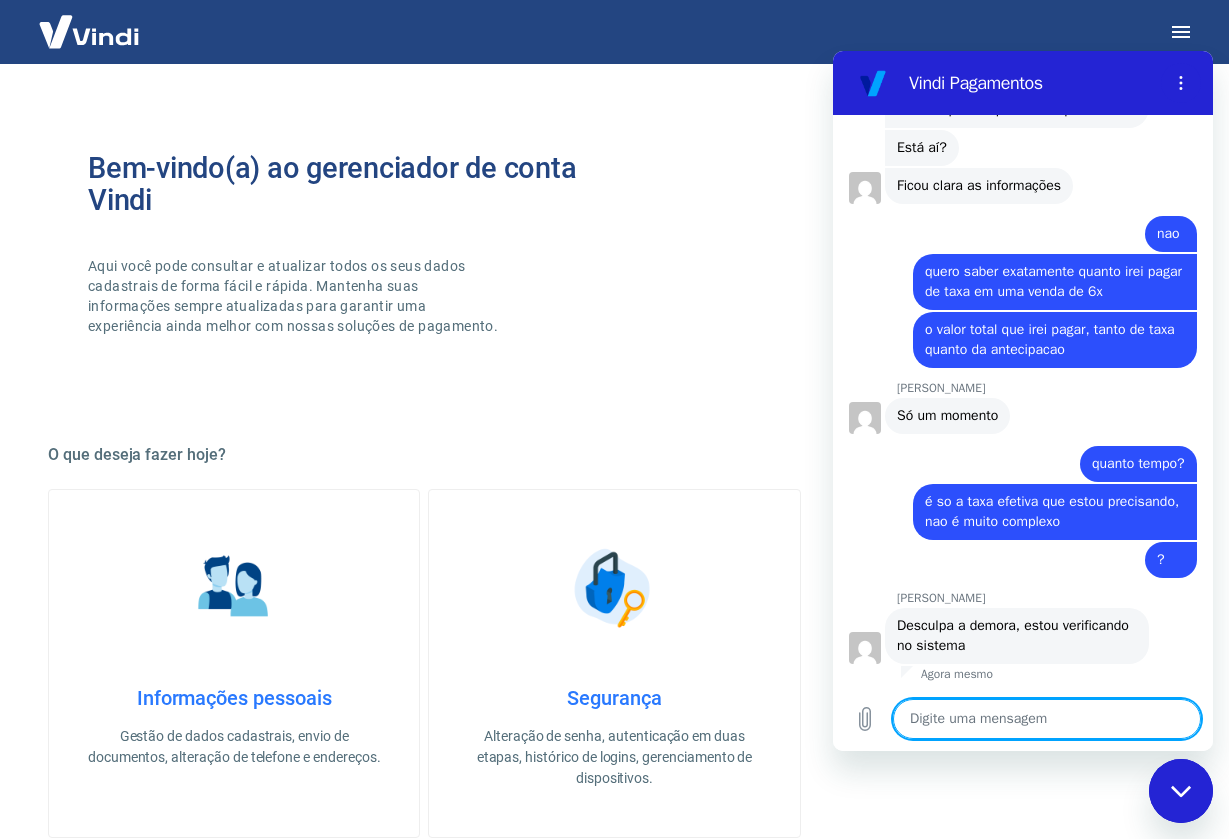 scroll, scrollTop: 3829, scrollLeft: 0, axis: vertical 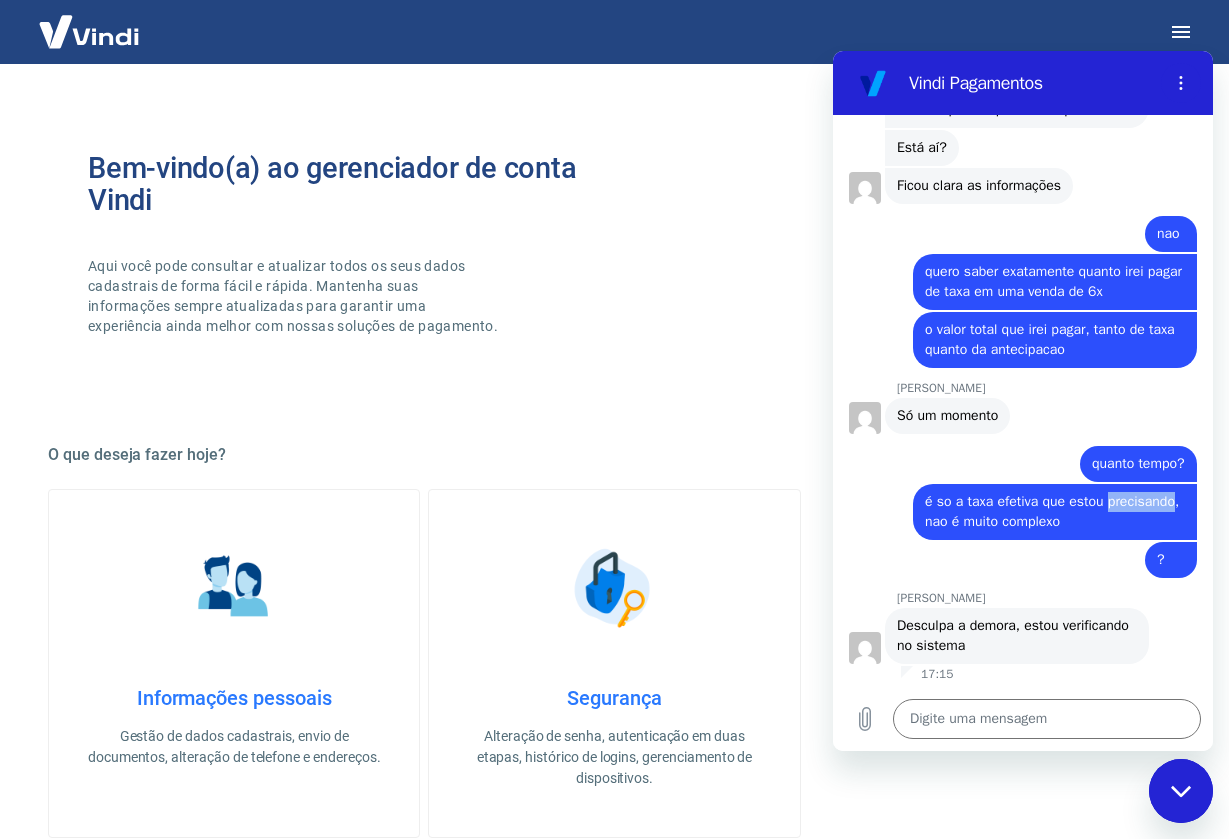 click on "diz:  é so a taxa efetiva que estou precisando, nao é muito complexo" at bounding box center (1055, 512) 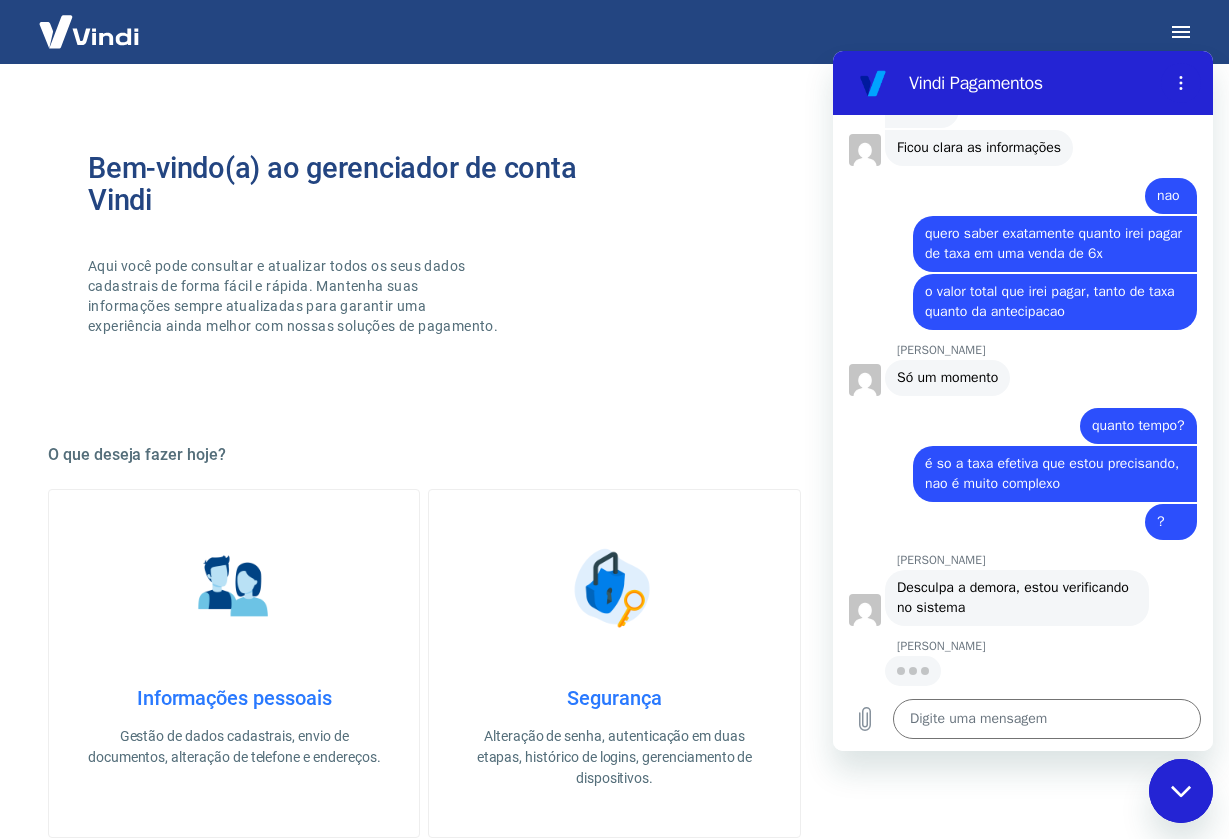 scroll, scrollTop: 3867, scrollLeft: 0, axis: vertical 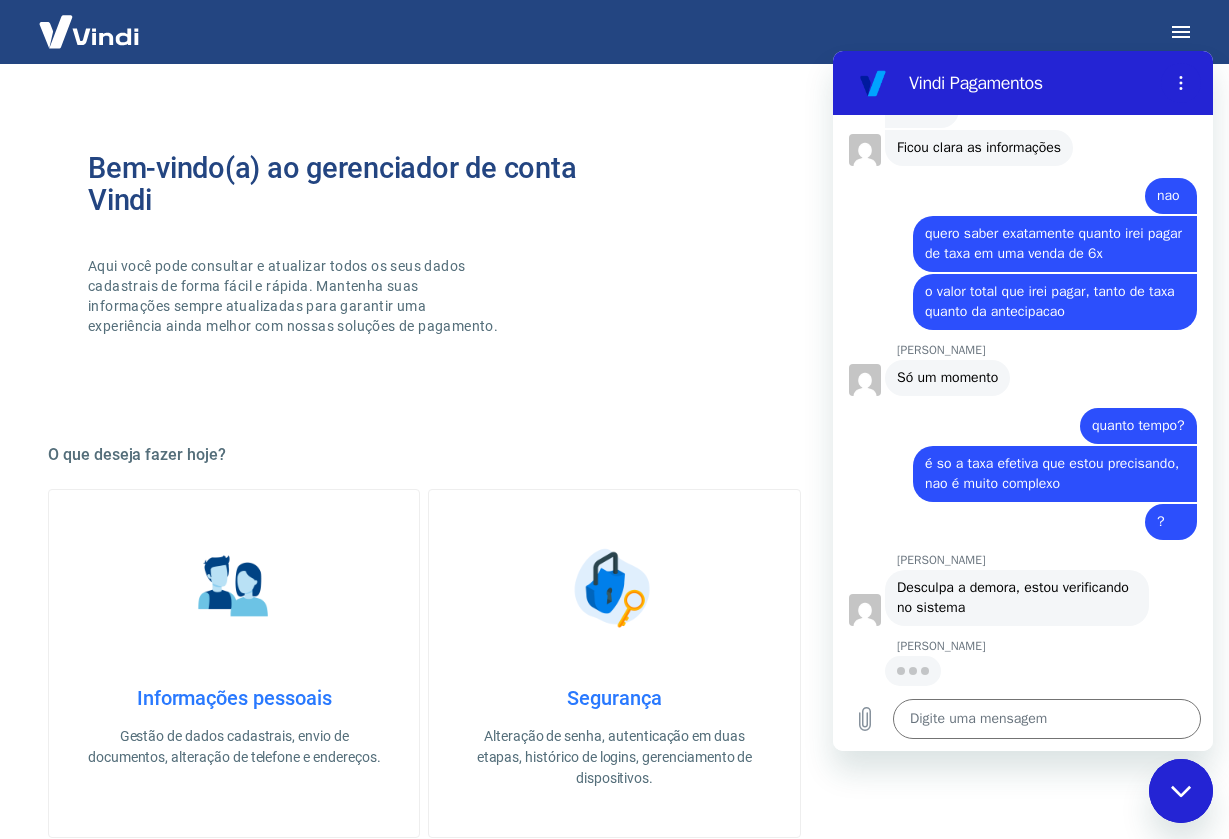 click on "diz:  ?" at bounding box center (1015, 521) 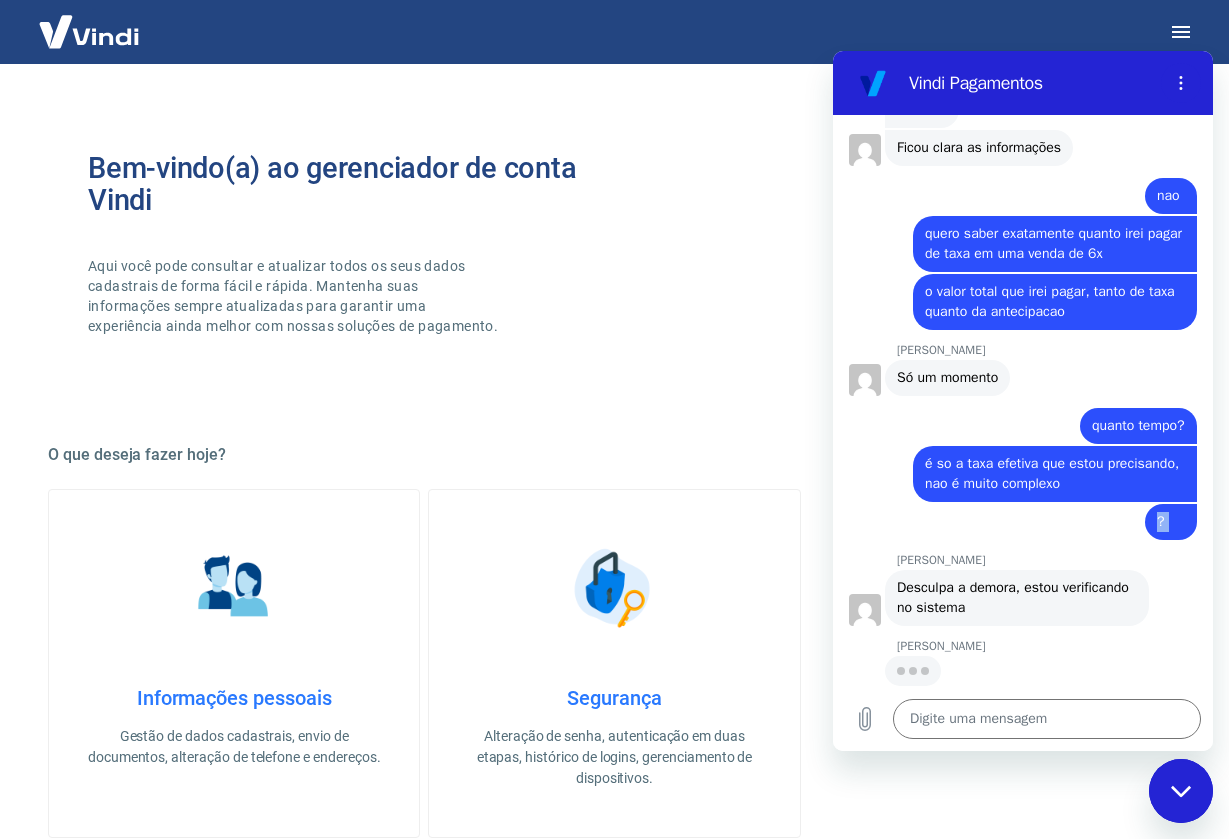click on "diz:  ?" at bounding box center (1015, 521) 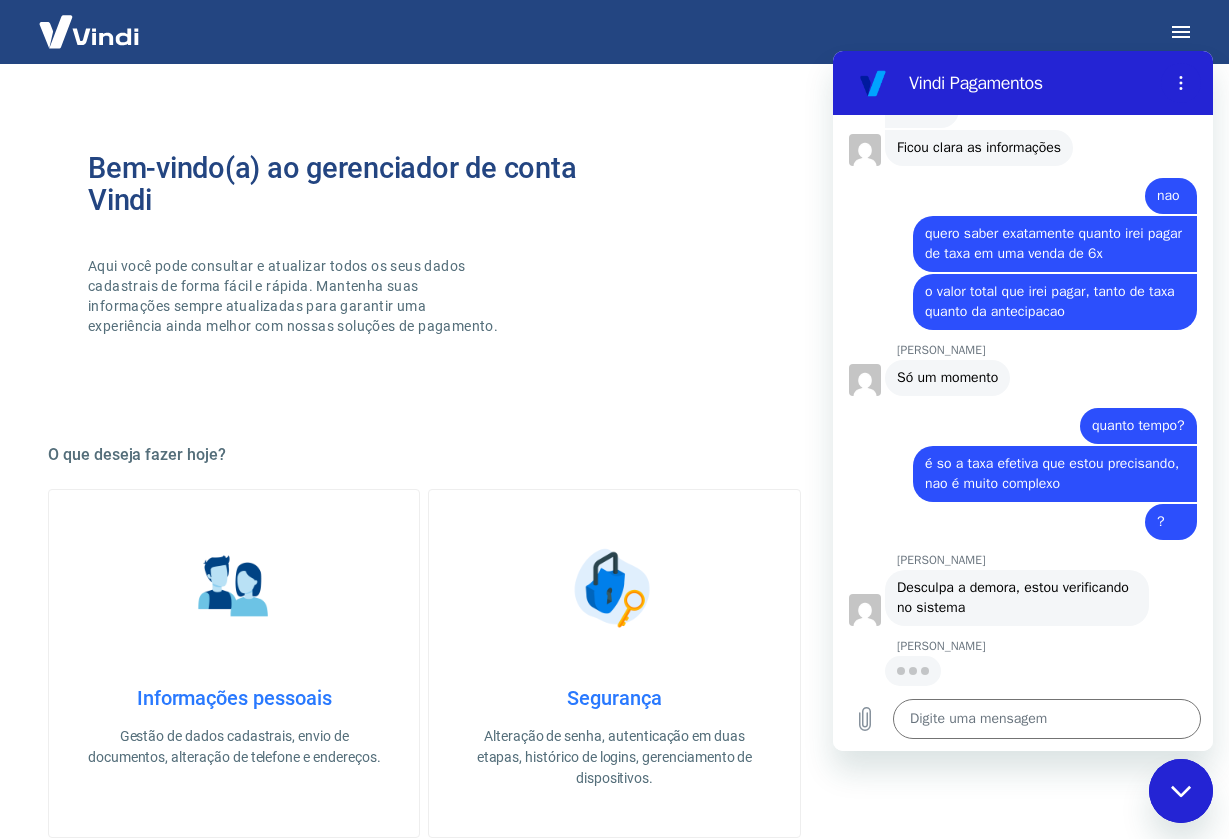 click on "Desculpa a demora, estou verificando no sistema" at bounding box center (1015, 597) 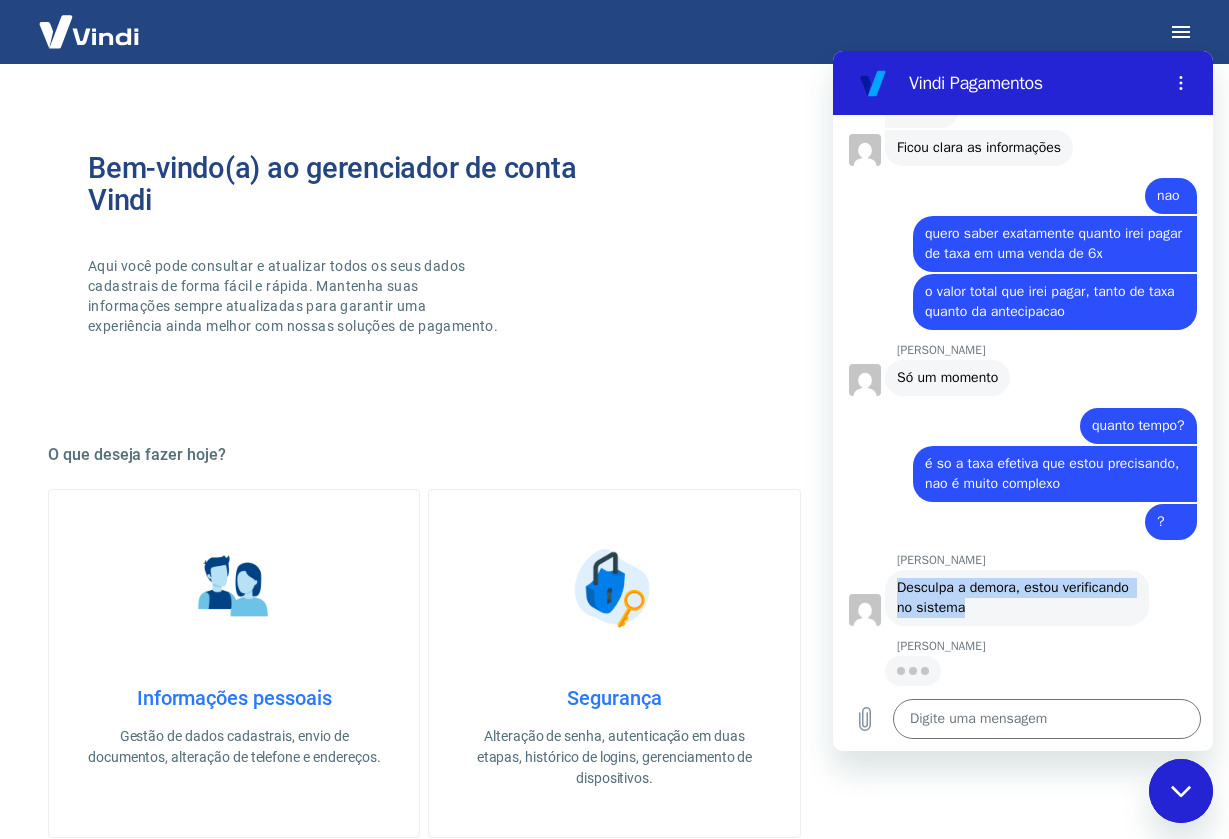 click on "Desculpa a demora, estou verificando no sistema" at bounding box center (1015, 597) 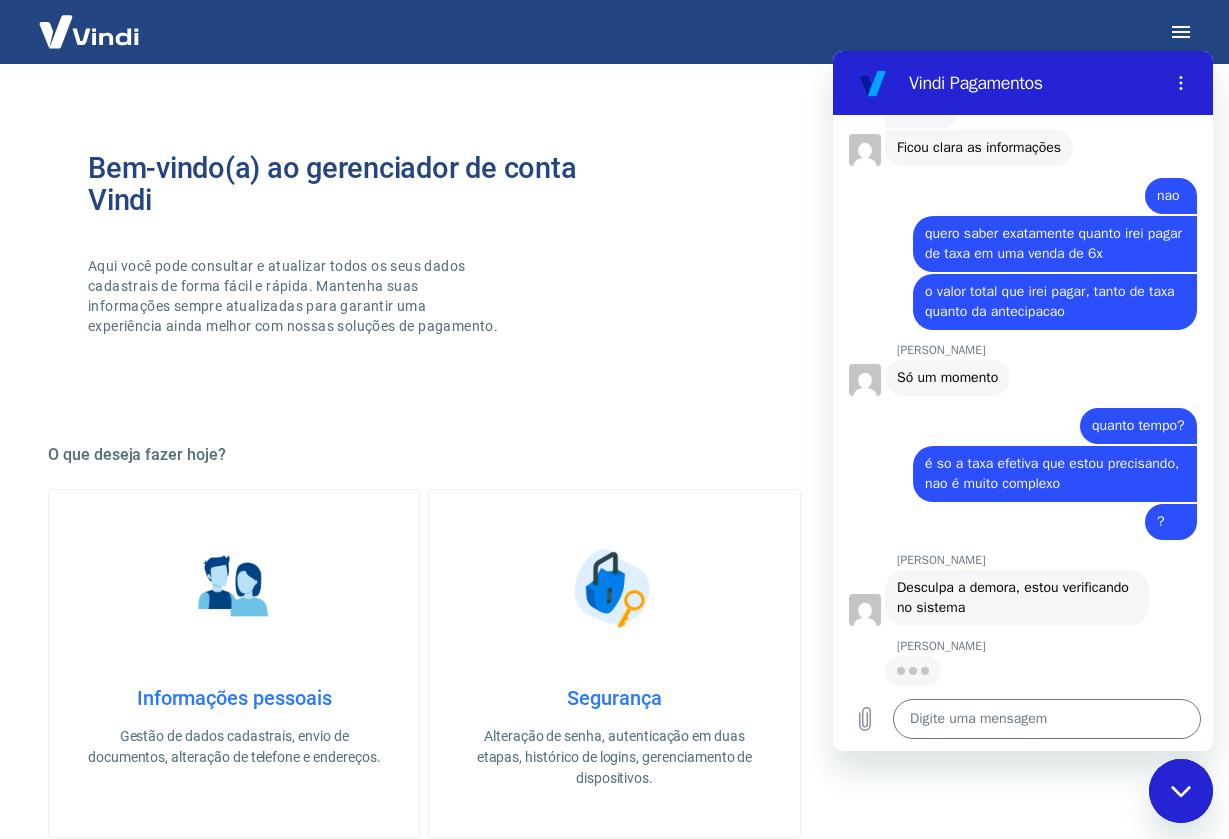 click on "[PERSON_NAME]" at bounding box center (1055, 560) 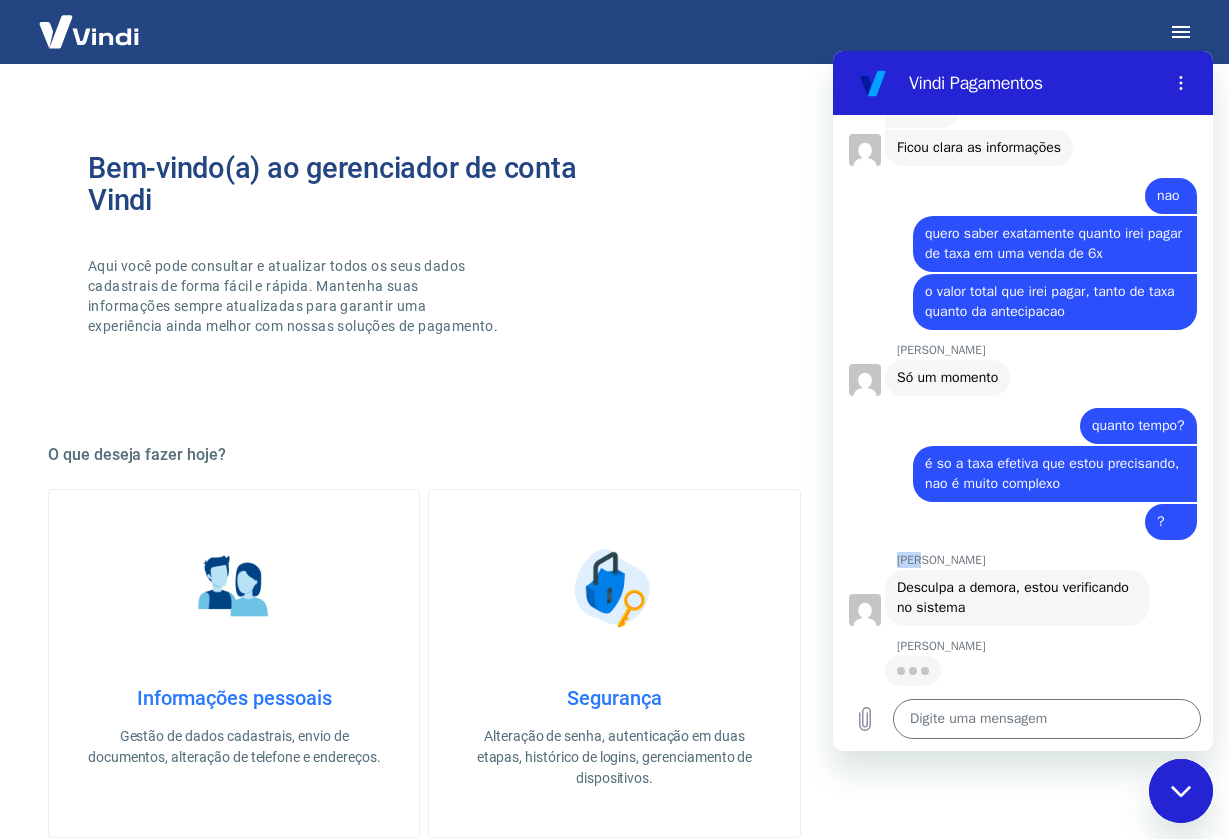 click on "[PERSON_NAME]" at bounding box center (1055, 560) 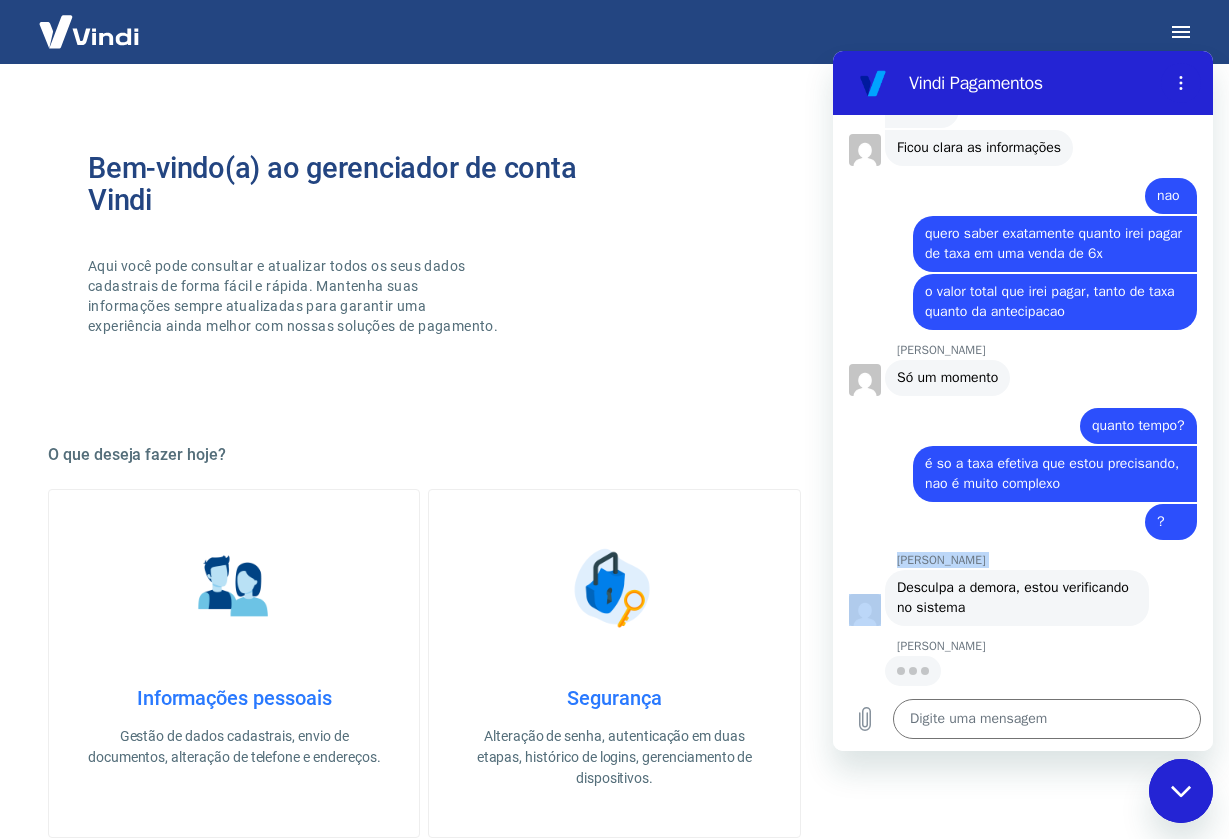 click on "[PERSON_NAME]" at bounding box center [1055, 560] 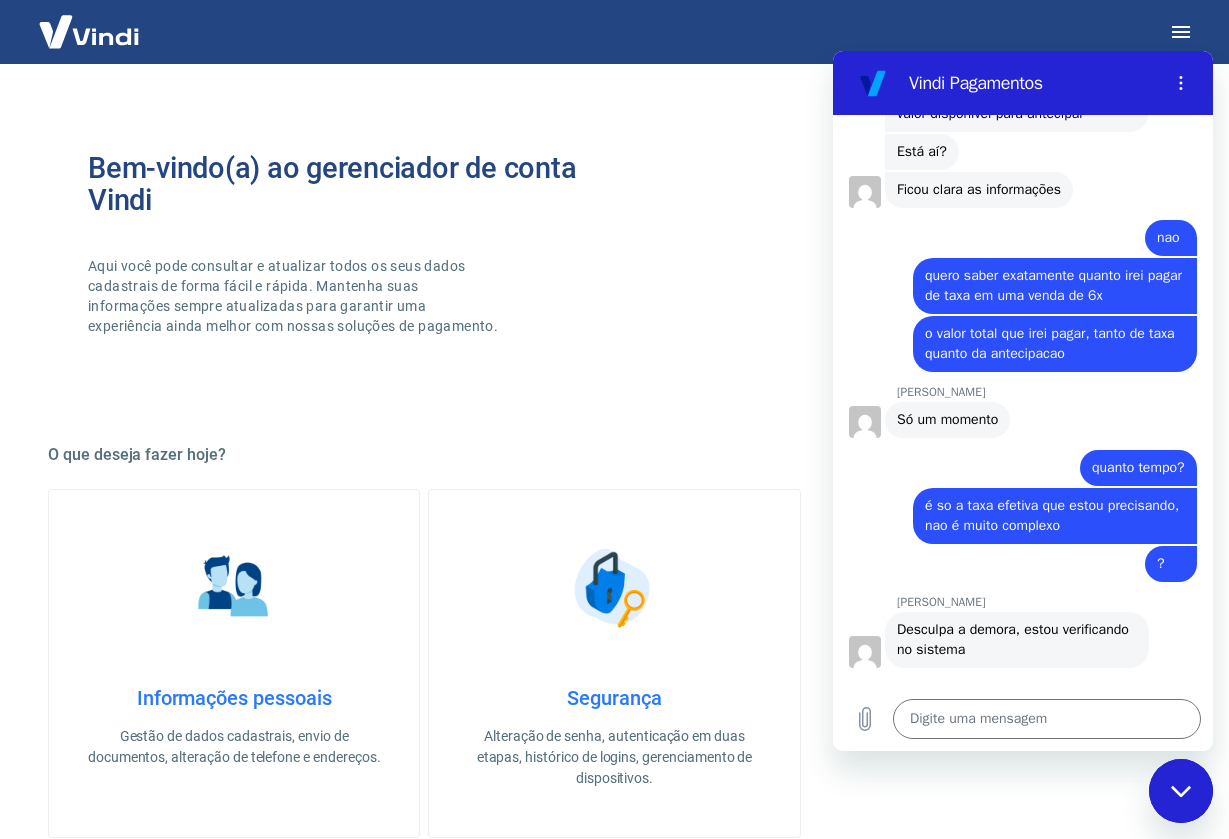 click on "diz:  é so a taxa efetiva que estou precisando, nao é muito complexo" at bounding box center [1015, 515] 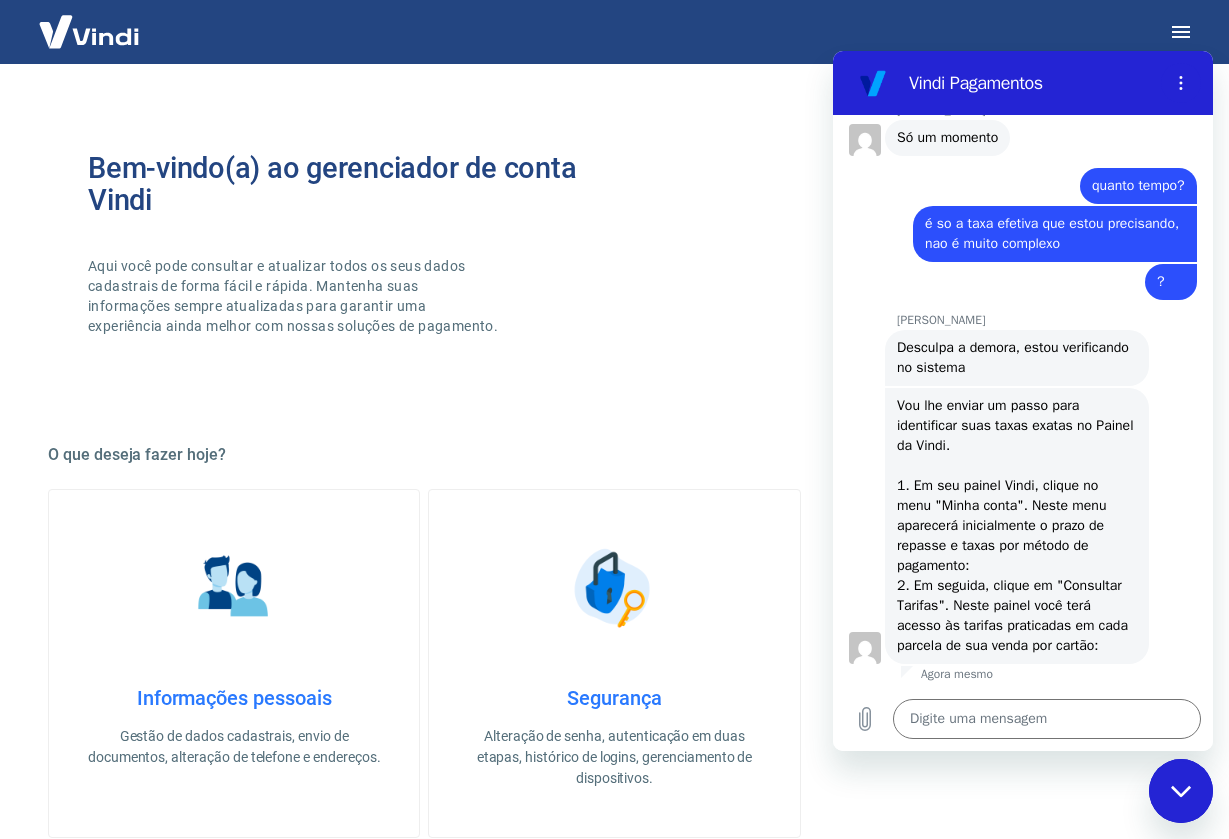scroll, scrollTop: 4107, scrollLeft: 0, axis: vertical 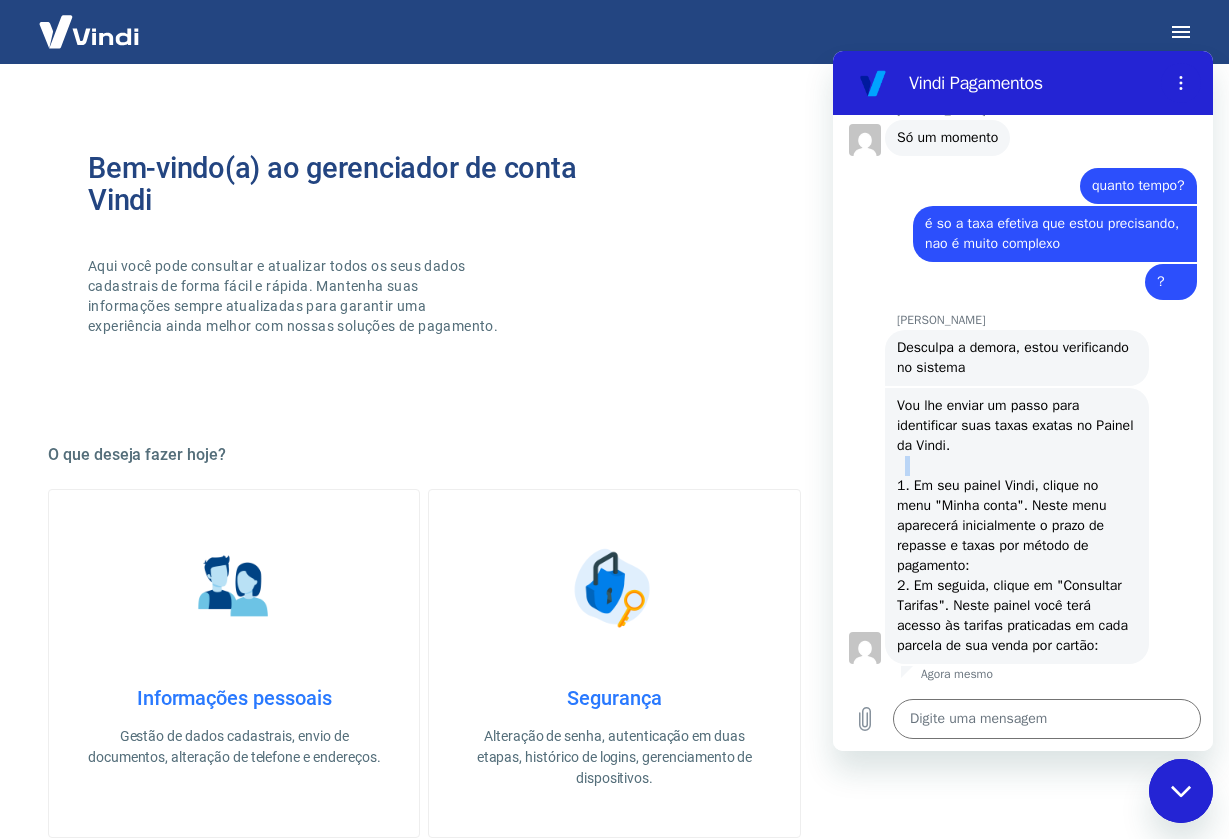 click on "[PERSON_NAME] diz:  Vou lhe enviar um passo para identificar suas taxas exatas no Painel da Vindi.
1. Em seu painel Vindi, clique no menu "Minha conta". Neste menu aparecerá inicialmente o prazo de repasse e taxas por método de pagamento:
2. Em seguida, clique em "Consultar Tarifas". Neste painel você terá acesso às tarifas praticadas em cada parcela de sua venda por cartão:" at bounding box center [1017, 526] 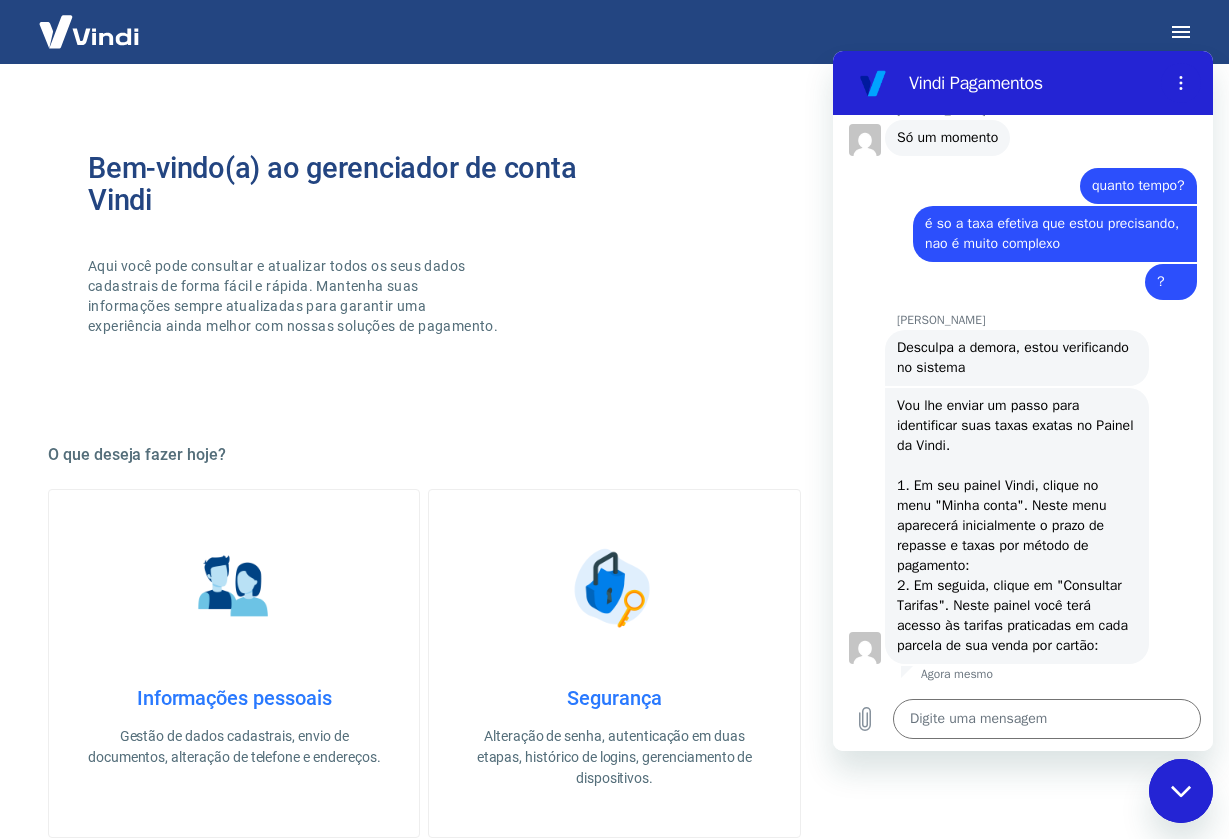 click on "Vou lhe enviar um passo para identificar suas taxas exatas no Painel da Vindi.
1. Em seu painel Vindi, clique no menu "Minha conta". Neste menu aparecerá inicialmente o prazo de repasse e taxas por método de pagamento:
2. Em seguida, clique em "Consultar Tarifas". Neste painel você terá acesso às tarifas praticadas em cada parcela de sua venda por cartão:" at bounding box center (1017, 525) 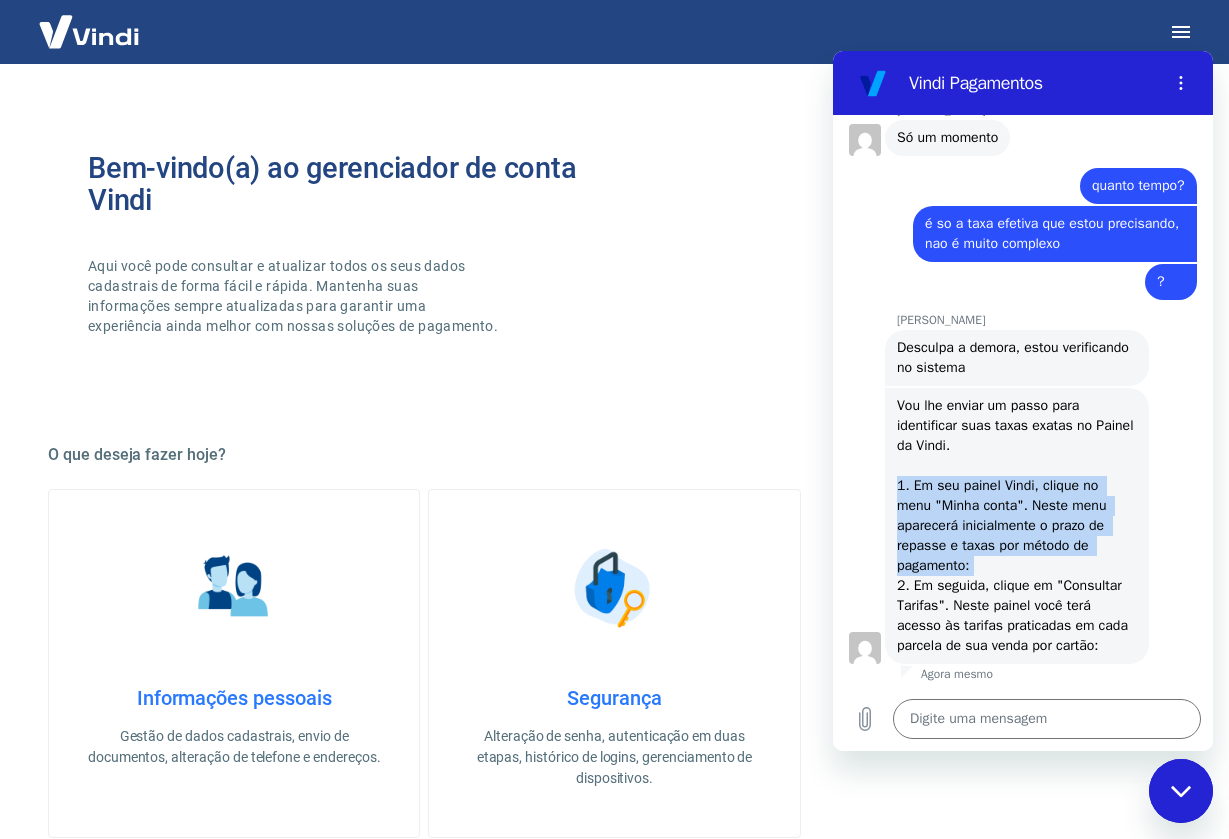 click on "Vou lhe enviar um passo para identificar suas taxas exatas no Painel da Vindi.
1. Em seu painel Vindi, clique no menu "Minha conta". Neste menu aparecerá inicialmente o prazo de repasse e taxas por método de pagamento:
2. Em seguida, clique em "Consultar Tarifas". Neste painel você terá acesso às tarifas praticadas em cada parcela de sua venda por cartão:" at bounding box center [1017, 525] 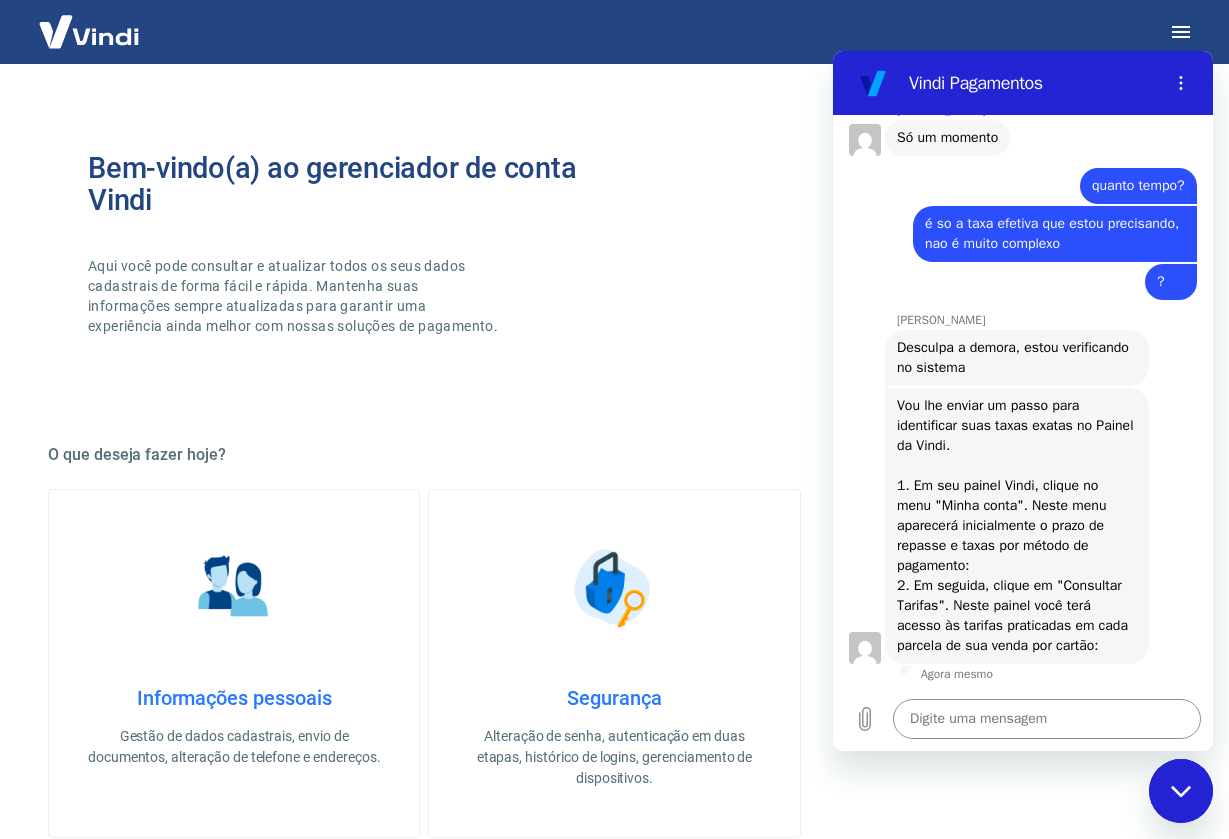 click at bounding box center [1047, 719] 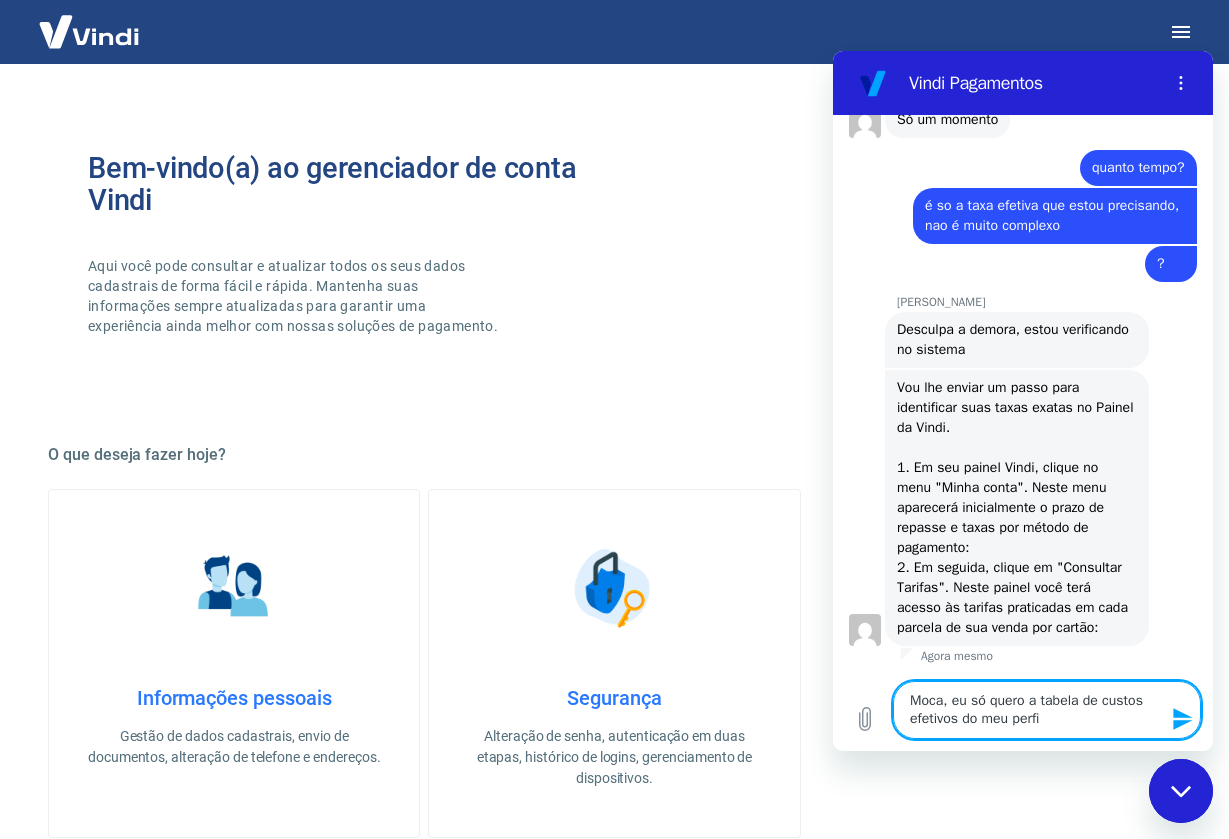 type on "Moca, eu só quero a tabela de custos efetivos do meu perfil" 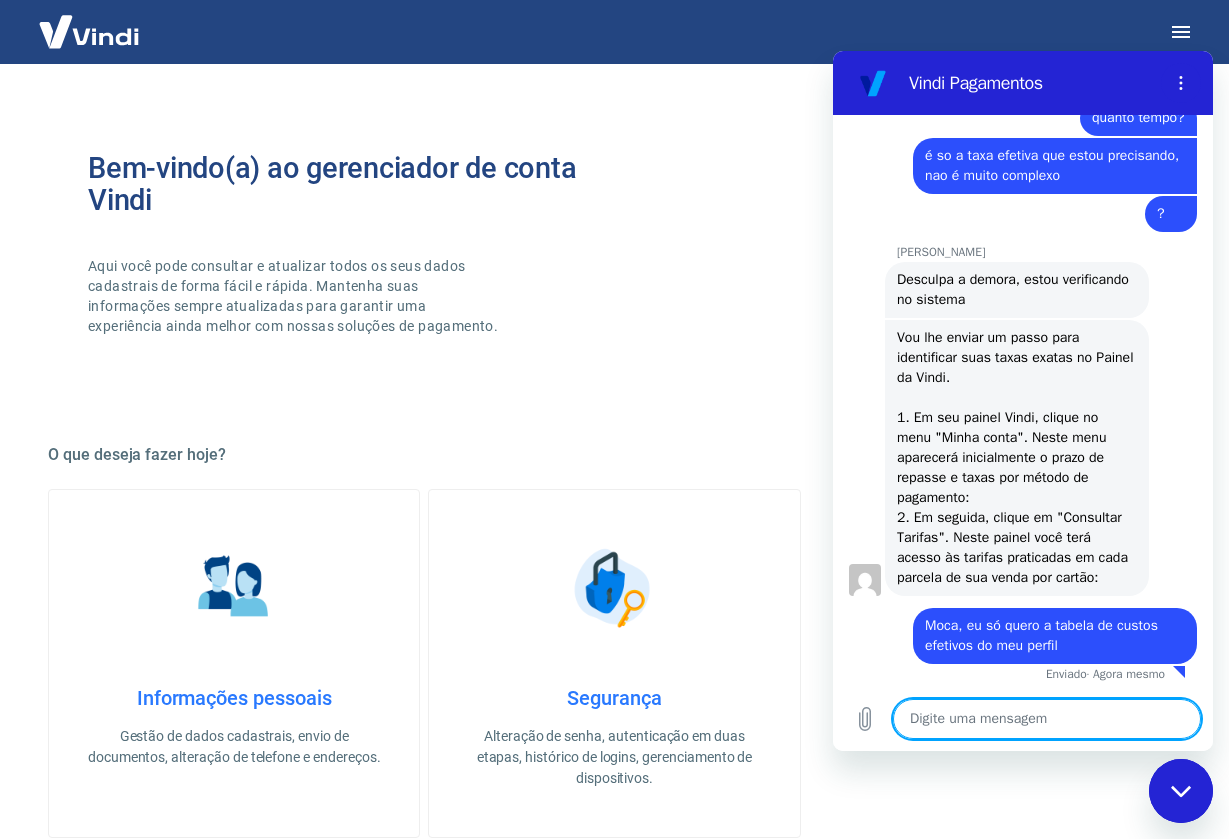 scroll, scrollTop: 4175, scrollLeft: 0, axis: vertical 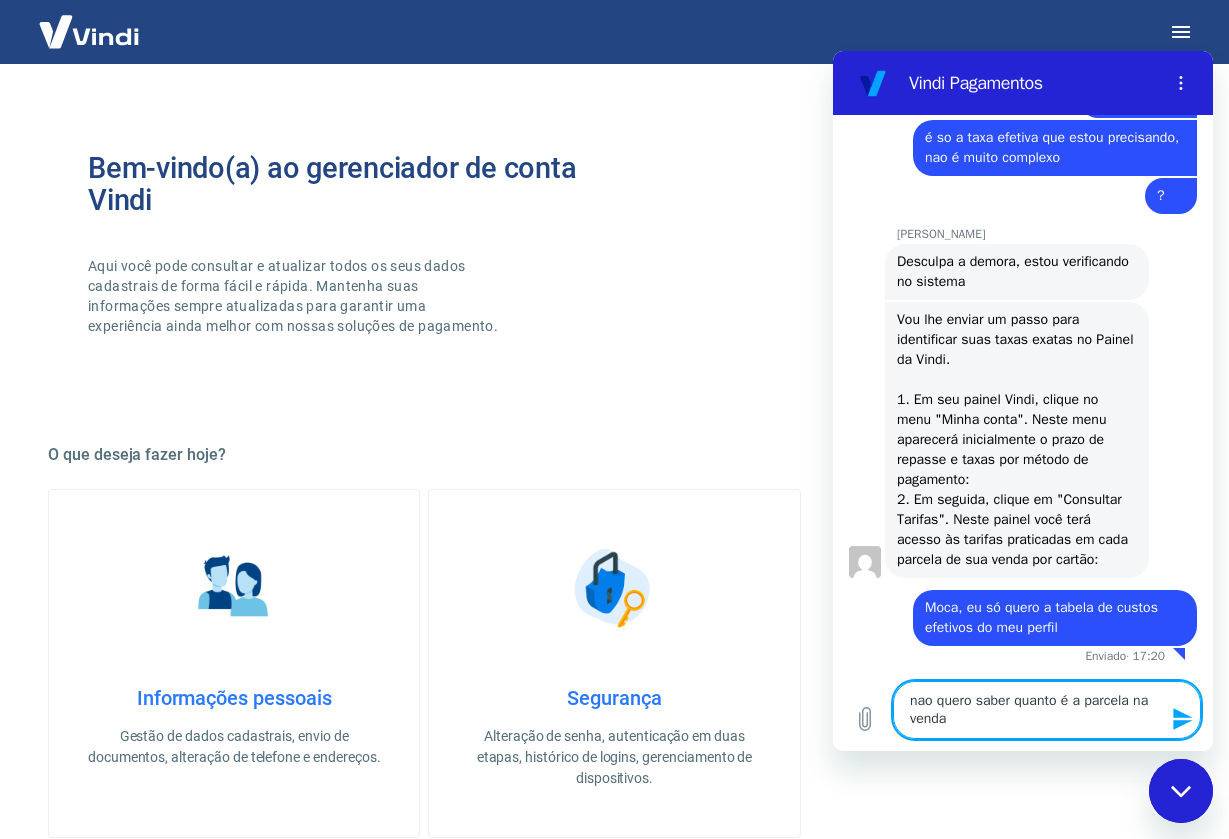 type on "nao quero saber quanto é a parcela na venda x" 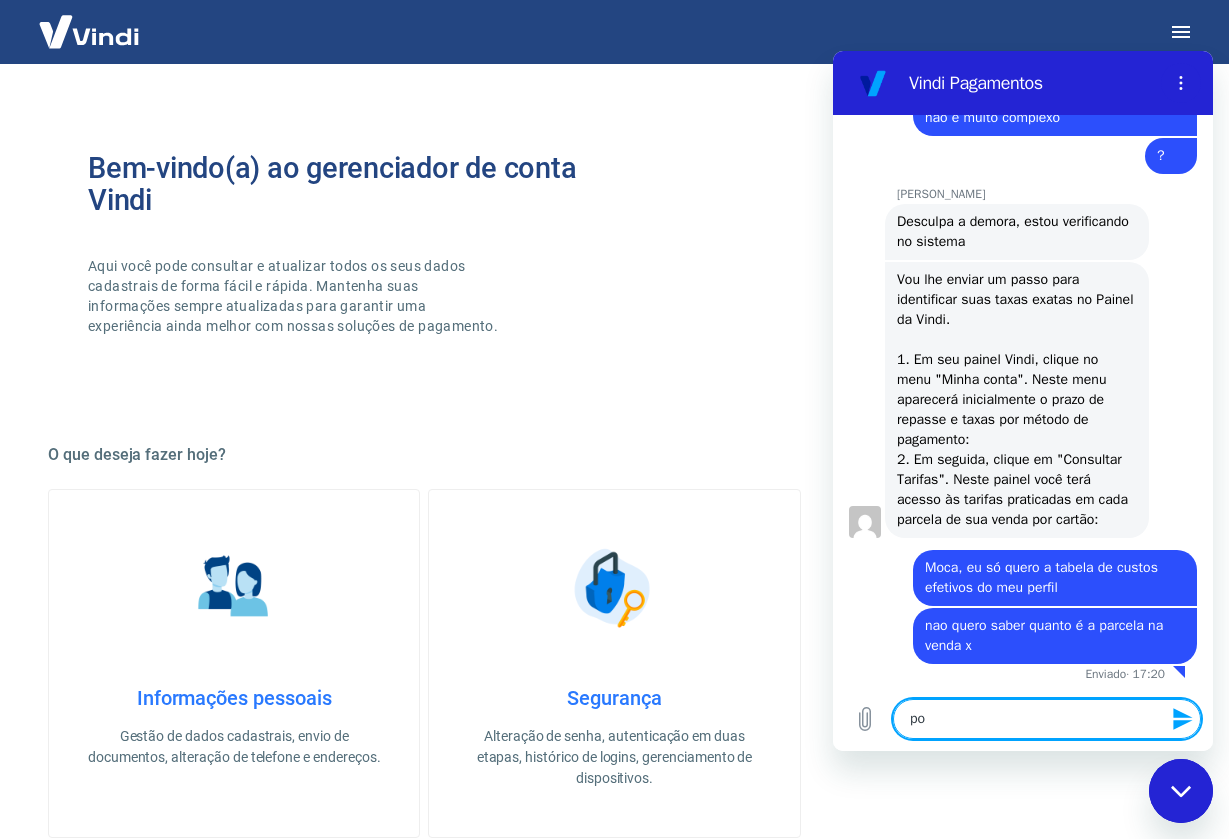 scroll, scrollTop: 4233, scrollLeft: 0, axis: vertical 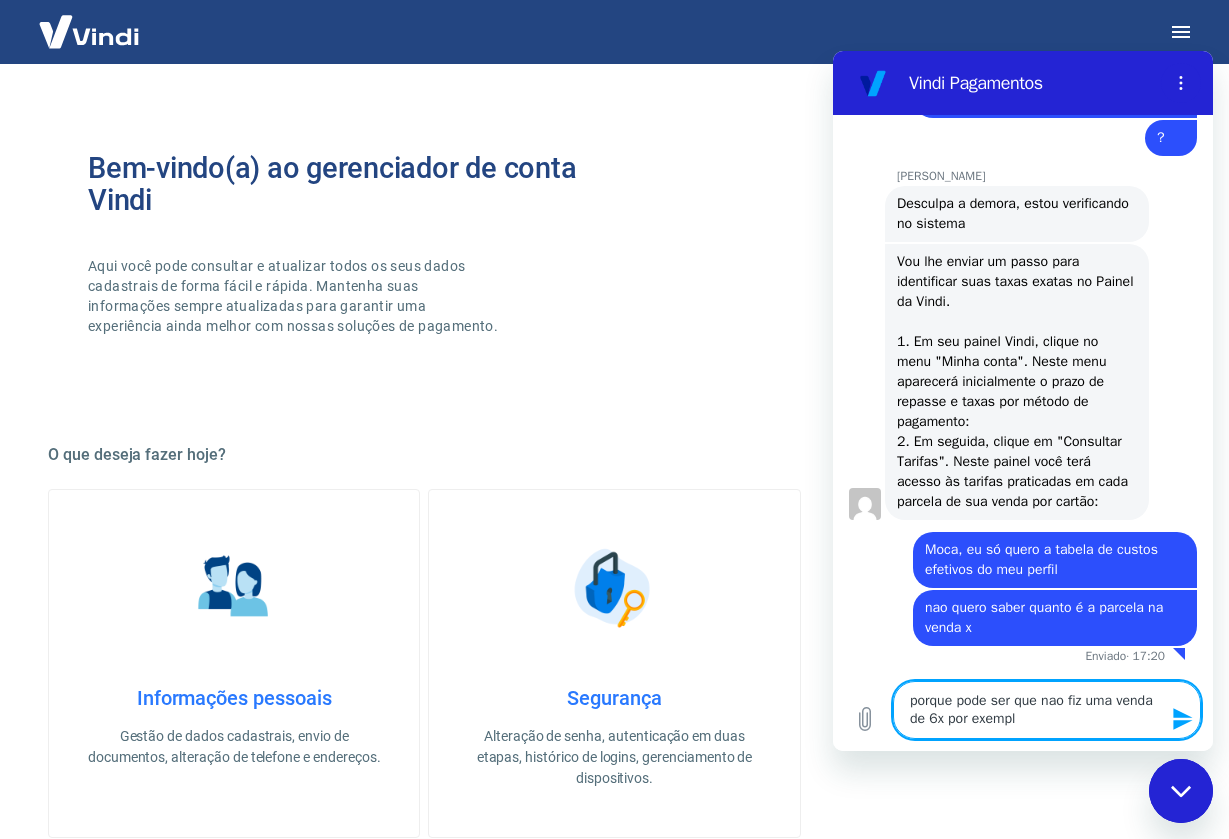 type on "porque pode ser que nao fiz uma venda de 6x por exemplo" 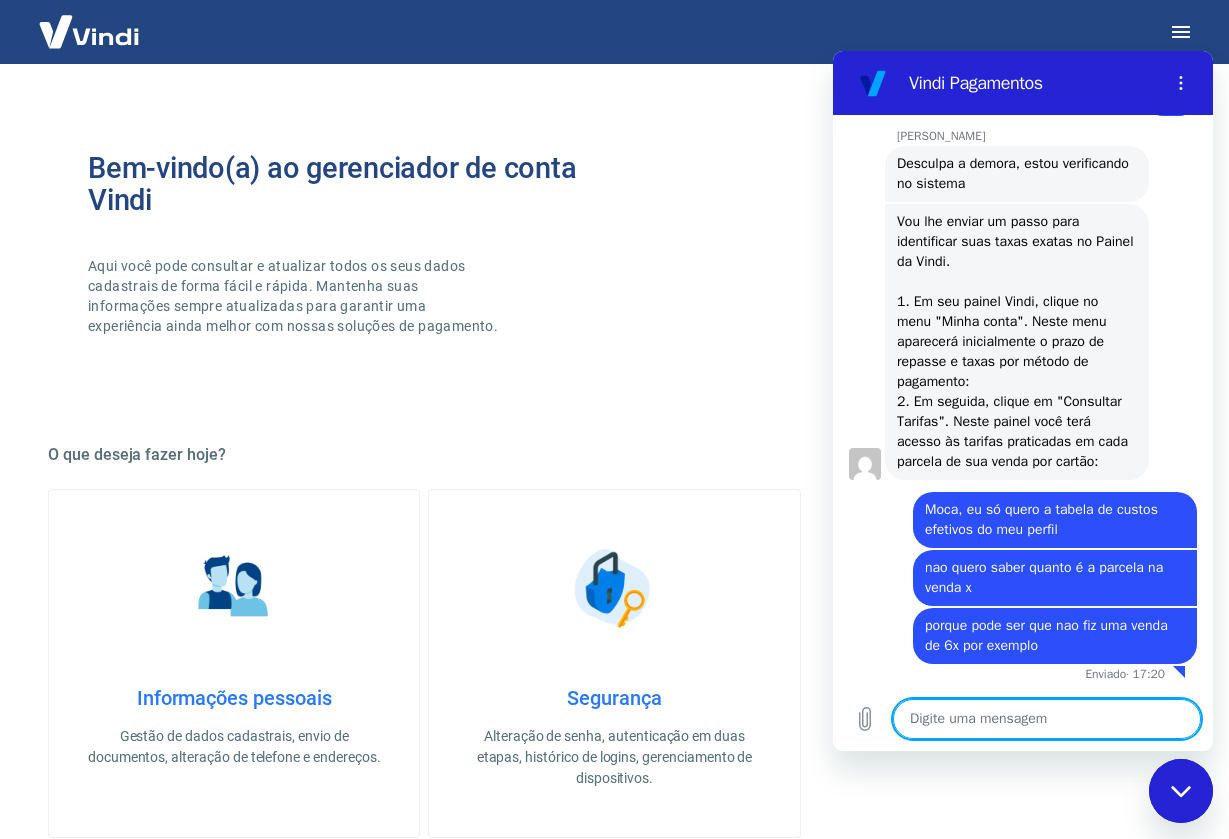scroll, scrollTop: 4291, scrollLeft: 0, axis: vertical 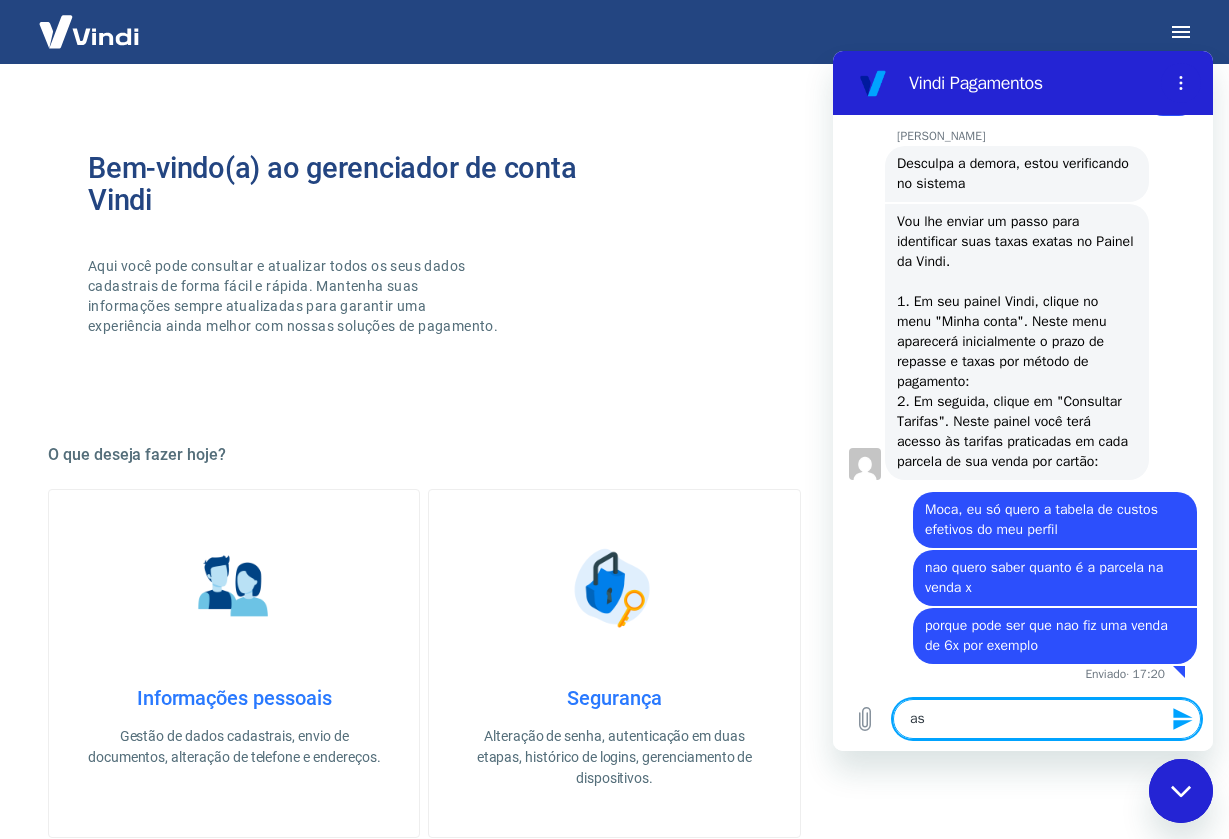 type on "a" 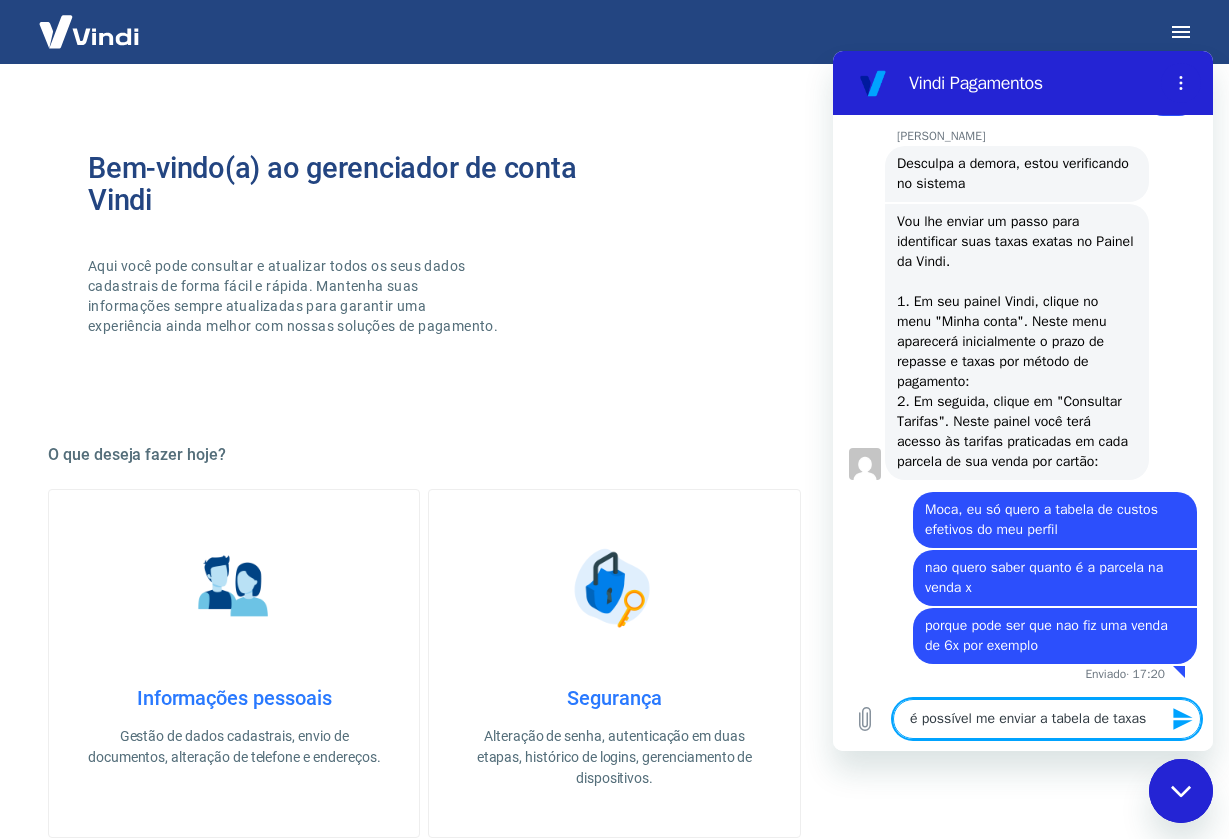 type on "é possível me enviar a tabela de taxas?" 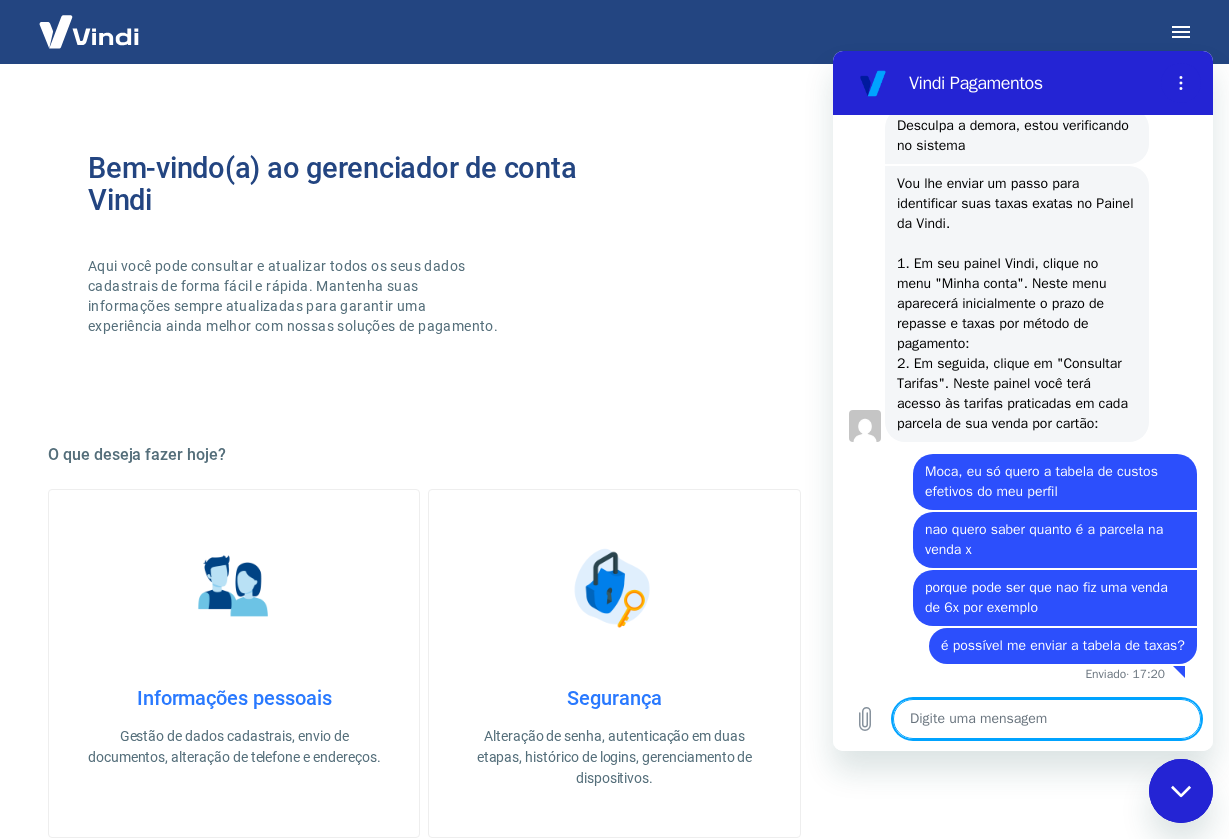 scroll, scrollTop: 4329, scrollLeft: 0, axis: vertical 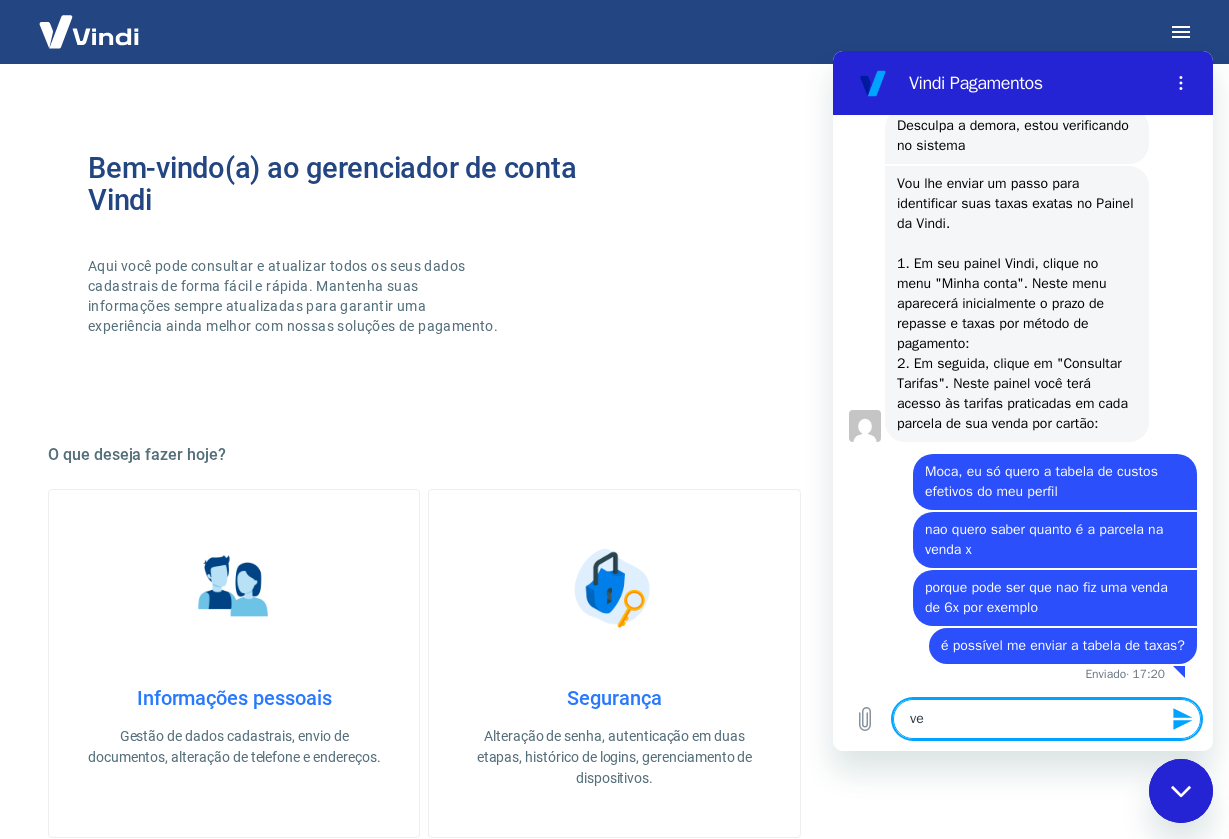 type on "v" 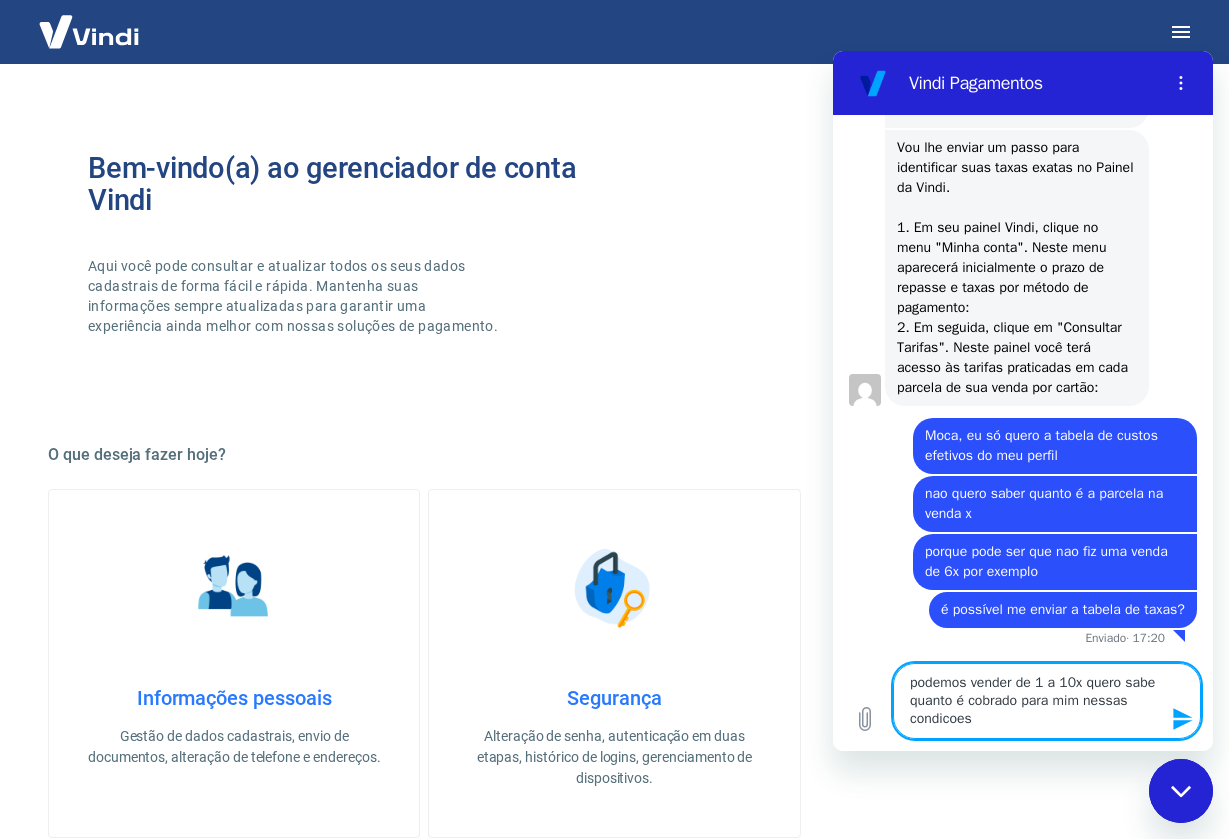 type on "podemos vender de 1 a 10x quero sabe quanto é cobrado para mim nessas condicoes" 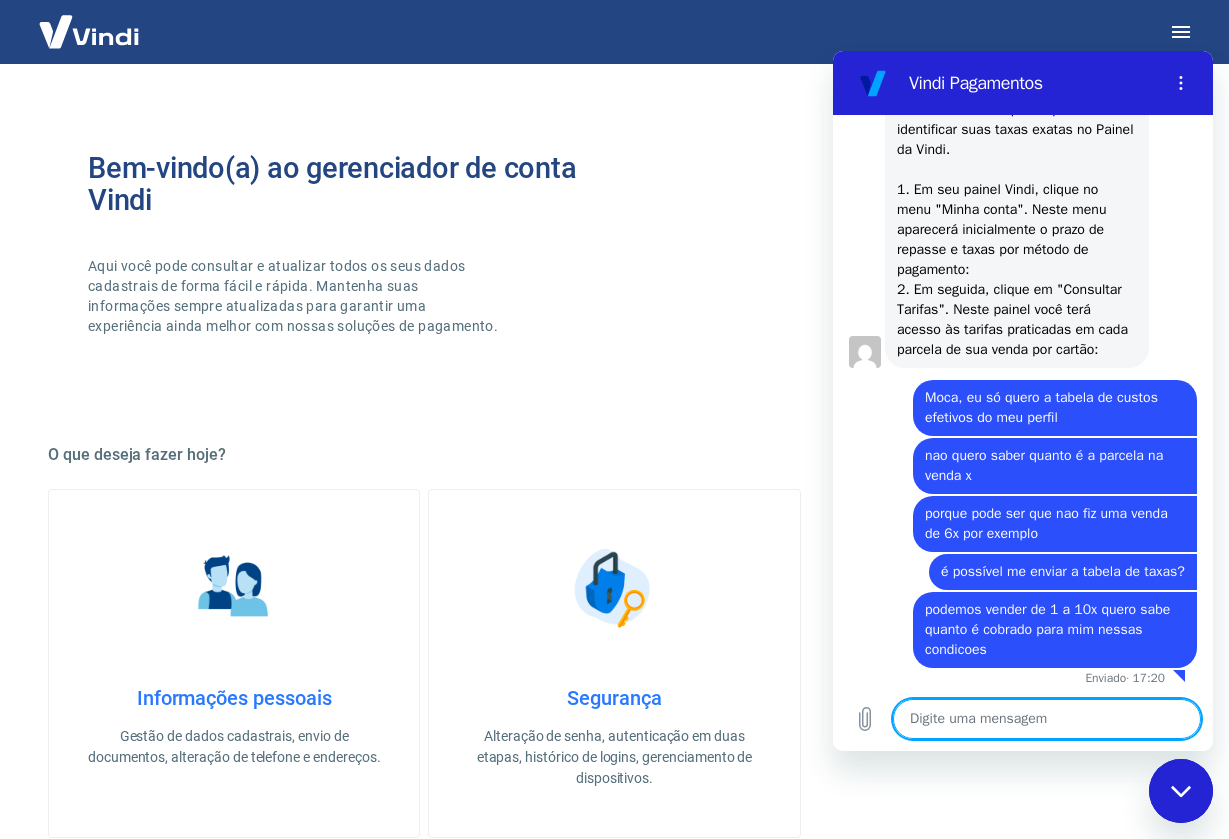 scroll, scrollTop: 4407, scrollLeft: 0, axis: vertical 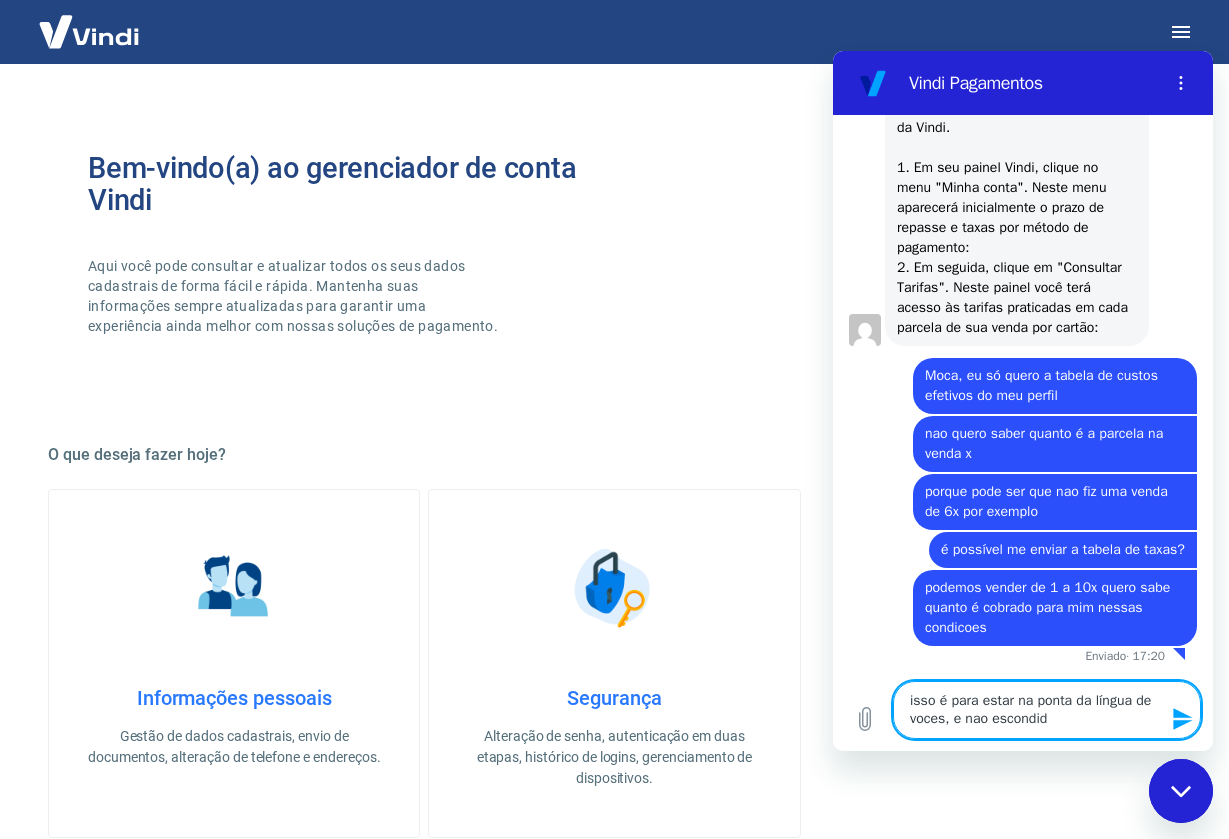 type on "isso é para estar na ponta da língua de voces, e nao escondido" 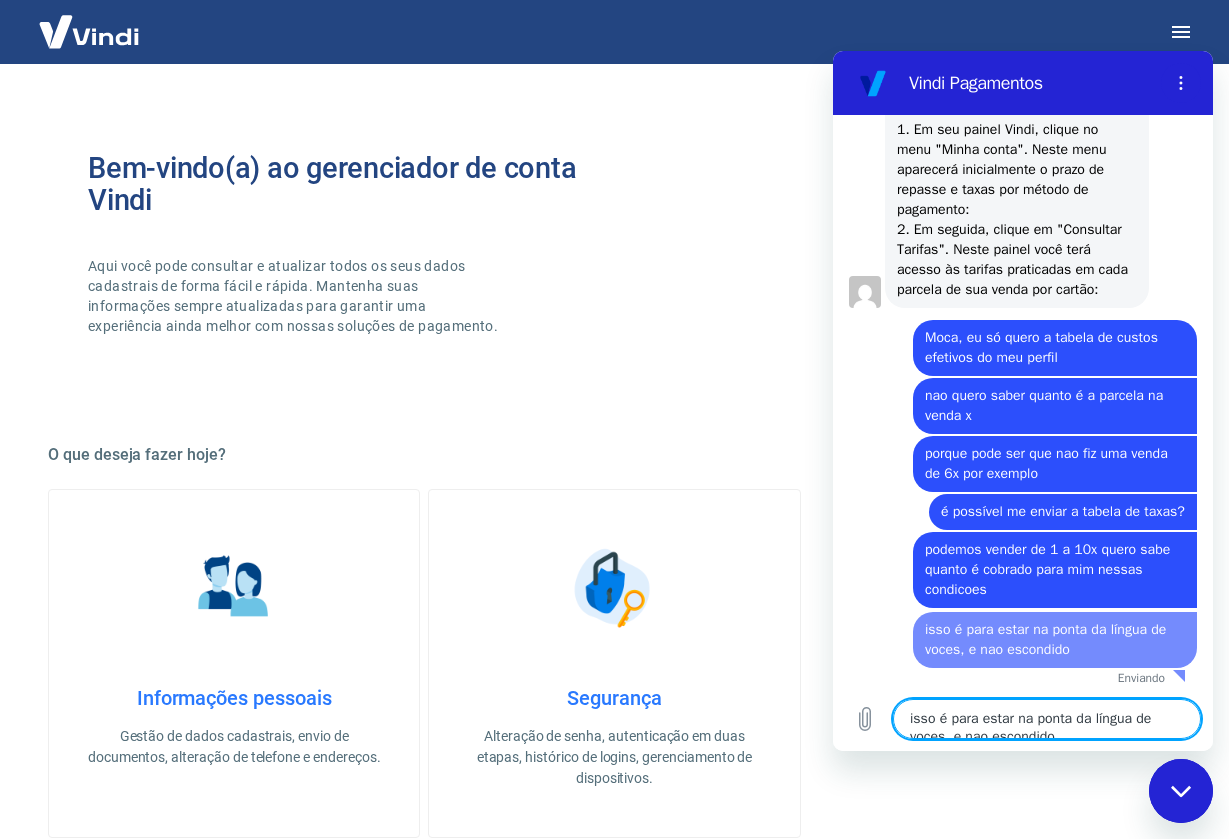 type 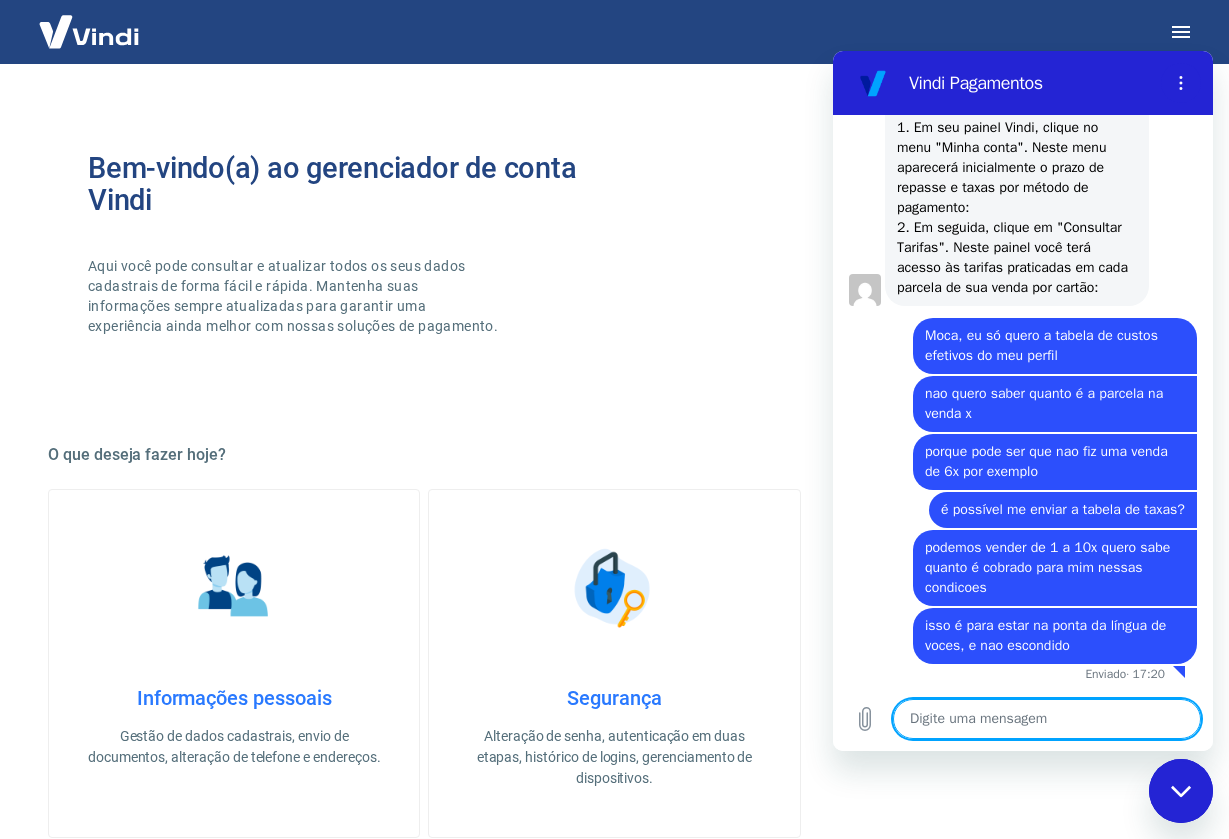 scroll, scrollTop: 4465, scrollLeft: 0, axis: vertical 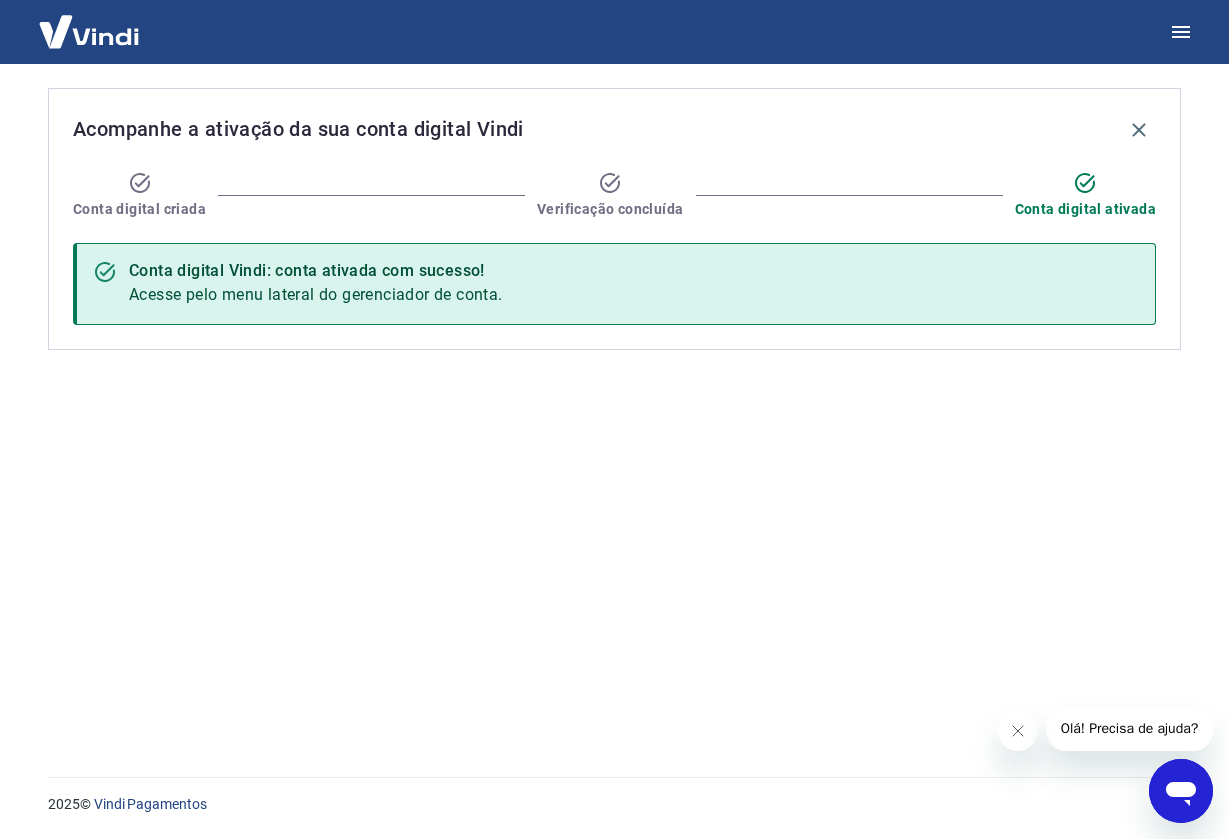 click at bounding box center (89, 31) 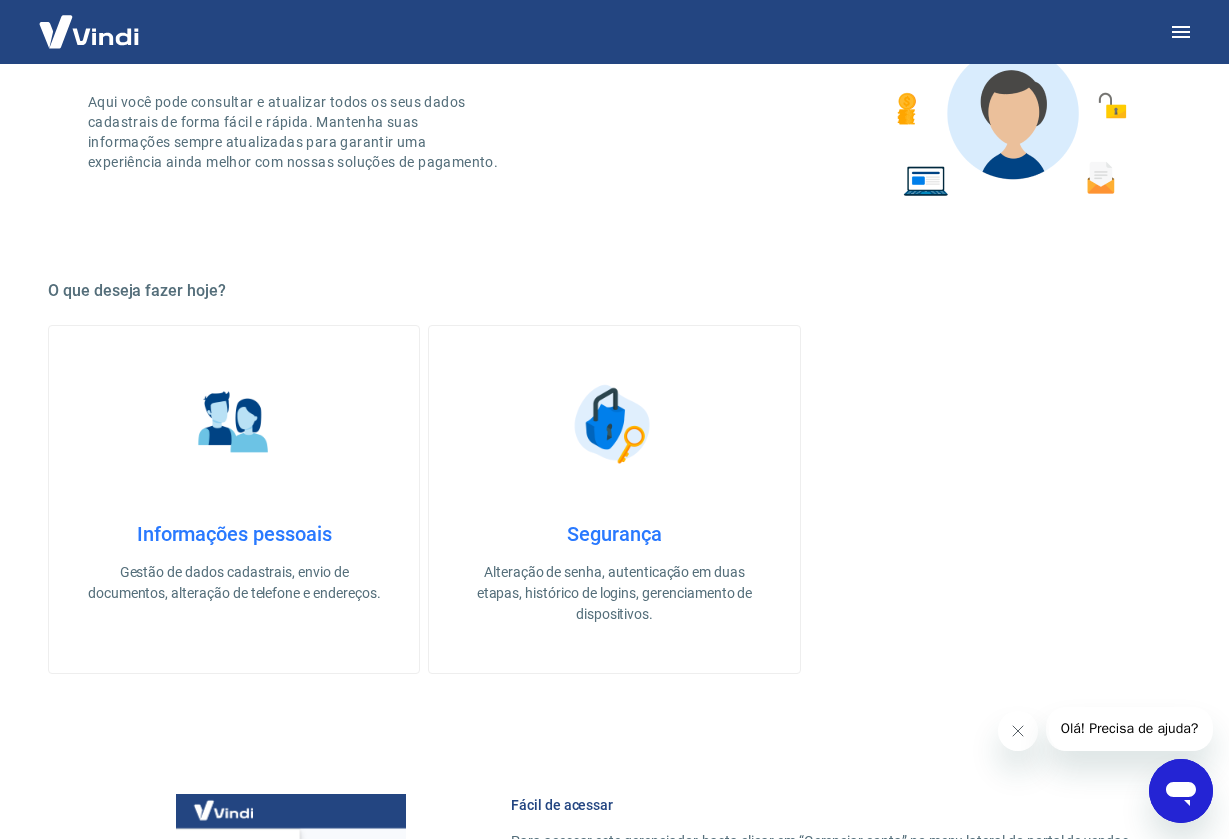 scroll, scrollTop: 161, scrollLeft: 0, axis: vertical 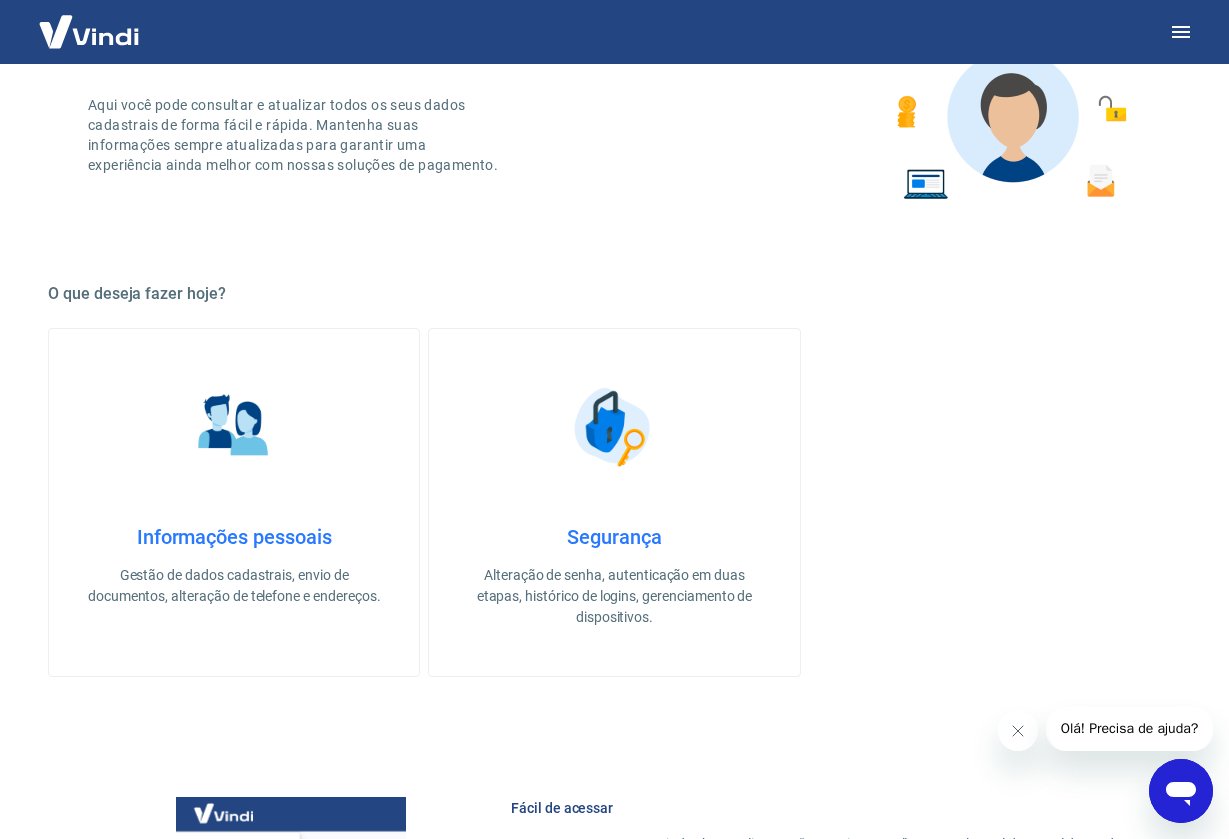 click on "Informações pessoais" at bounding box center [234, 537] 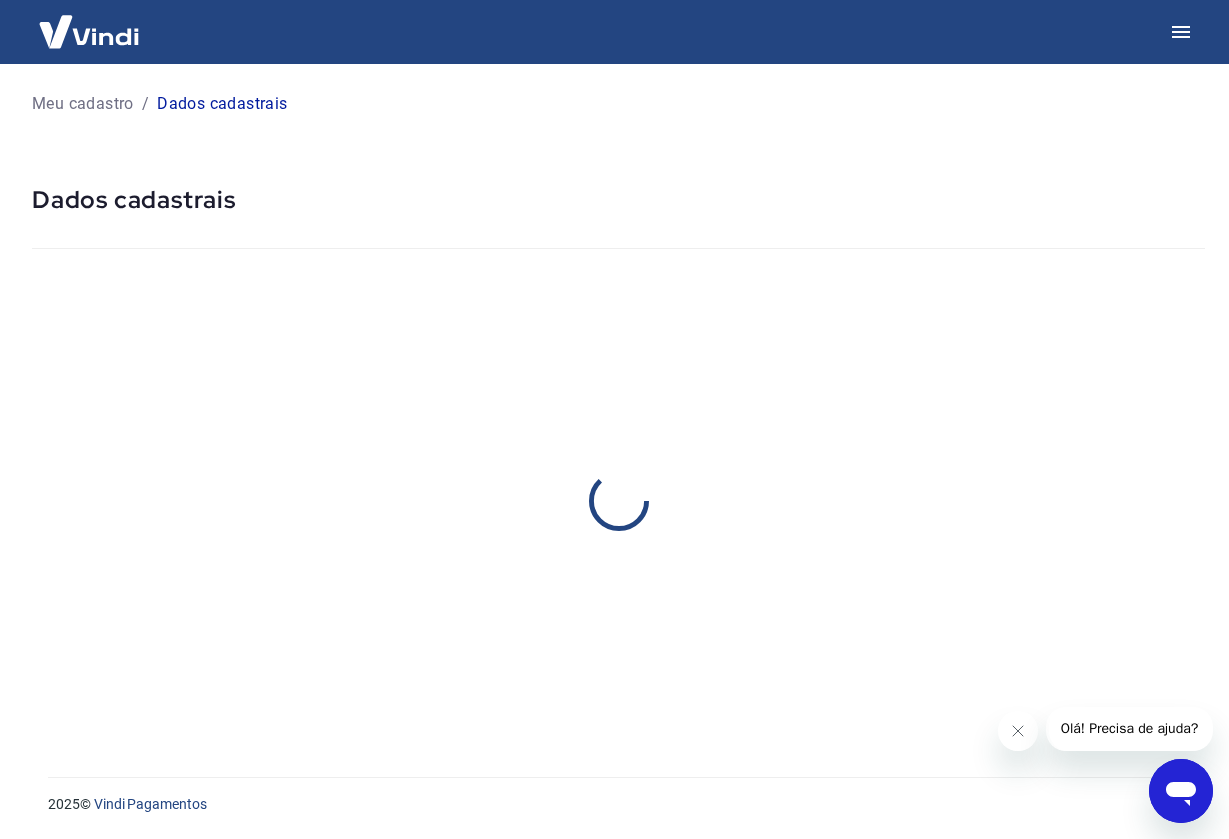 scroll, scrollTop: 0, scrollLeft: 0, axis: both 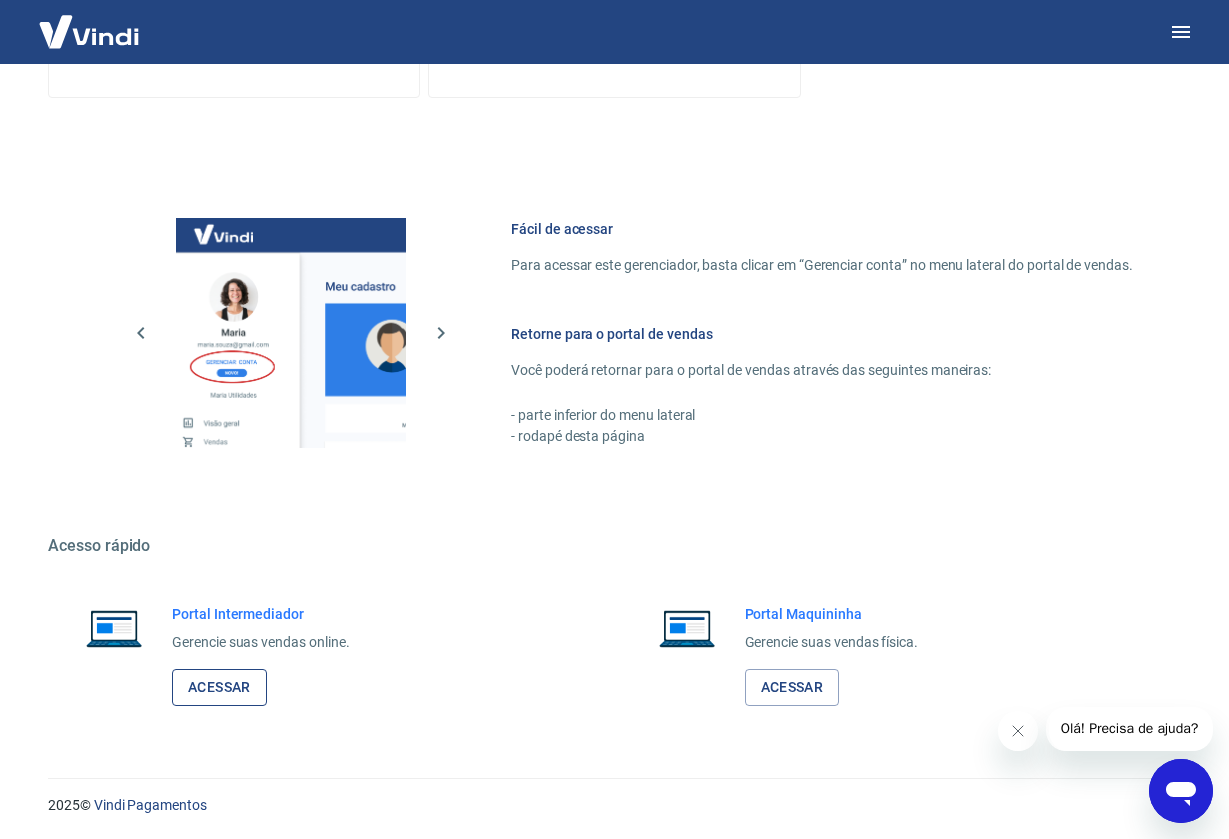 click on "Acessar" at bounding box center [219, 687] 